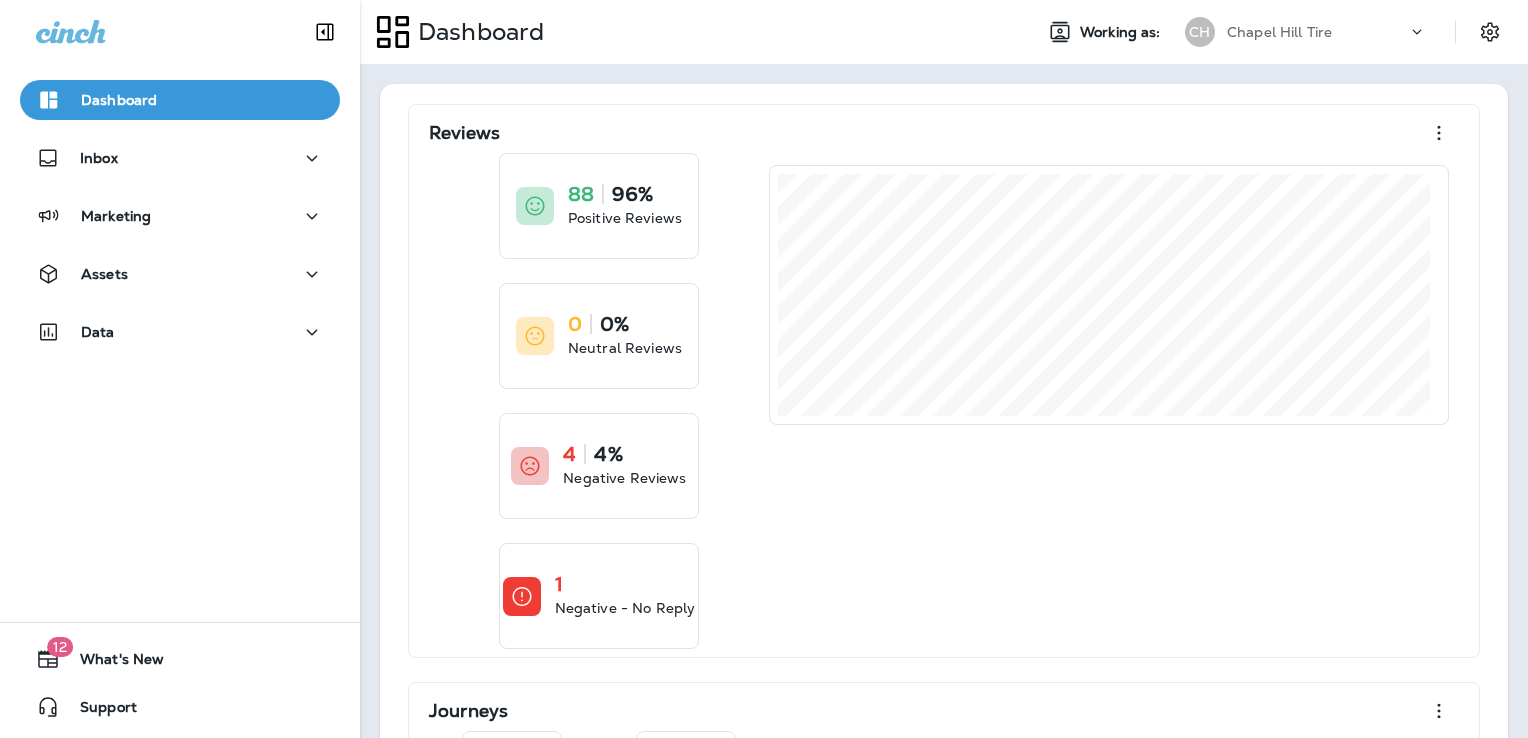 scroll, scrollTop: 0, scrollLeft: 0, axis: both 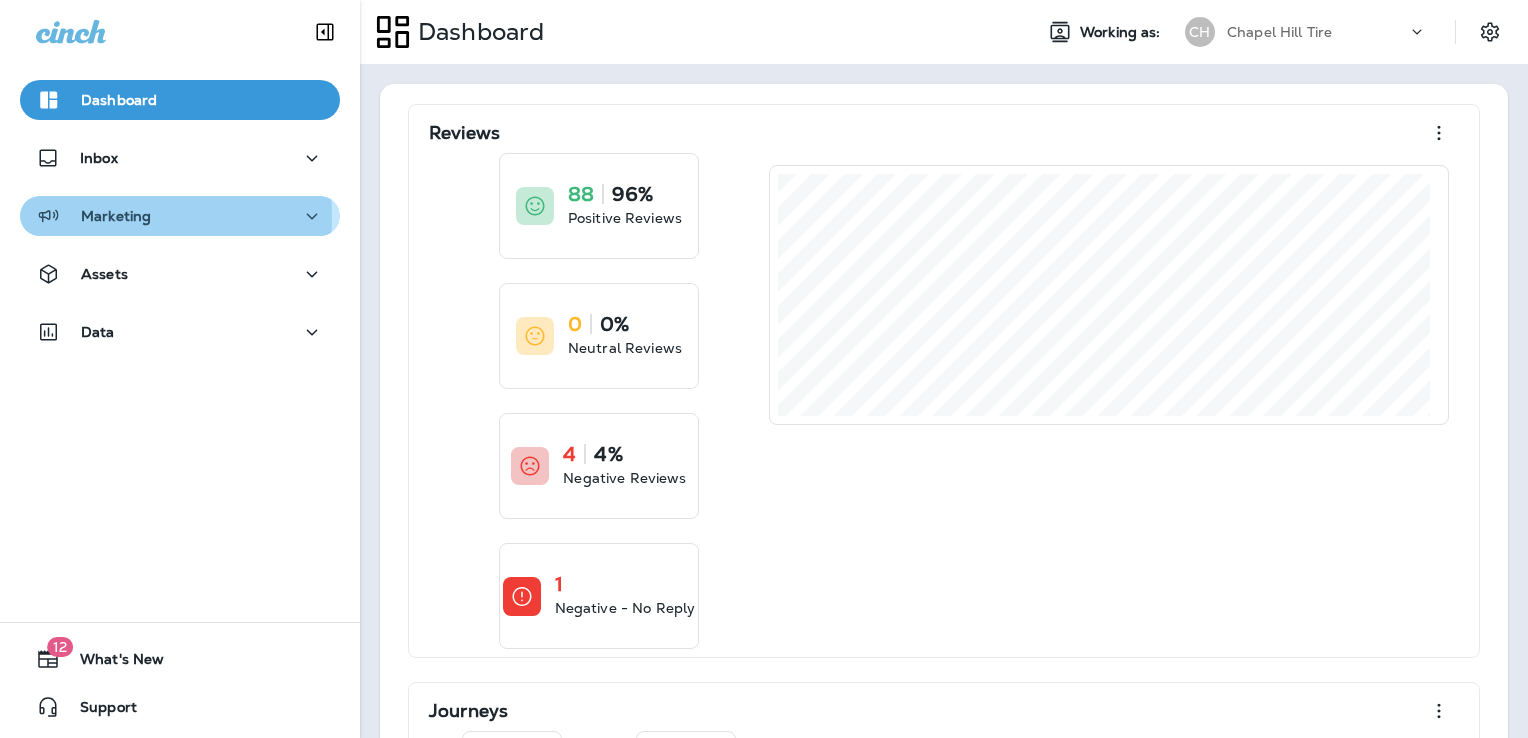 click on "Marketing" at bounding box center (116, 216) 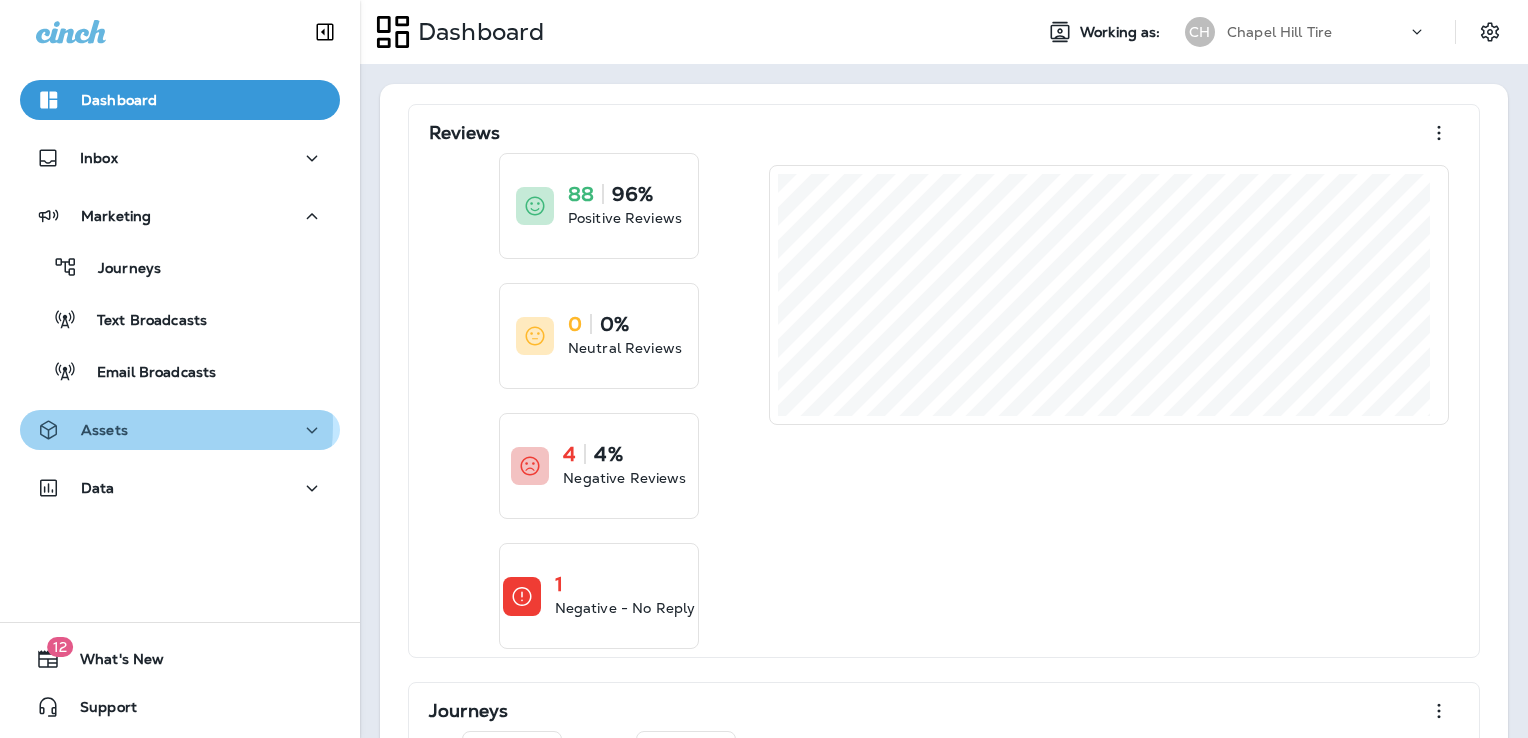 click on "Assets" at bounding box center (180, 430) 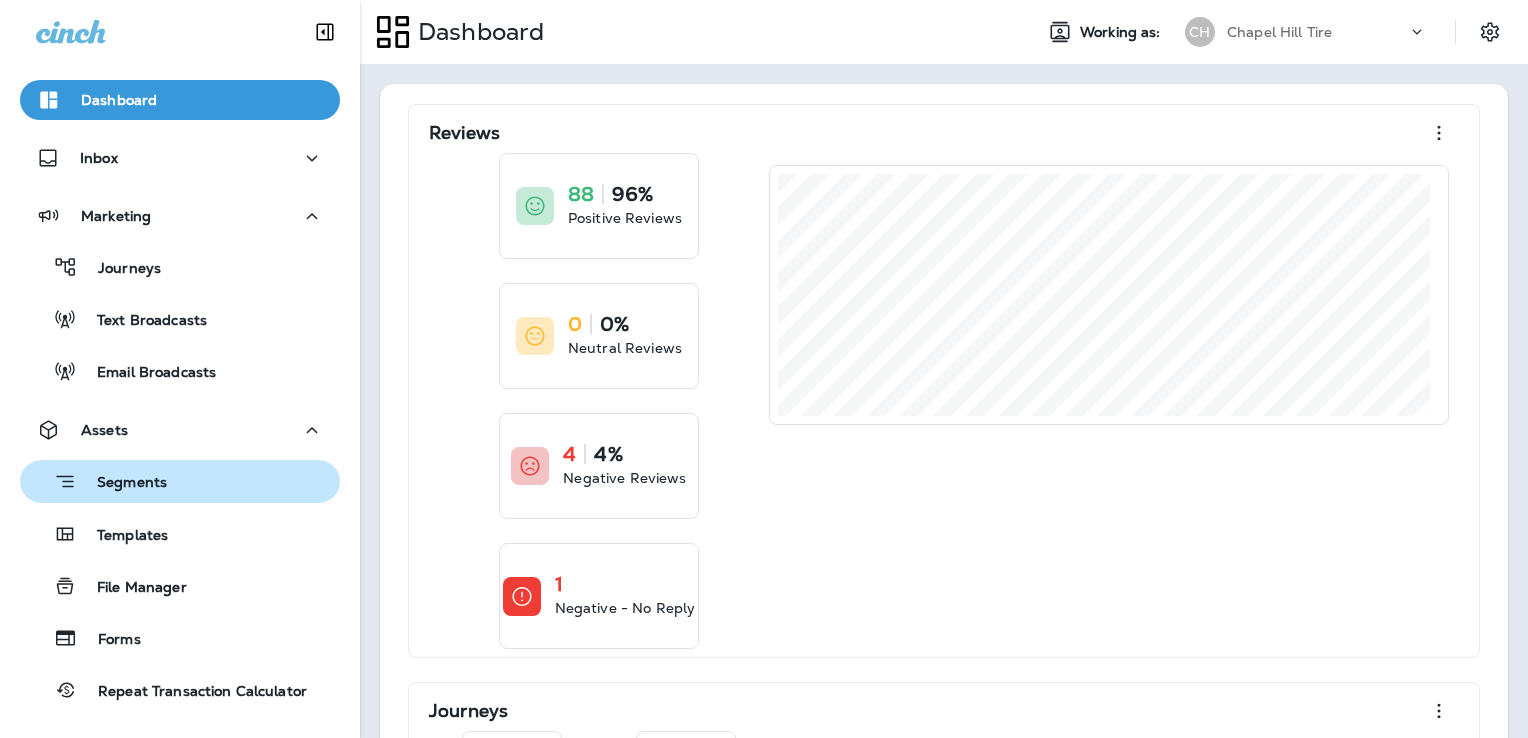 click on "Segments" at bounding box center [122, 484] 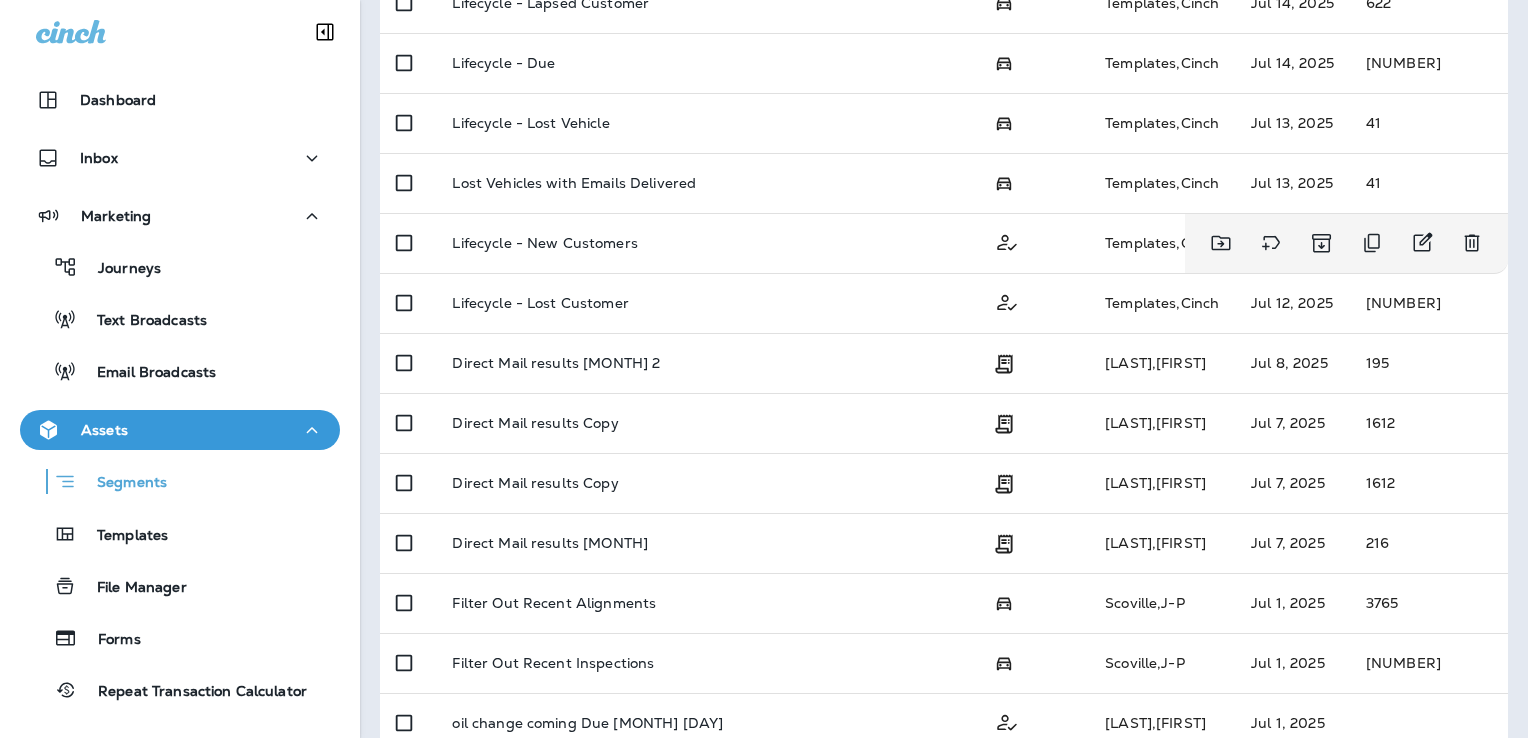 scroll, scrollTop: 743, scrollLeft: 0, axis: vertical 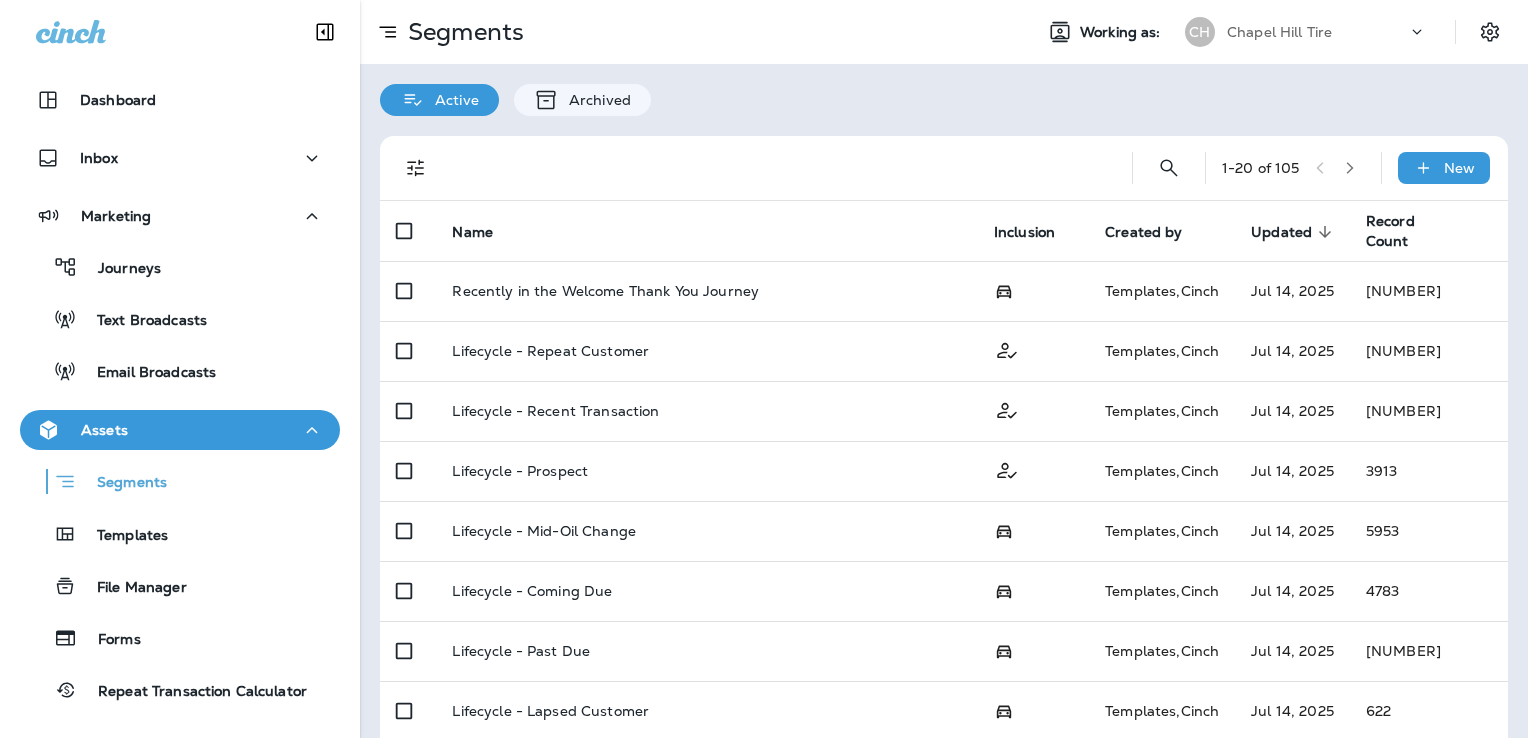 click 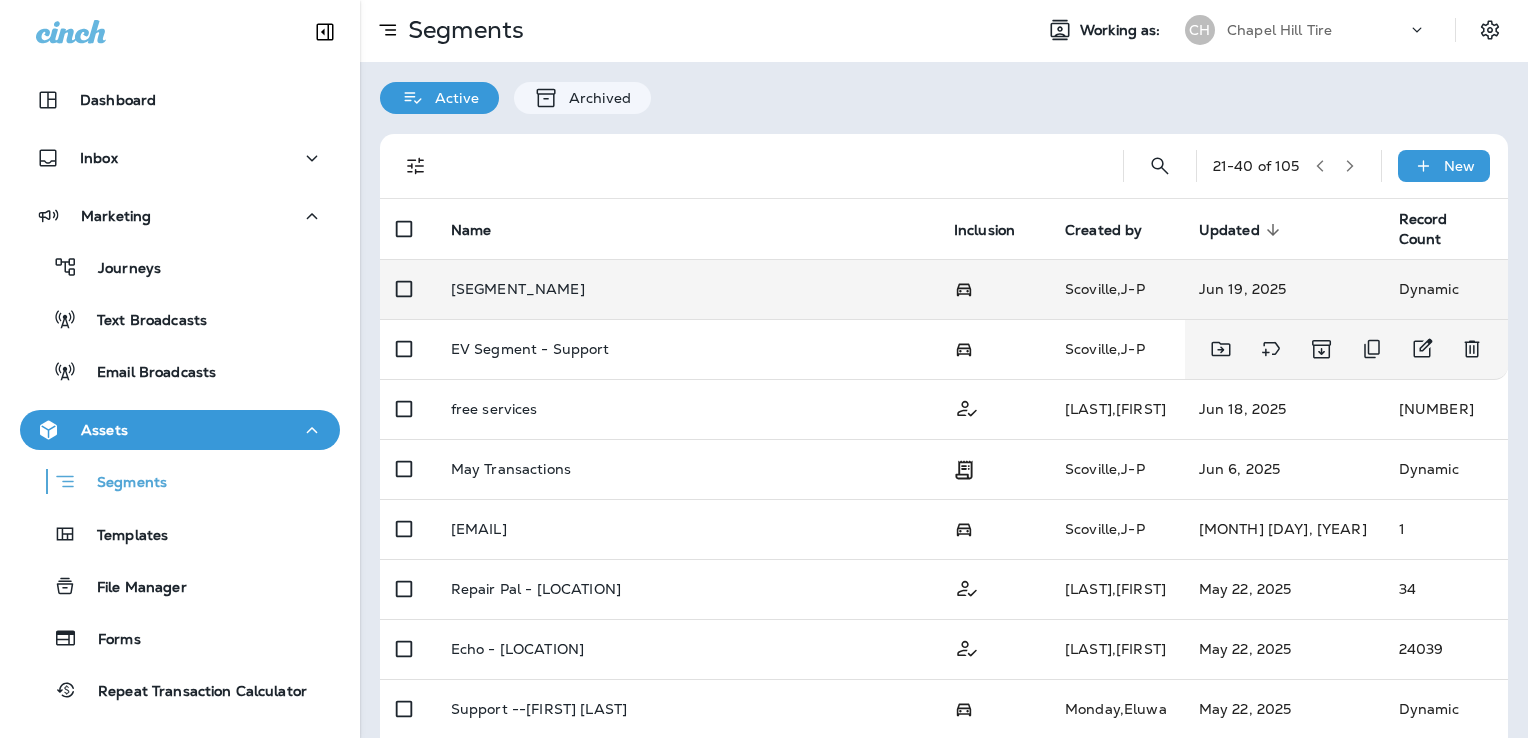 scroll, scrollTop: 0, scrollLeft: 0, axis: both 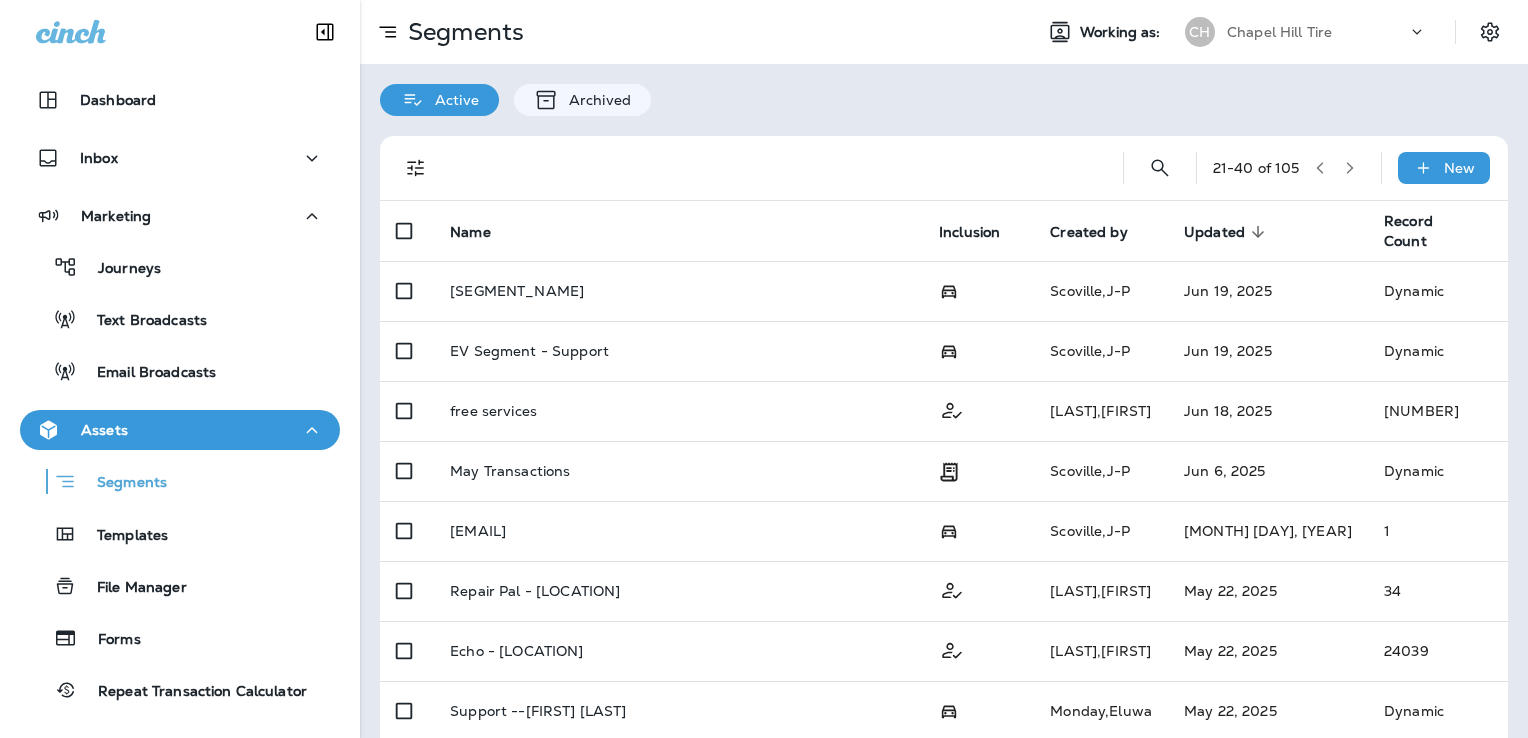 click 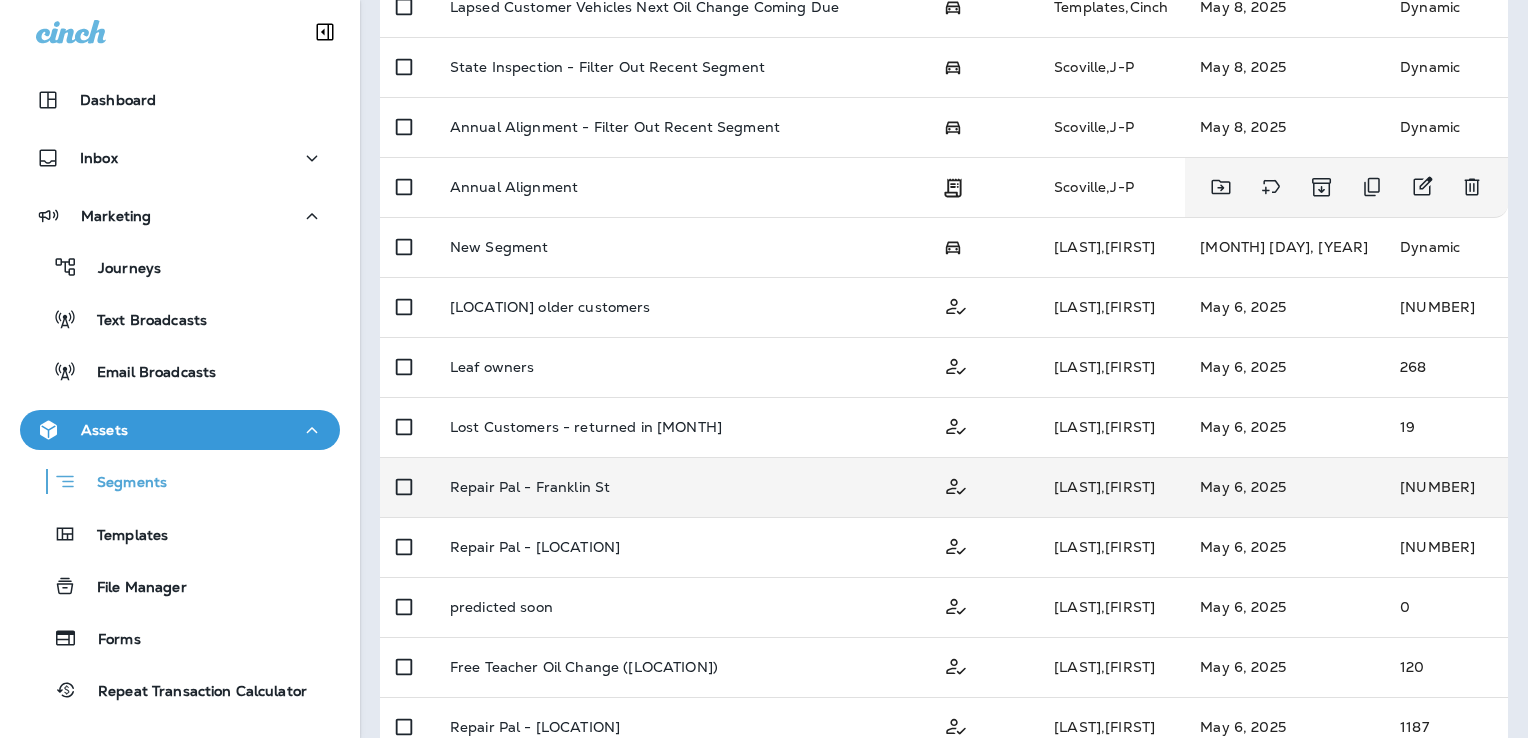 scroll, scrollTop: 343, scrollLeft: 0, axis: vertical 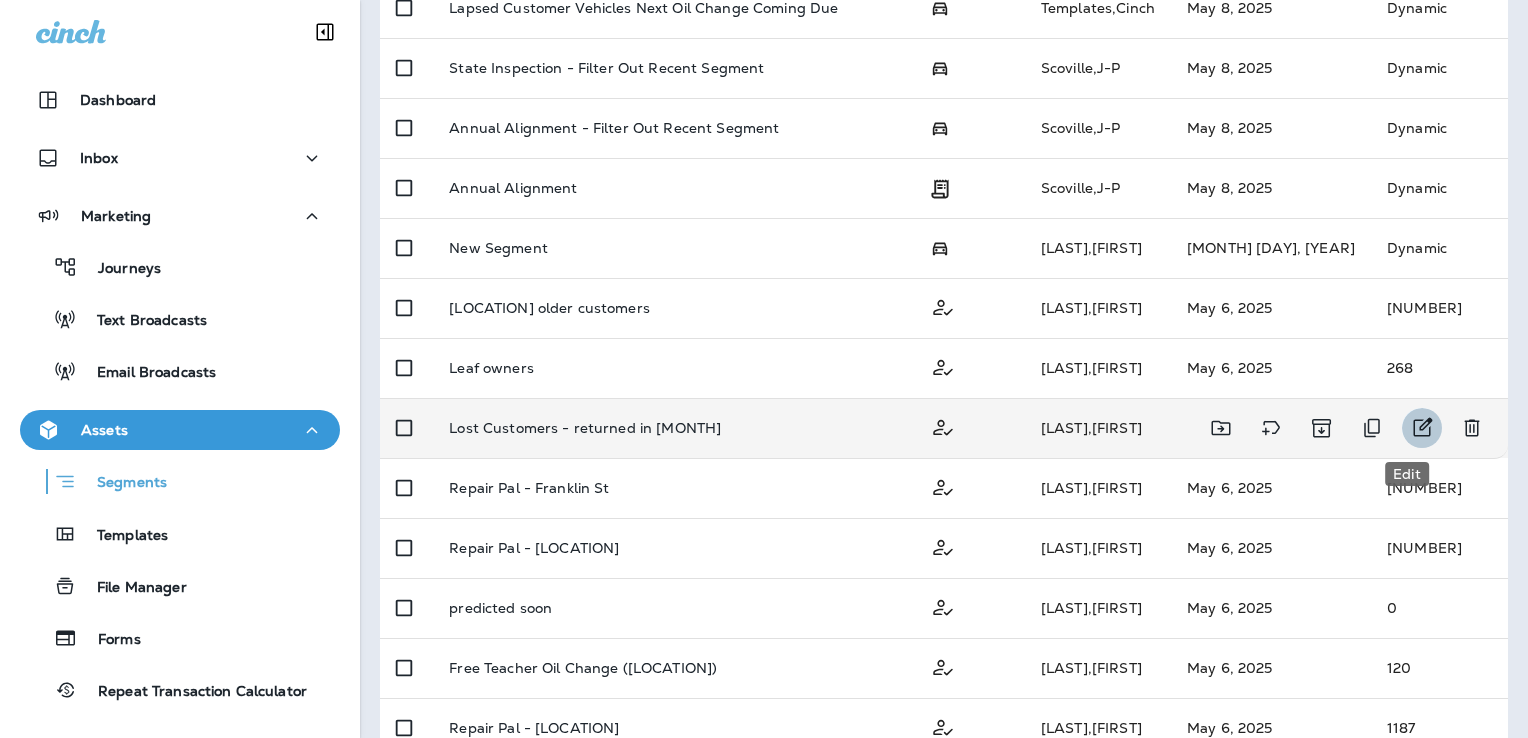 click 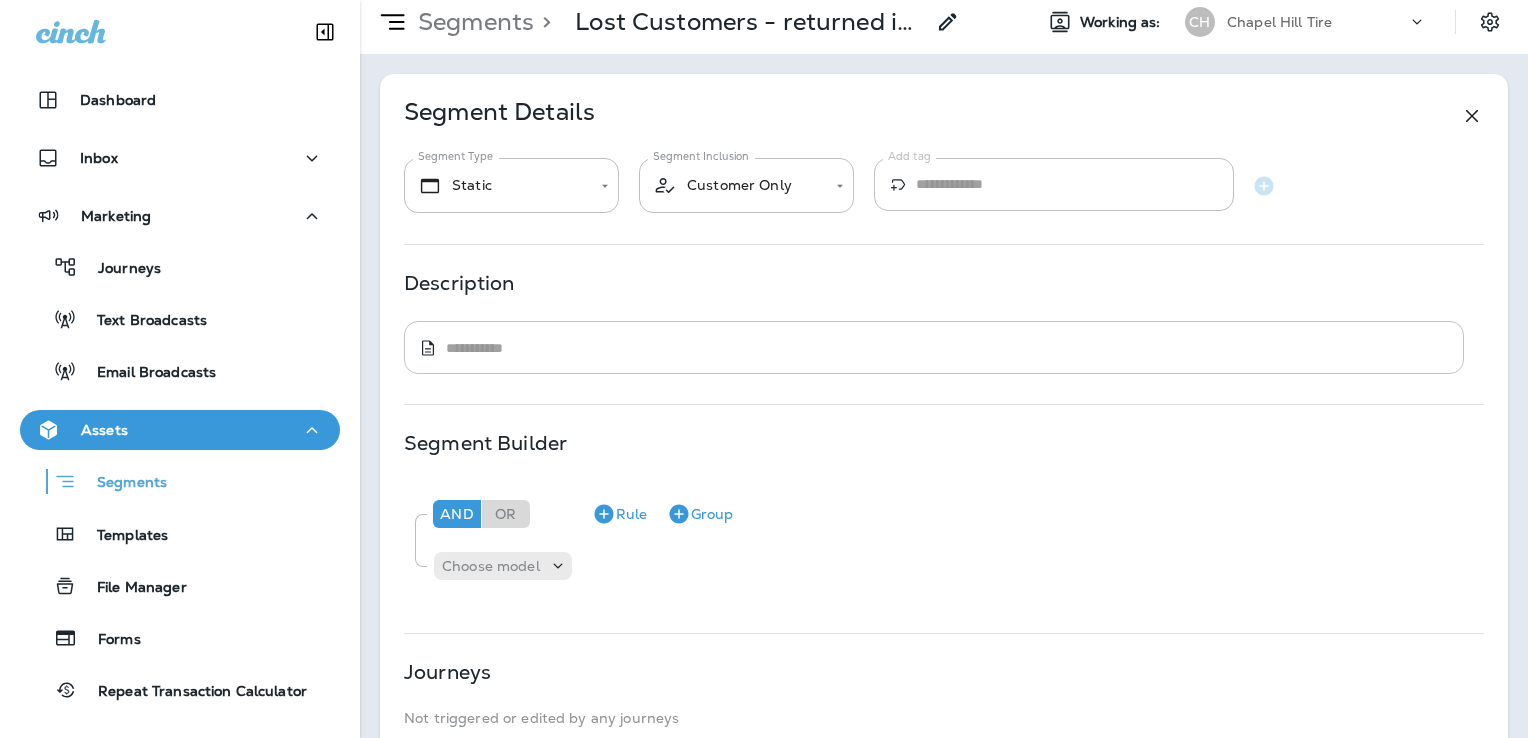 scroll, scrollTop: 0, scrollLeft: 0, axis: both 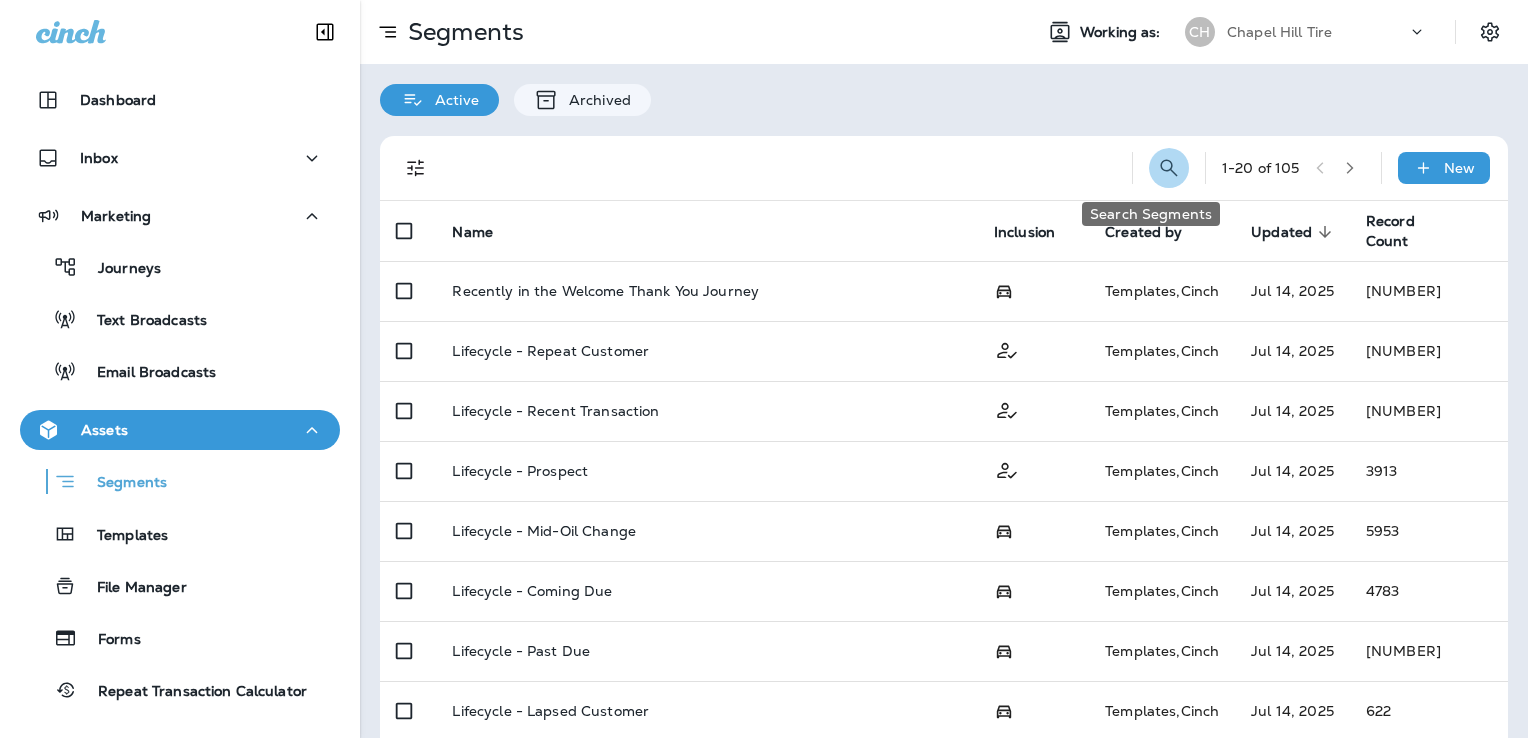click 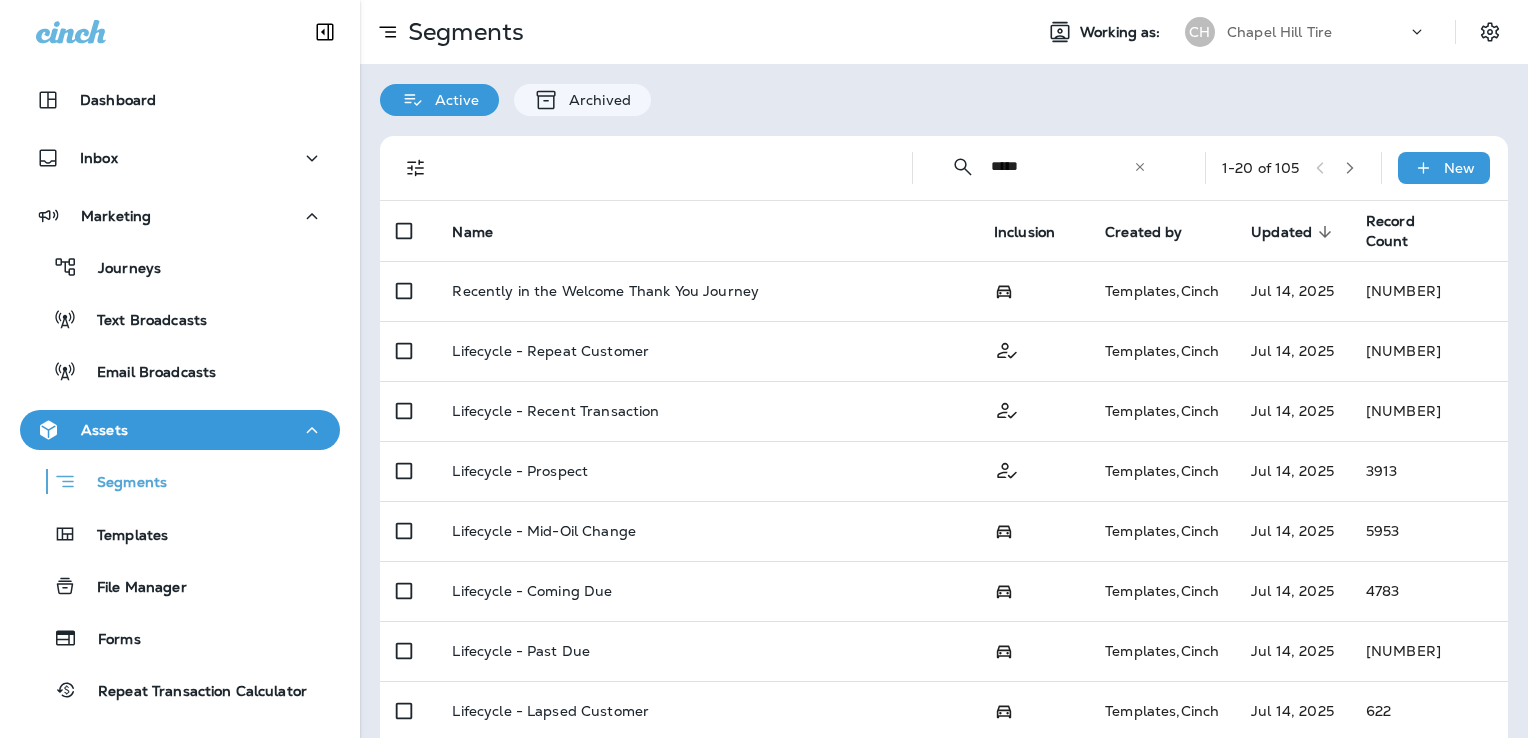 type on "*****" 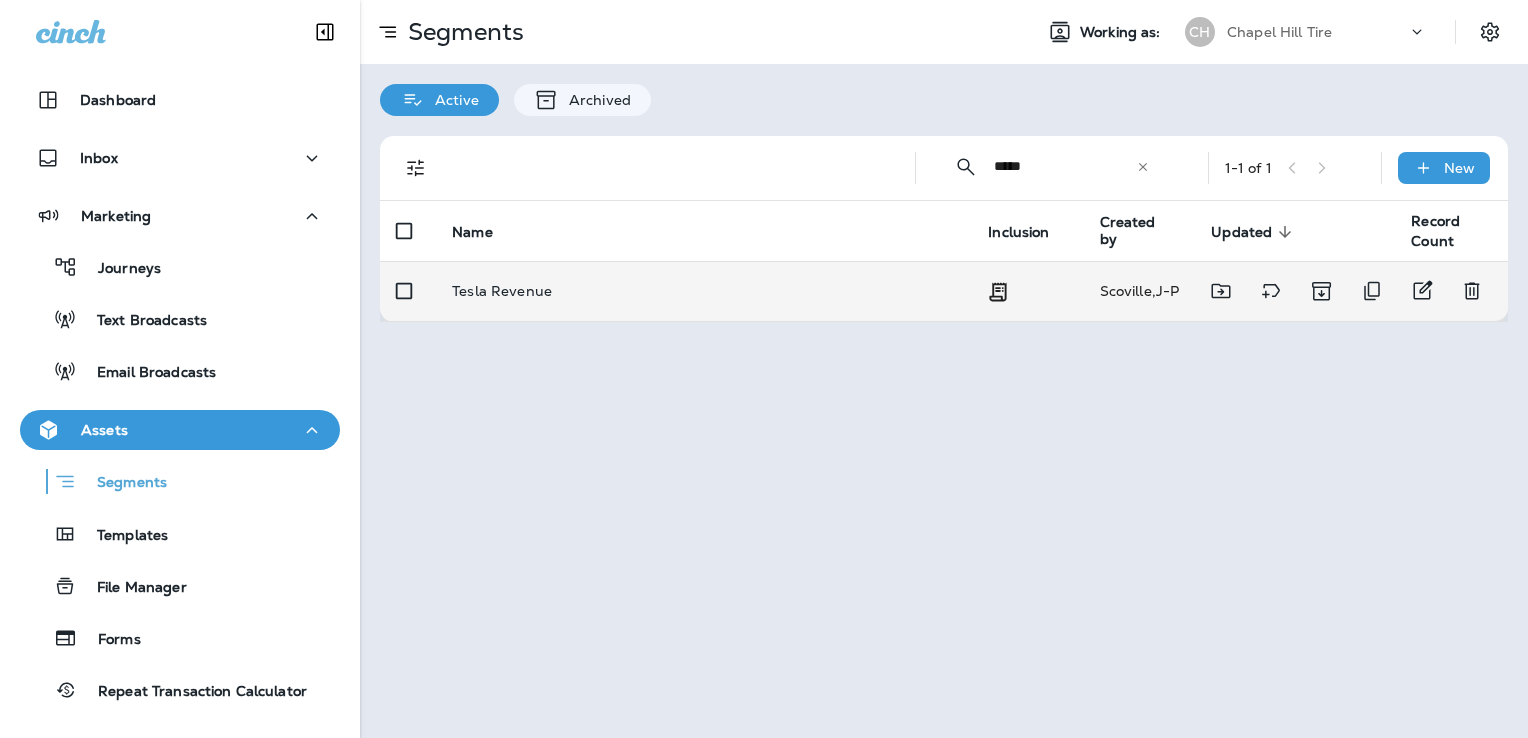 click on "Tesla Revenue" at bounding box center [502, 291] 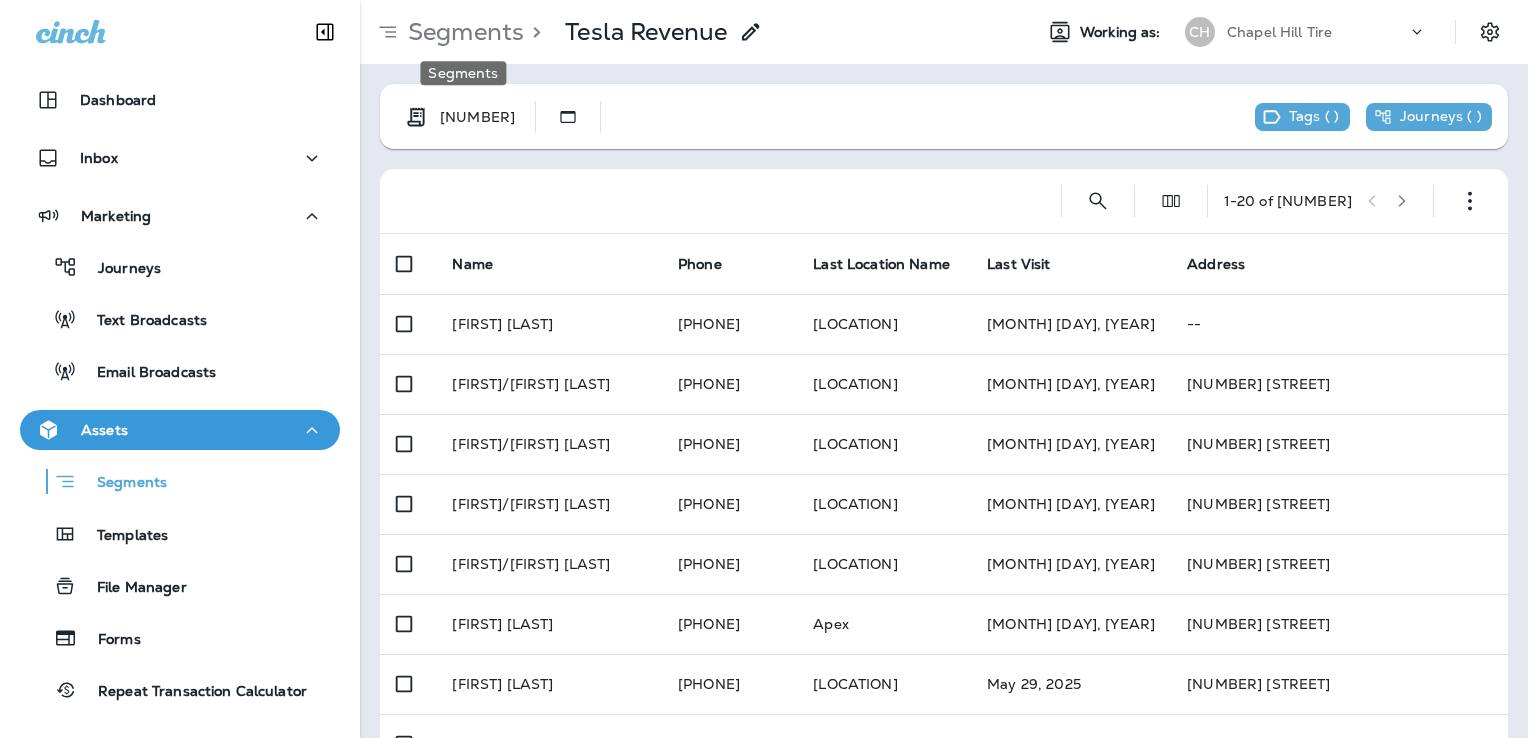 click on "Segments" at bounding box center (462, 32) 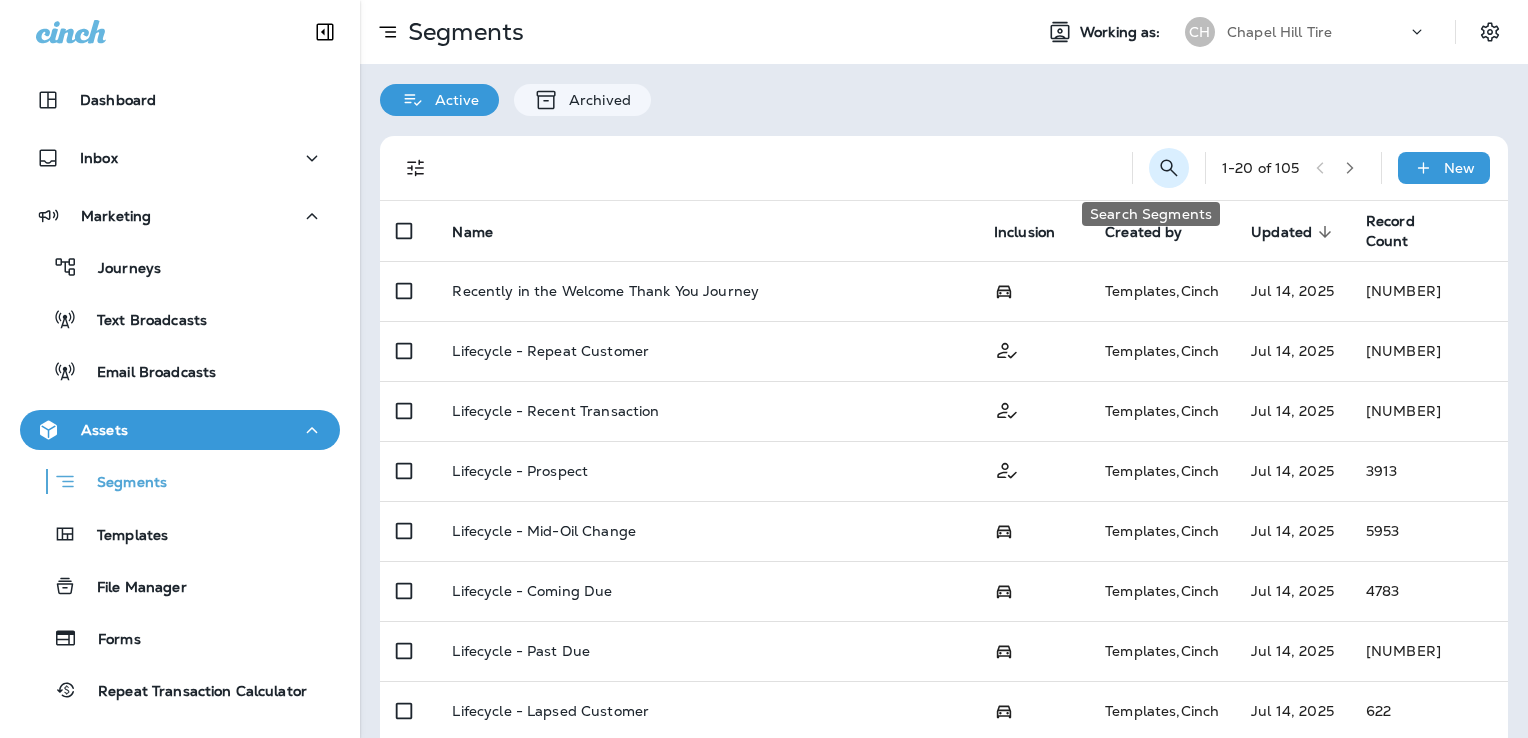 click 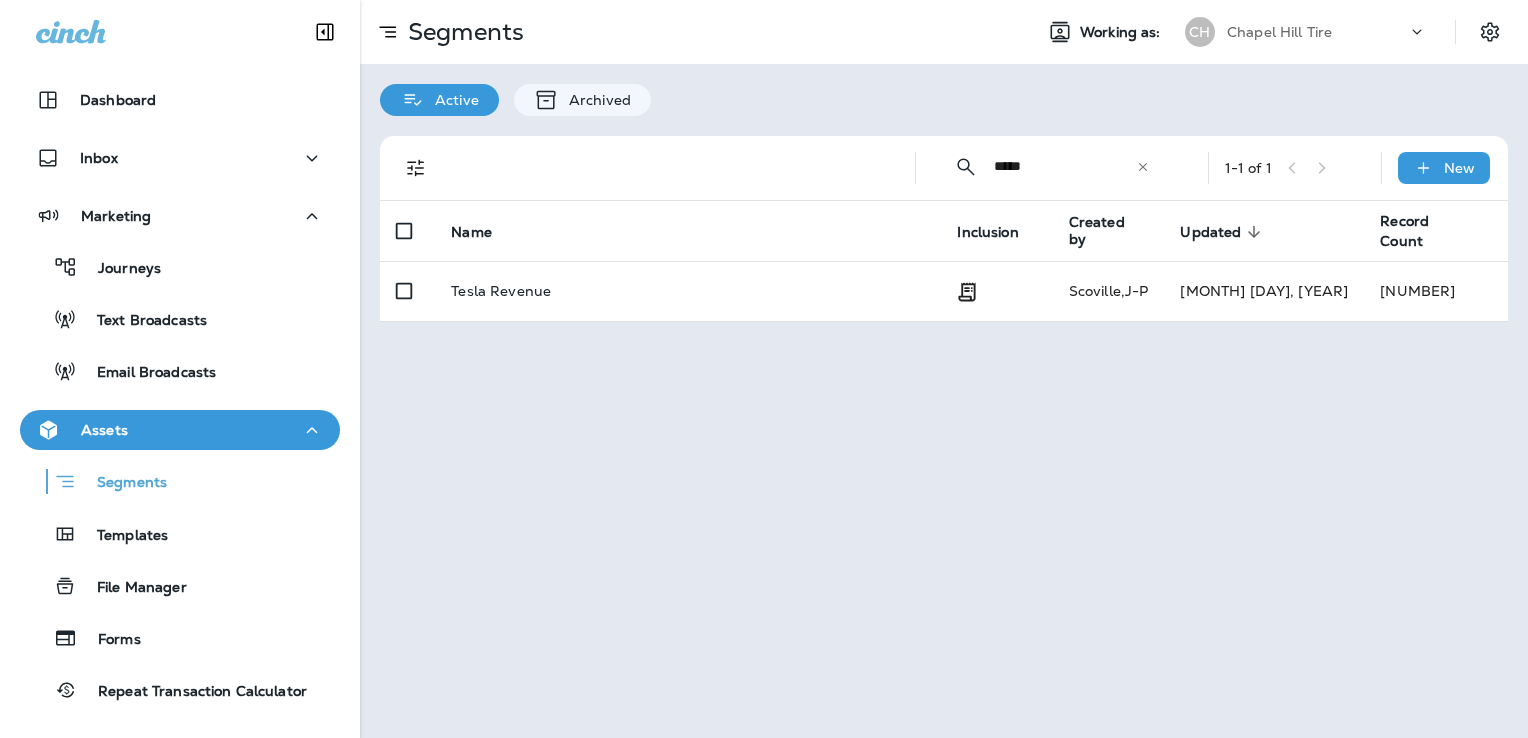 type on "*****" 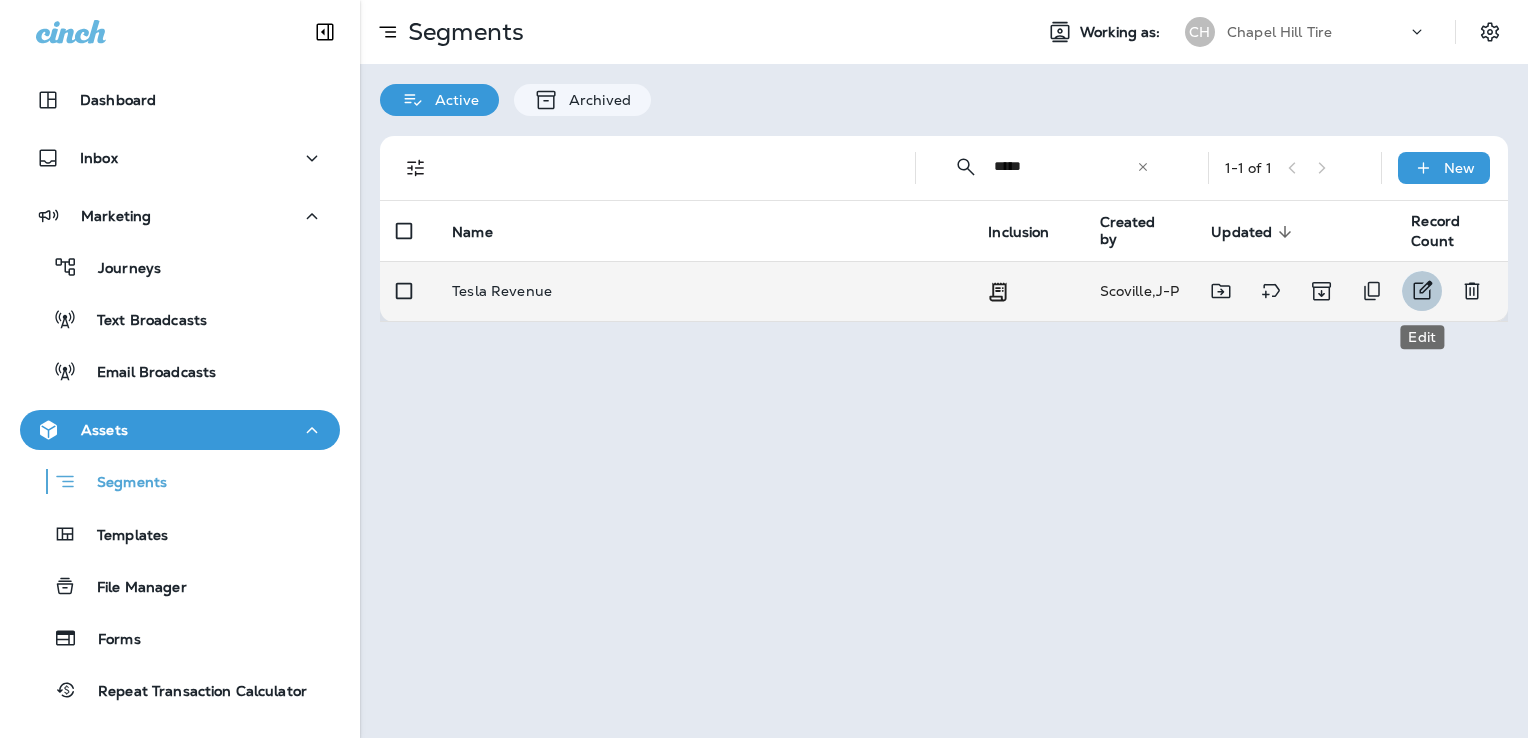 click 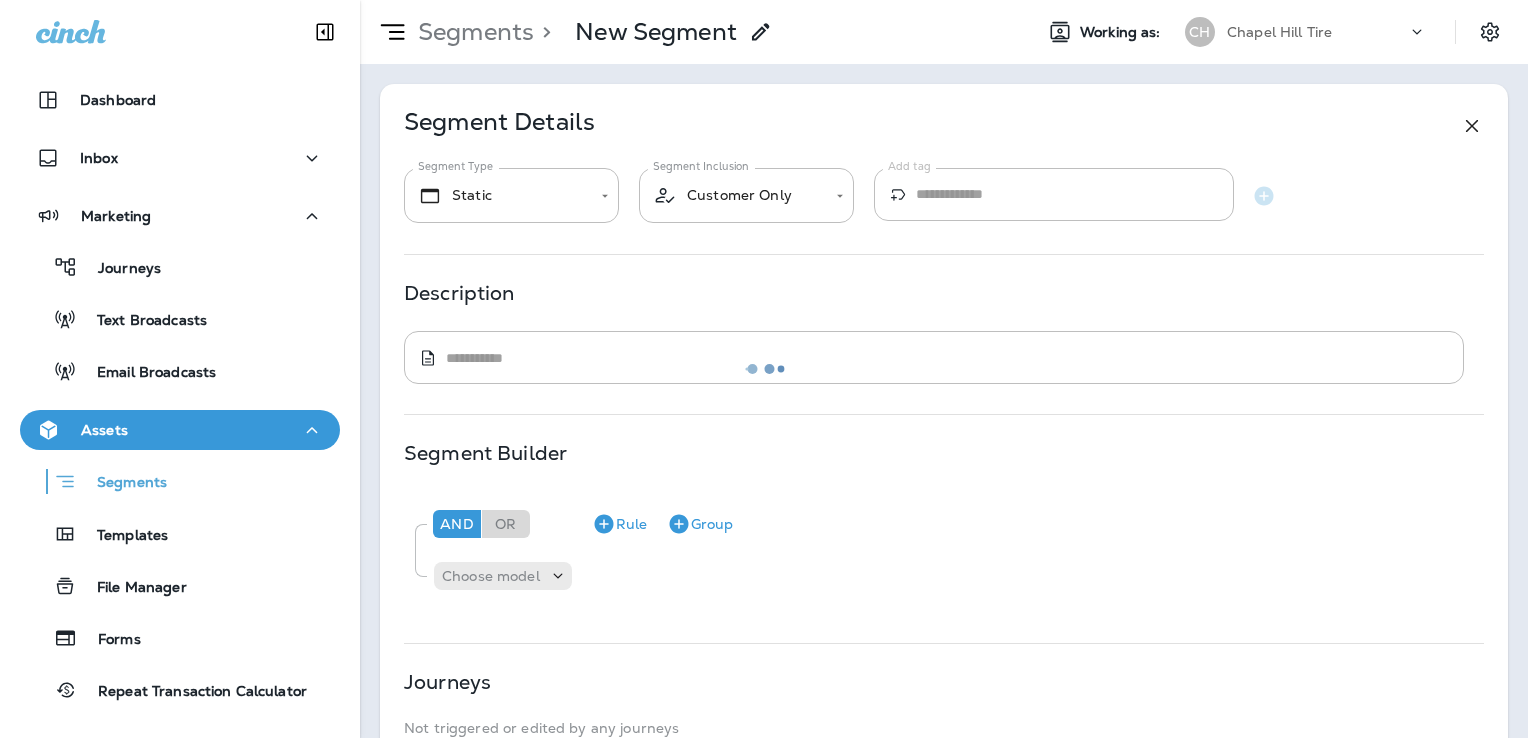 type on "**********" 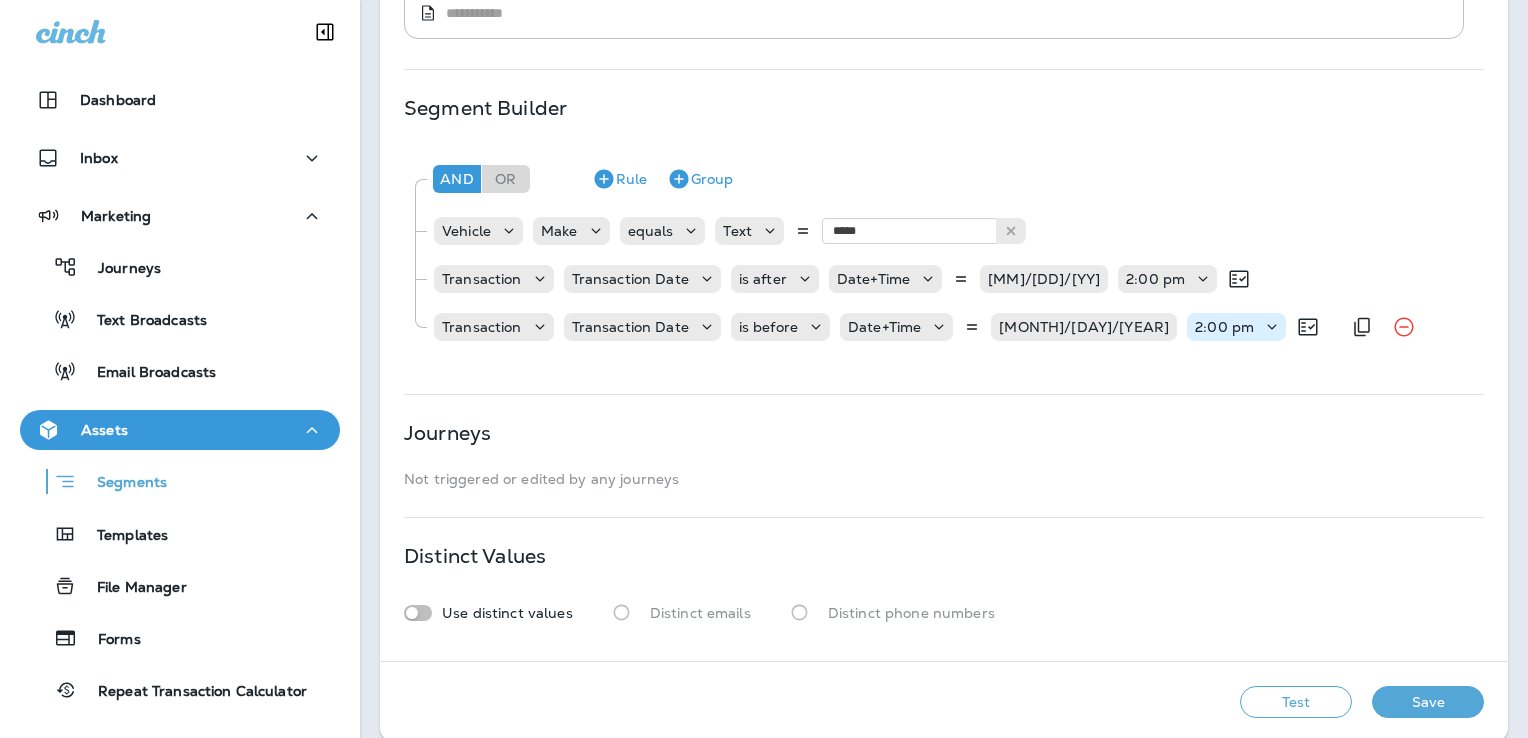 scroll, scrollTop: 368, scrollLeft: 0, axis: vertical 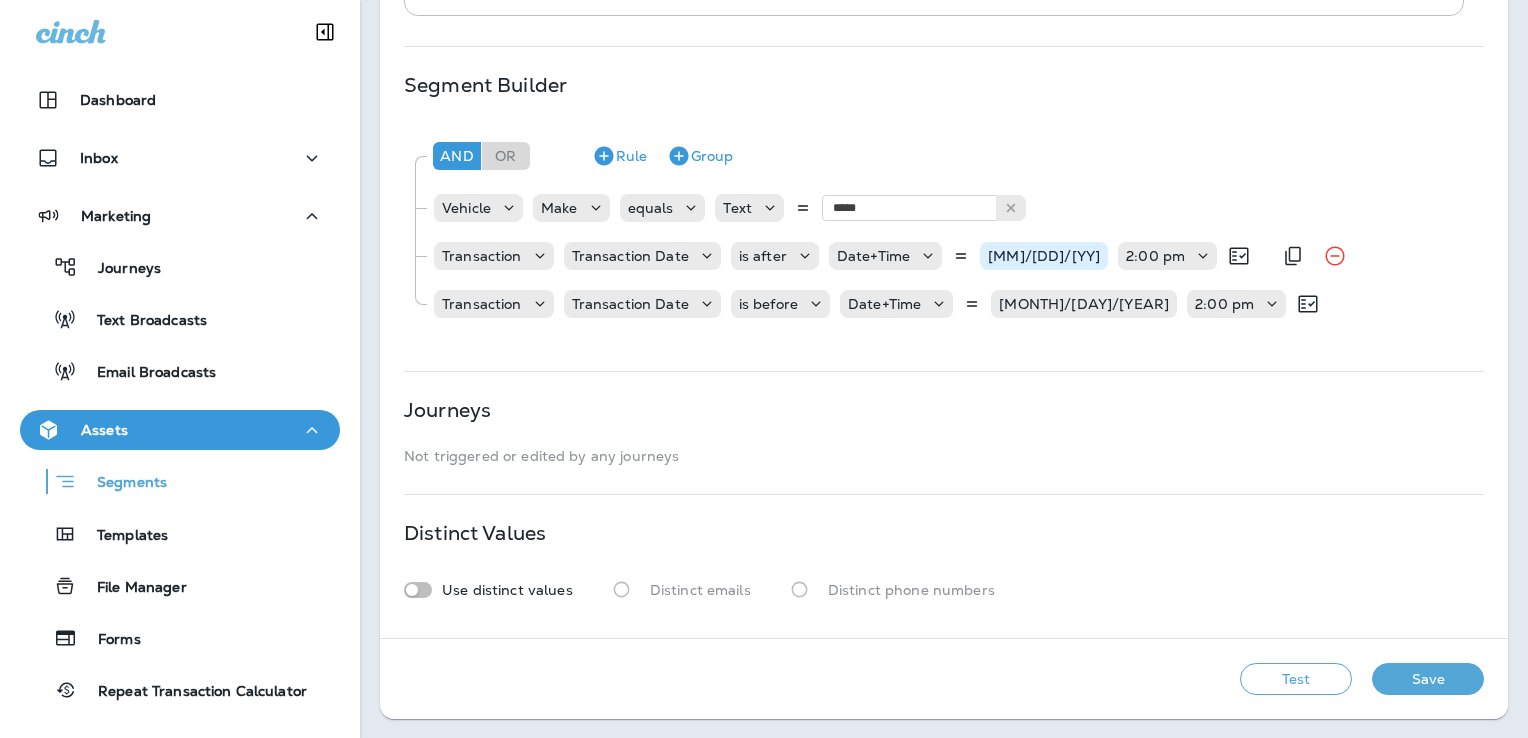 click on "[MM]/[DD]/[YY]" at bounding box center [1044, 256] 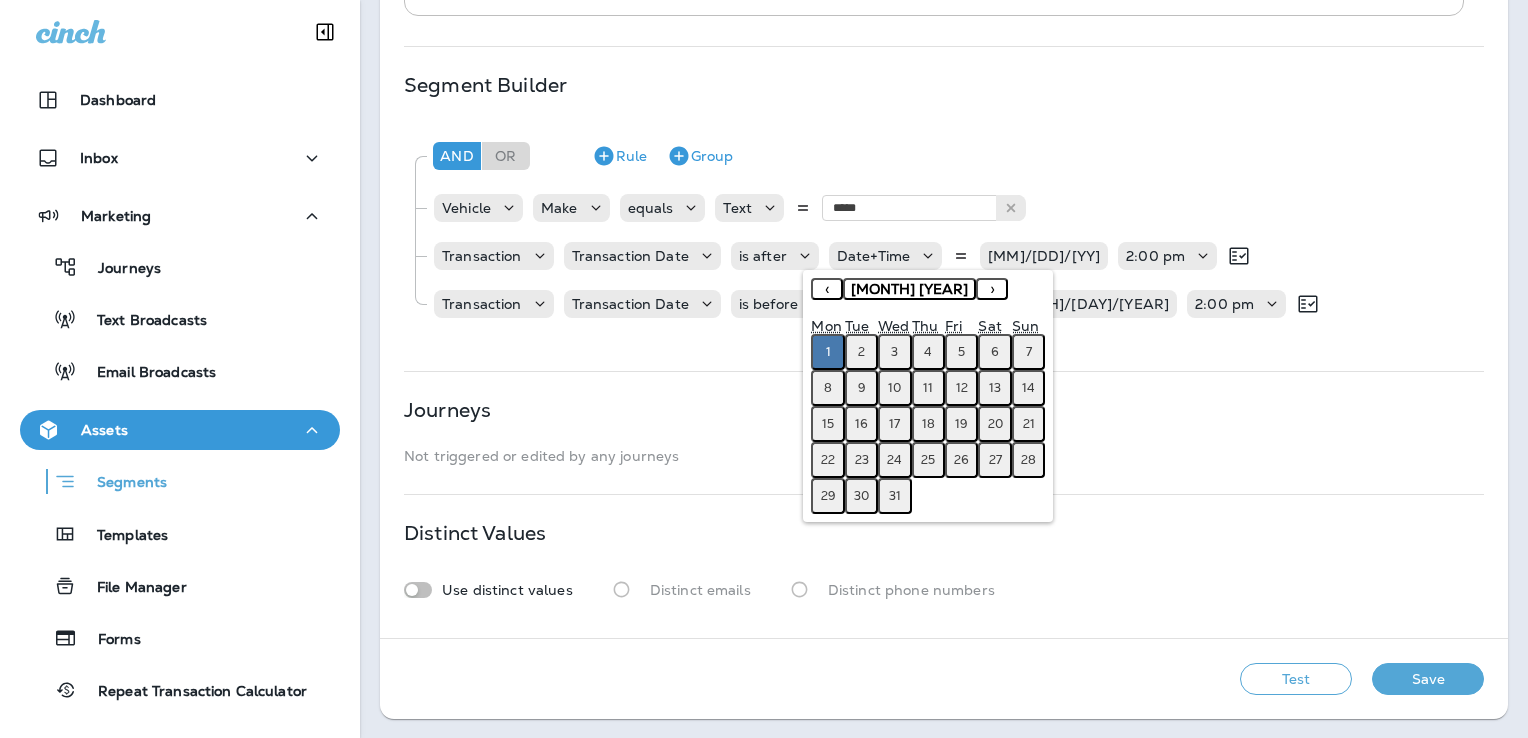 click on "›" at bounding box center (992, 289) 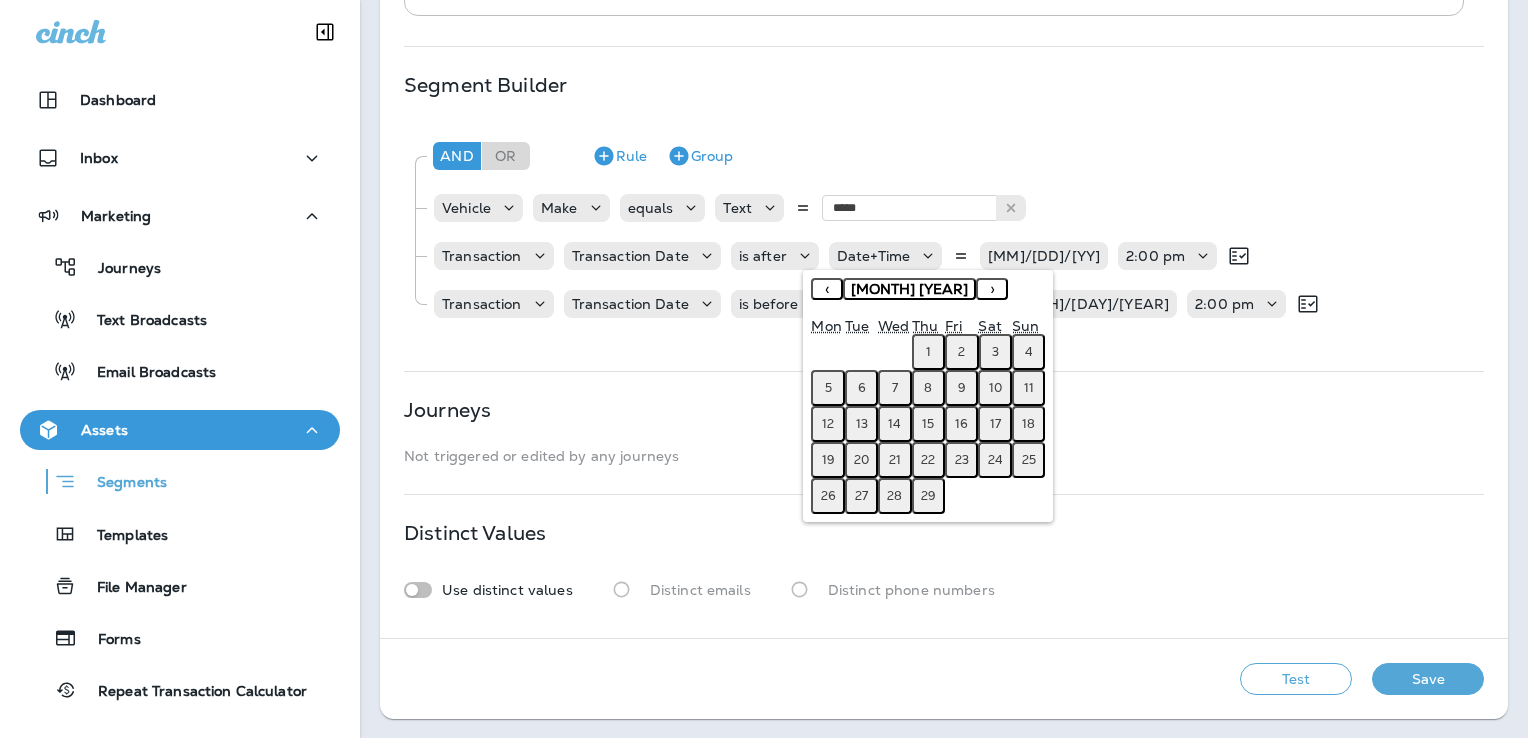 click on "›" at bounding box center [992, 289] 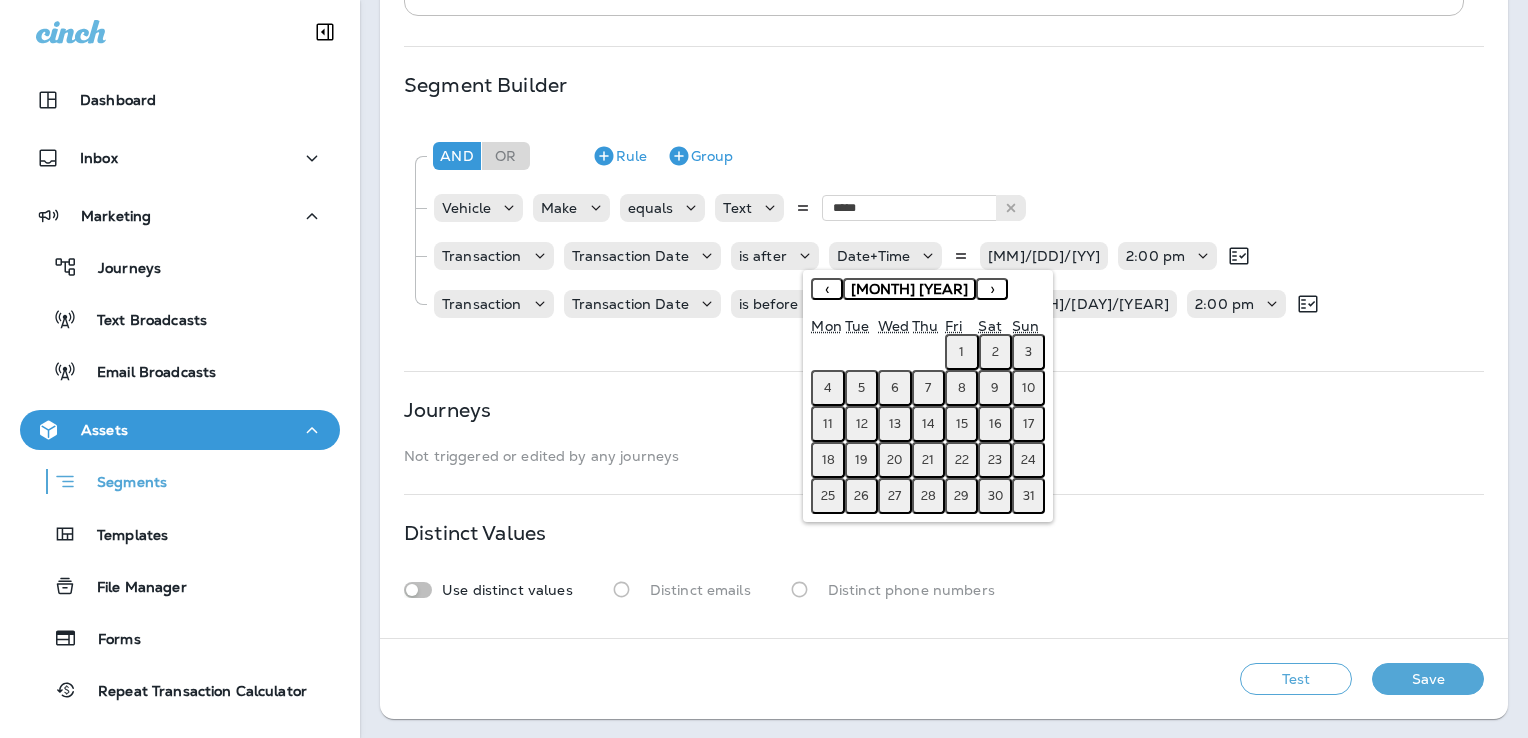click on "›" at bounding box center [992, 289] 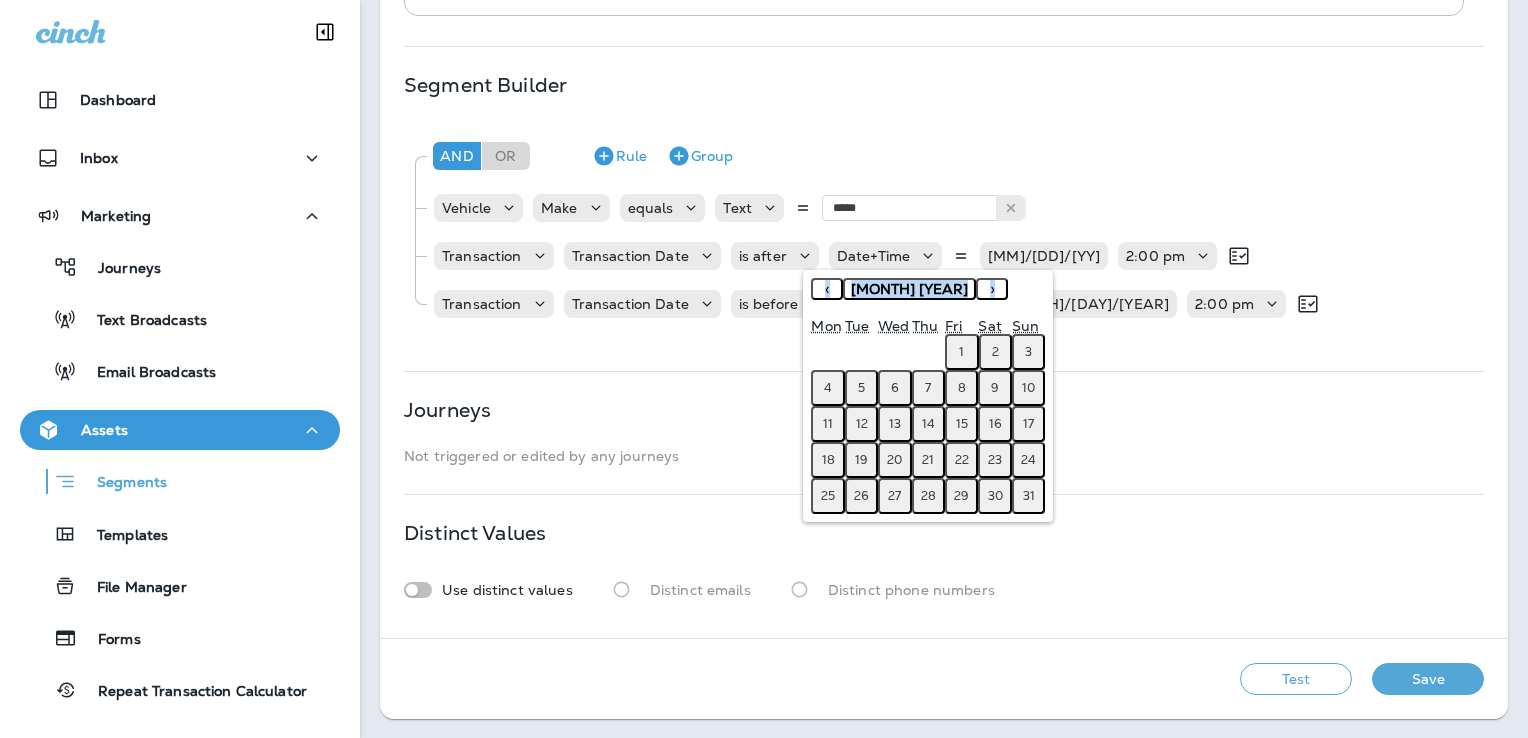 click on "« ‹ [MONTH] [YEAR] › »" at bounding box center [928, 296] 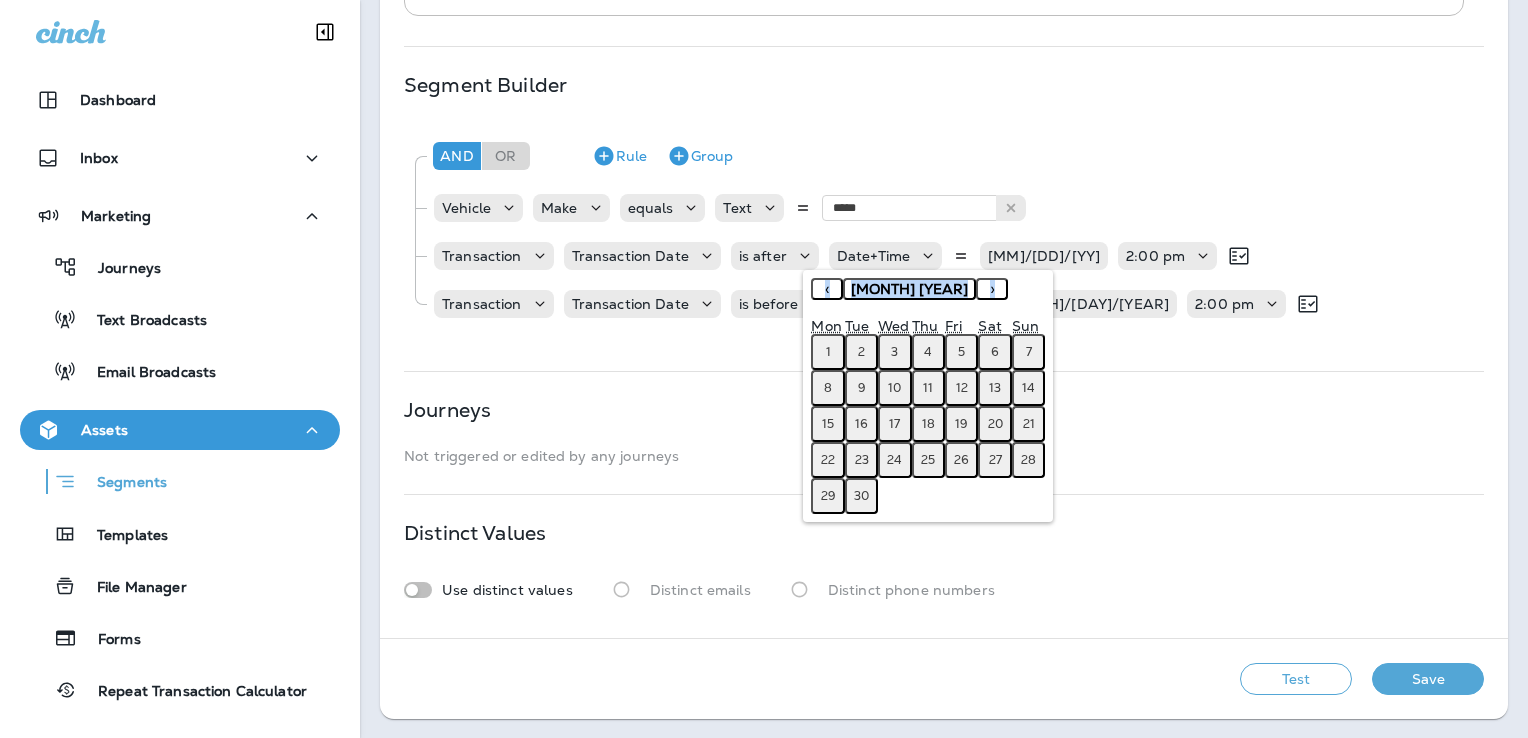 click on "›" at bounding box center (992, 289) 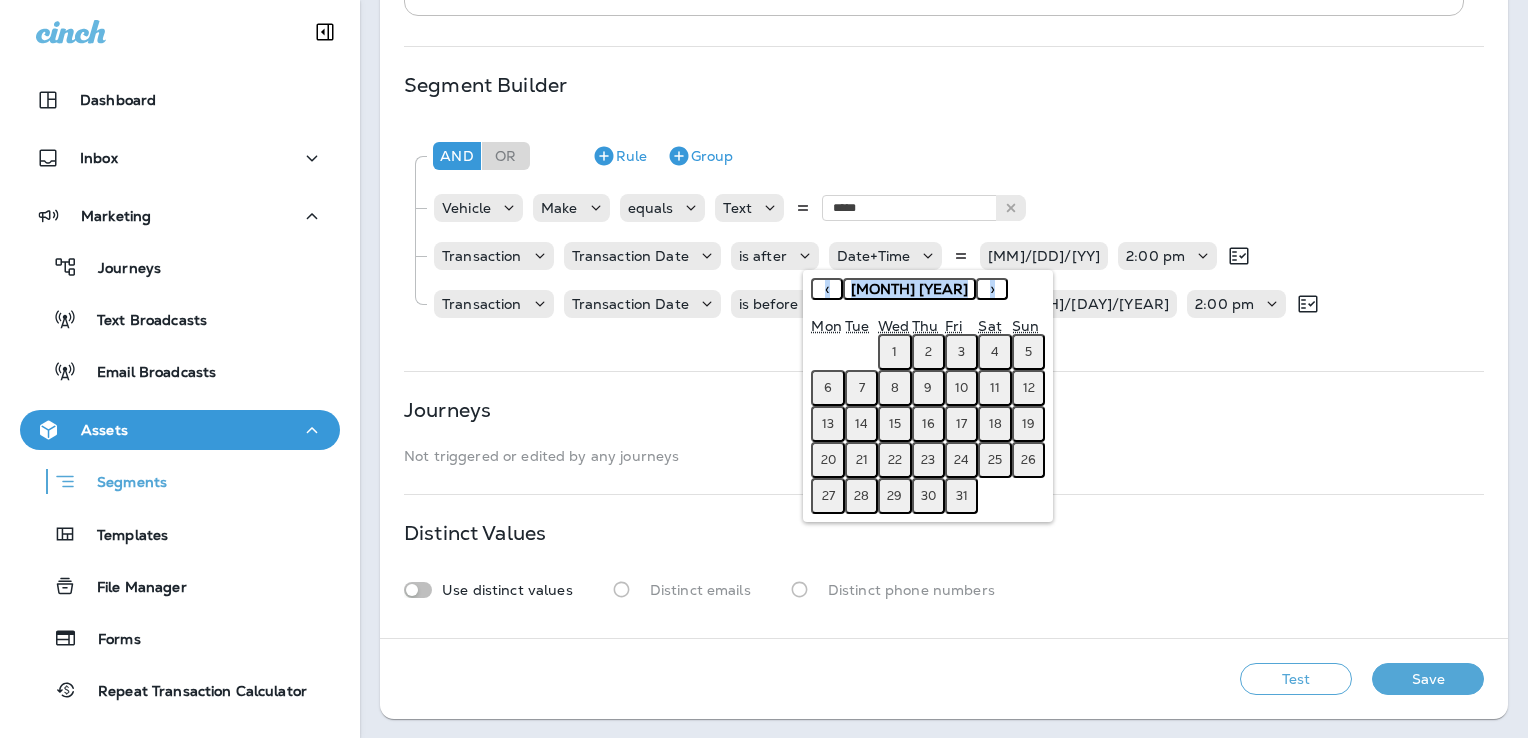 click on "›" at bounding box center [992, 289] 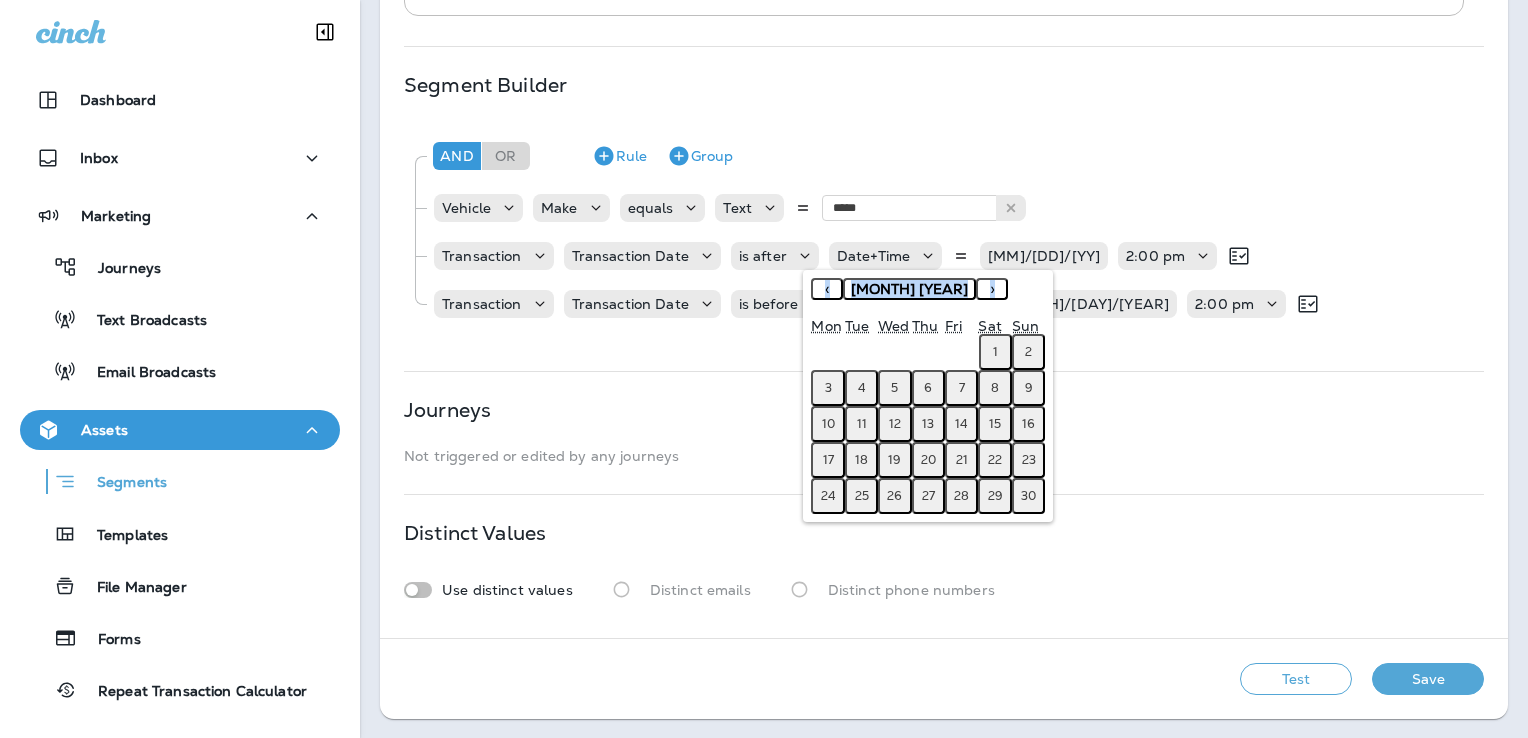 click on "›" at bounding box center (992, 289) 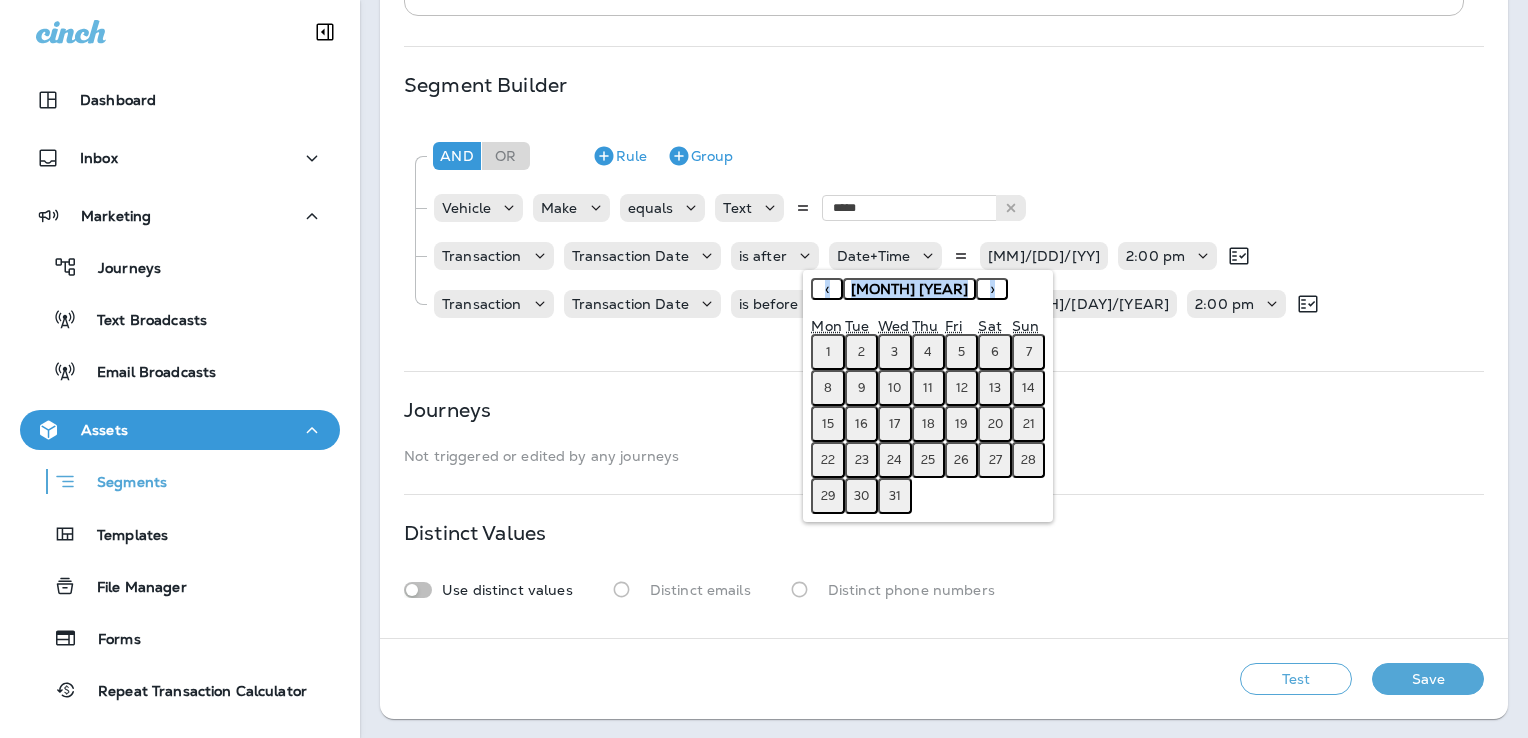 click on "›" at bounding box center (992, 289) 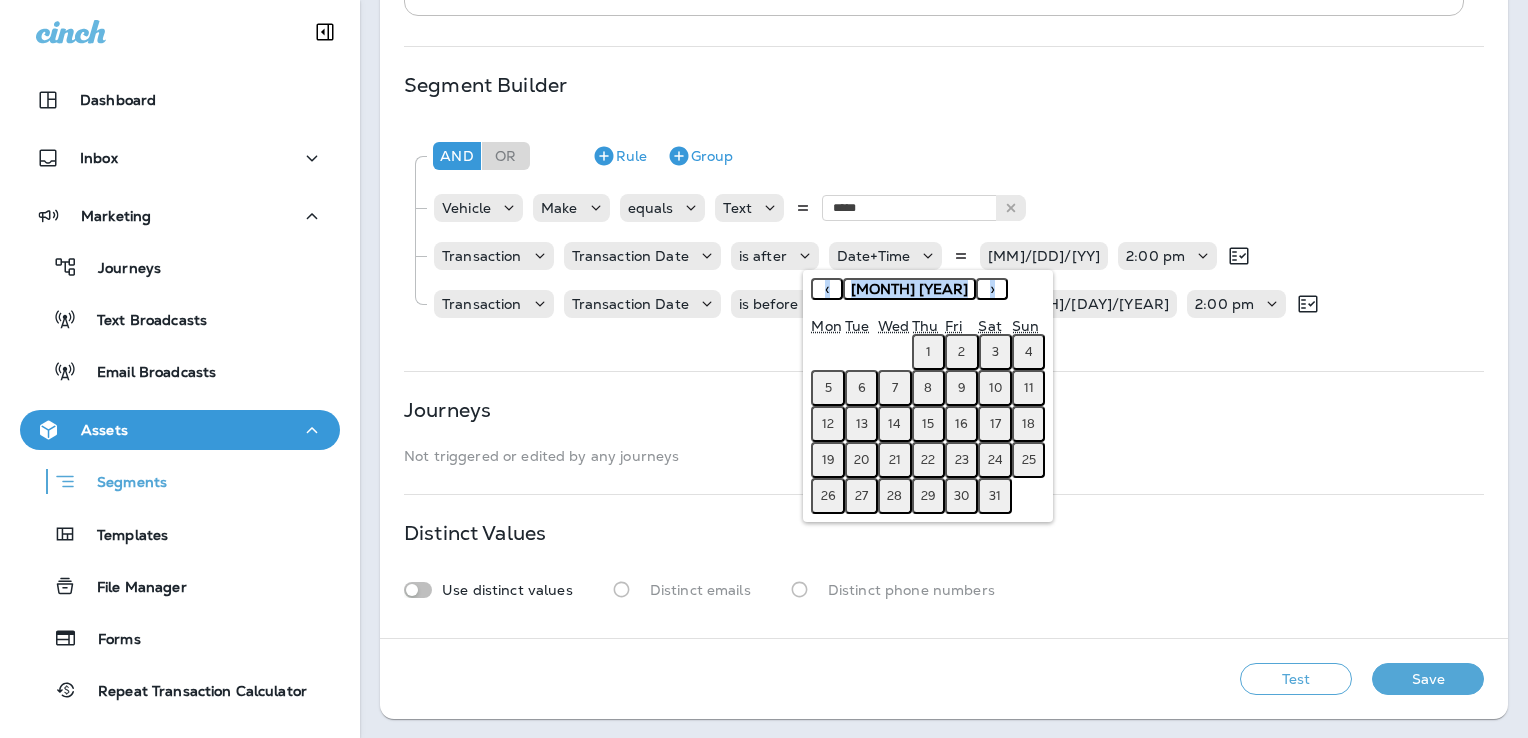 click on "›" at bounding box center [992, 289] 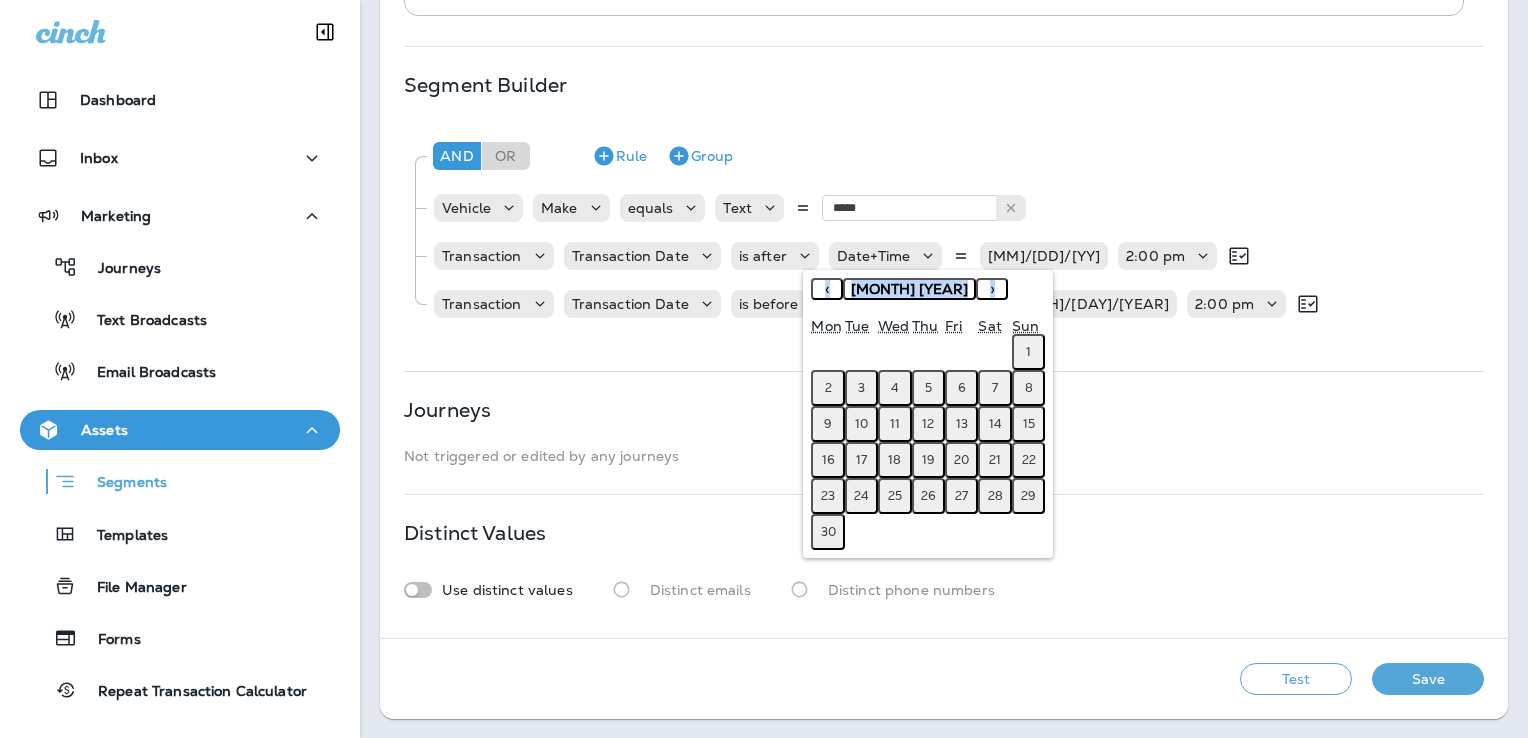 click on "[MONTH] [YEAR]" at bounding box center [909, 289] 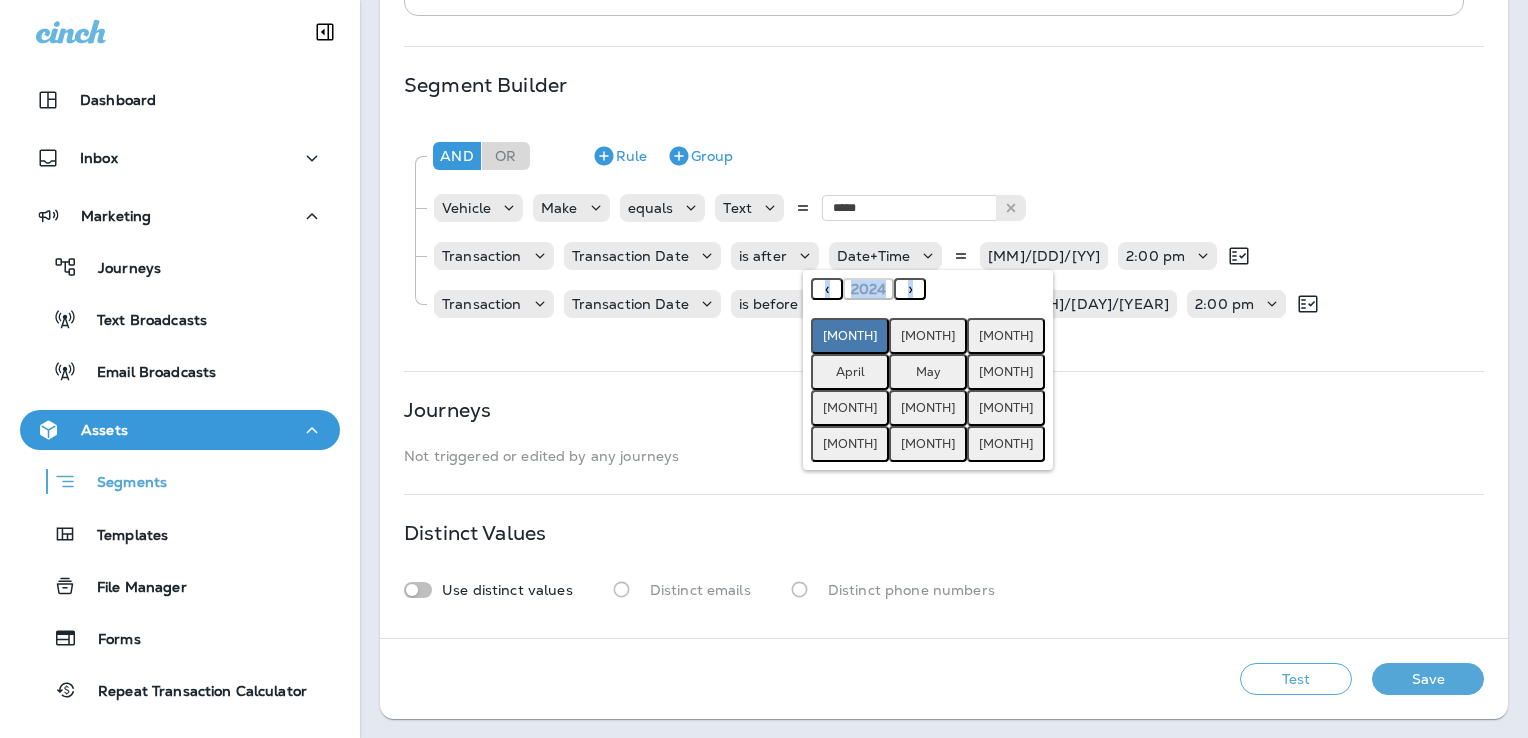 click on "›" at bounding box center [910, 289] 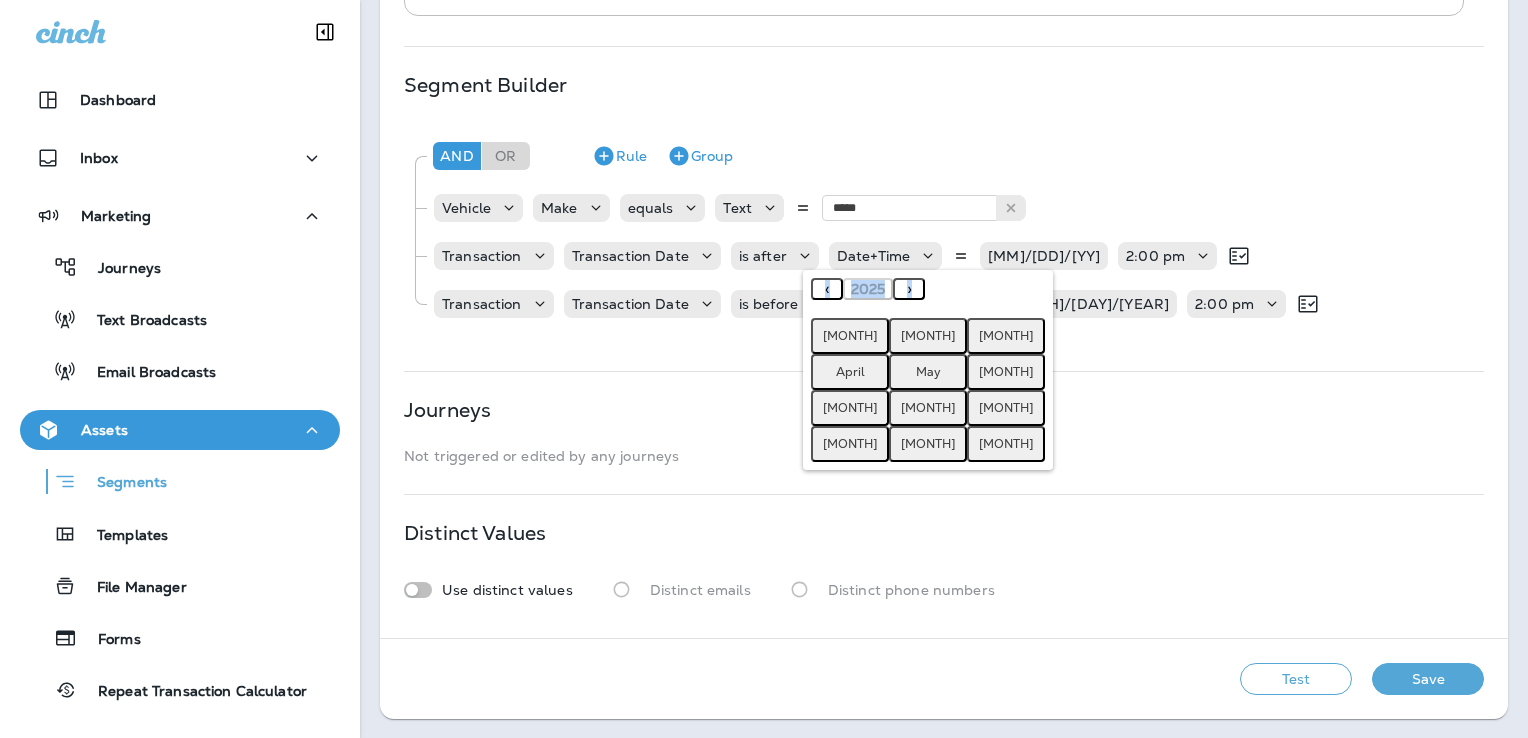 click on "April" at bounding box center [850, 372] 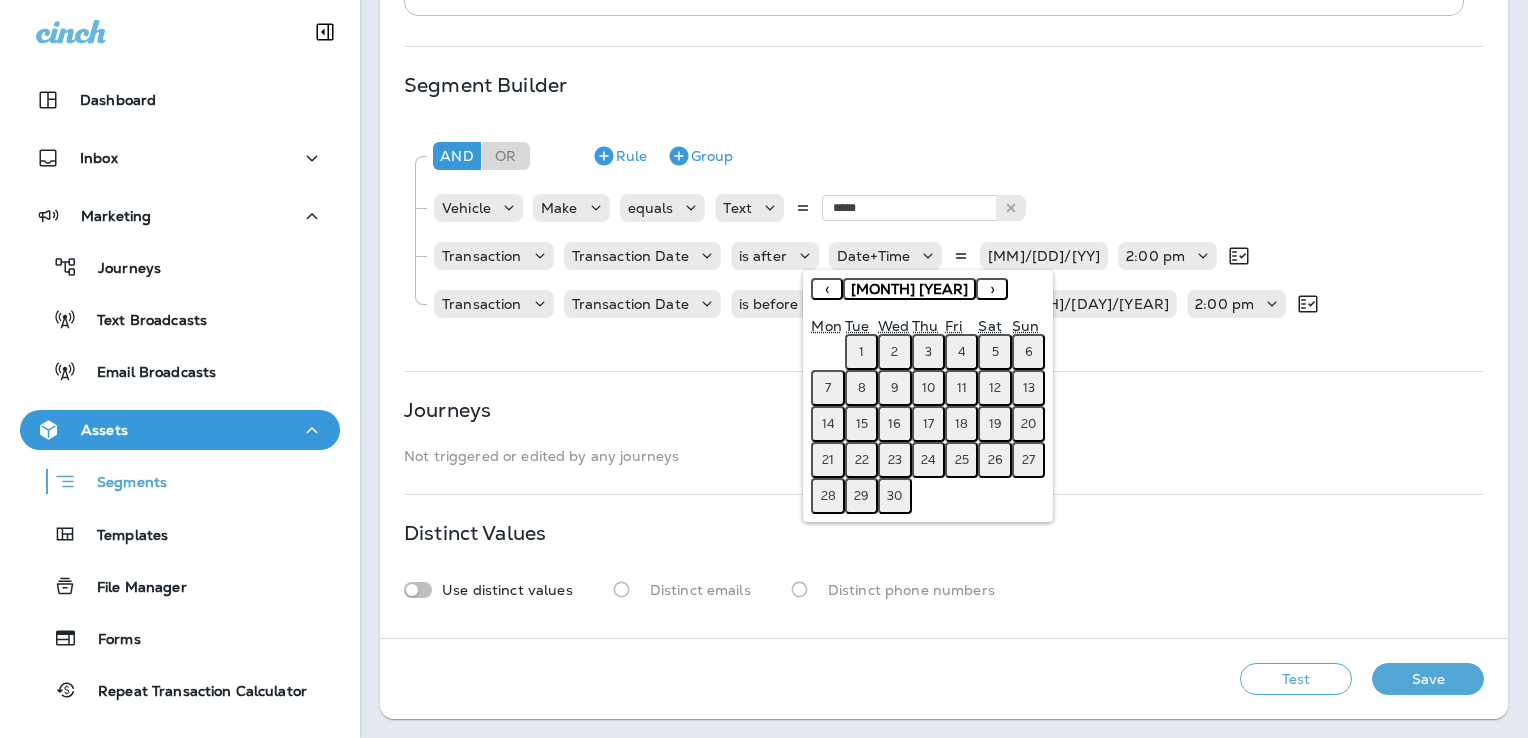 click on "**********" at bounding box center [944, 177] 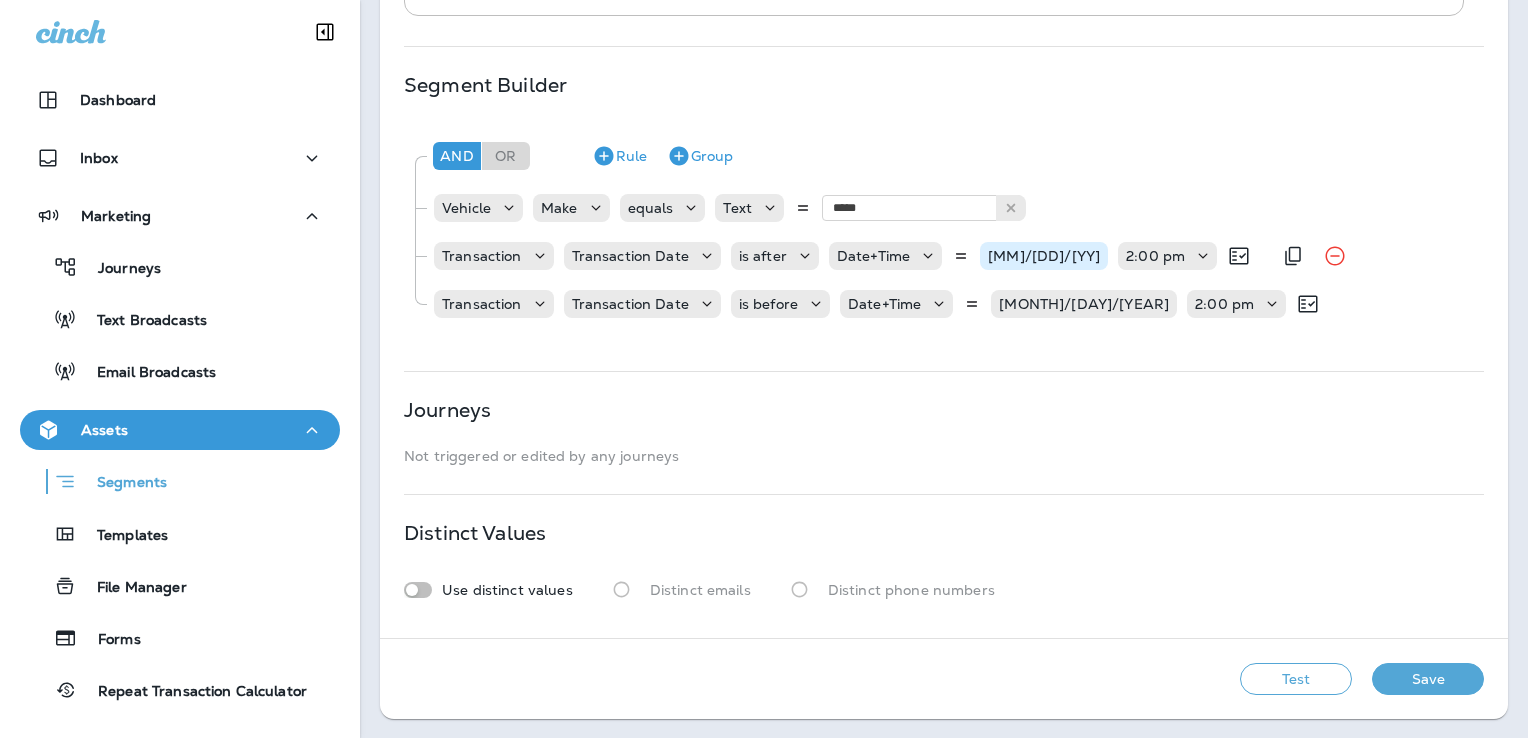 click on "[MM]/[DD]/[YY]" at bounding box center [1044, 256] 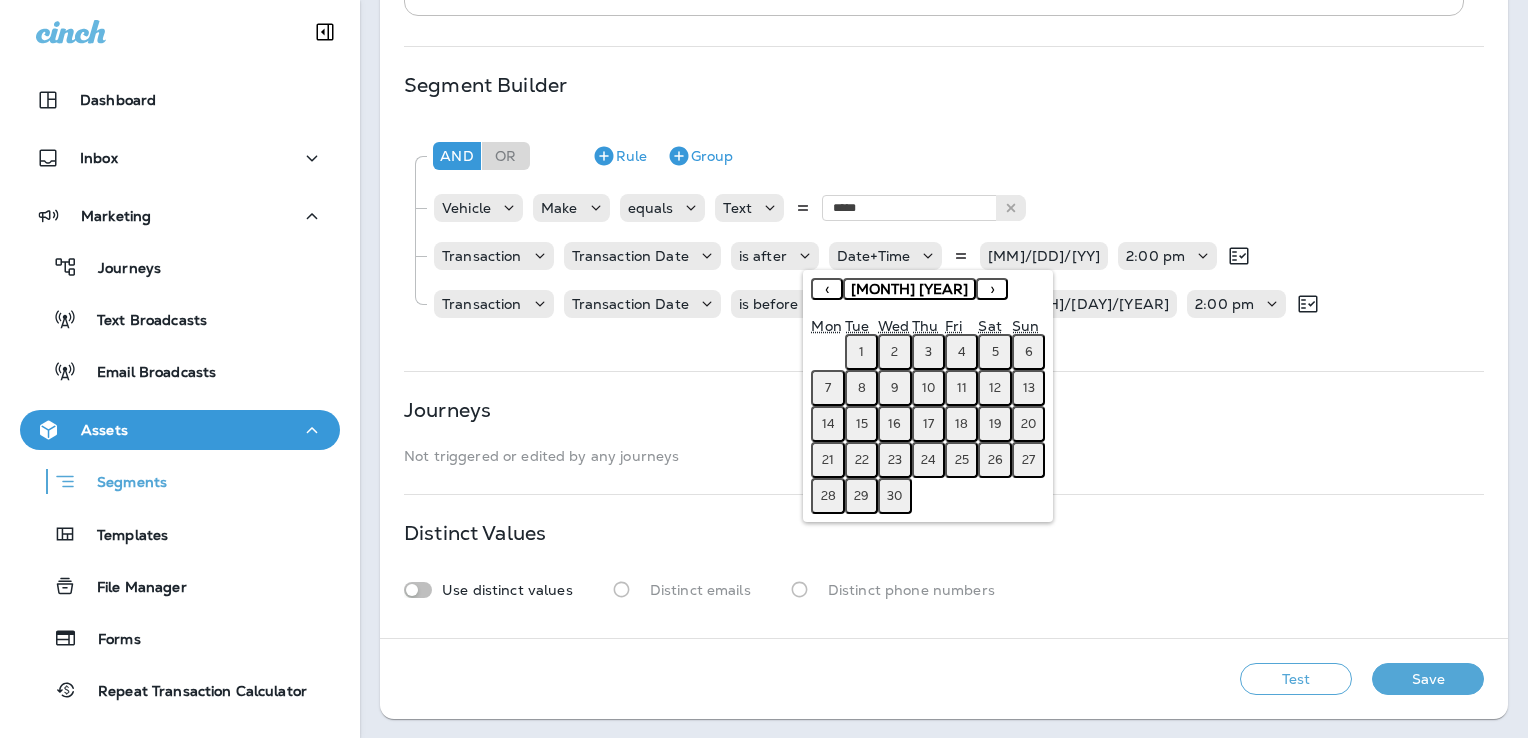 click on "1" at bounding box center (861, 352) 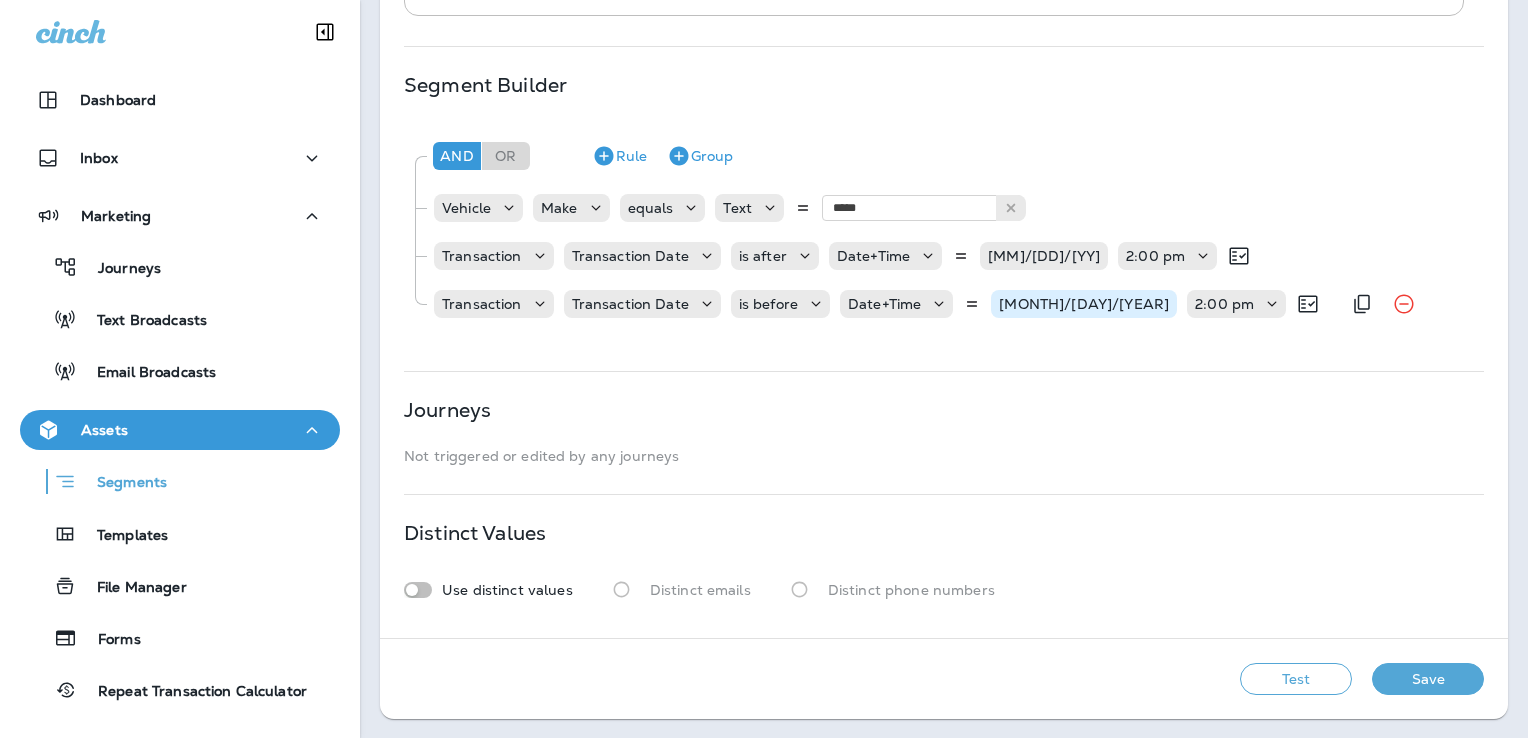 click on "[MONTH]/[DAY]/[YEAR]" at bounding box center [1084, 304] 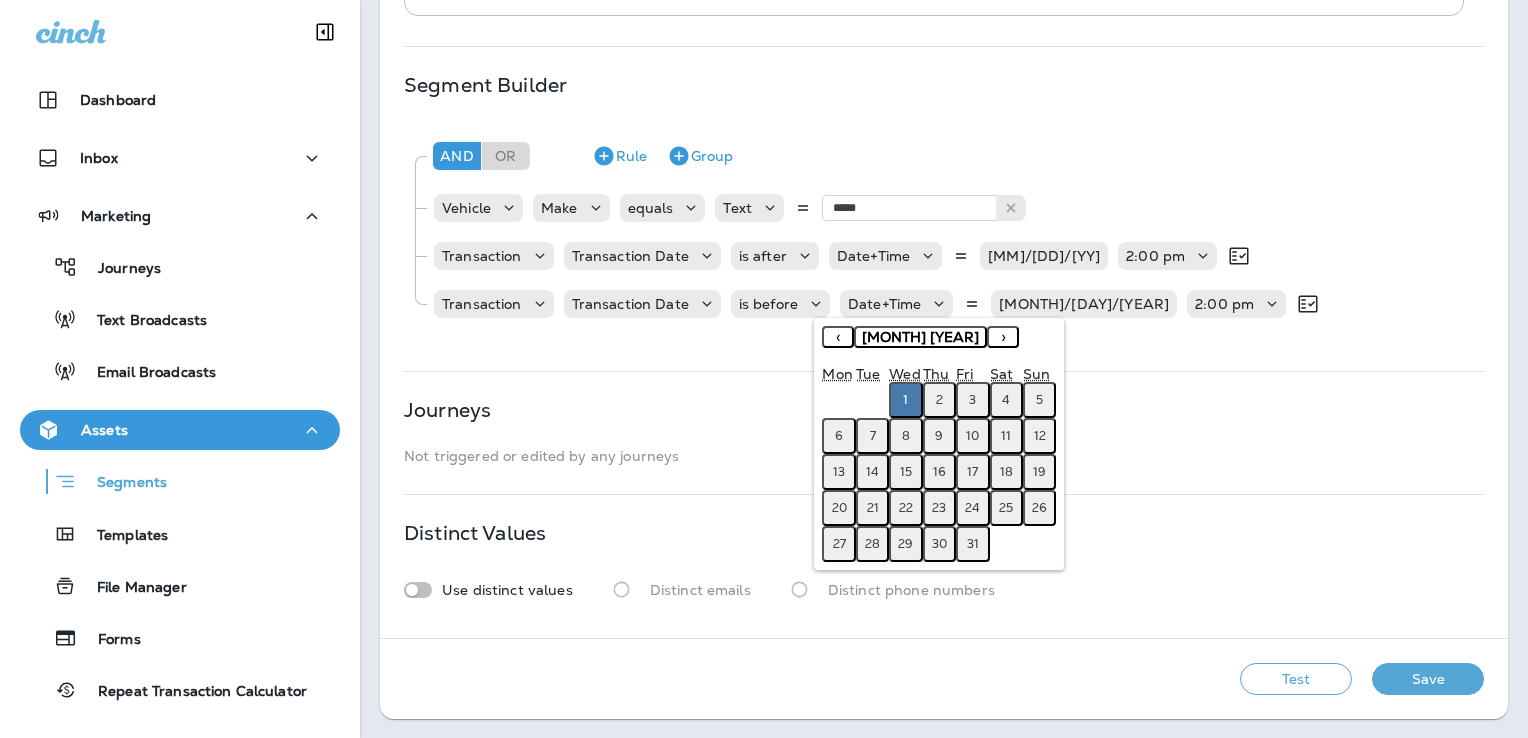 click on "›" at bounding box center (1003, 337) 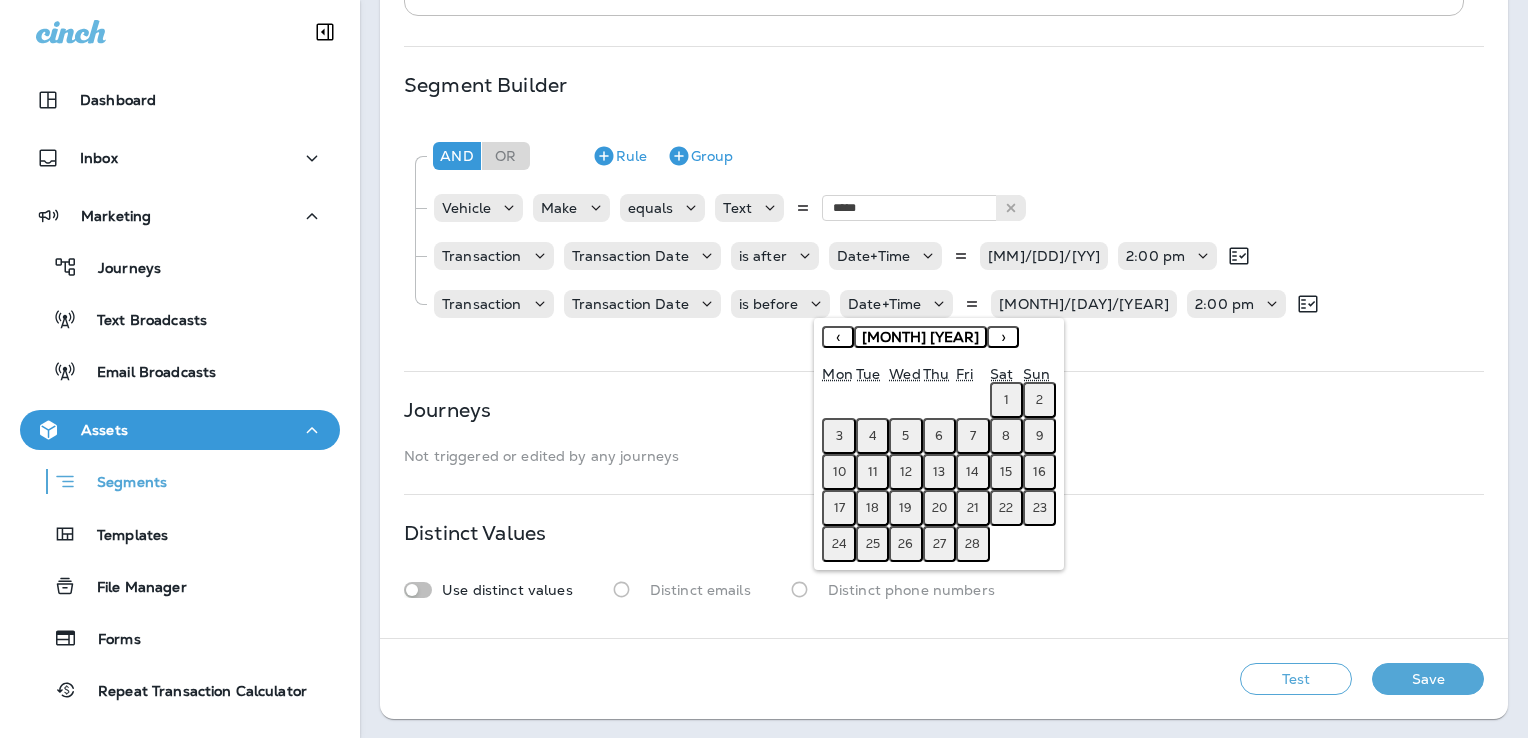 click on "›" at bounding box center (1003, 337) 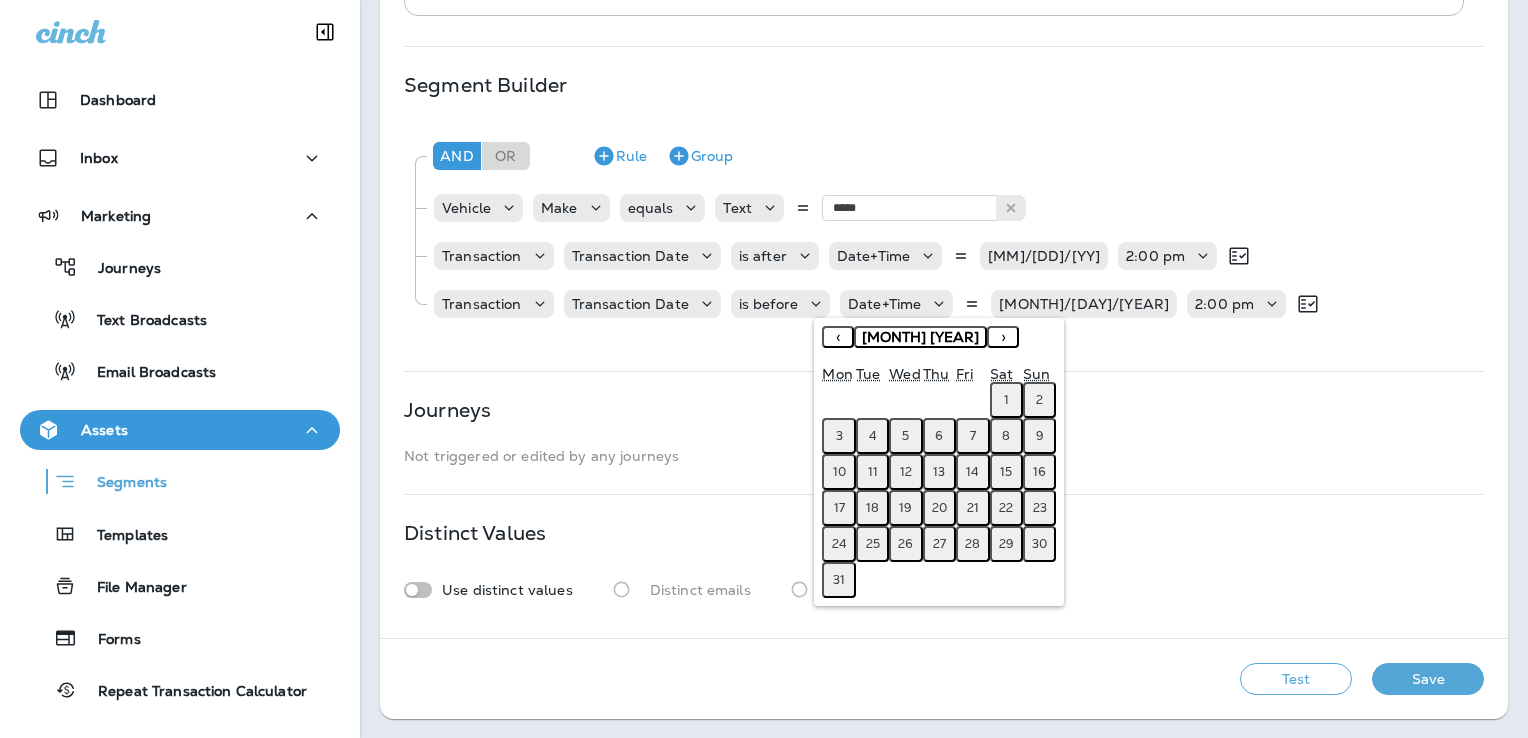 click on "›" at bounding box center [1003, 337] 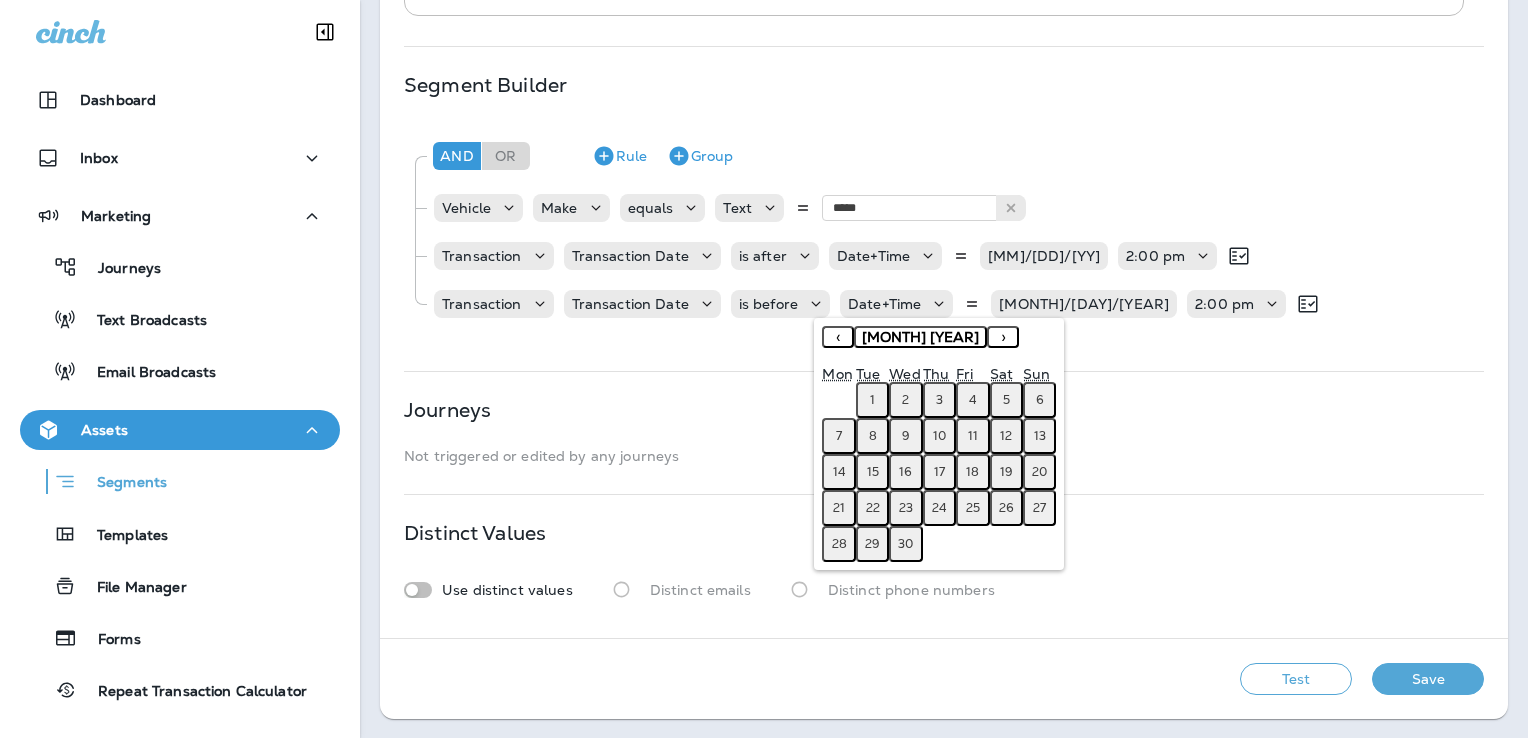 click on "›" at bounding box center (1003, 337) 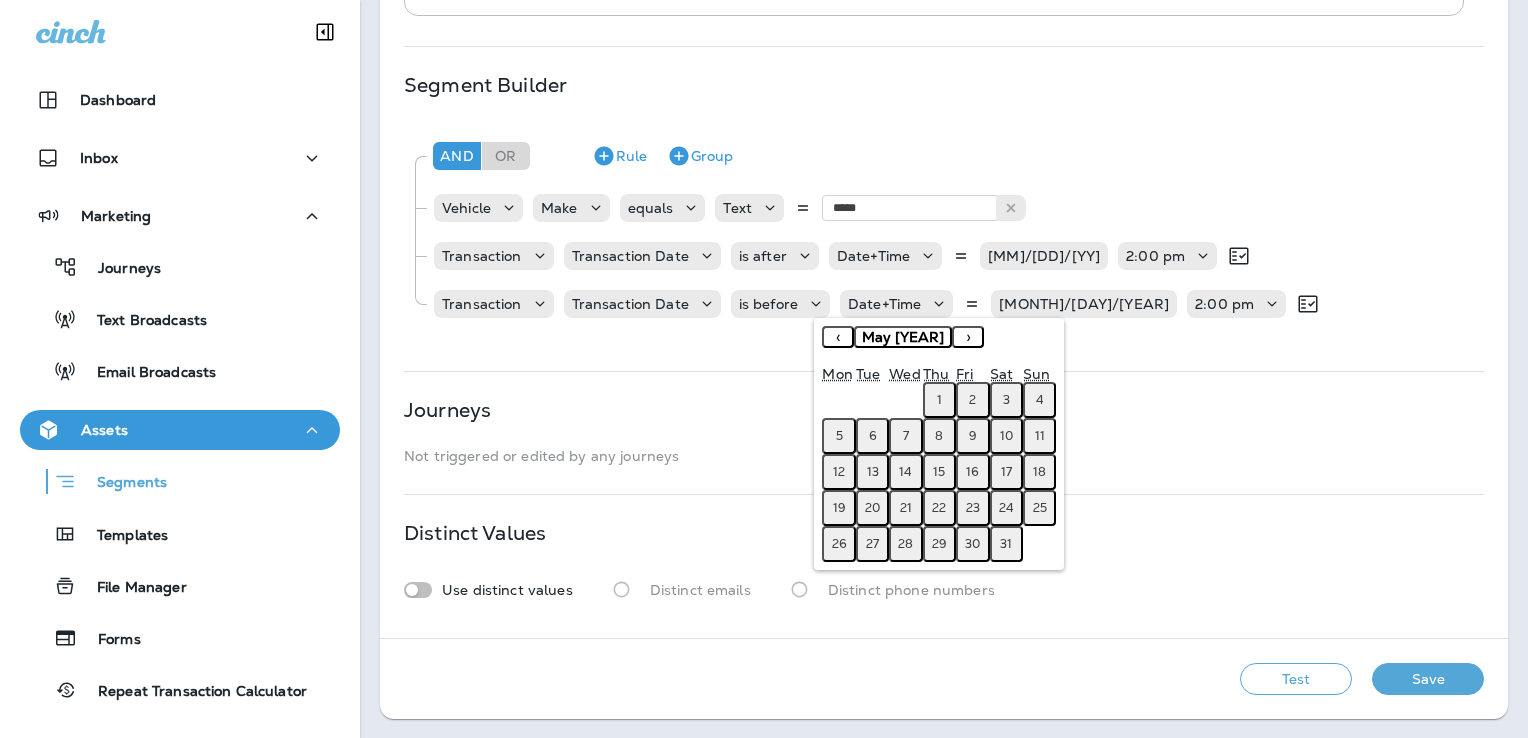 click on "31" at bounding box center (1006, 544) 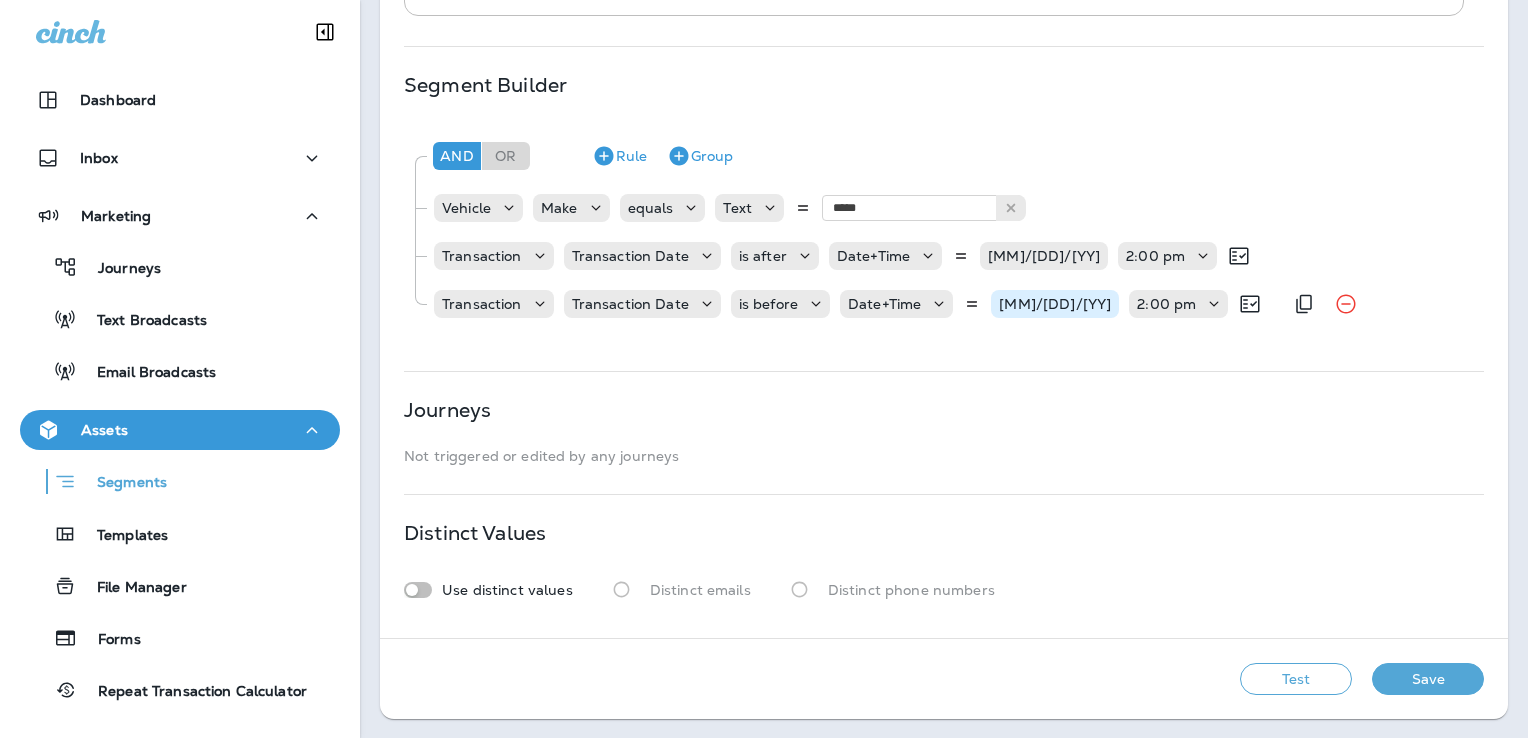 click on "[MM]/[DD]/[YY]" at bounding box center [1055, 304] 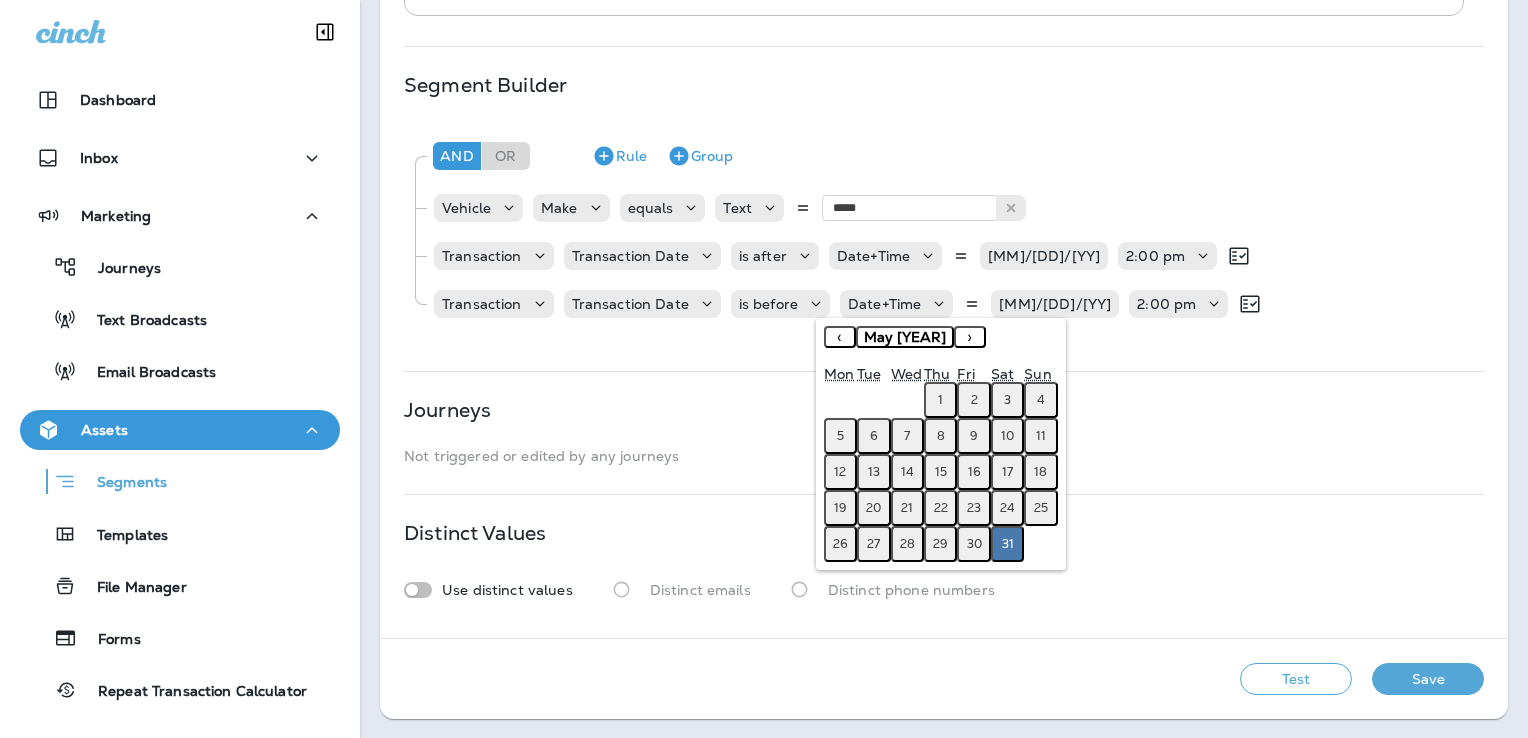 click on "›" at bounding box center (970, 337) 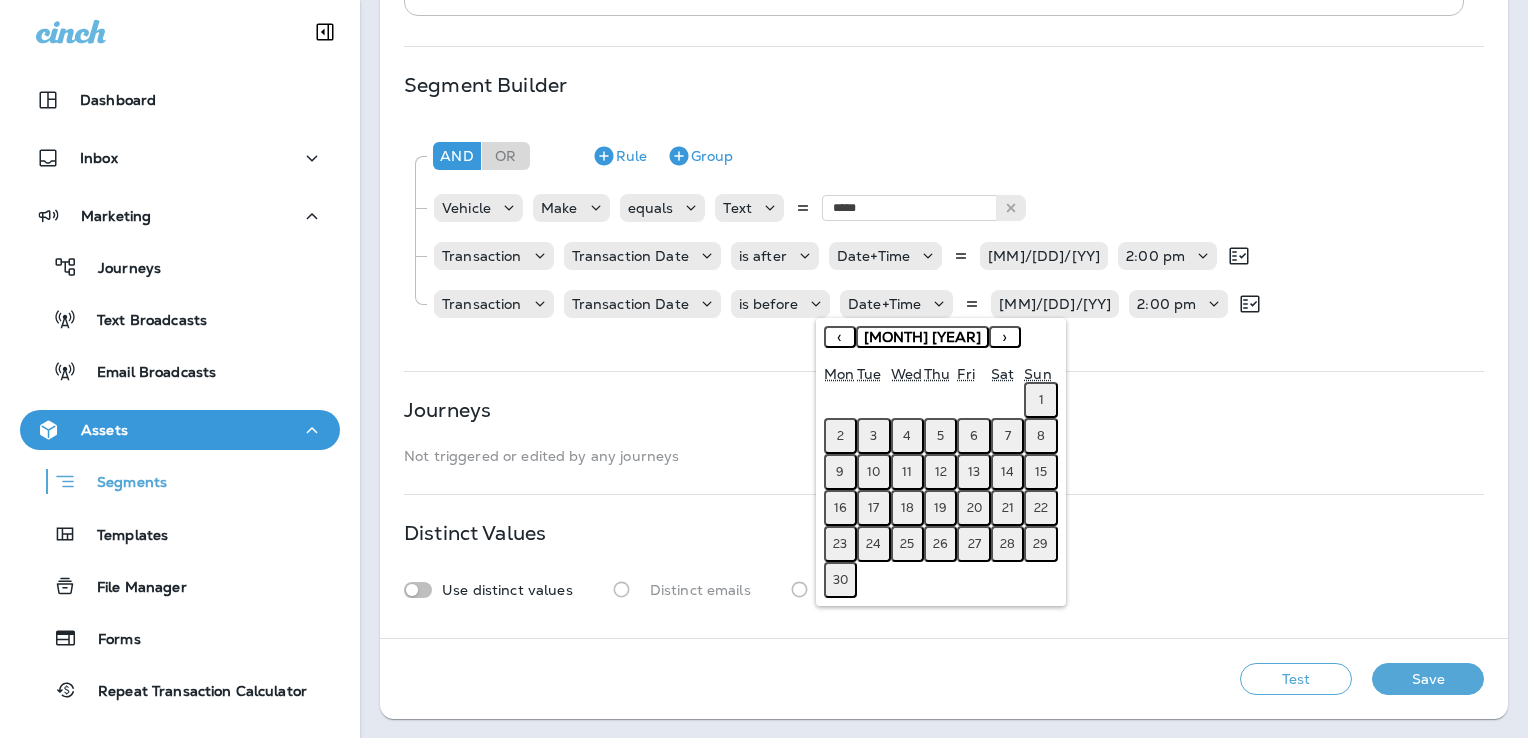 click on "30" at bounding box center (840, 580) 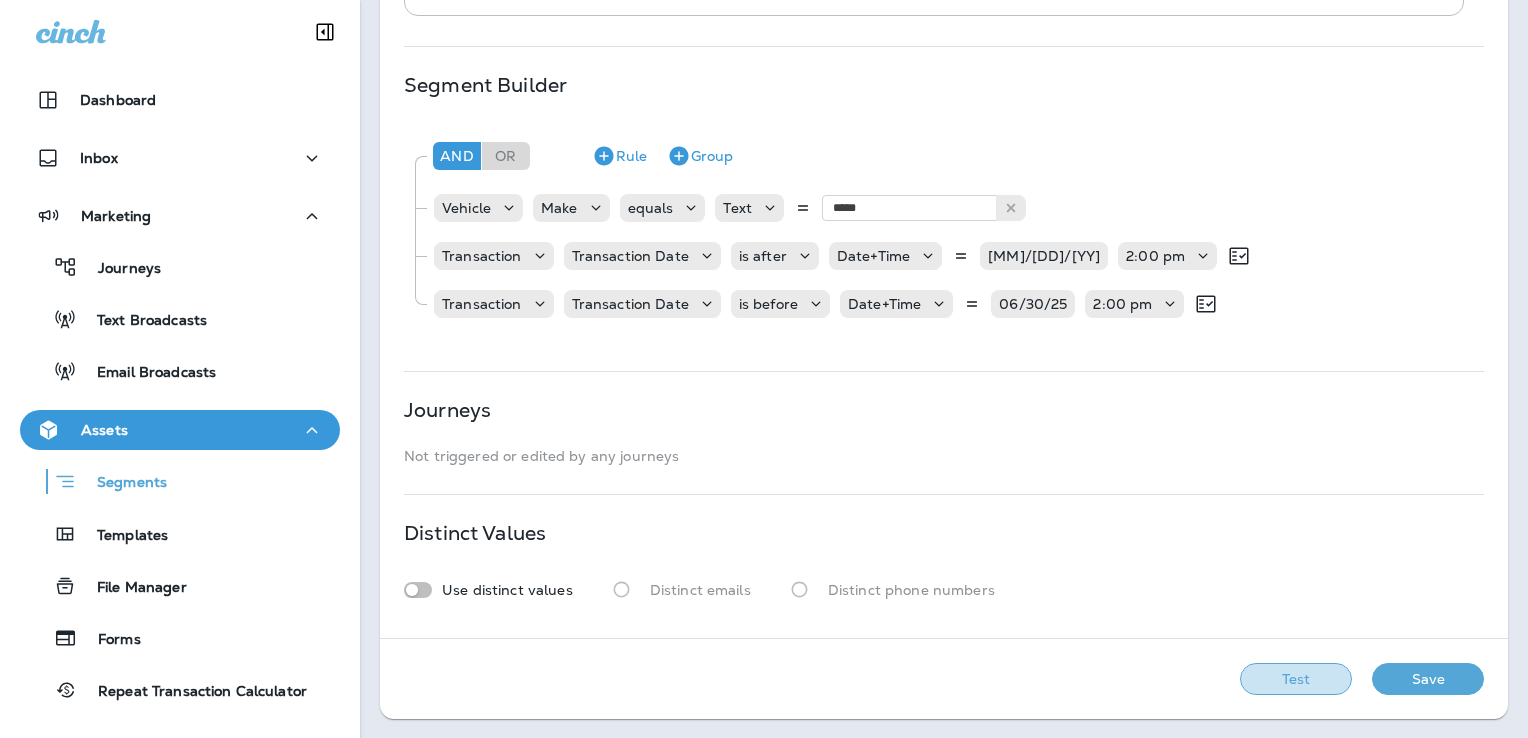 click on "Test" at bounding box center [1296, 679] 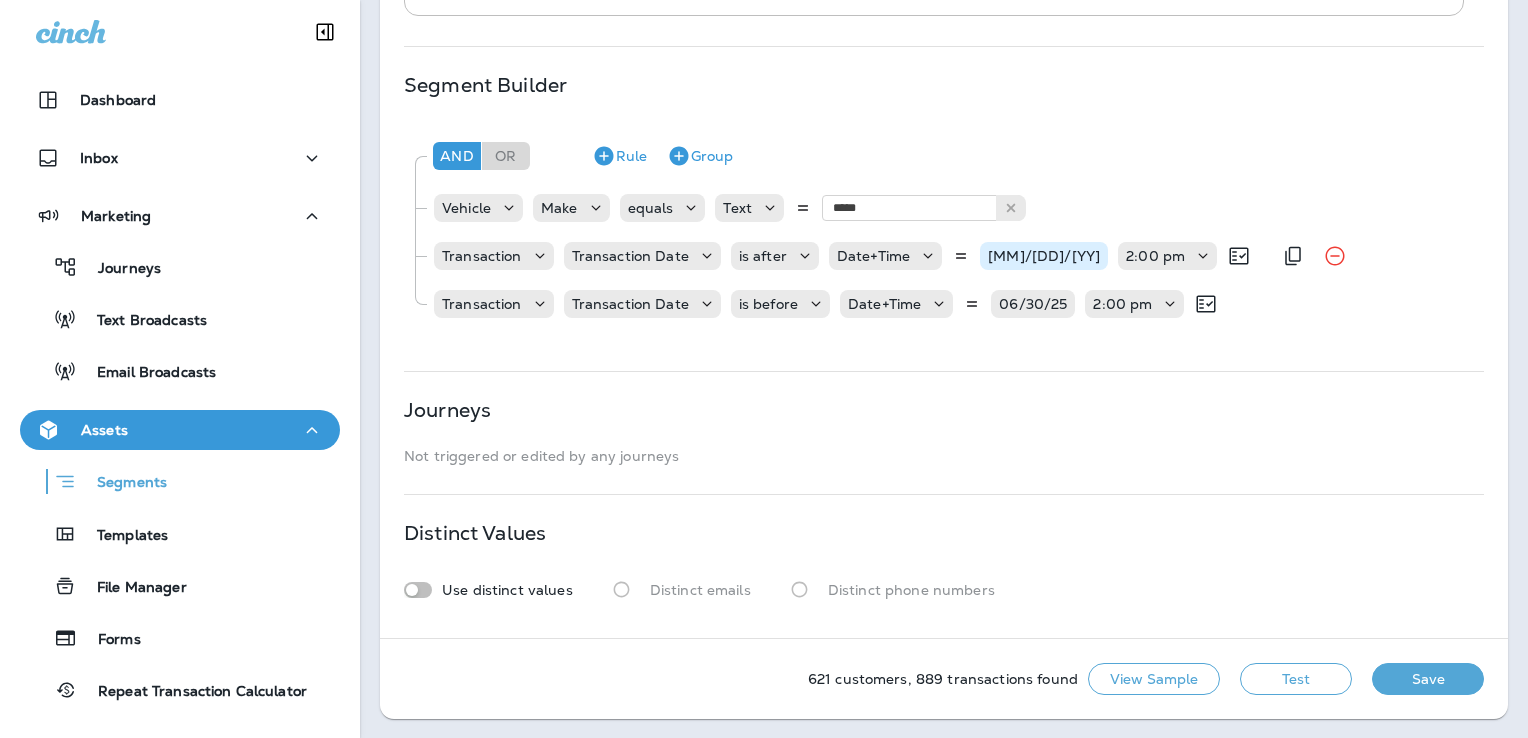 click on "[MM]/[DD]/[YY]" at bounding box center (1044, 256) 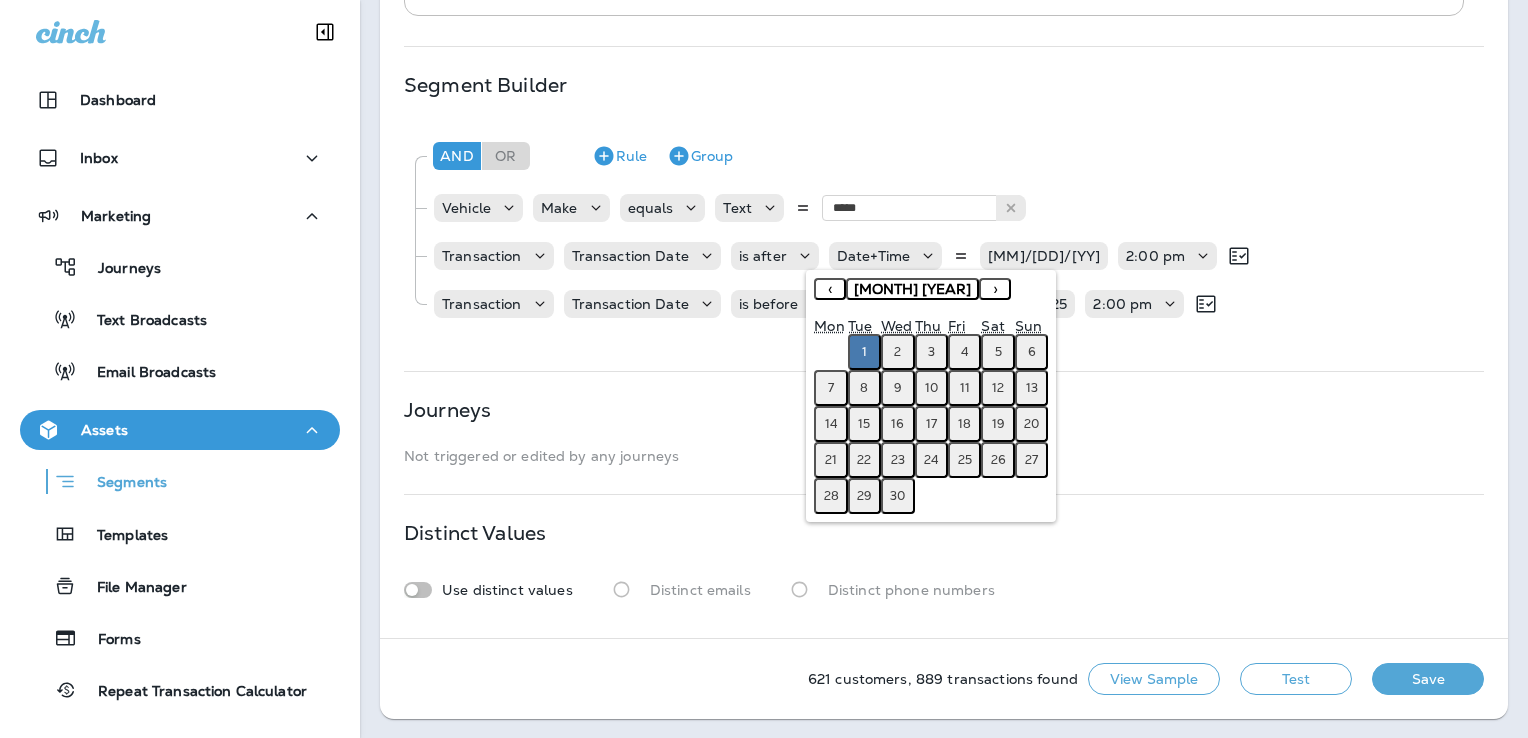 click on "[MONTH] [YEAR]" at bounding box center (912, 289) 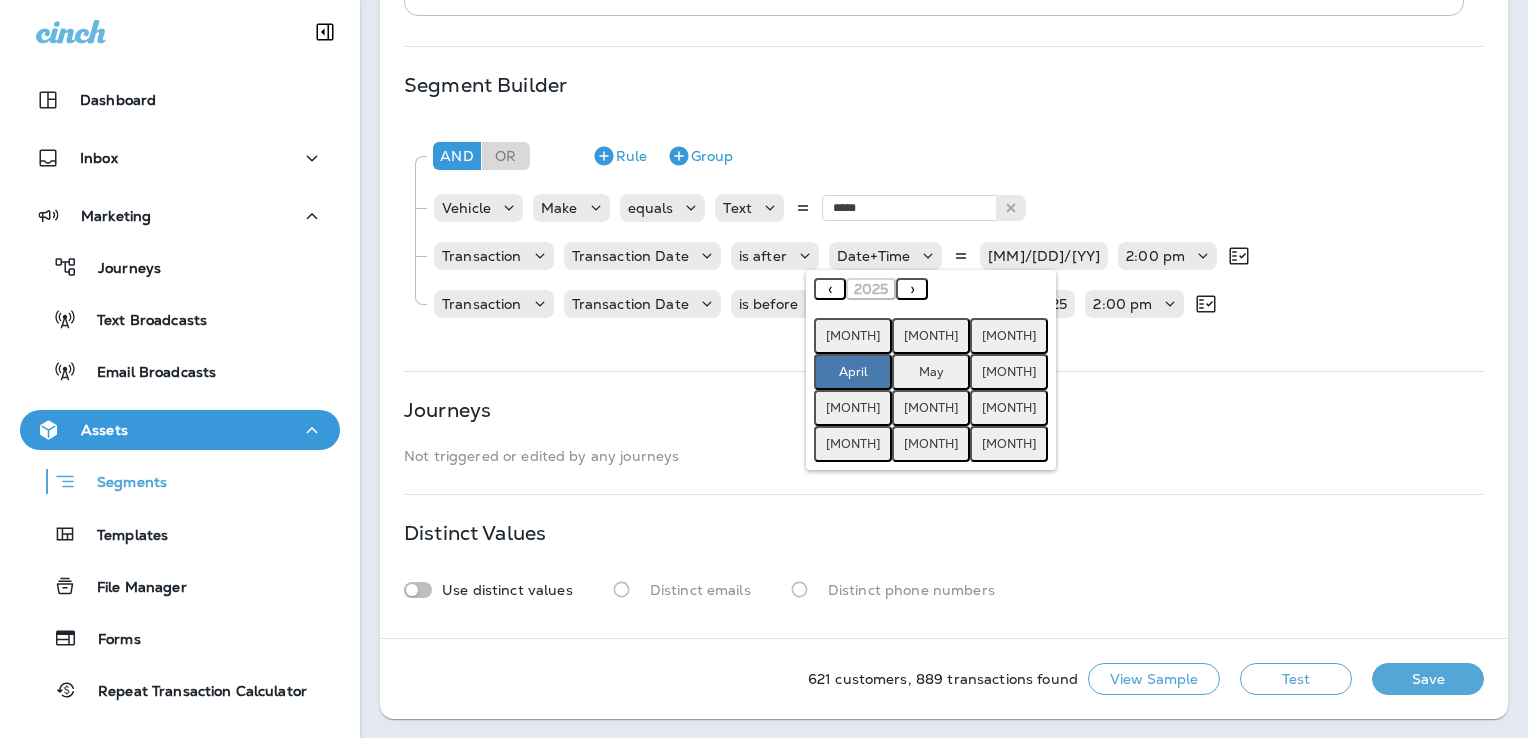 click on "‹" at bounding box center [830, 289] 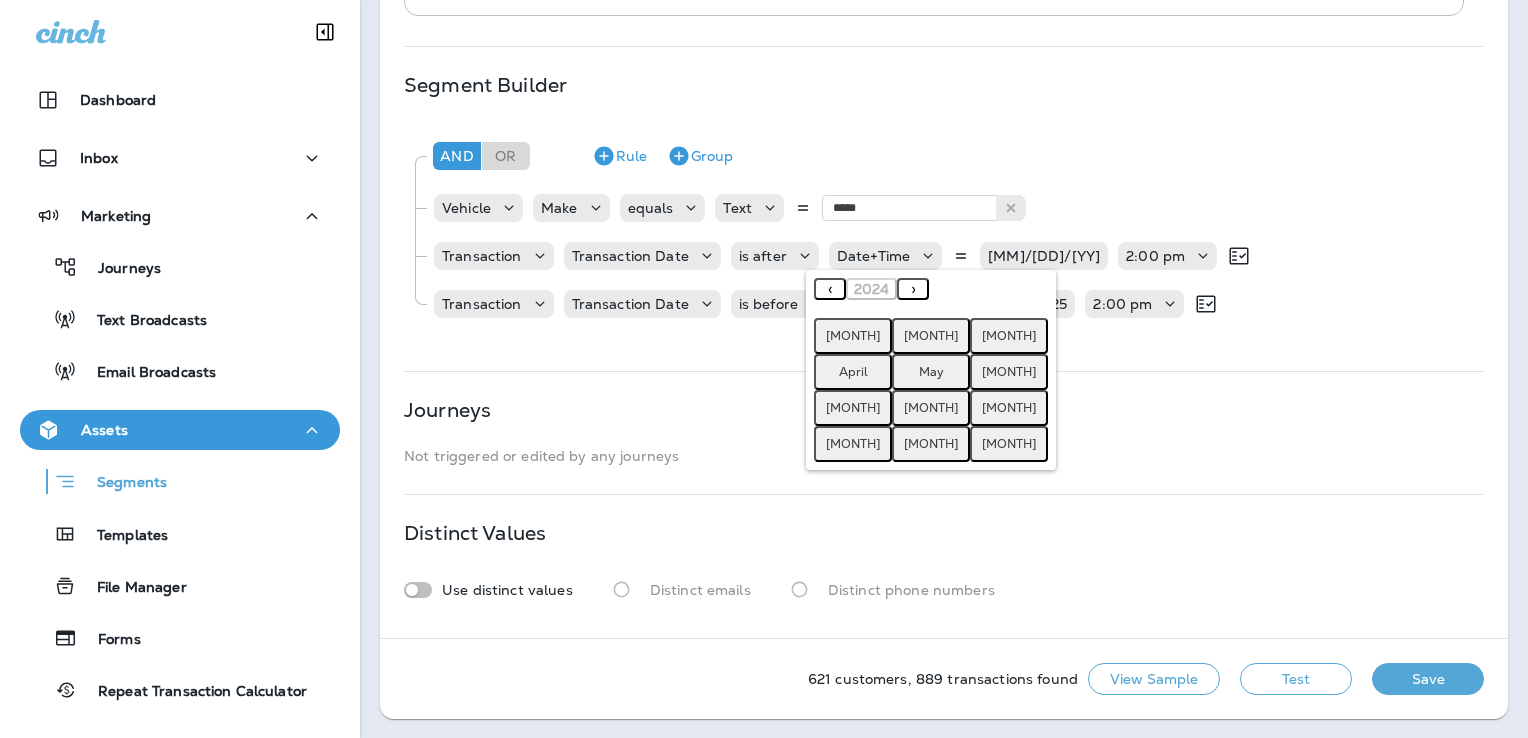 click on "April" at bounding box center (853, 372) 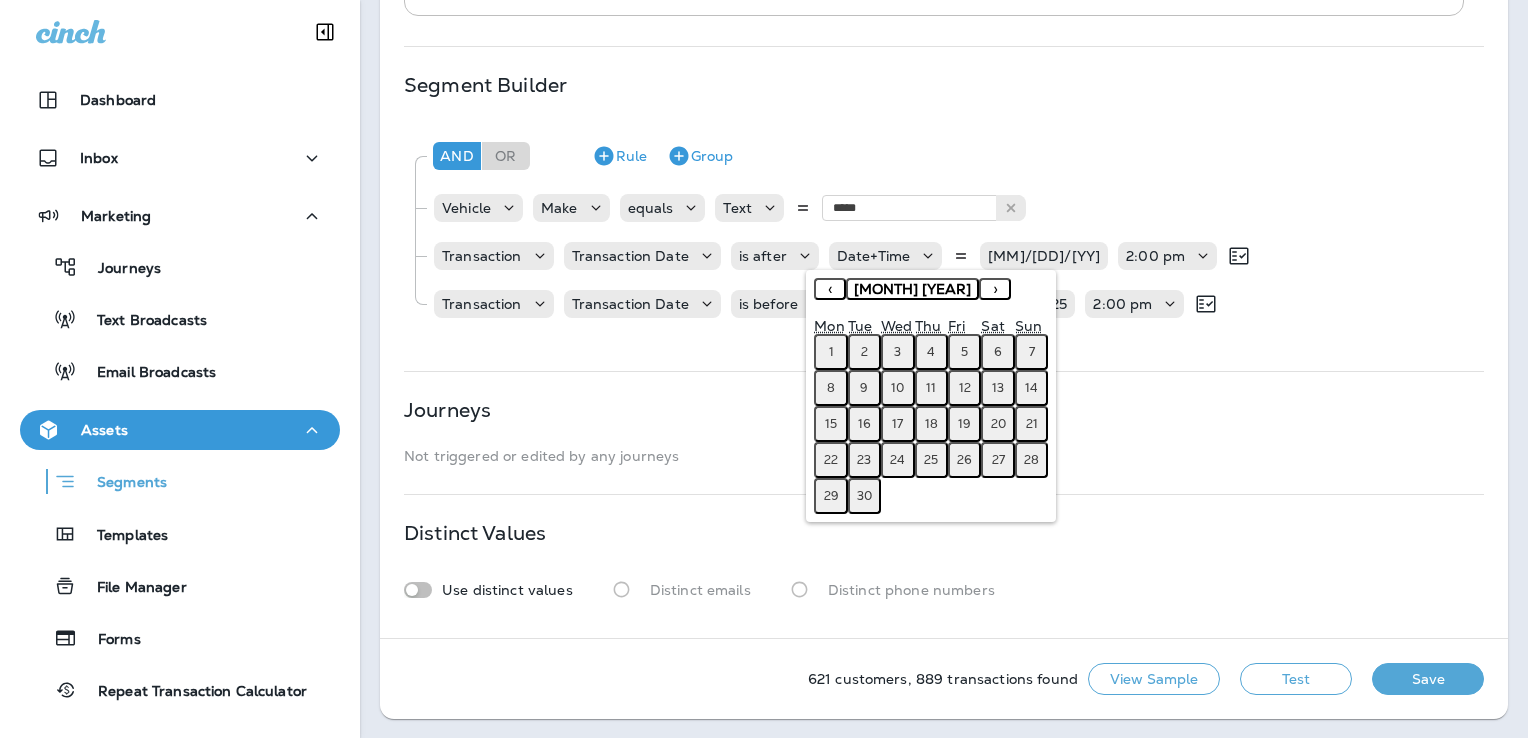 click on "1" at bounding box center [830, 352] 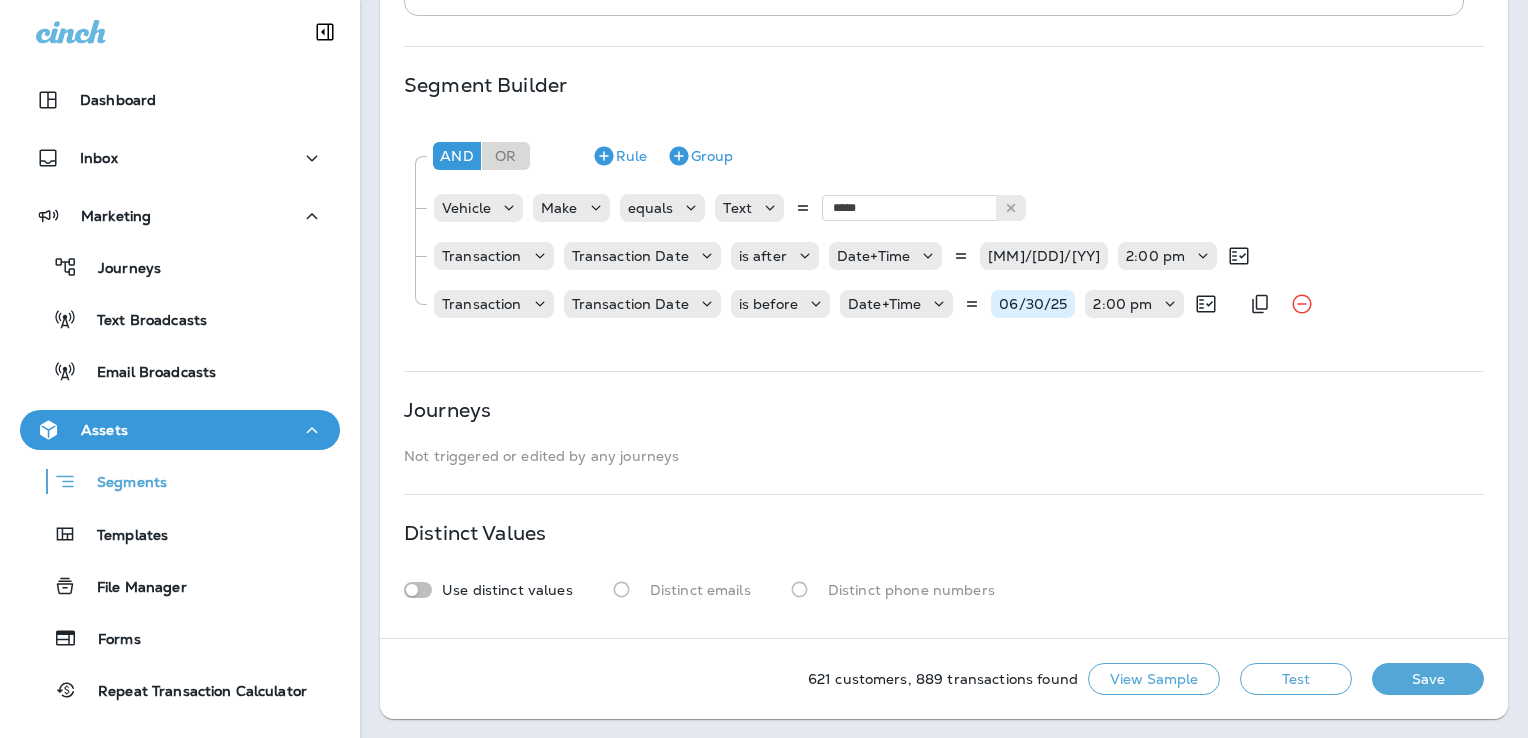 click on "06/30/25" at bounding box center (1033, 304) 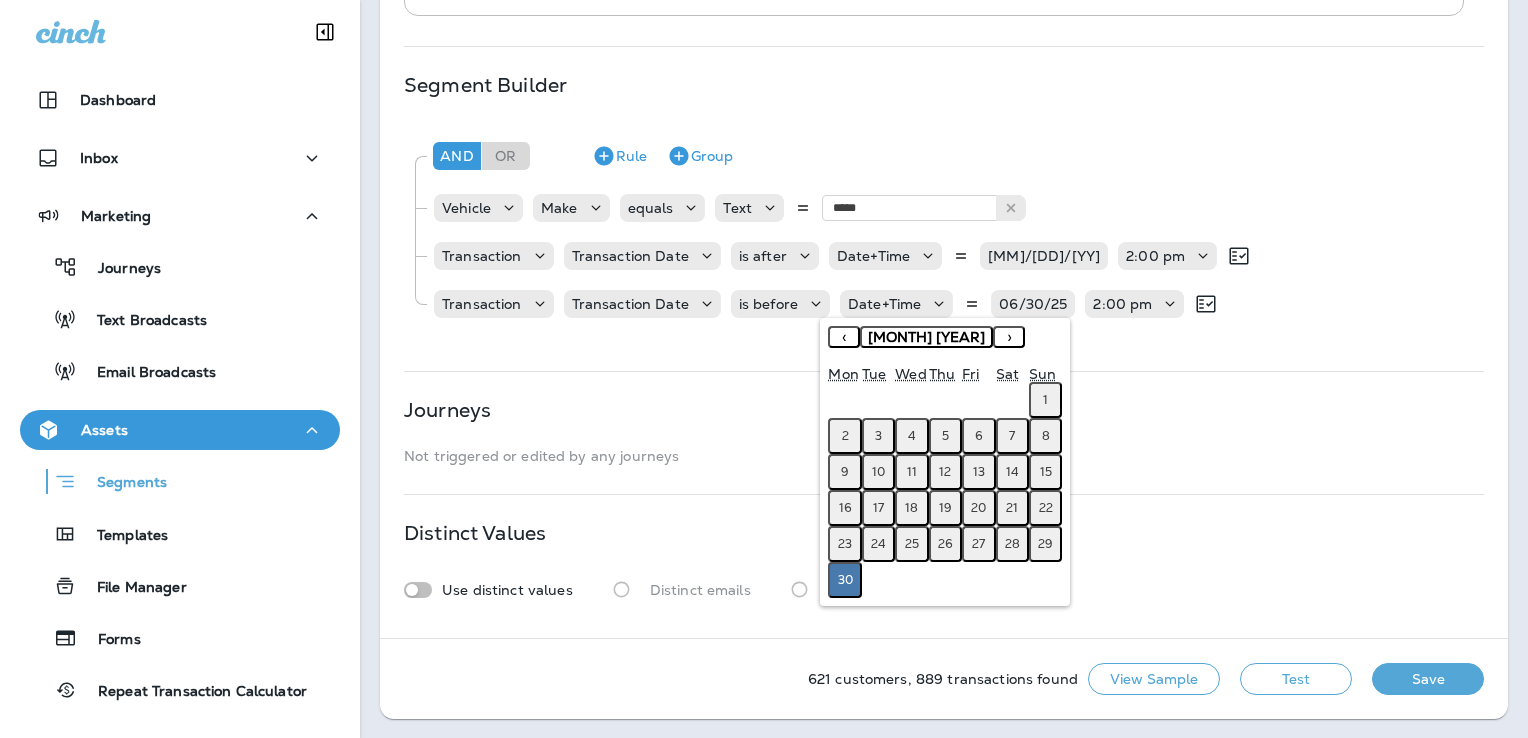 click on "[MONTH] [YEAR]" at bounding box center (926, 337) 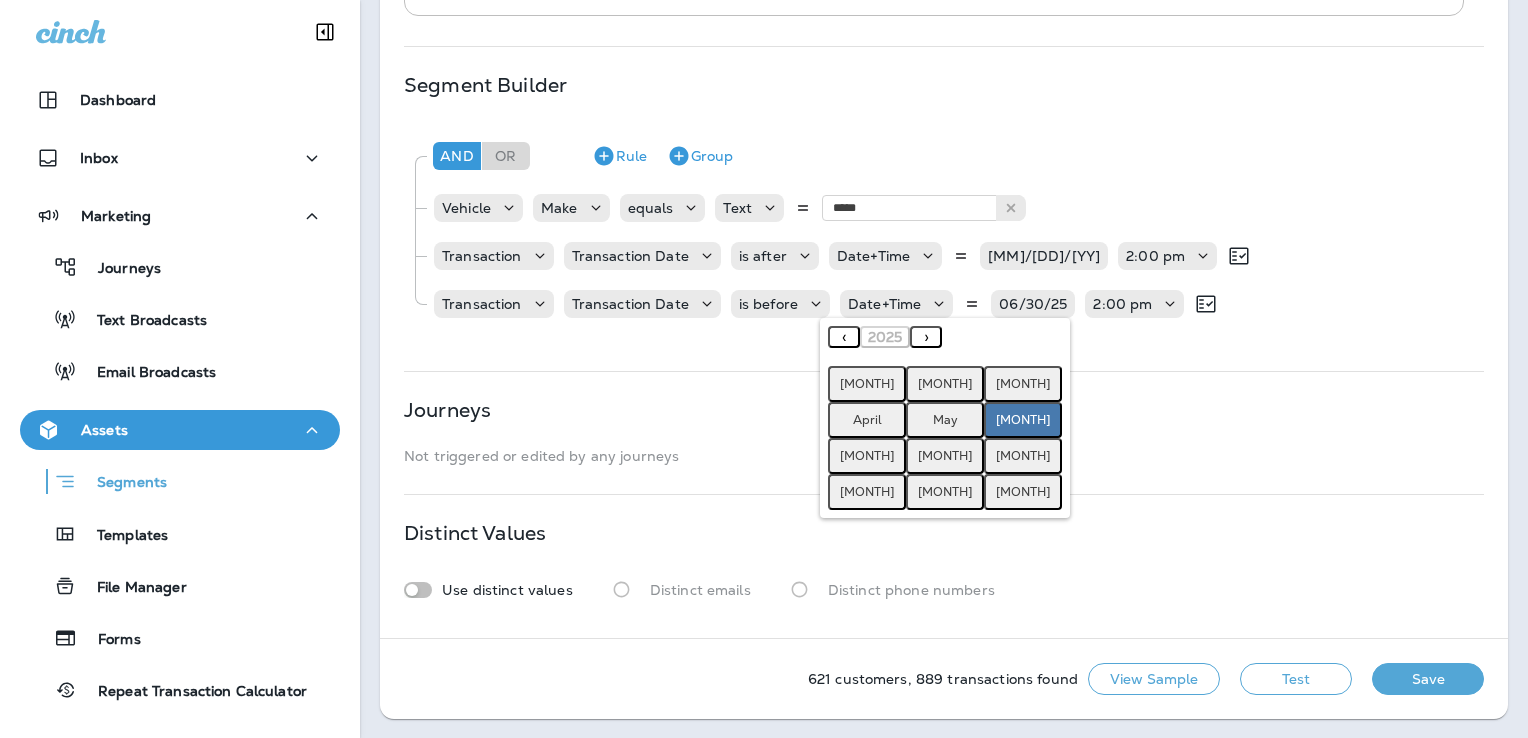 click on "‹" at bounding box center [844, 337] 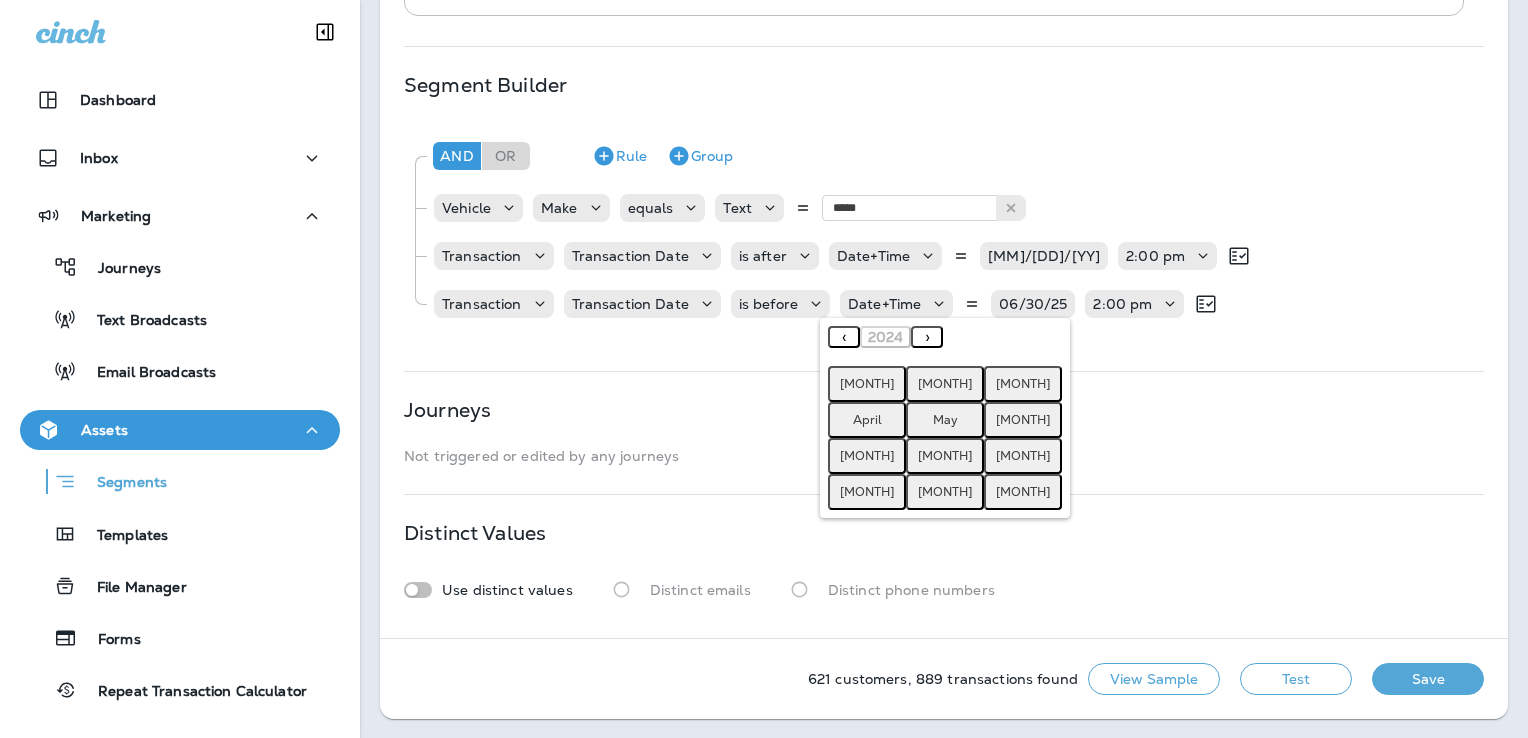 click on "[MONTH]" at bounding box center (1023, 420) 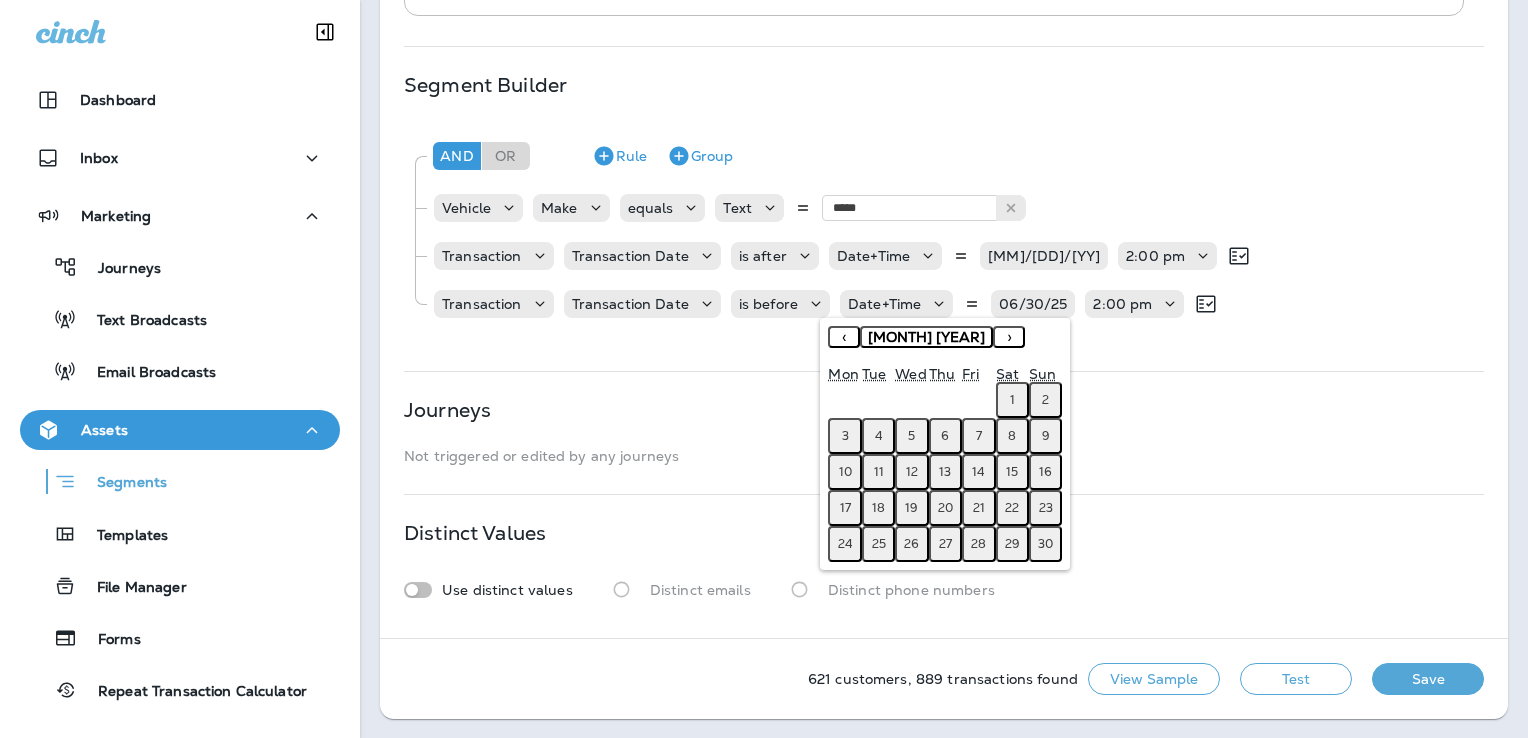 click on "30" at bounding box center [1045, 544] 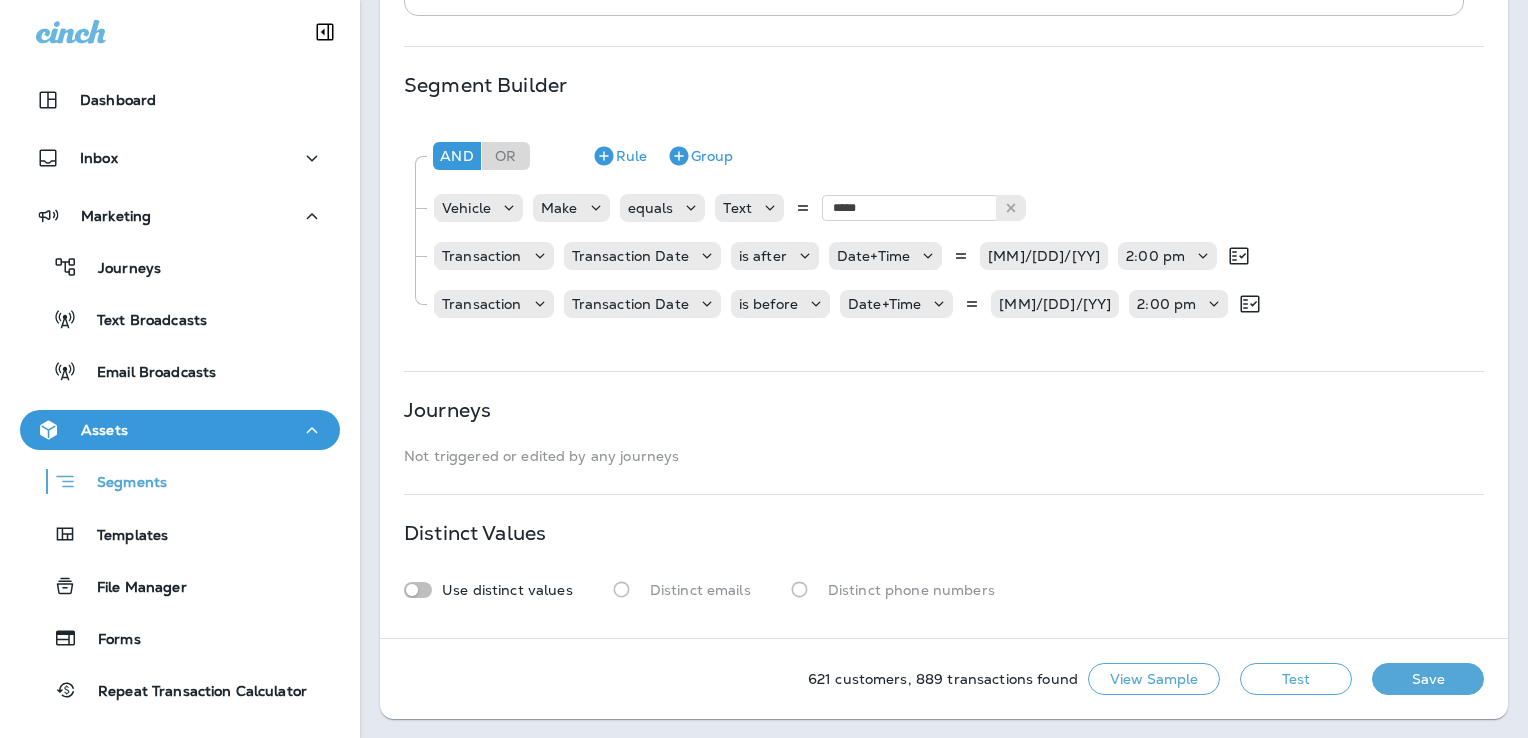 click on "Test" at bounding box center (1296, 679) 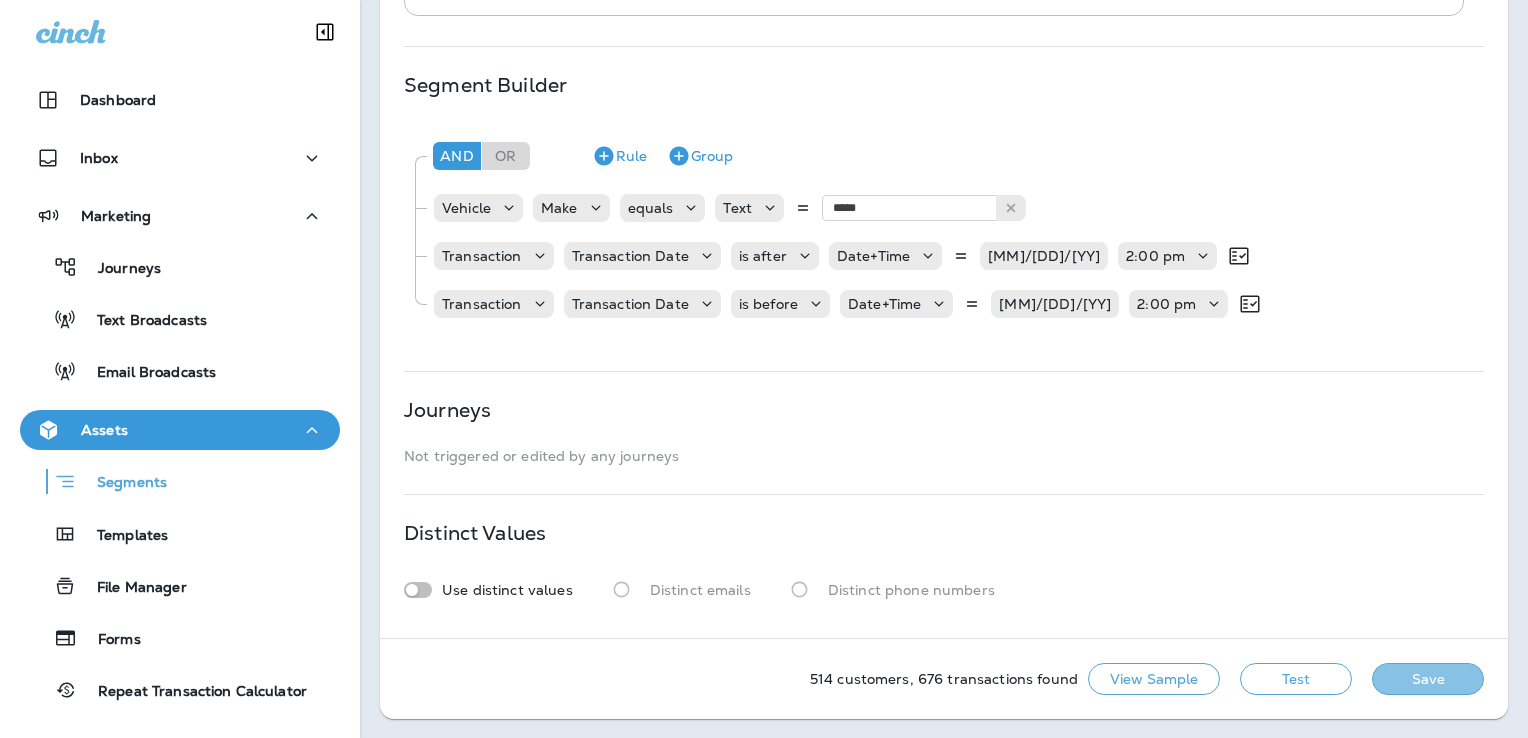 click on "Save" at bounding box center [1428, 679] 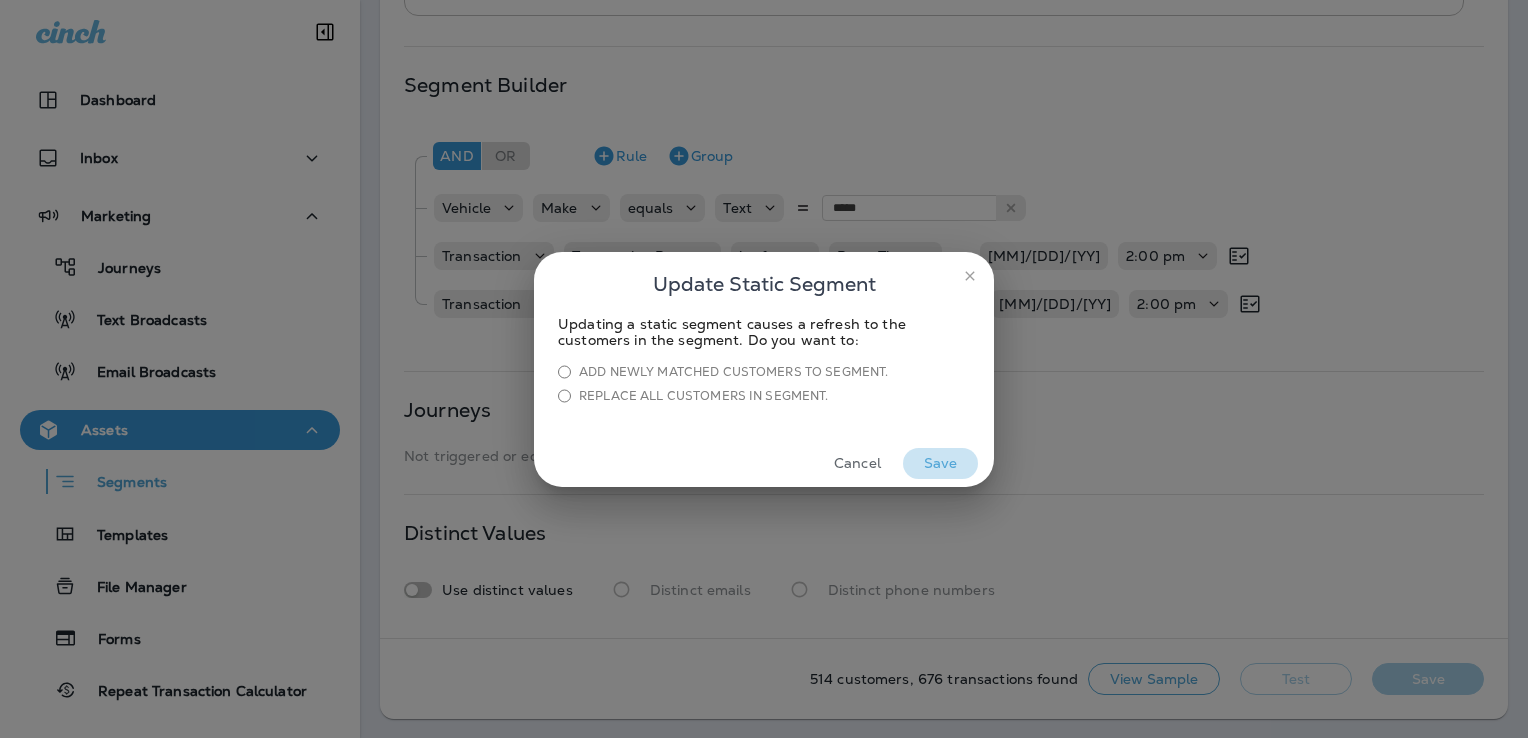 drag, startPoint x: 936, startPoint y: 459, endPoint x: 1432, endPoint y: 638, distance: 527.3111 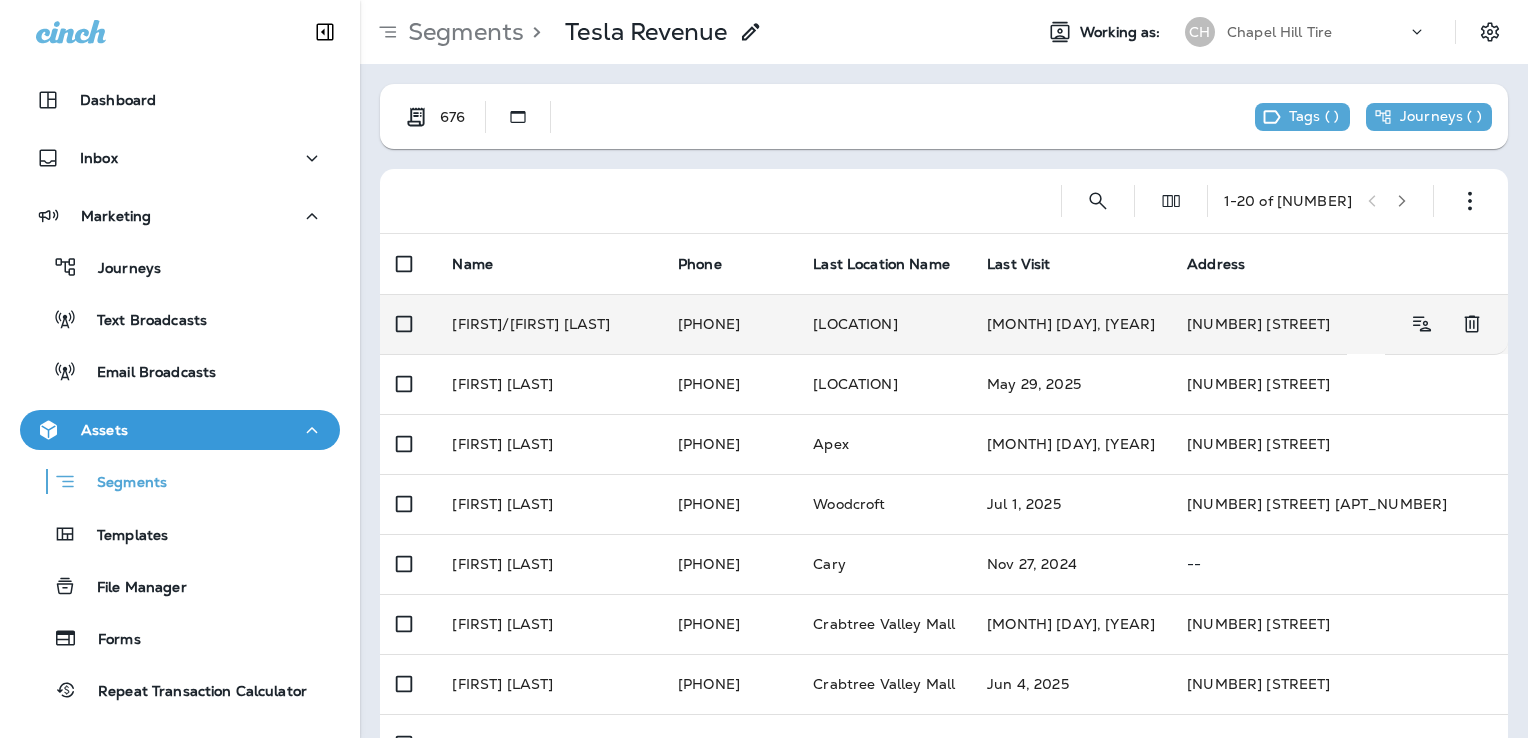 click on "[LOCATION]" at bounding box center (884, 324) 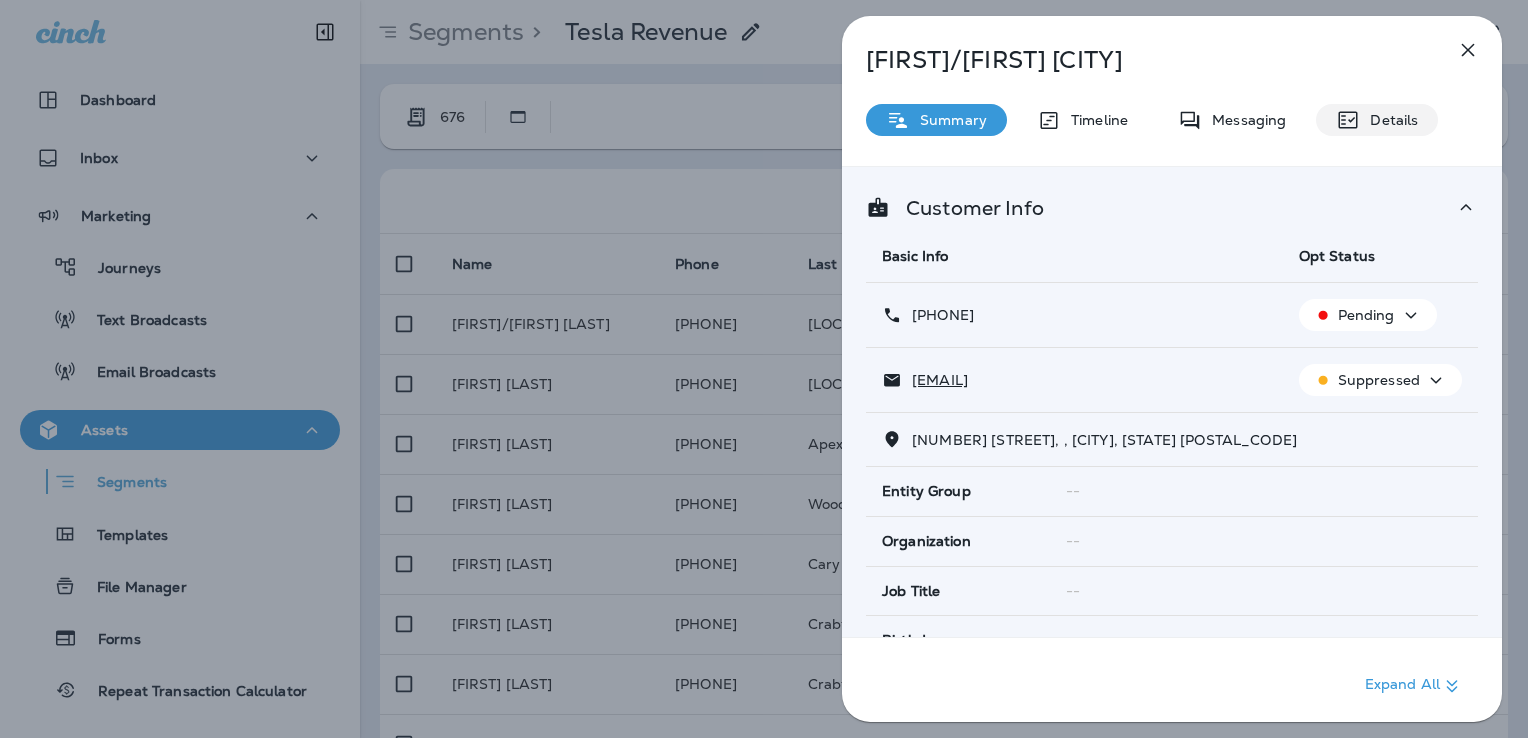 click on "Details" at bounding box center [1389, 120] 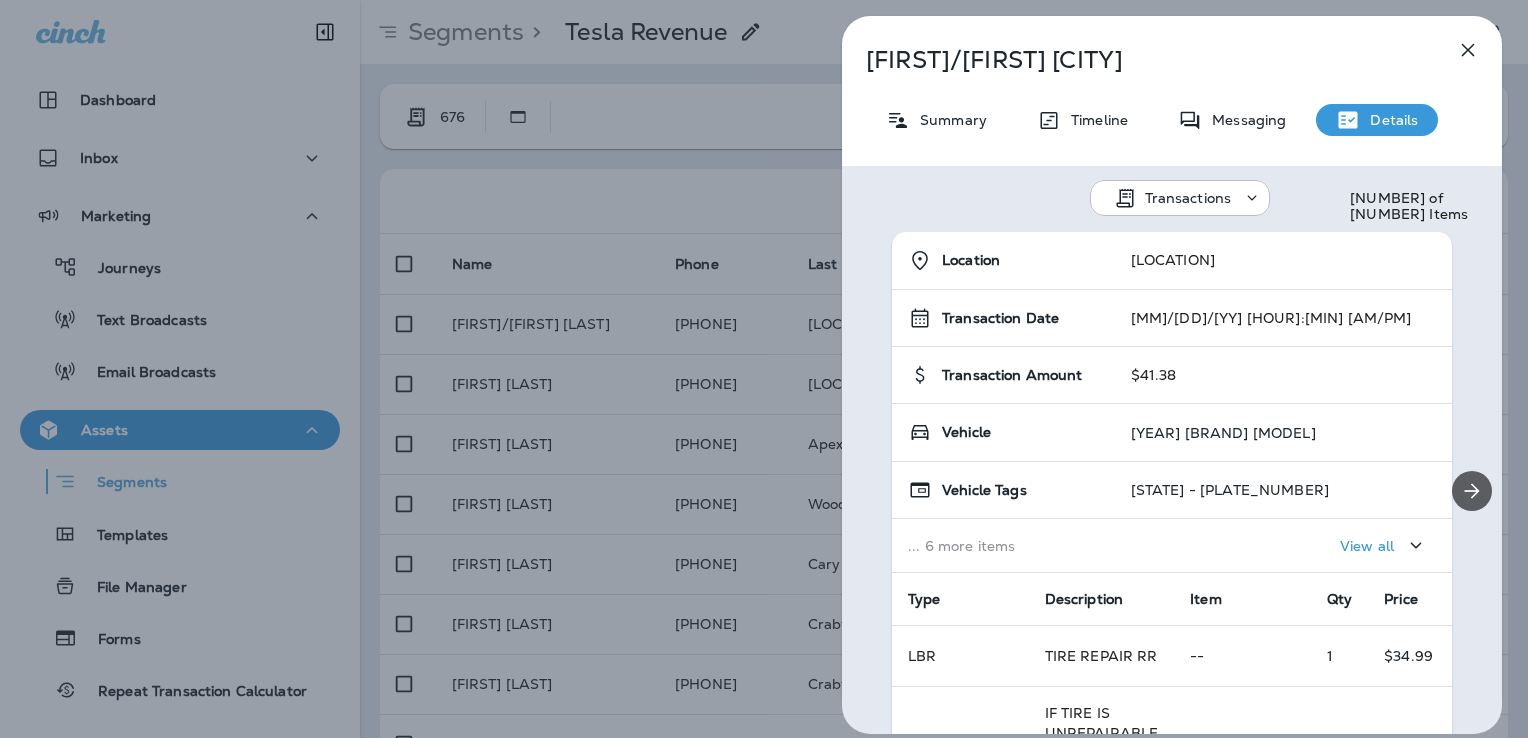 click 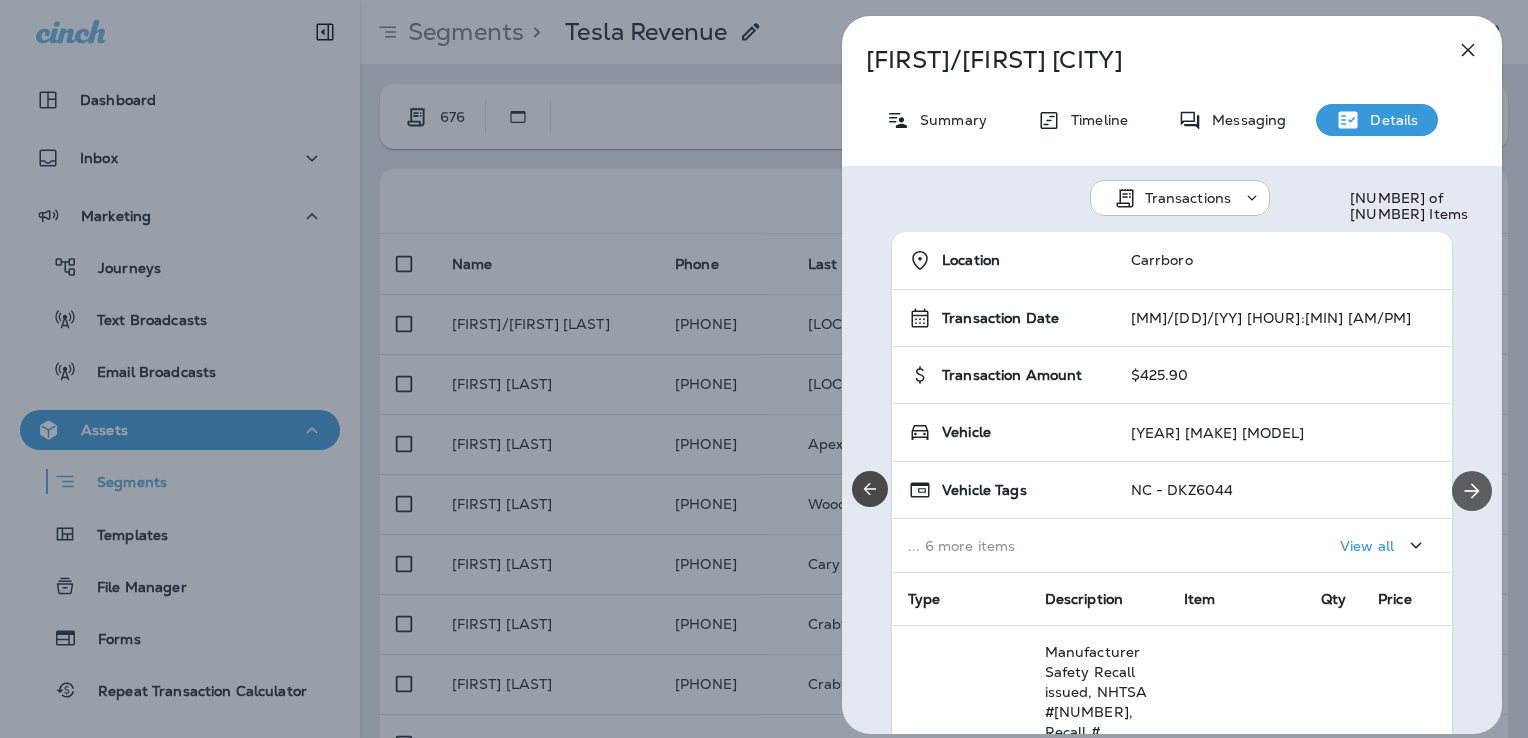 click 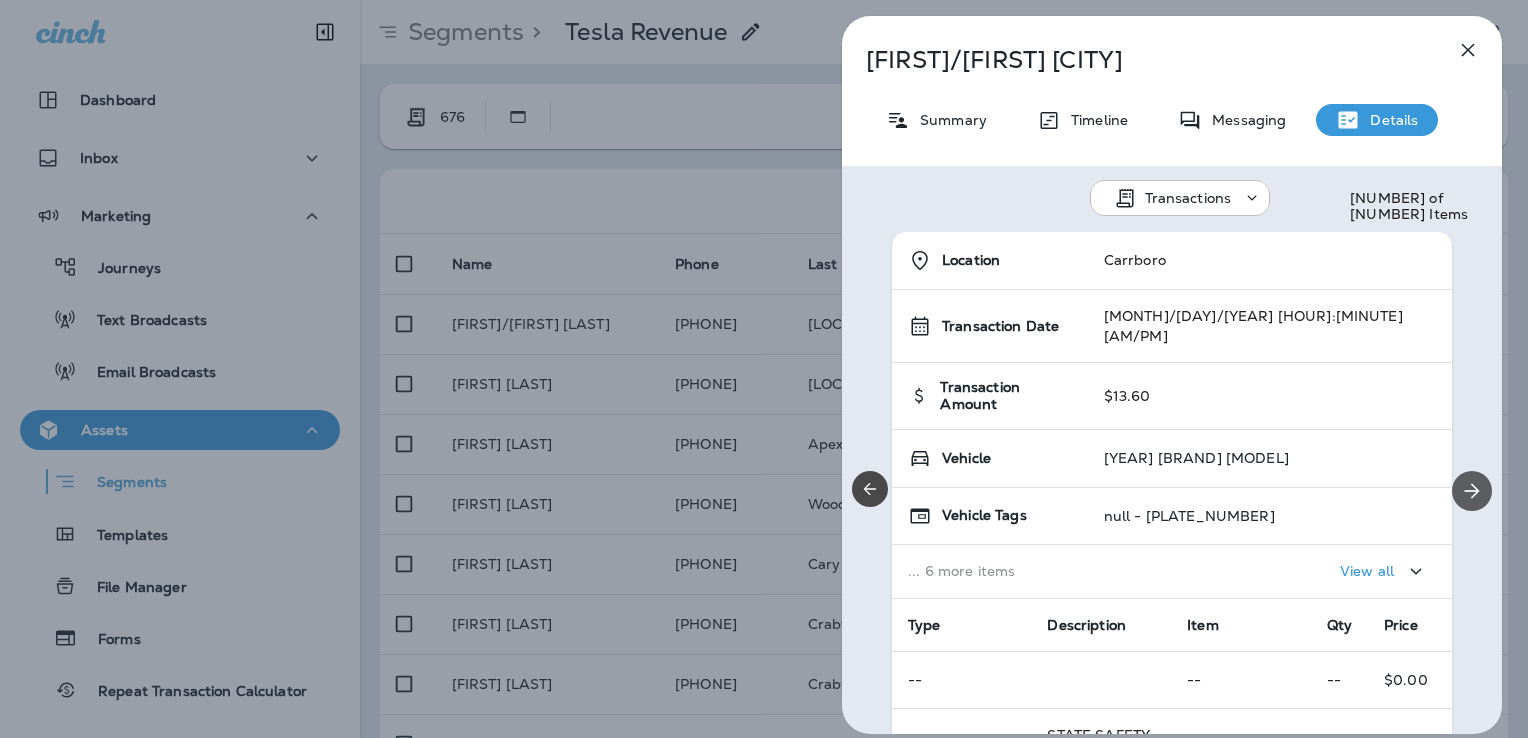 click 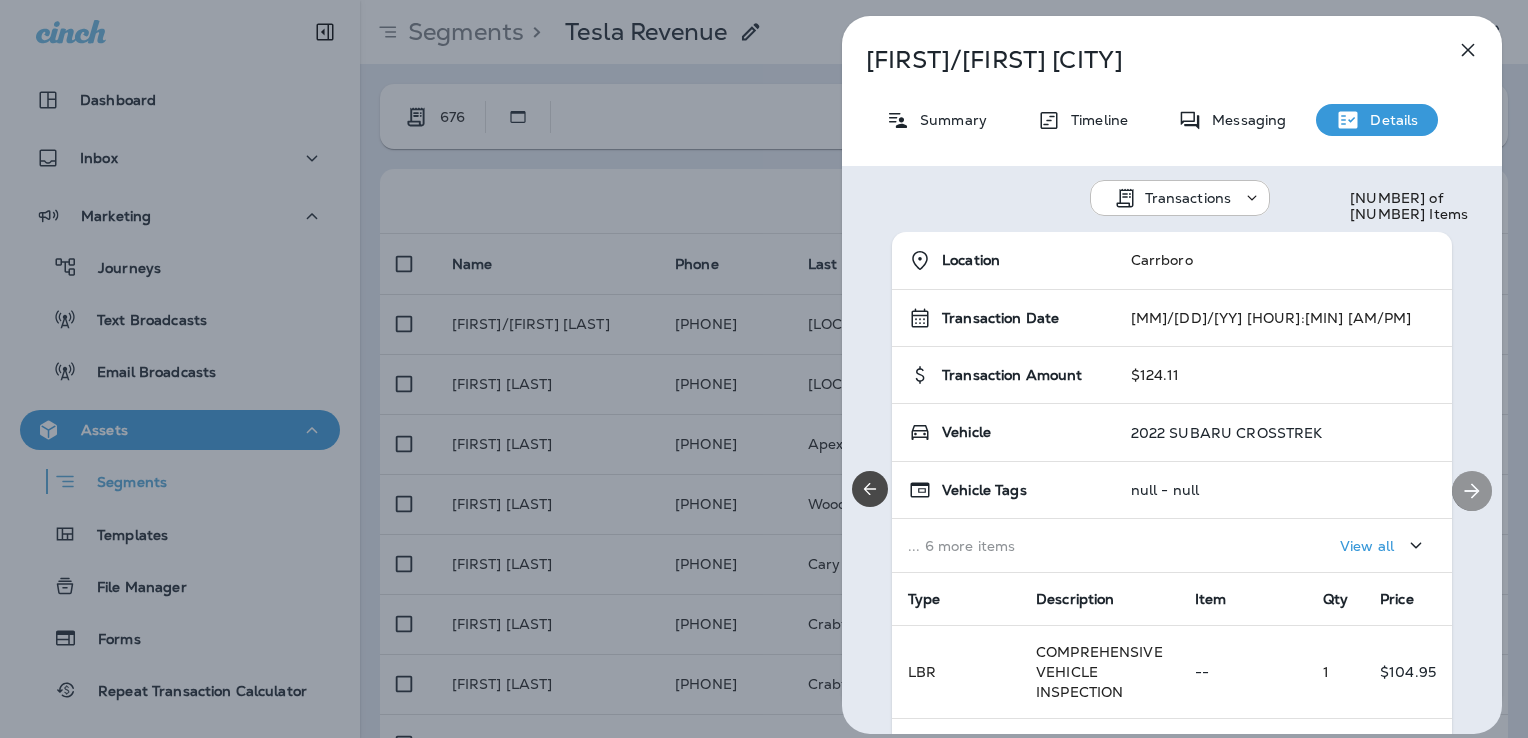 click 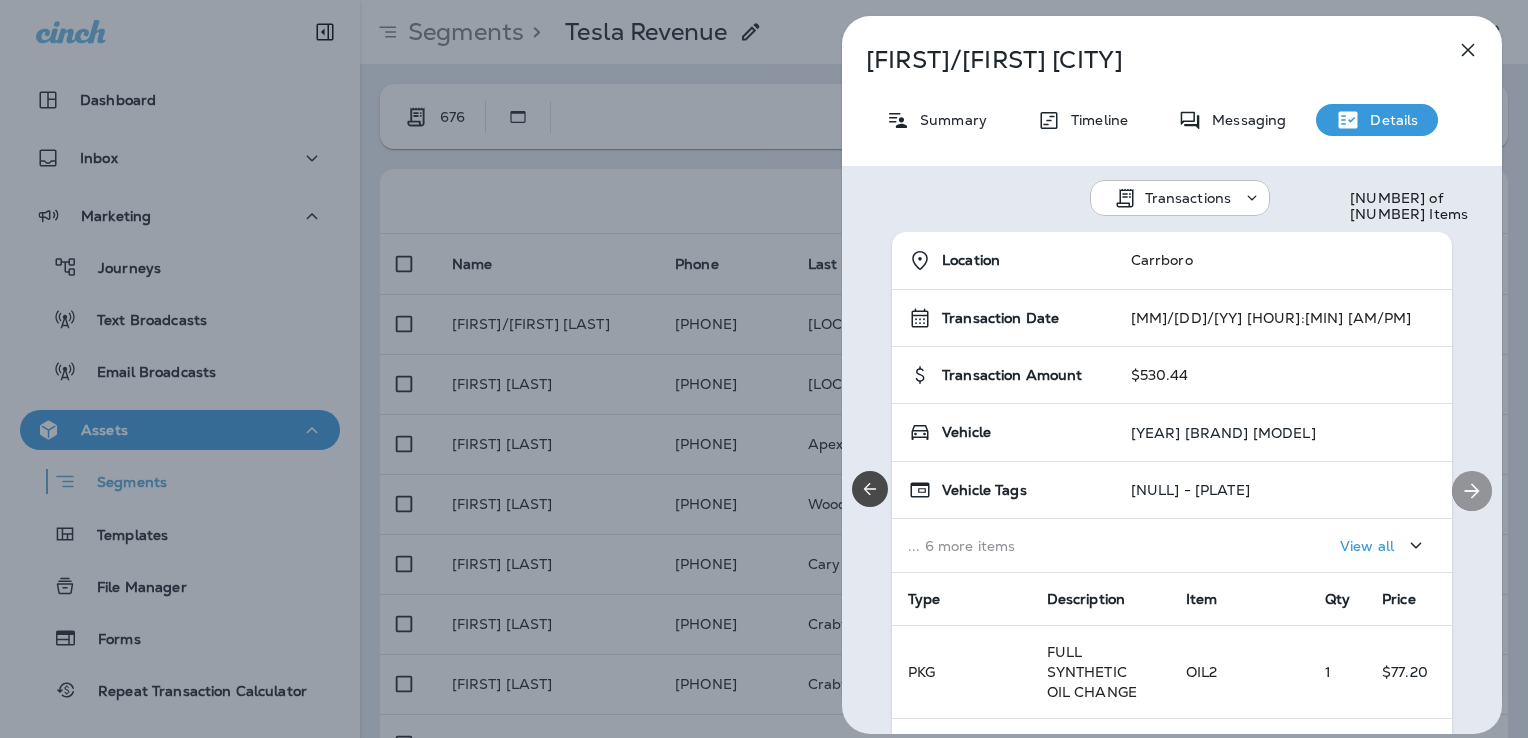 click 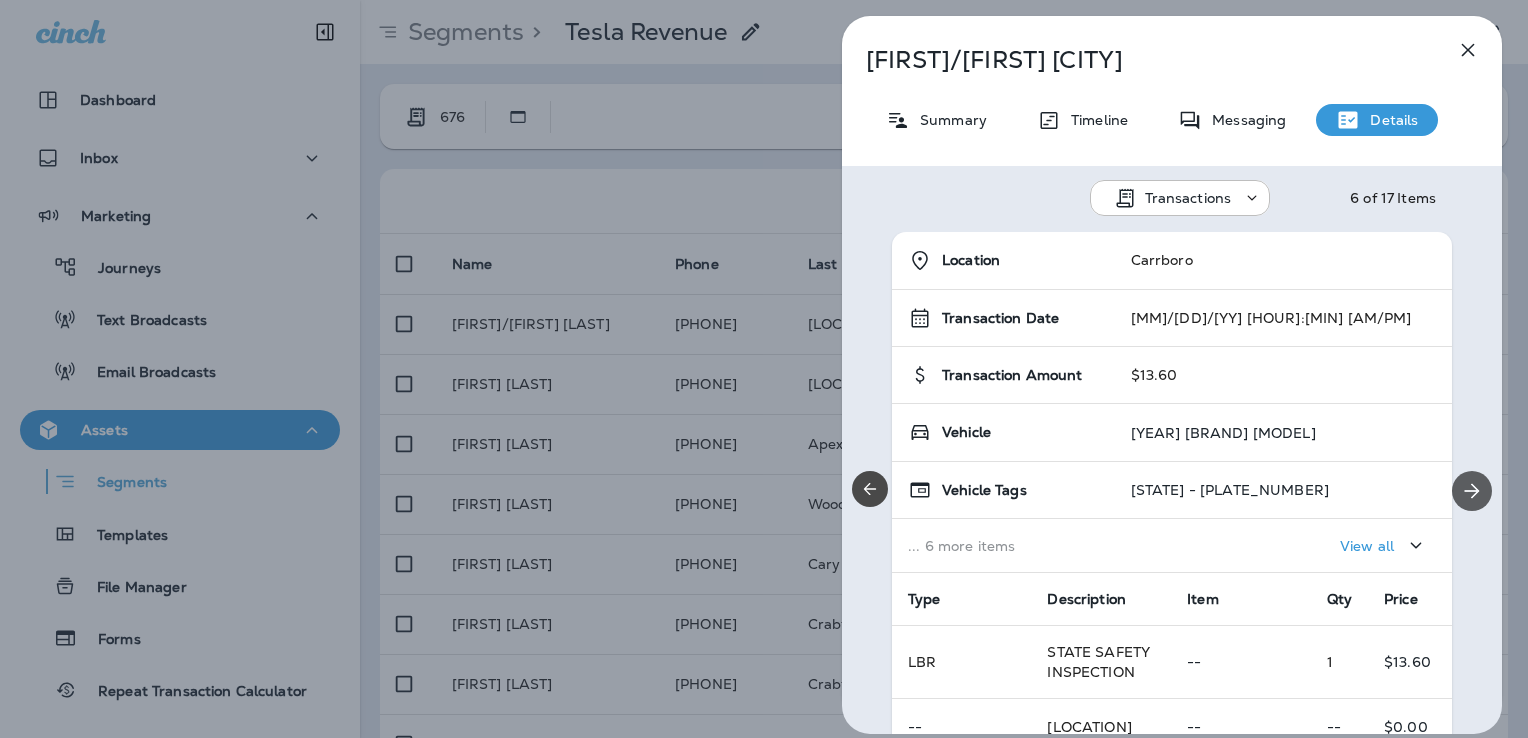 click 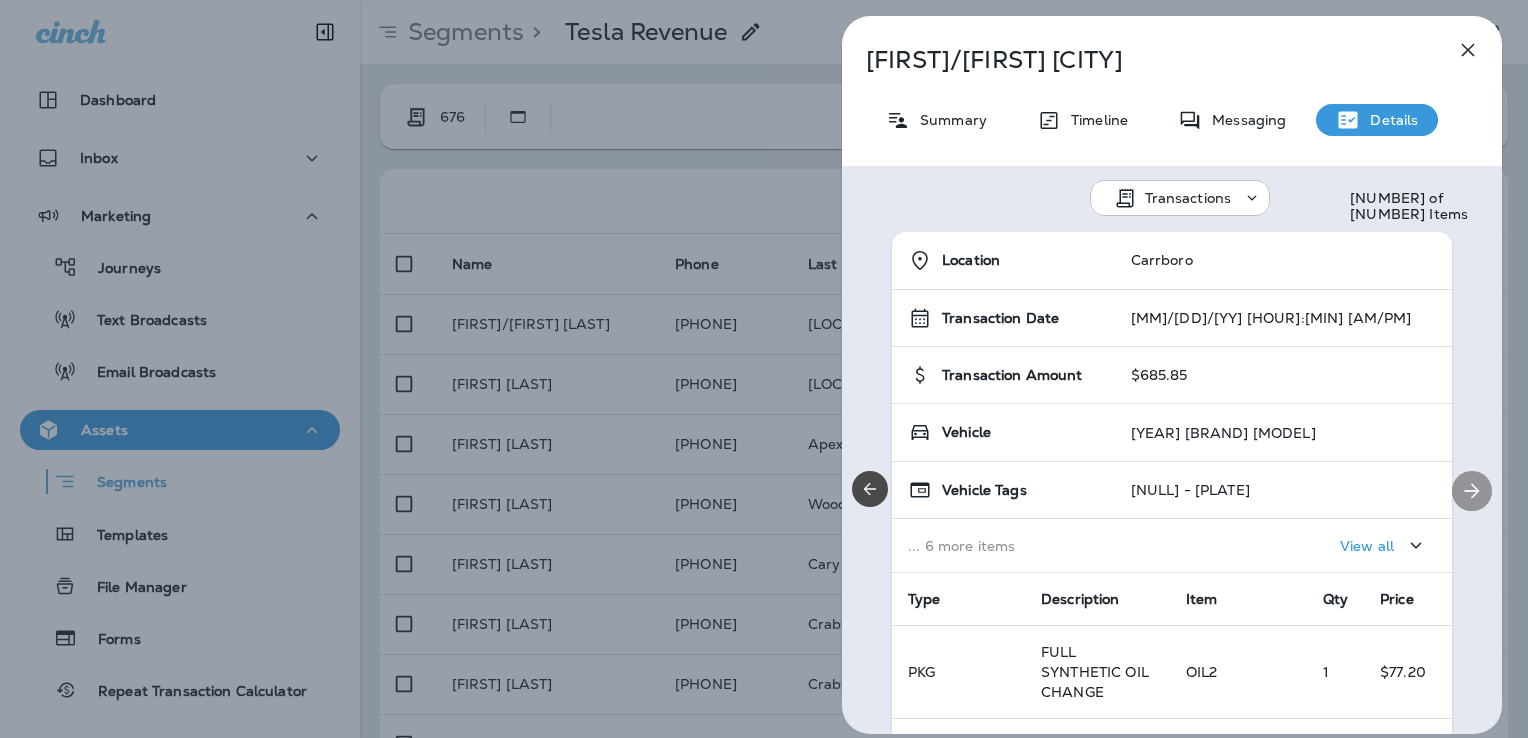 click 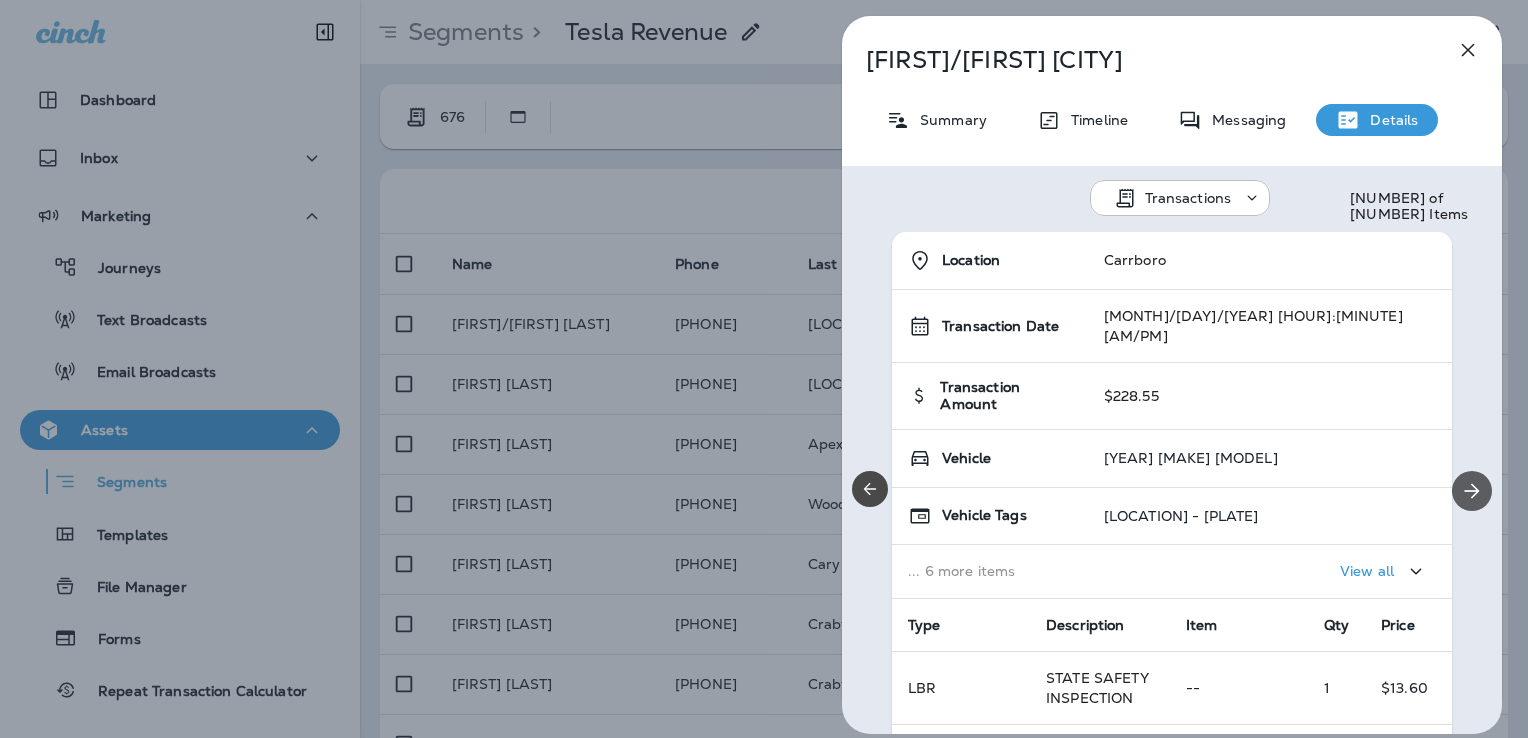 scroll, scrollTop: 14, scrollLeft: 0, axis: vertical 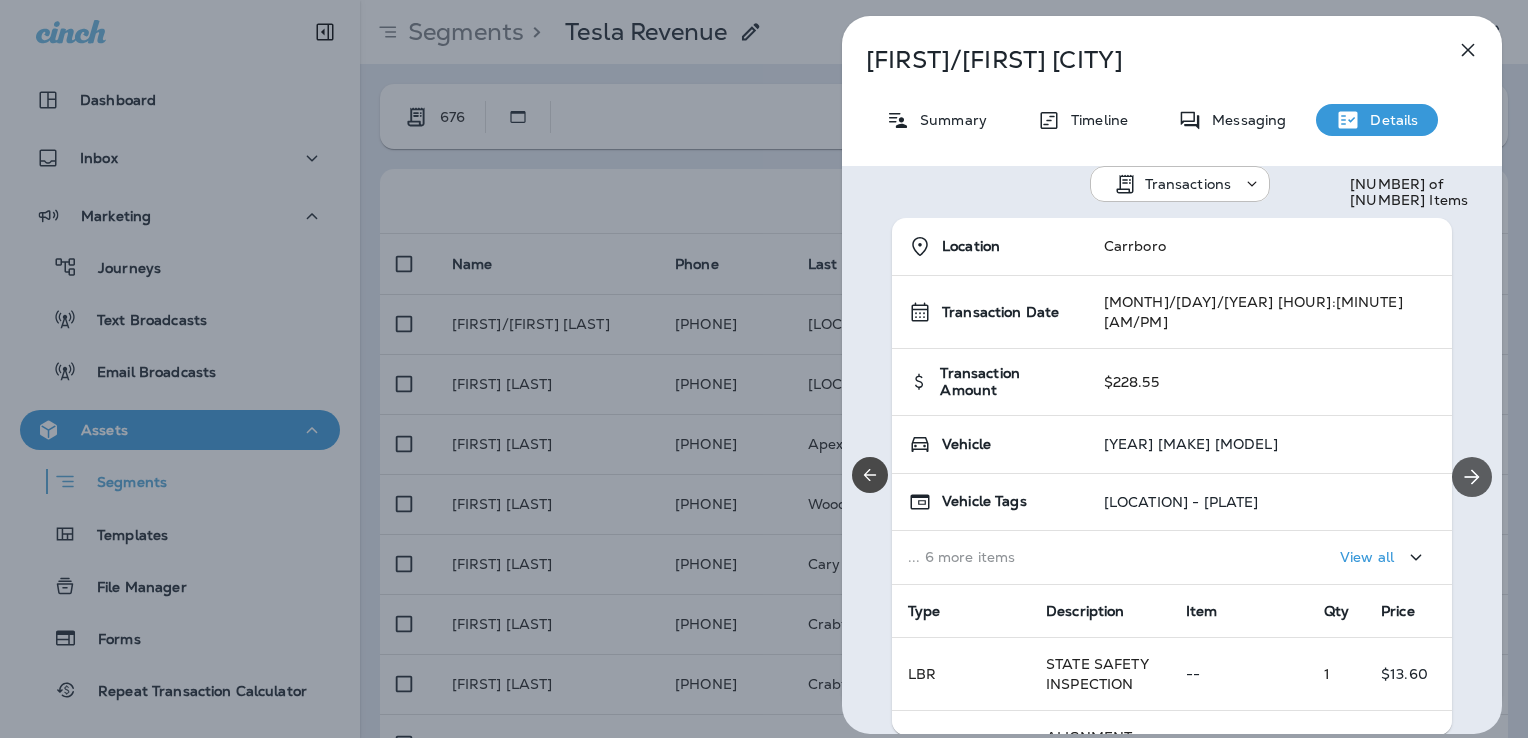 click 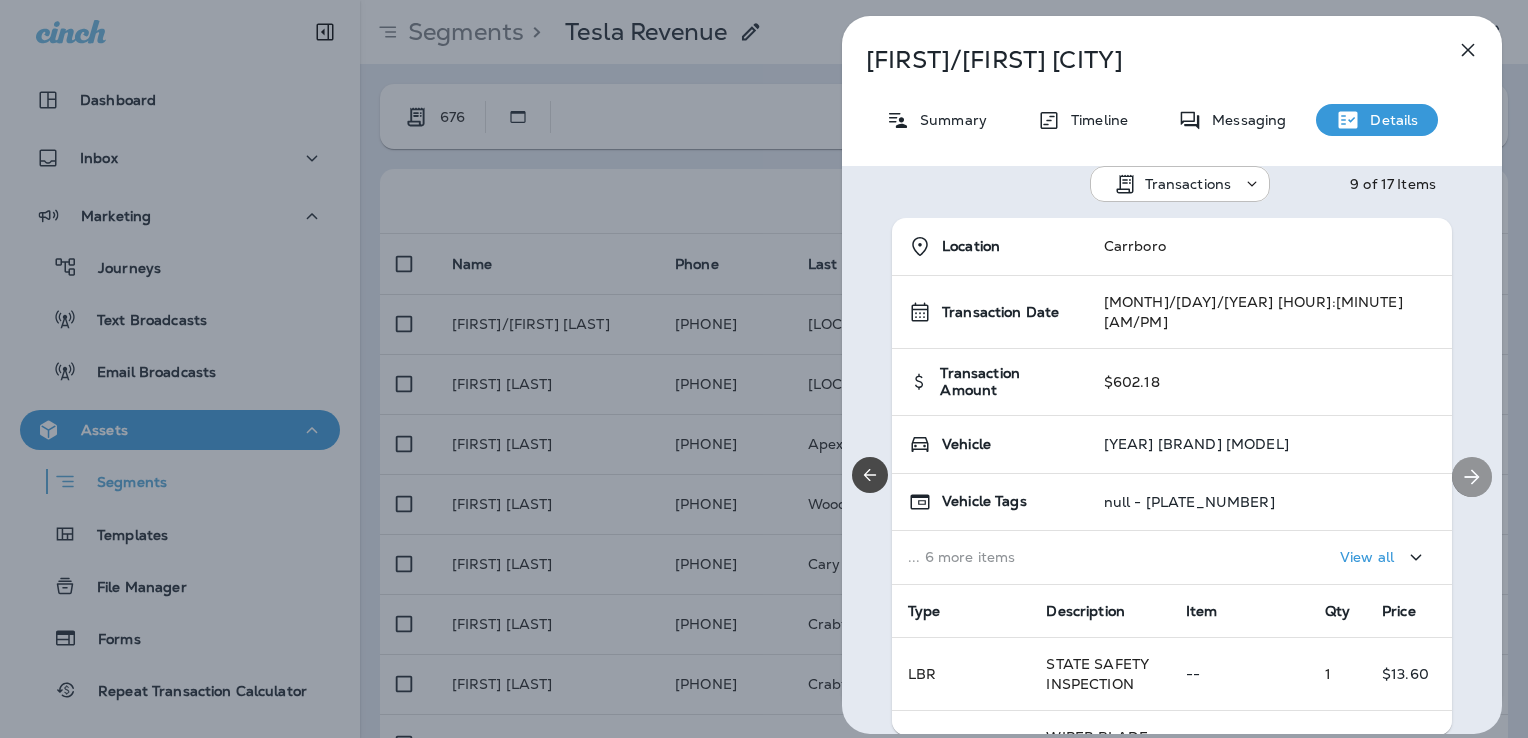 click 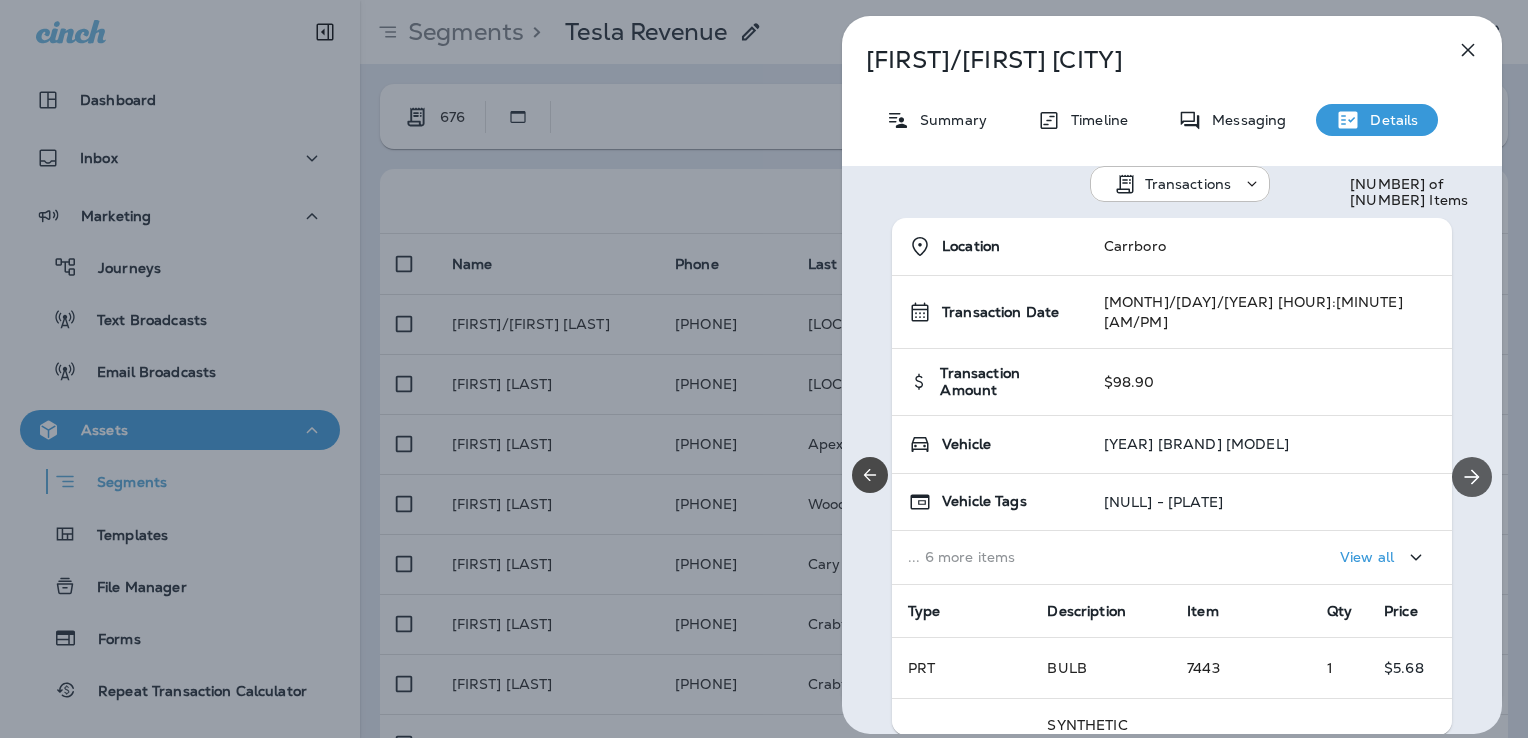 click 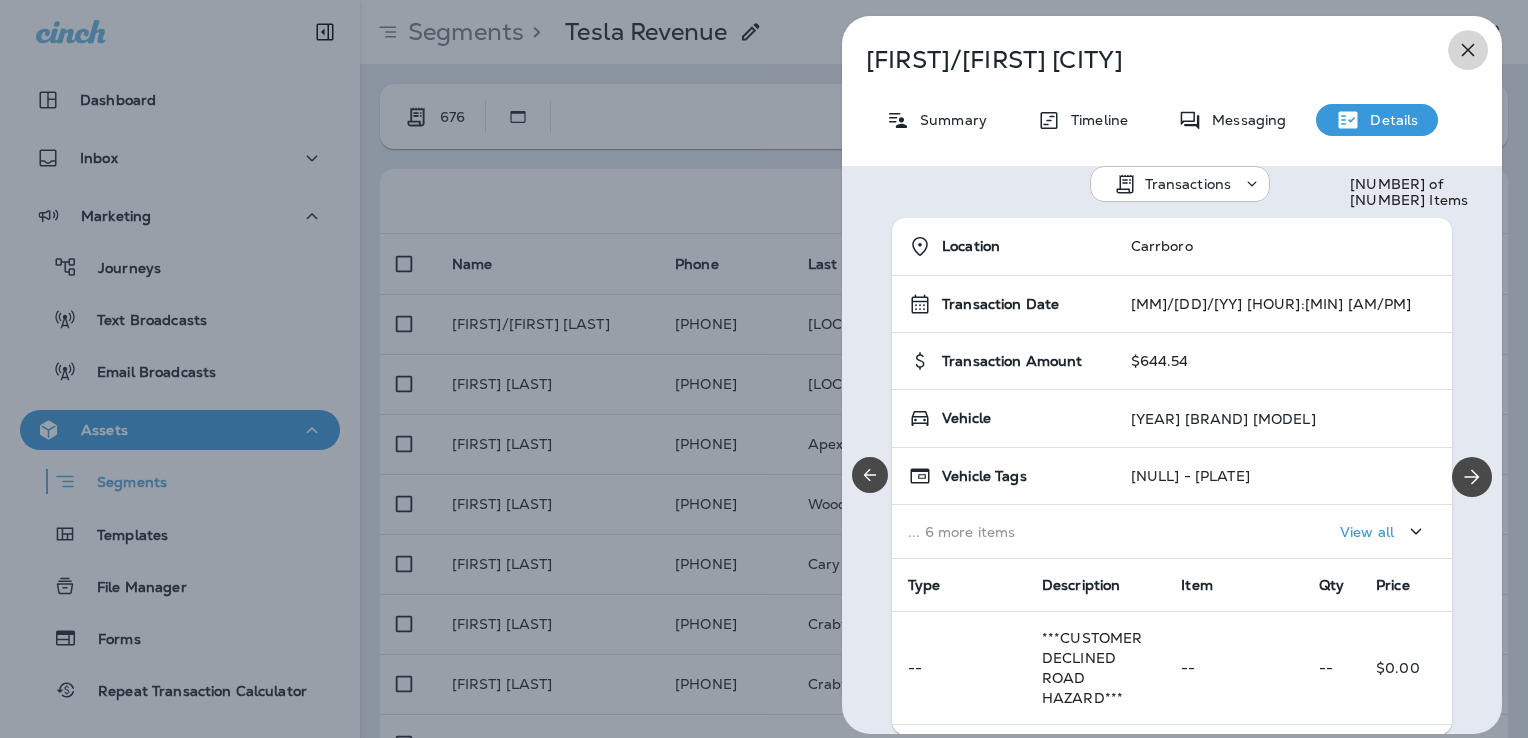 click 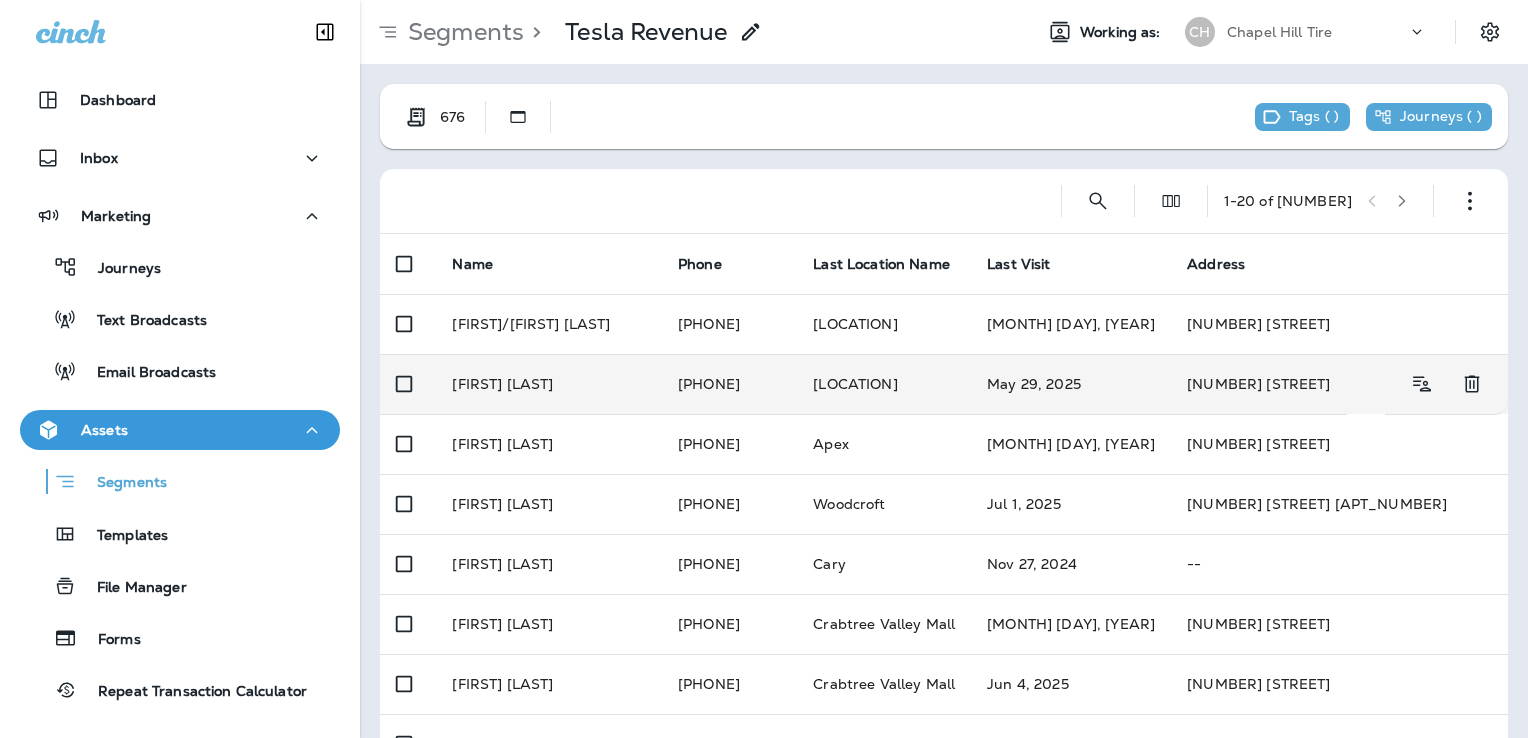 click on "[NUMBER] [STREET]" at bounding box center (1258, 384) 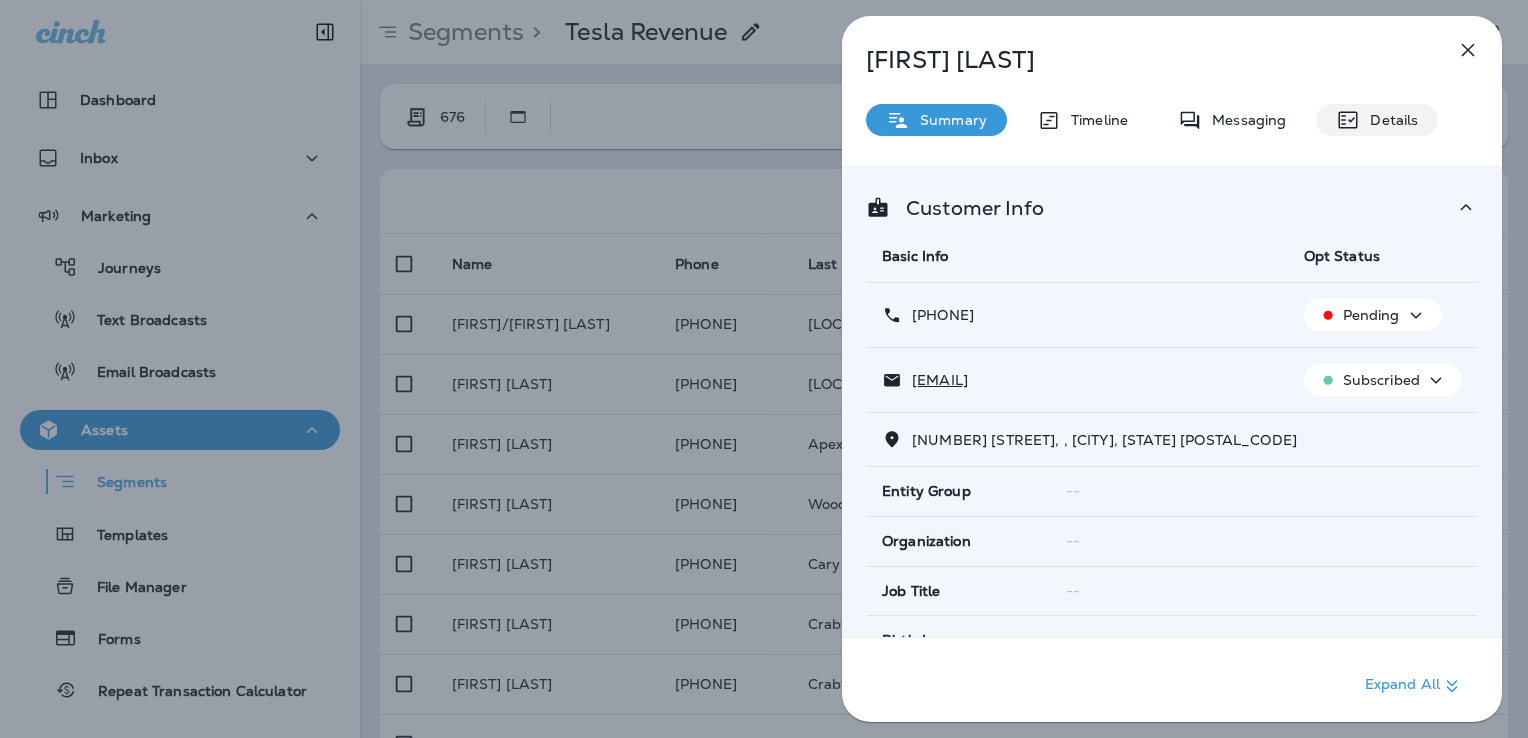 click on "Details" at bounding box center (1389, 120) 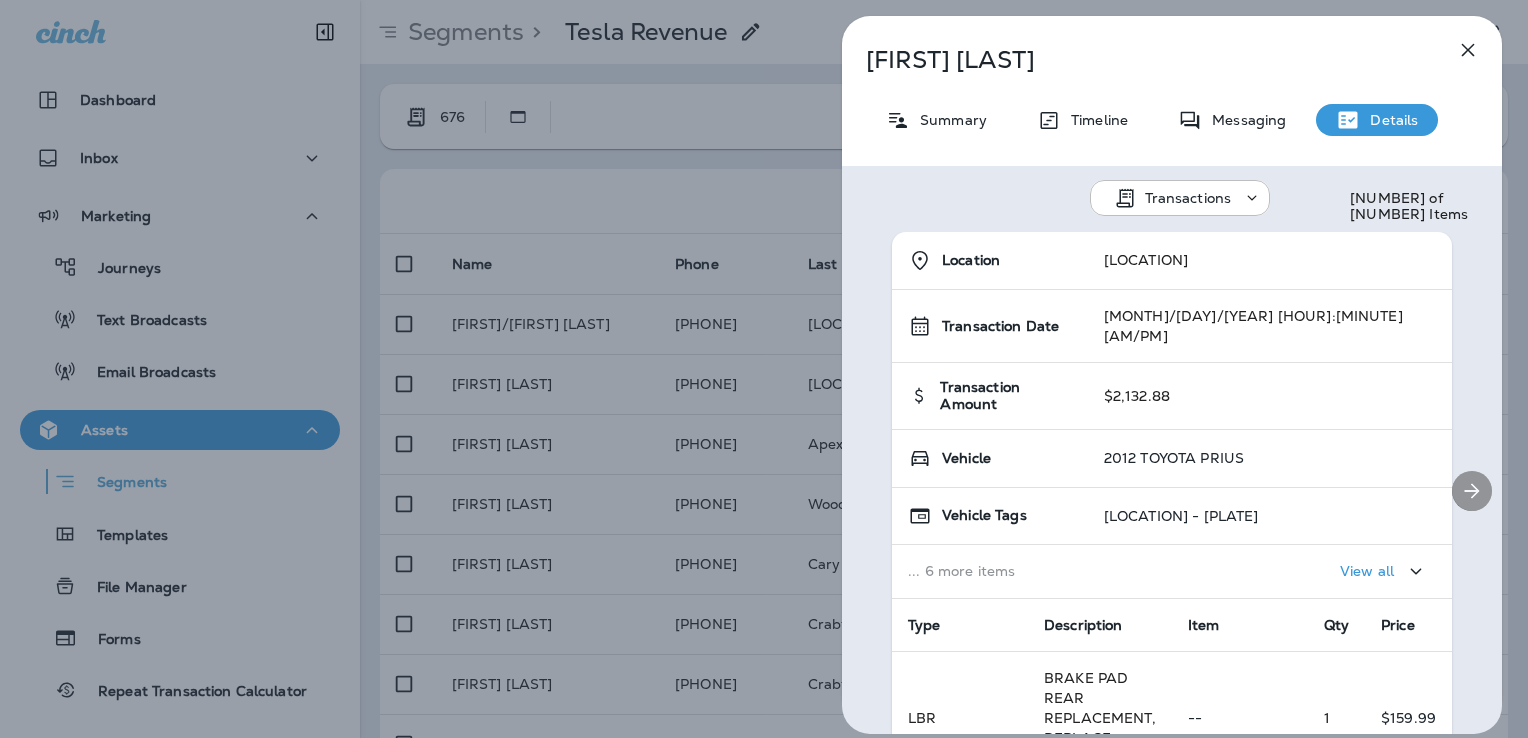 click 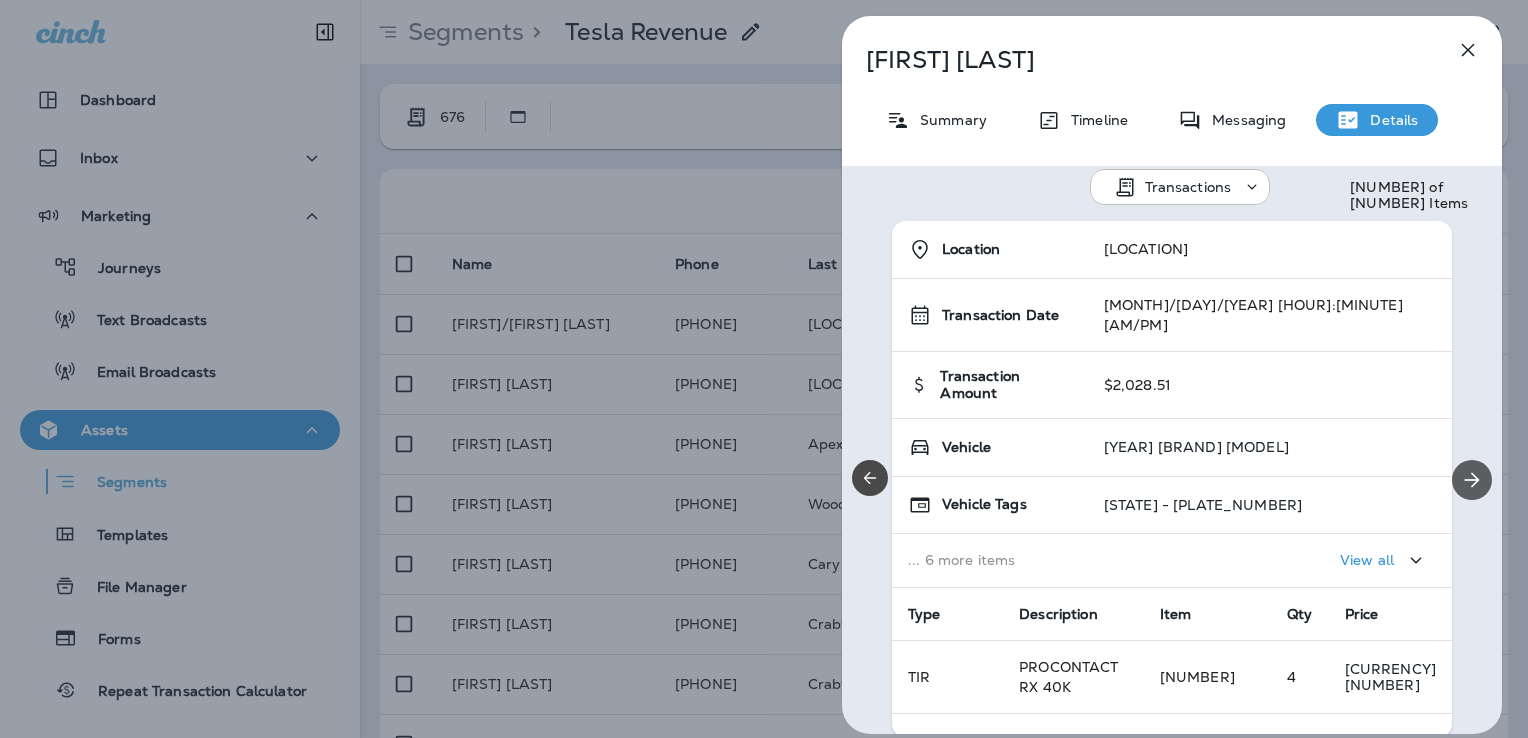 scroll, scrollTop: 14, scrollLeft: 0, axis: vertical 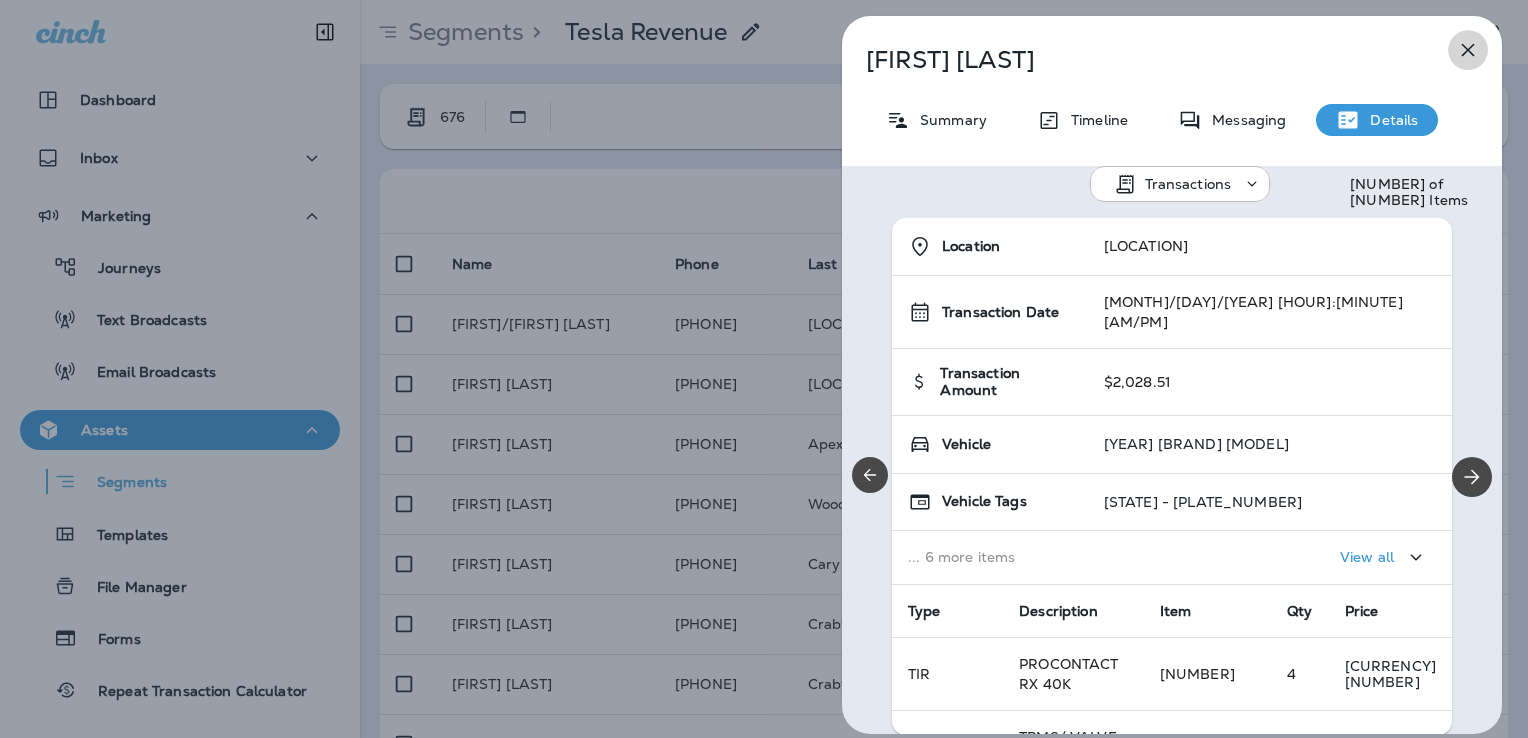 click 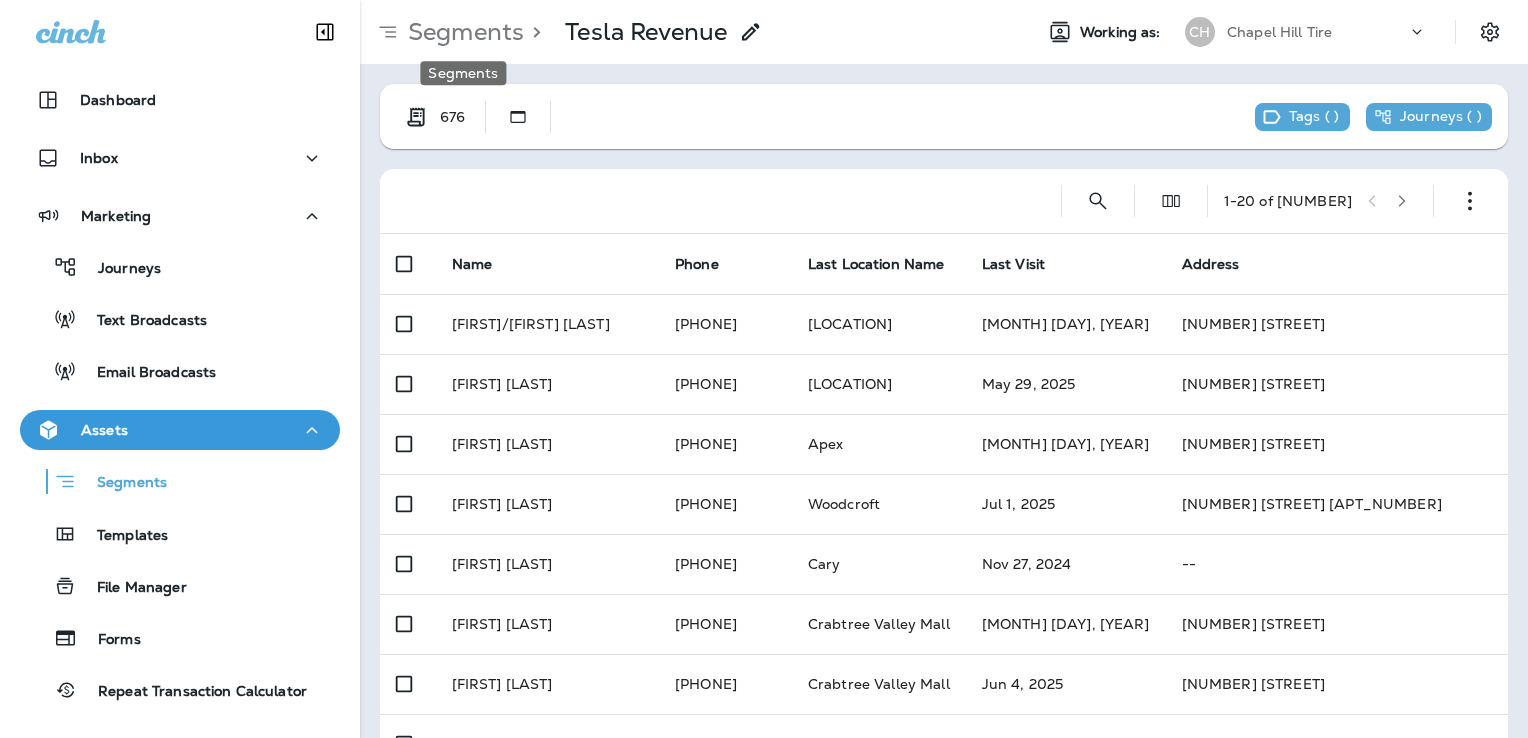 click on "Segments" at bounding box center [462, 32] 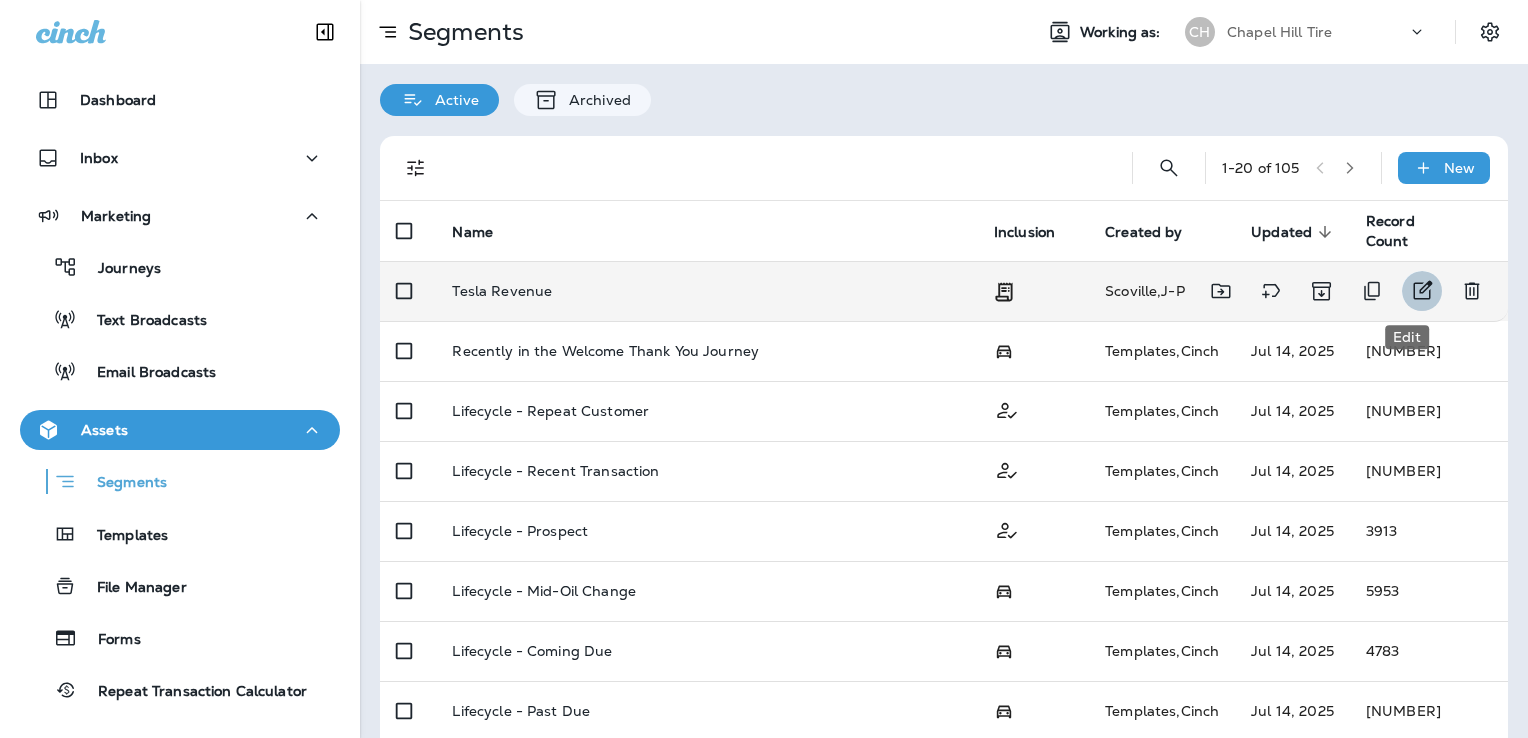 click at bounding box center [1422, 291] 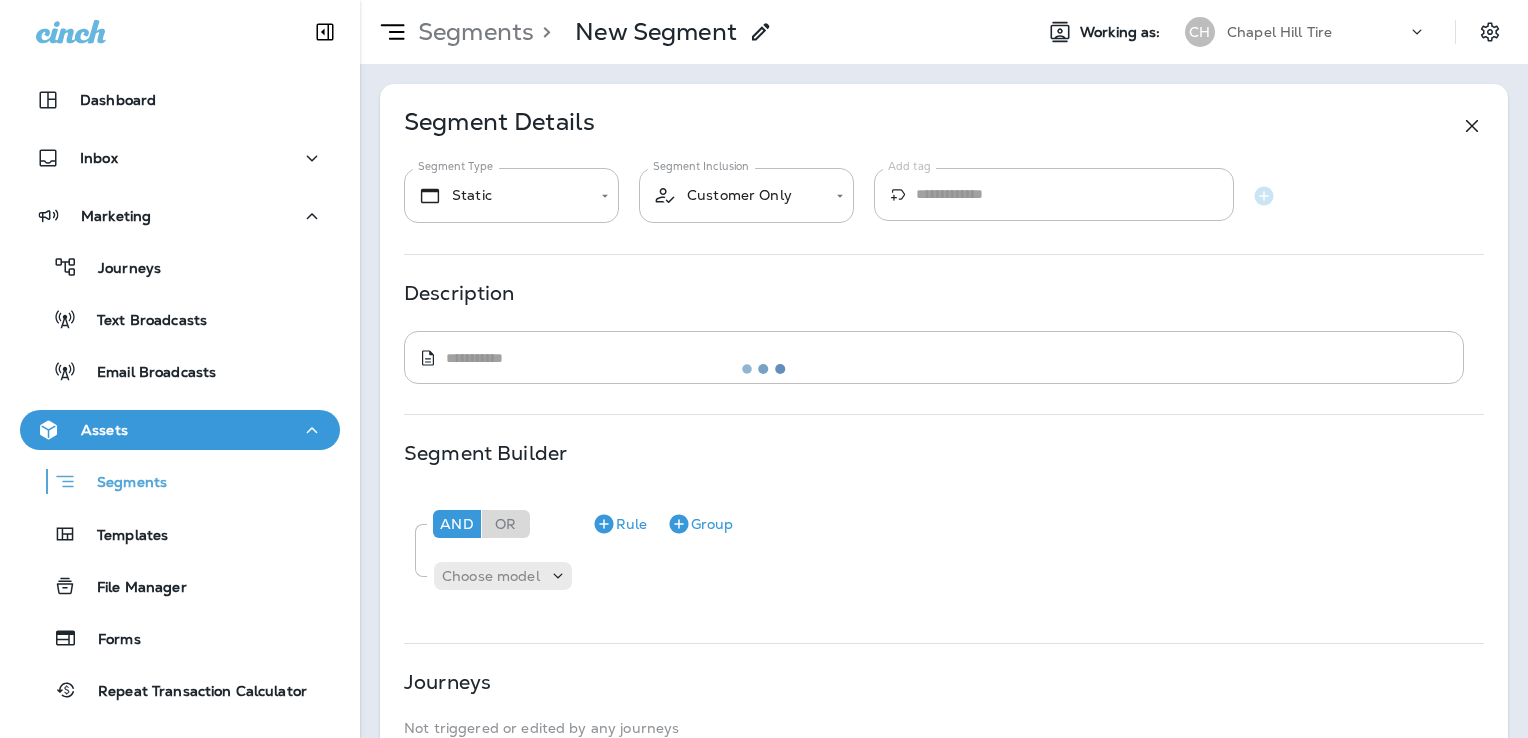 type on "**********" 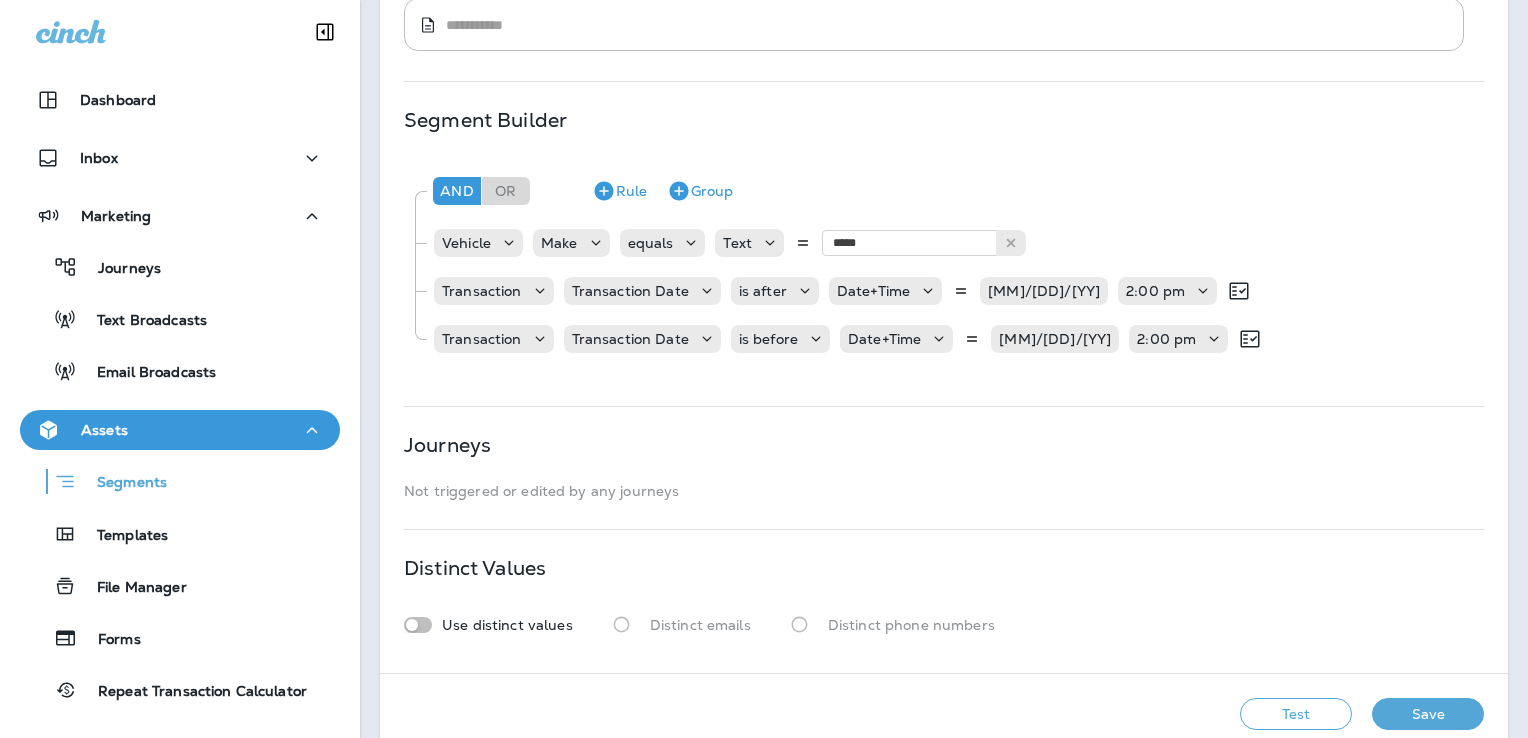 scroll, scrollTop: 368, scrollLeft: 0, axis: vertical 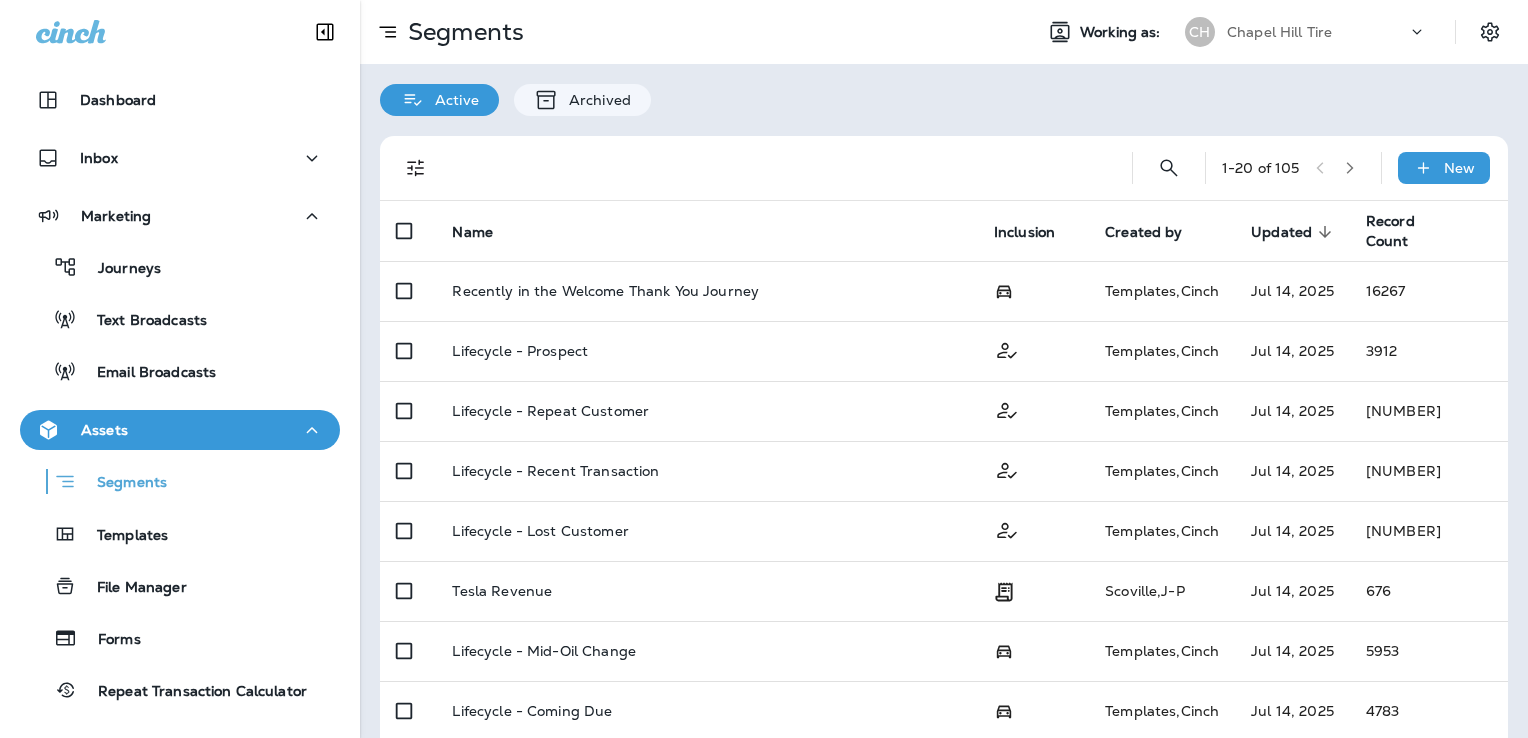 click 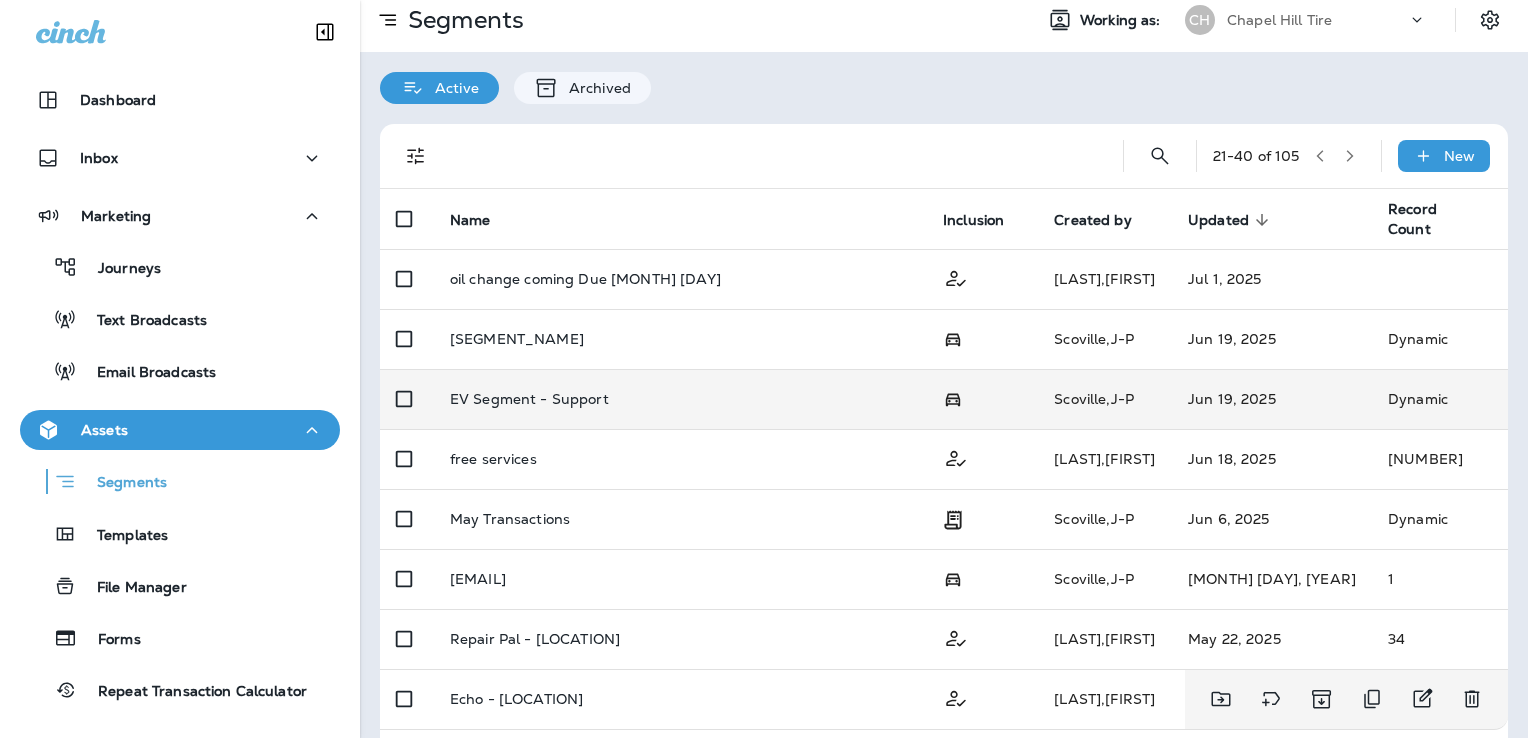 scroll, scrollTop: 0, scrollLeft: 0, axis: both 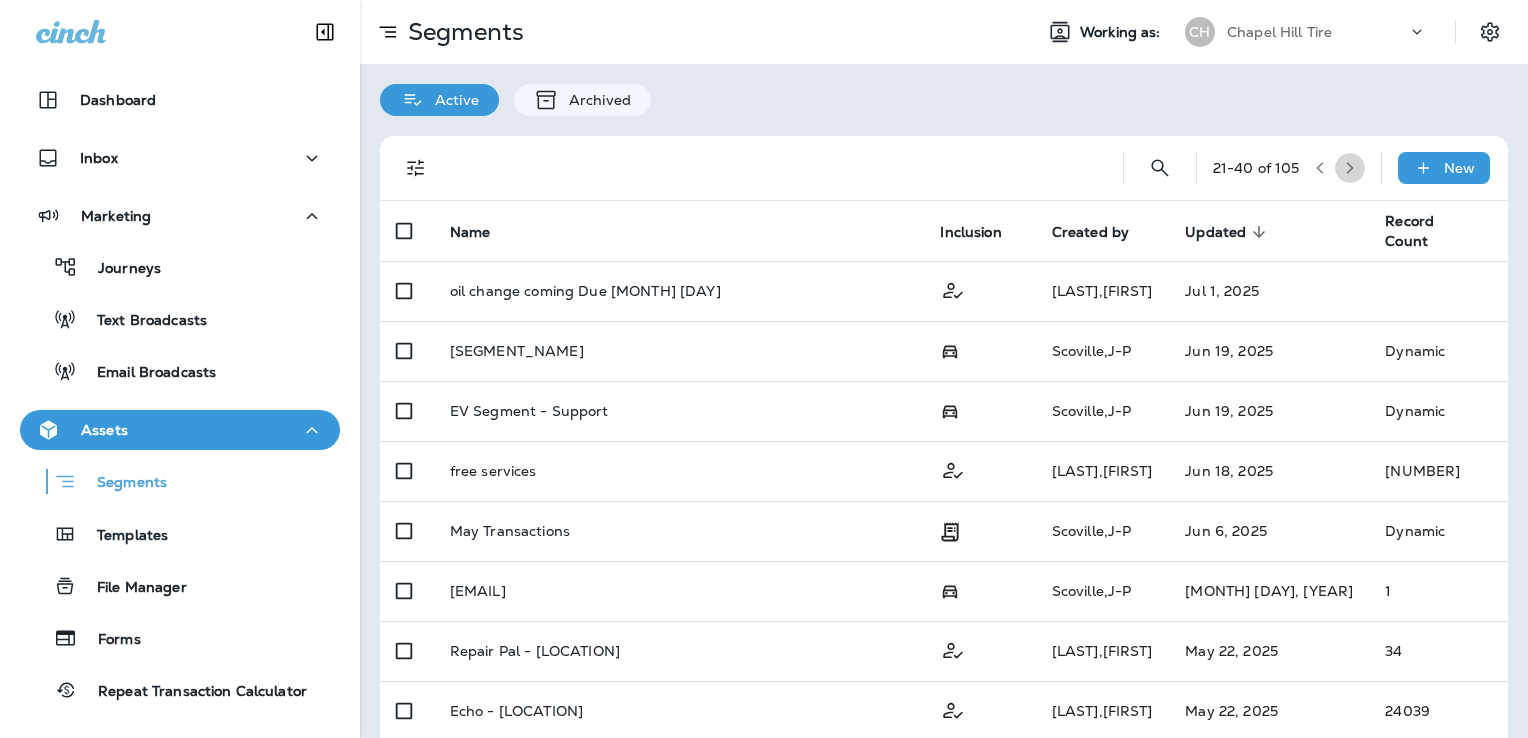 click at bounding box center [1350, 168] 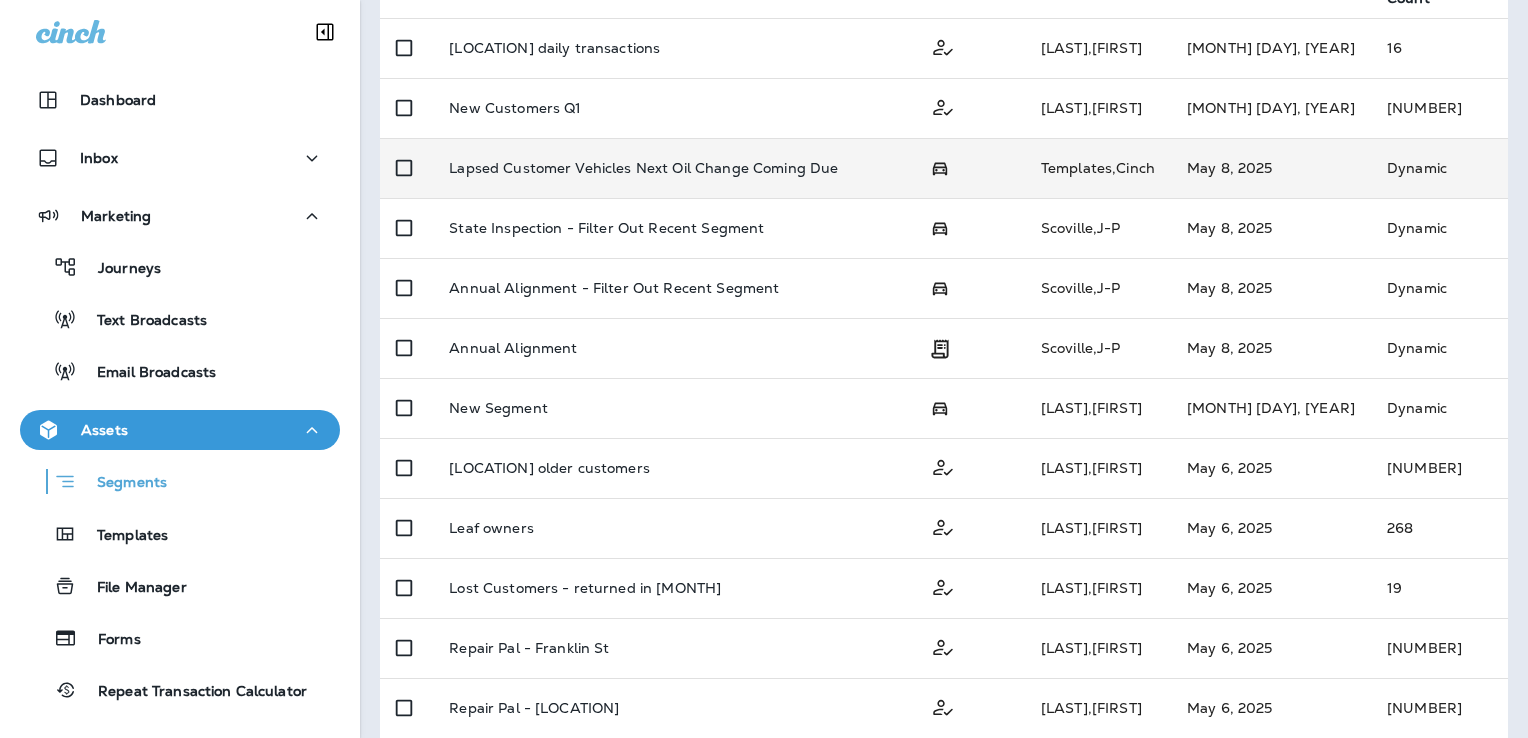 scroll, scrollTop: 0, scrollLeft: 0, axis: both 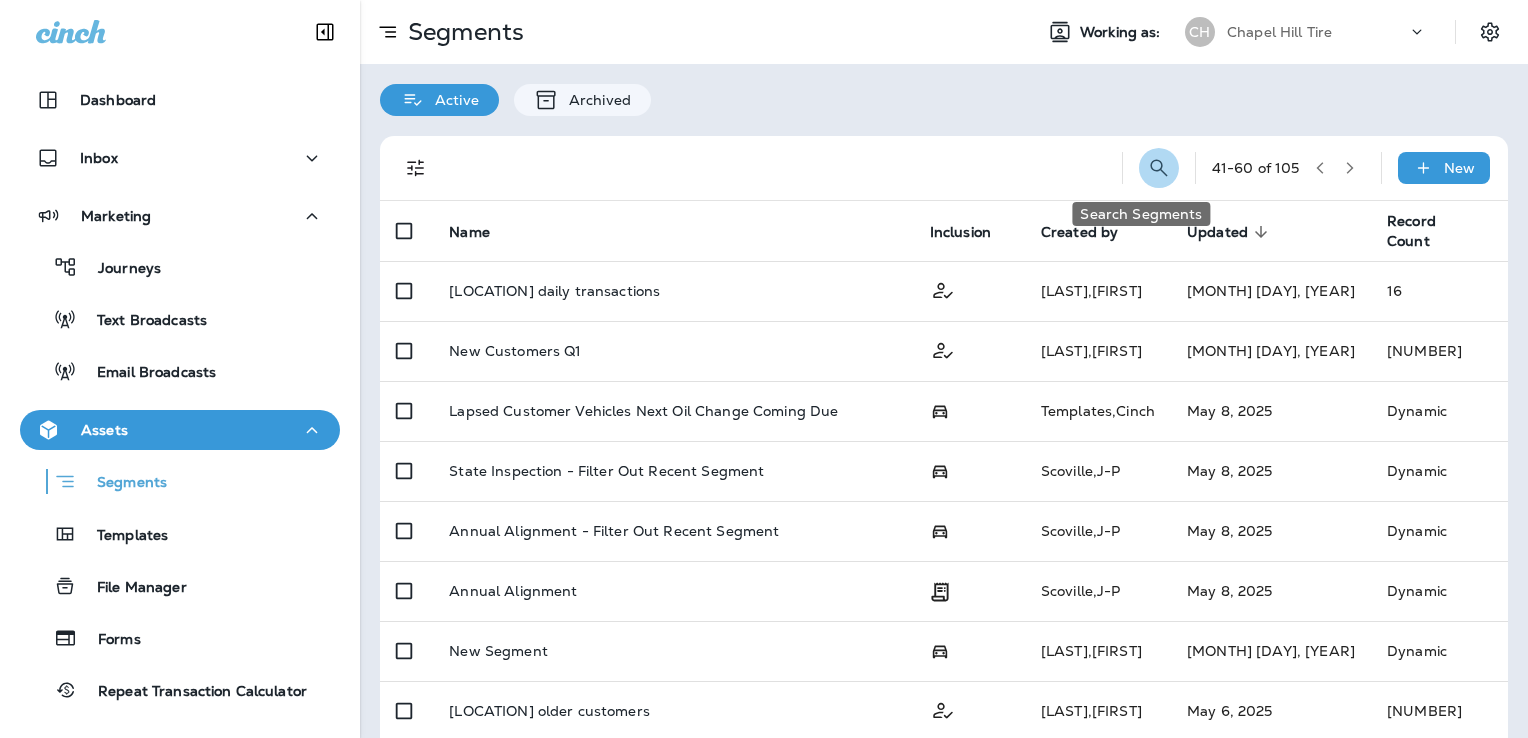 click 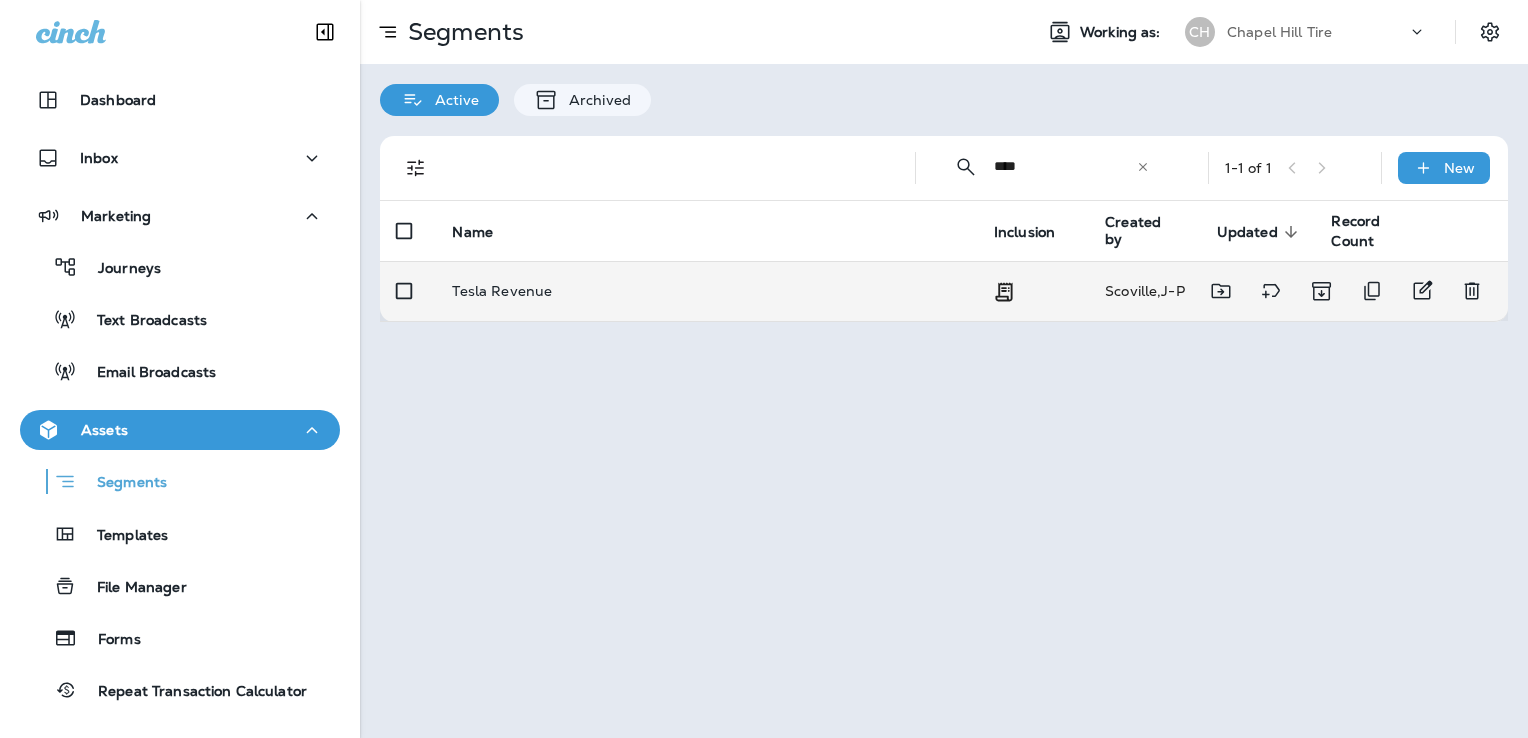 type on "****" 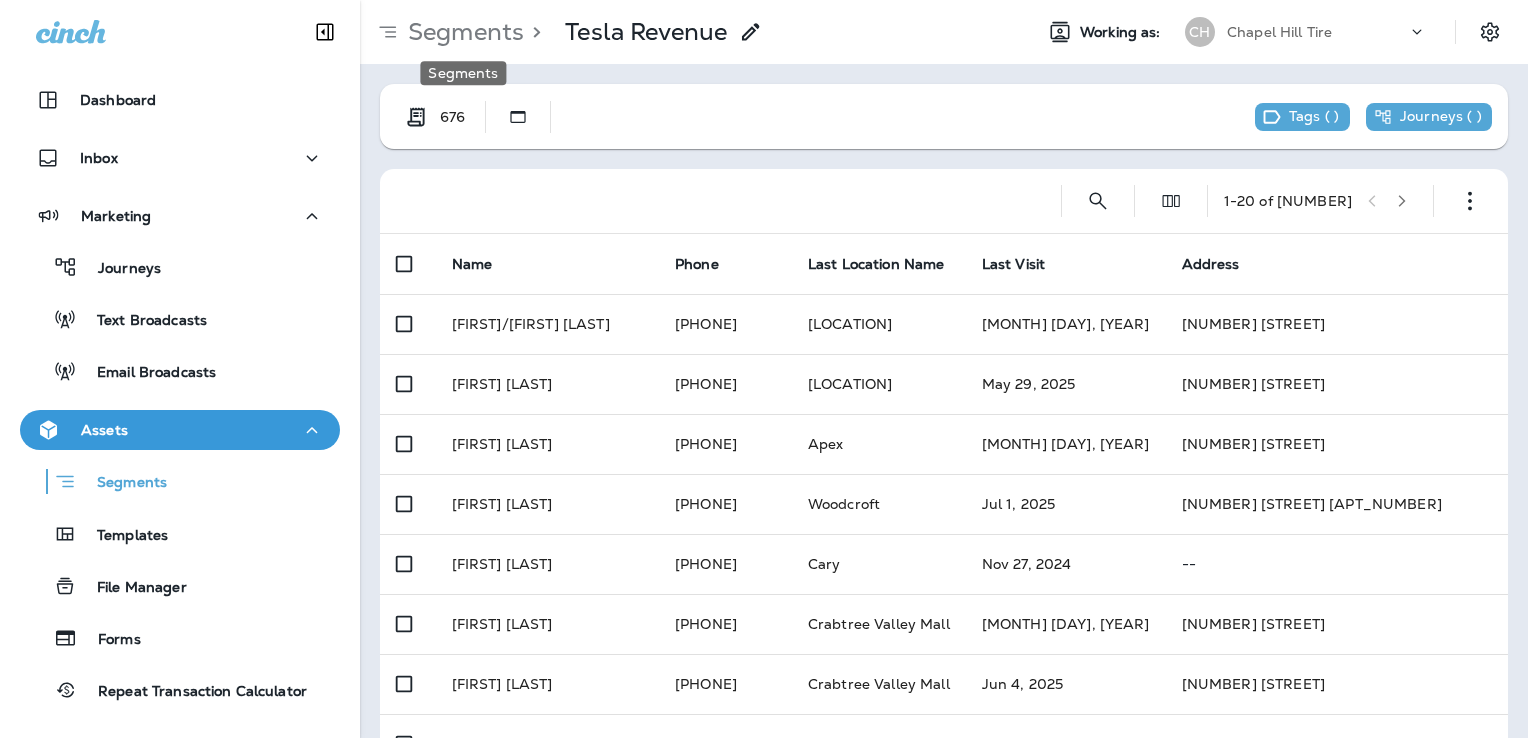 click on "Segments" at bounding box center [462, 32] 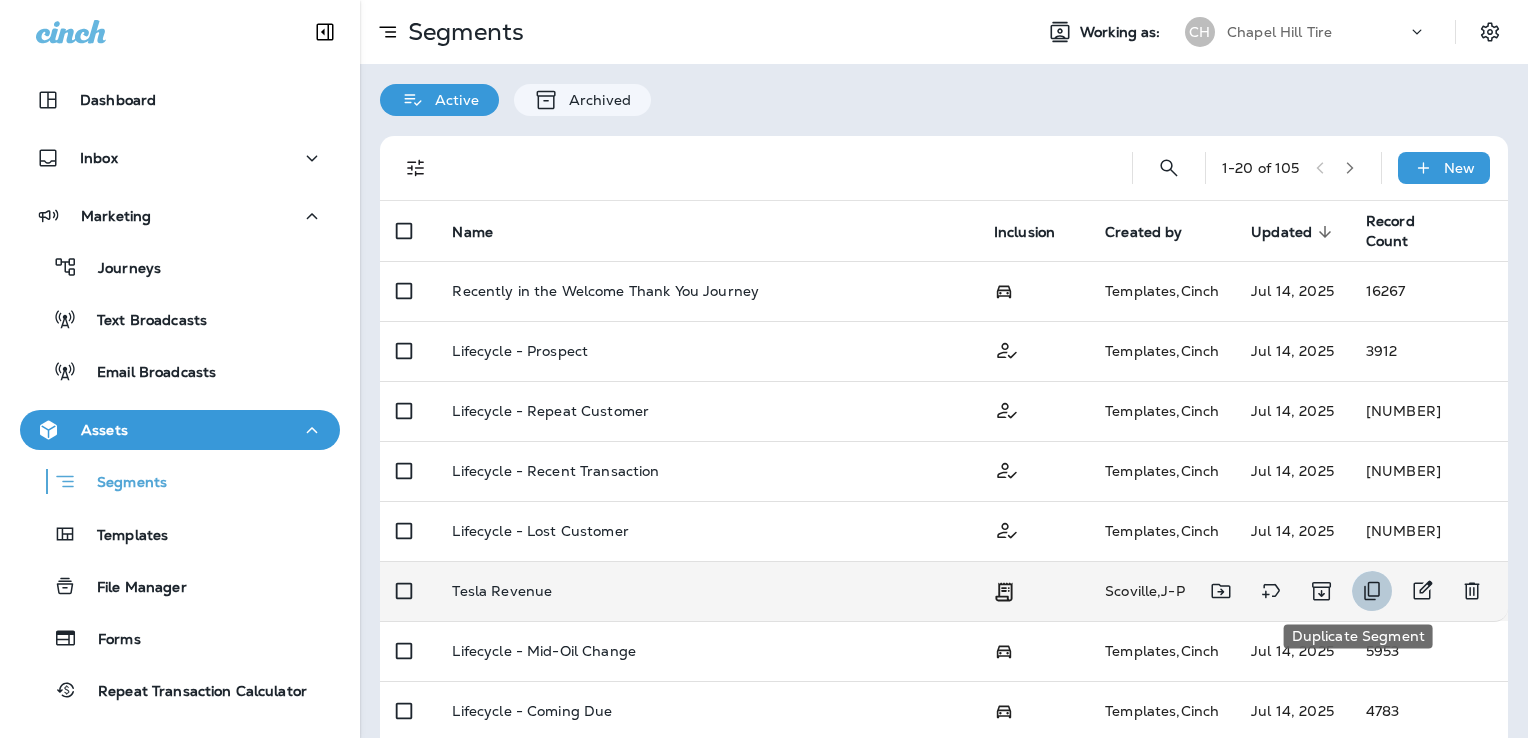 click 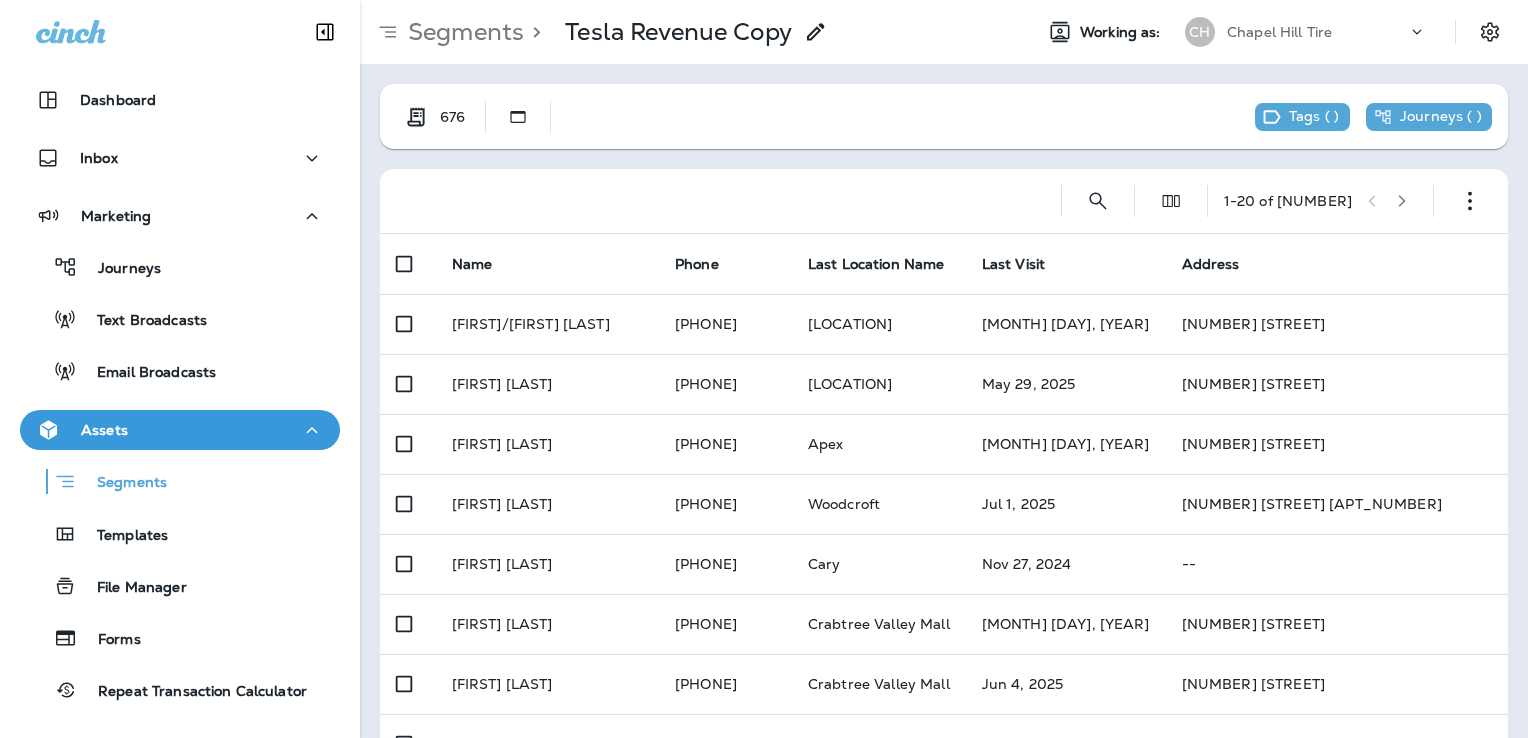 click 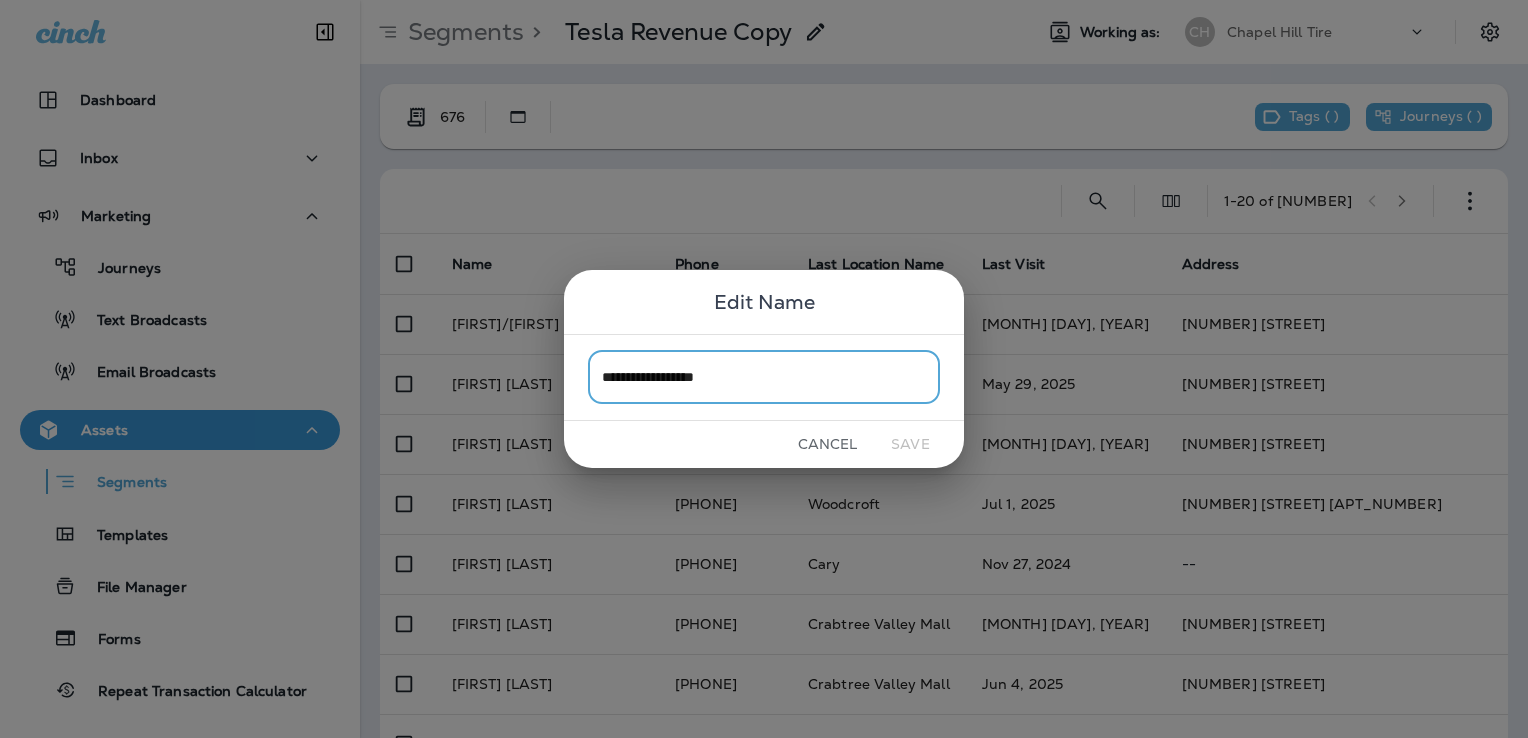click on "**********" at bounding box center (764, 377) 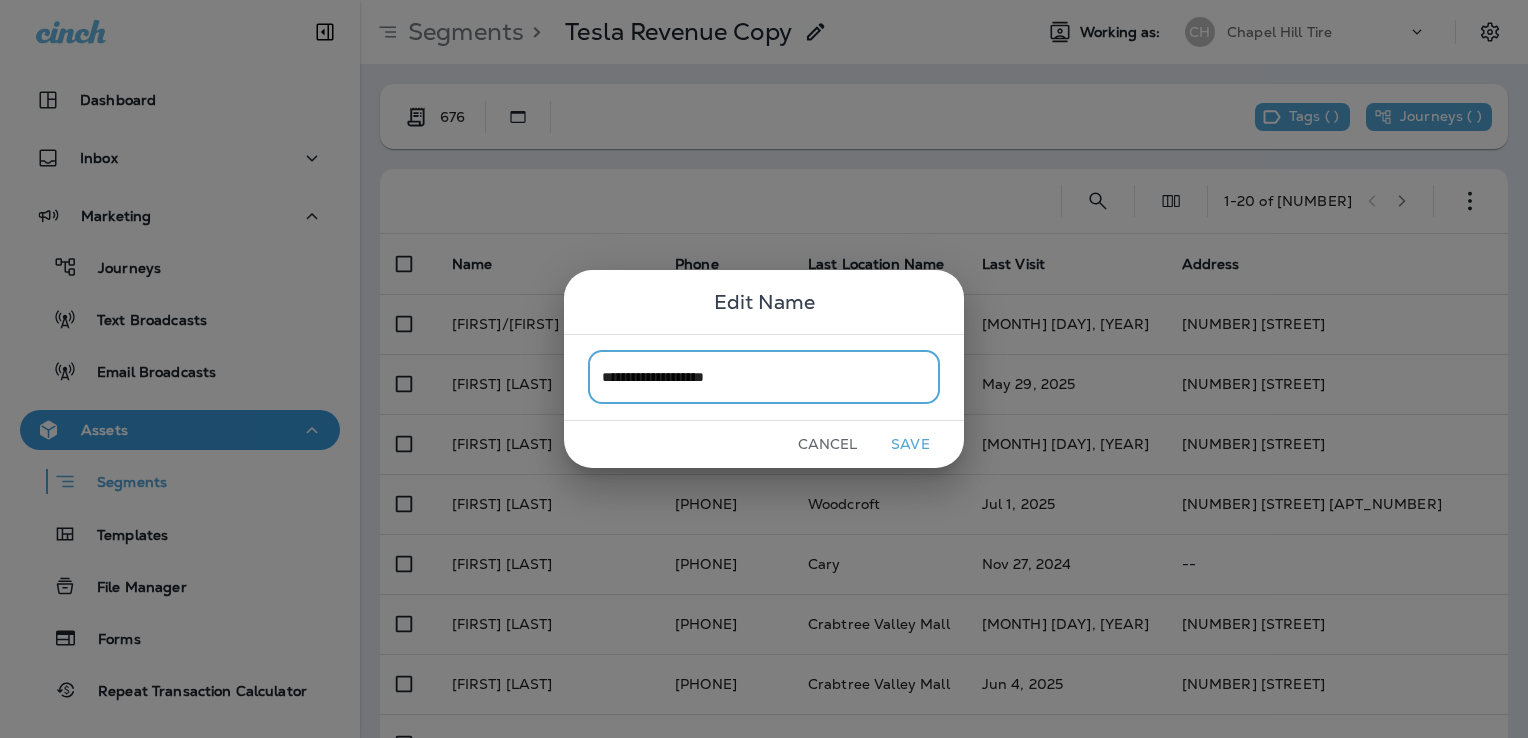 type on "**********" 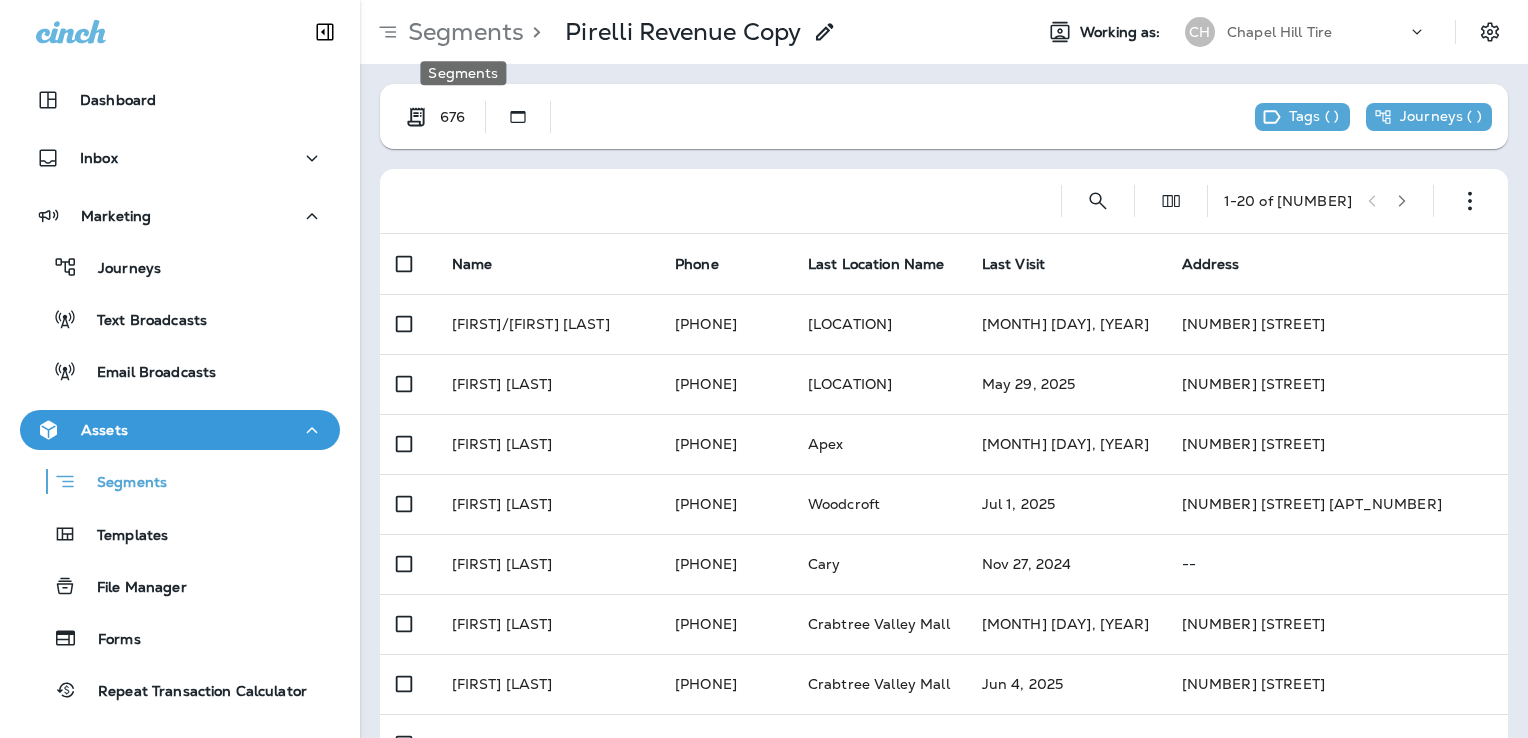click on "Segments" at bounding box center (462, 32) 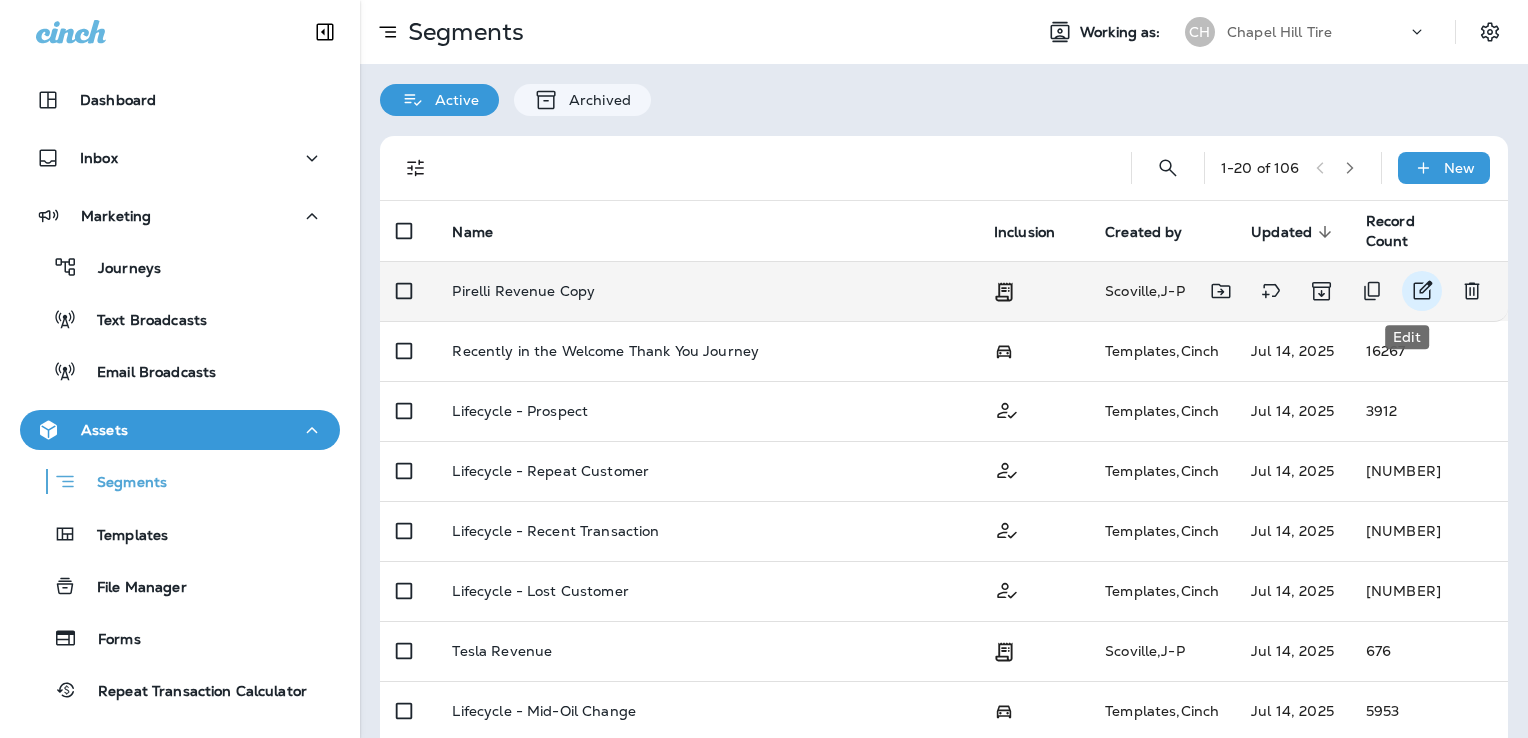 click 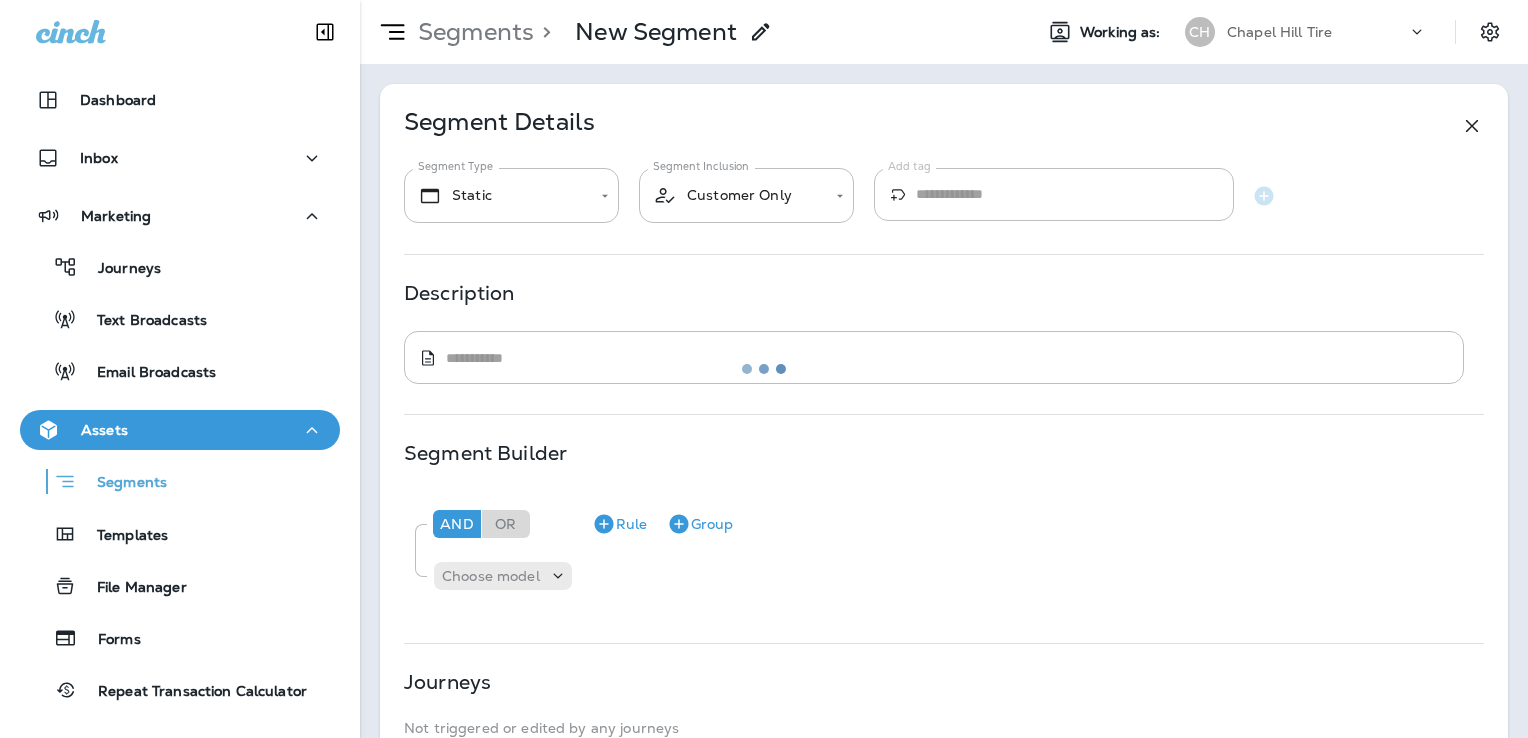 type on "**********" 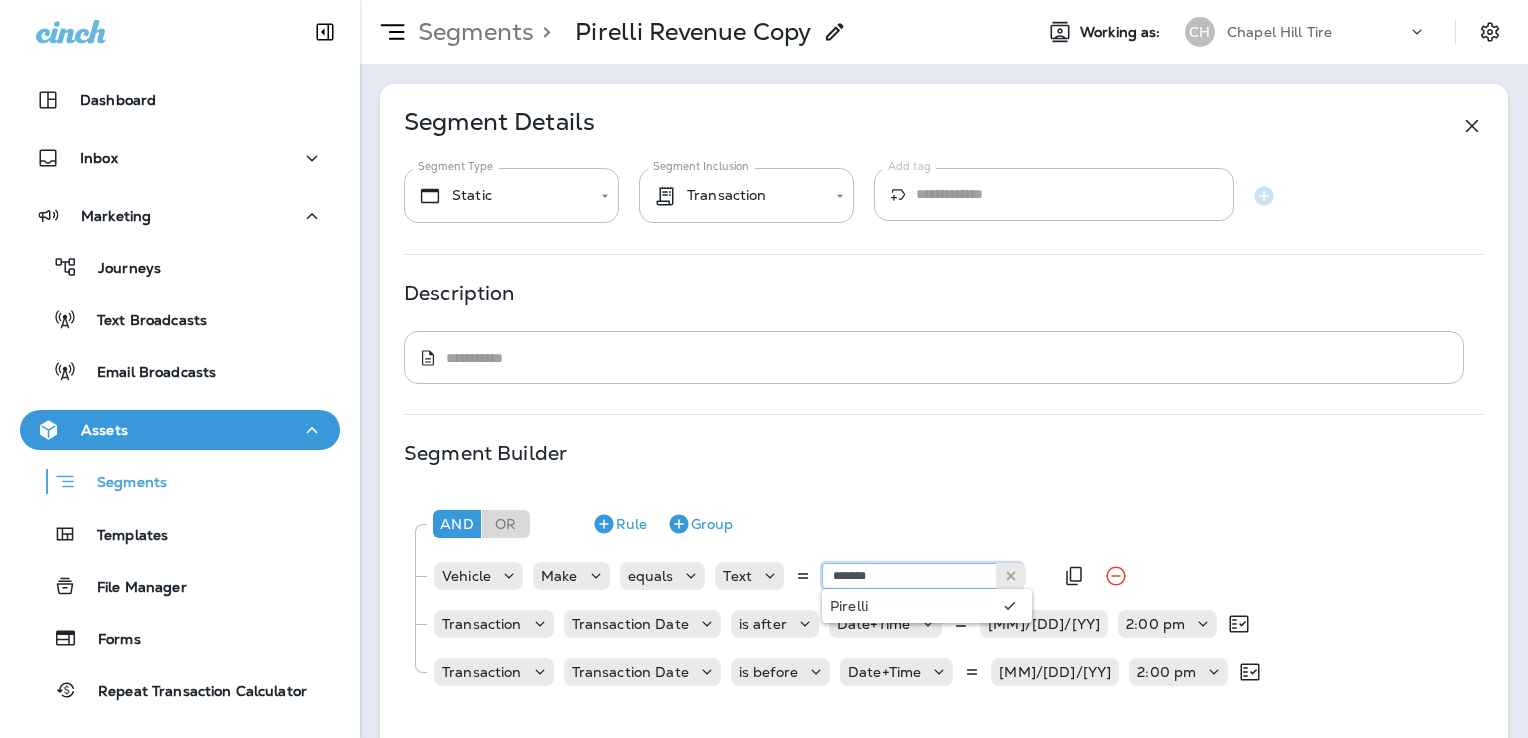 type on "*******" 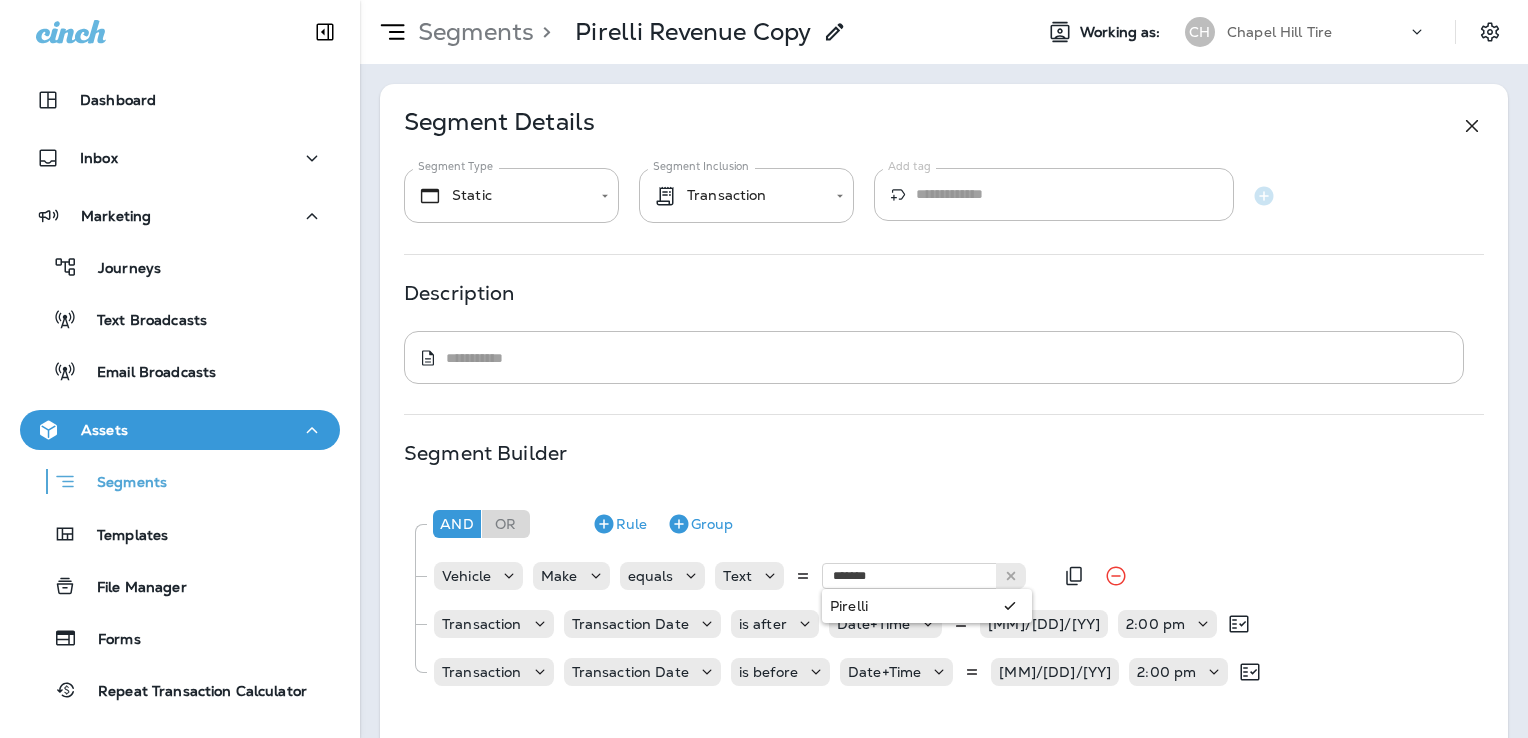click on "**********" at bounding box center (943, 596) 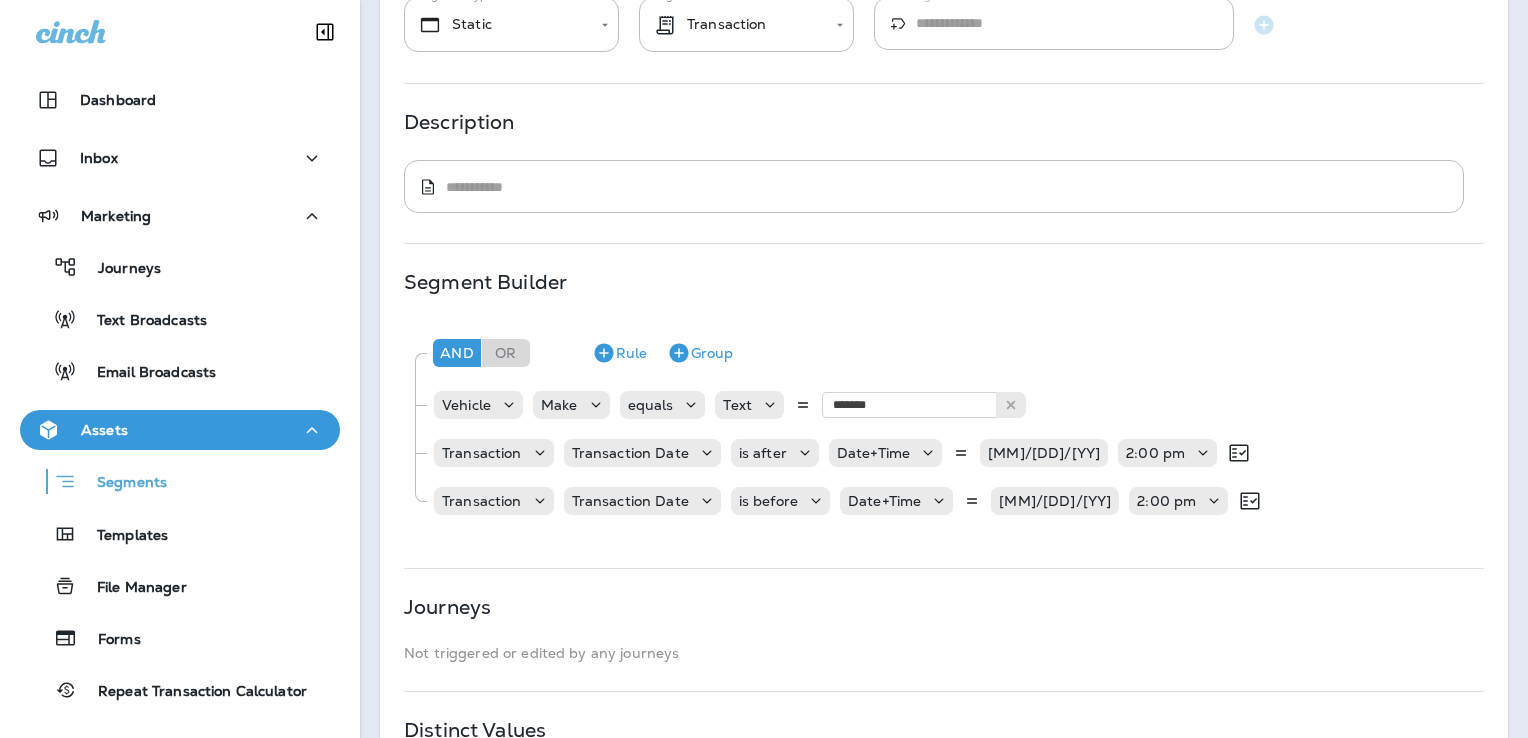 scroll, scrollTop: 168, scrollLeft: 0, axis: vertical 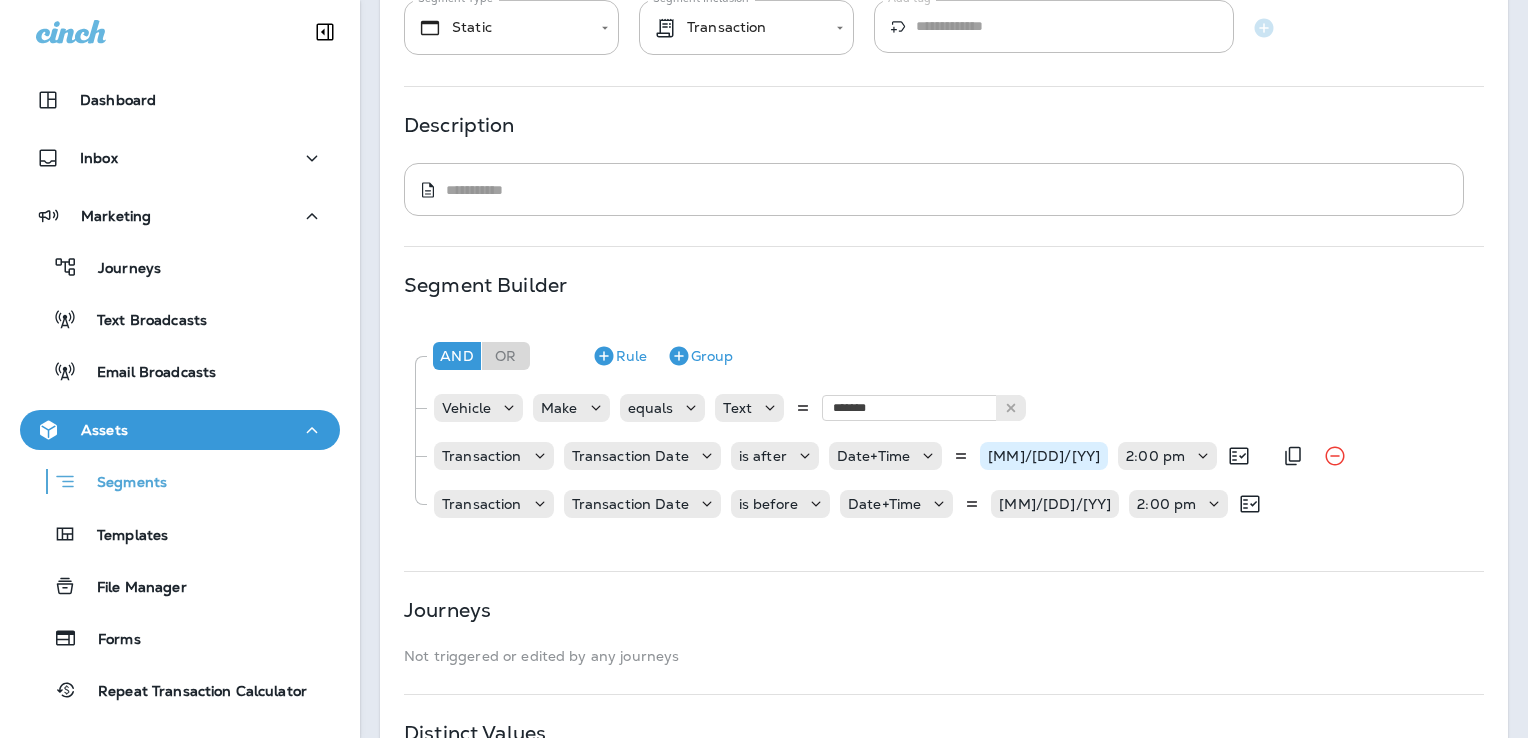 click on "[MM]/[DD]/[YY]" at bounding box center (1044, 456) 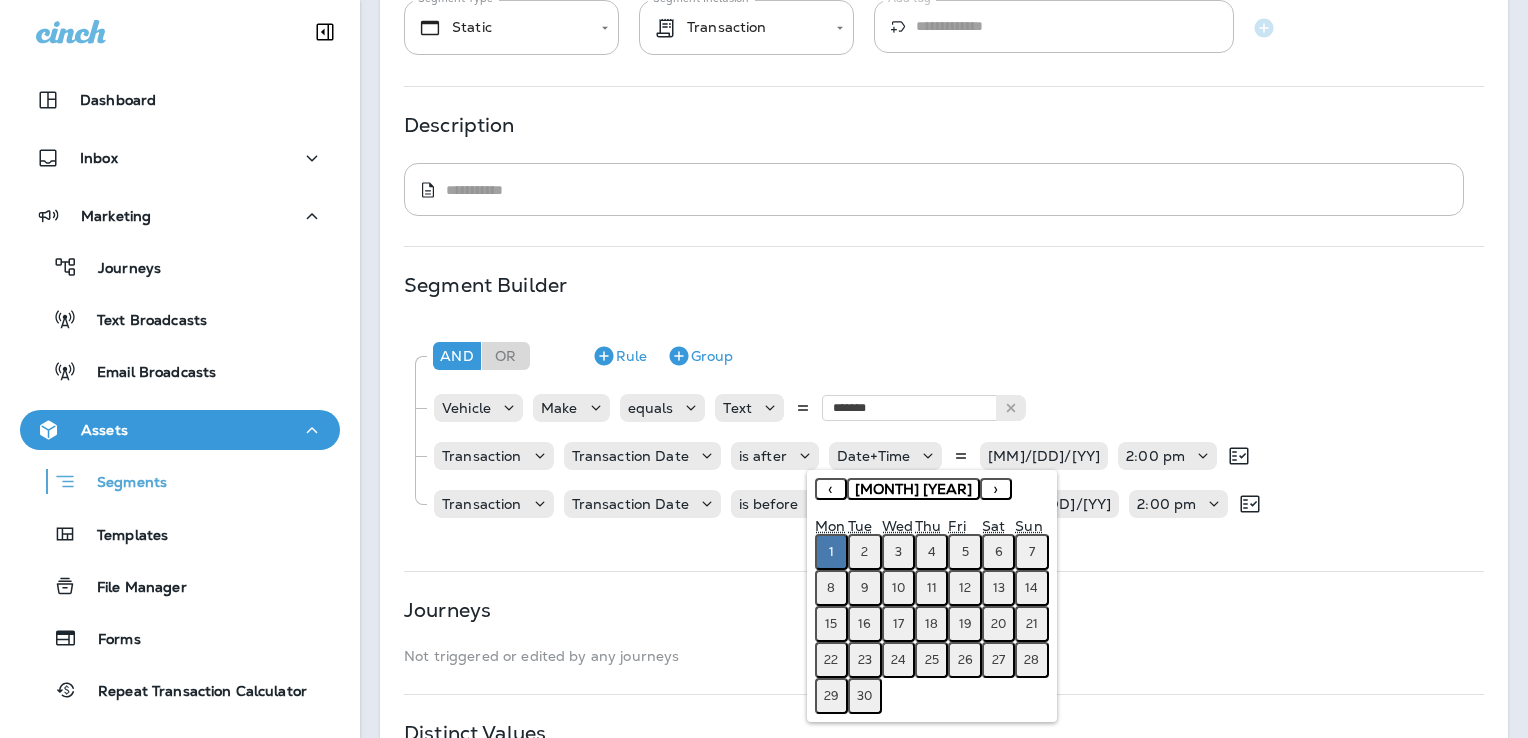 click on "‹" at bounding box center (831, 489) 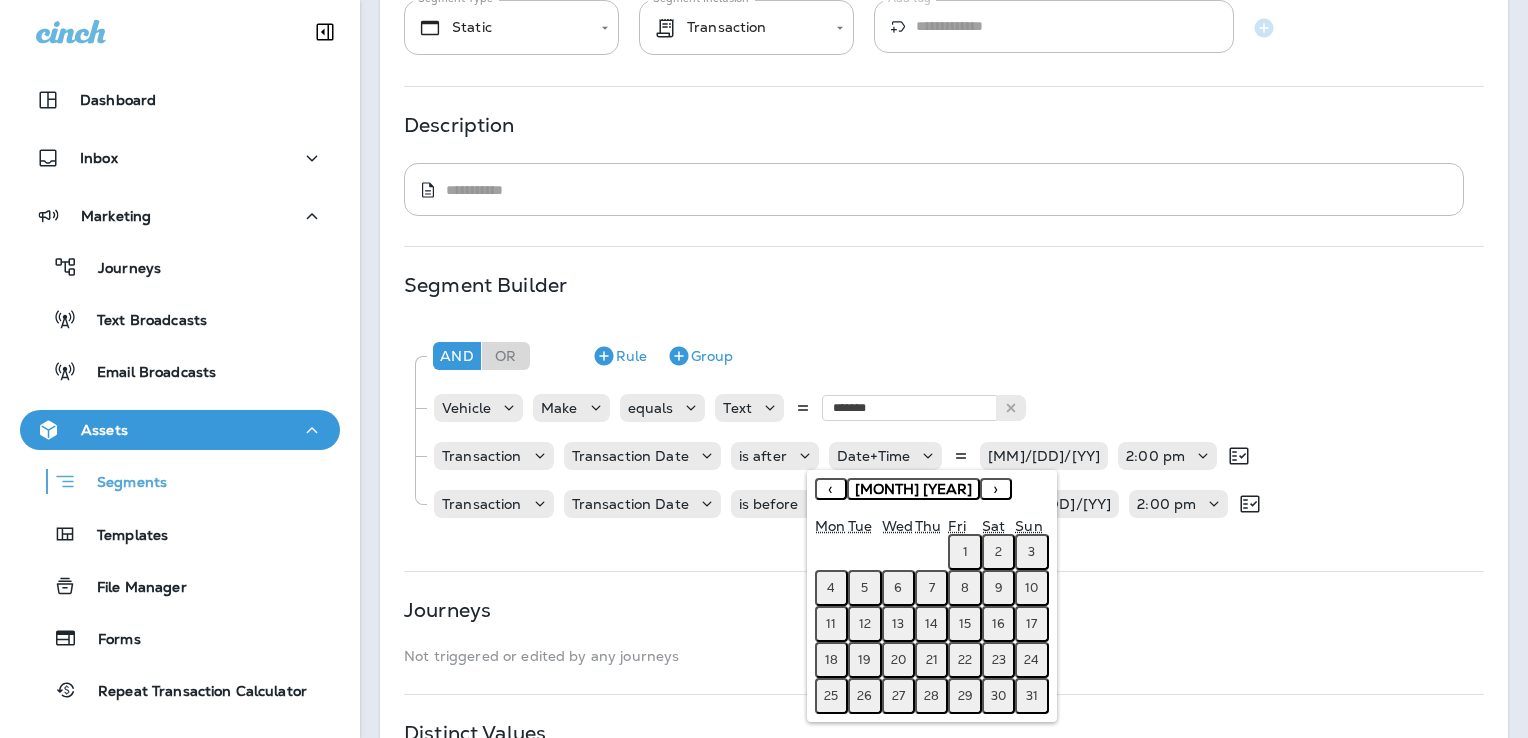 click on "‹" at bounding box center (831, 489) 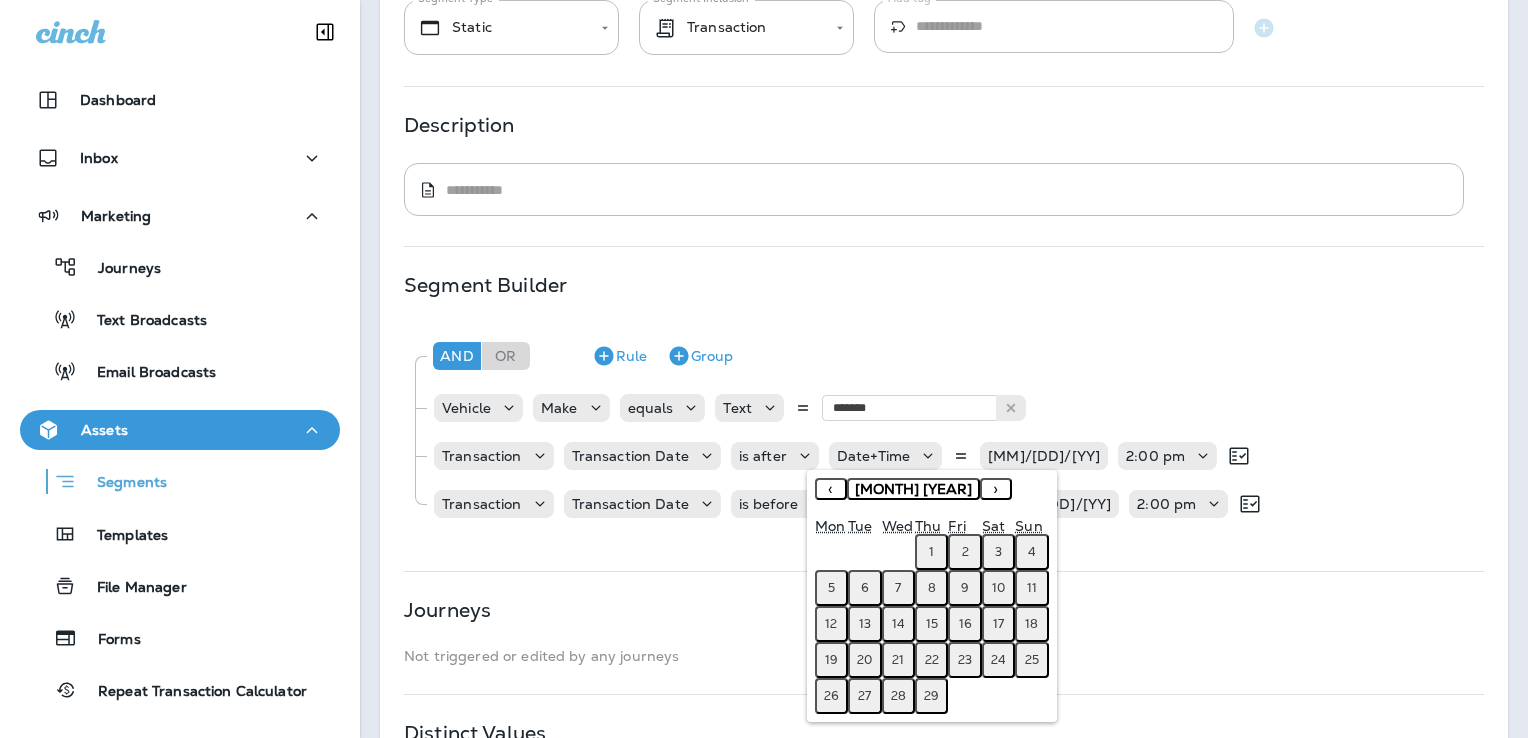 click on "‹" at bounding box center [831, 489] 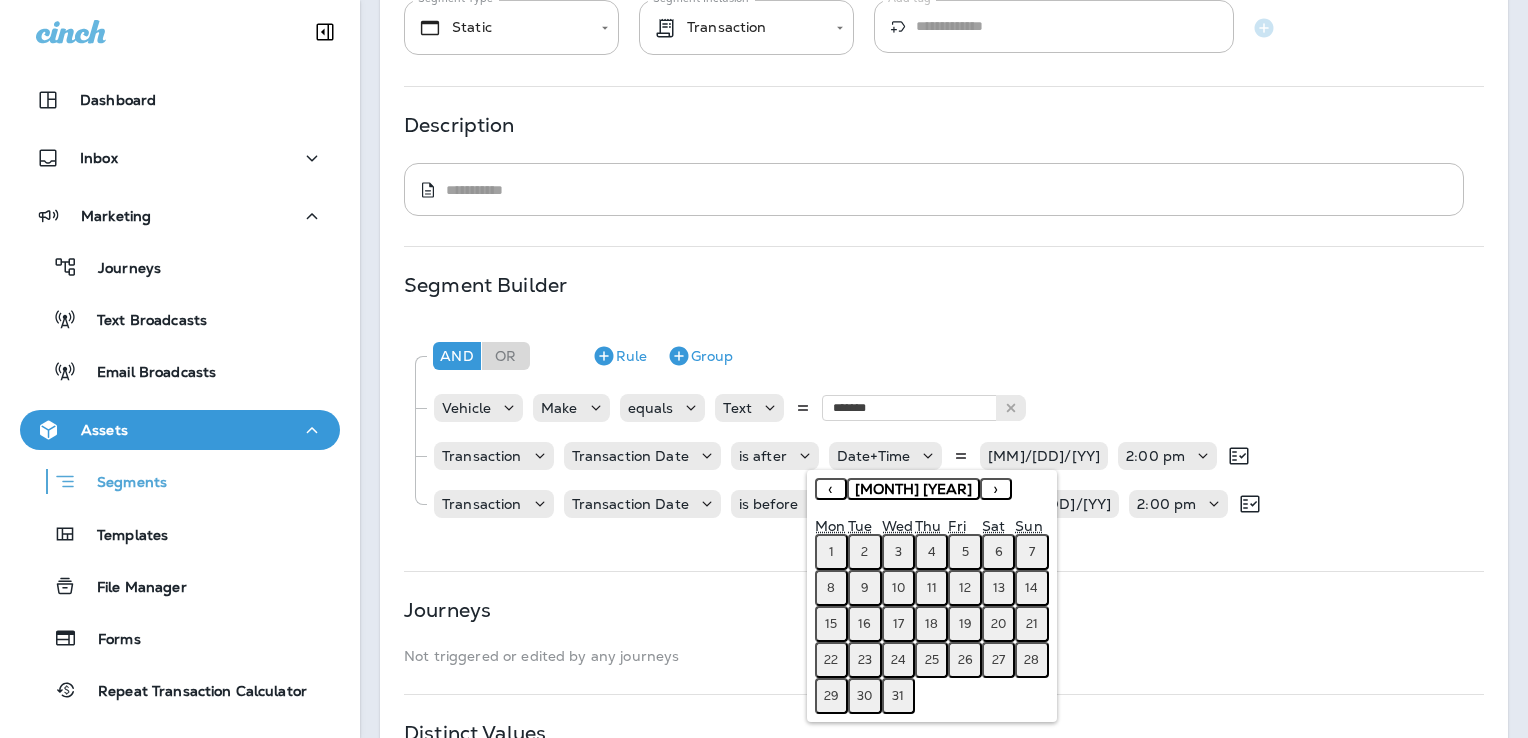 click on "1" at bounding box center [831, 552] 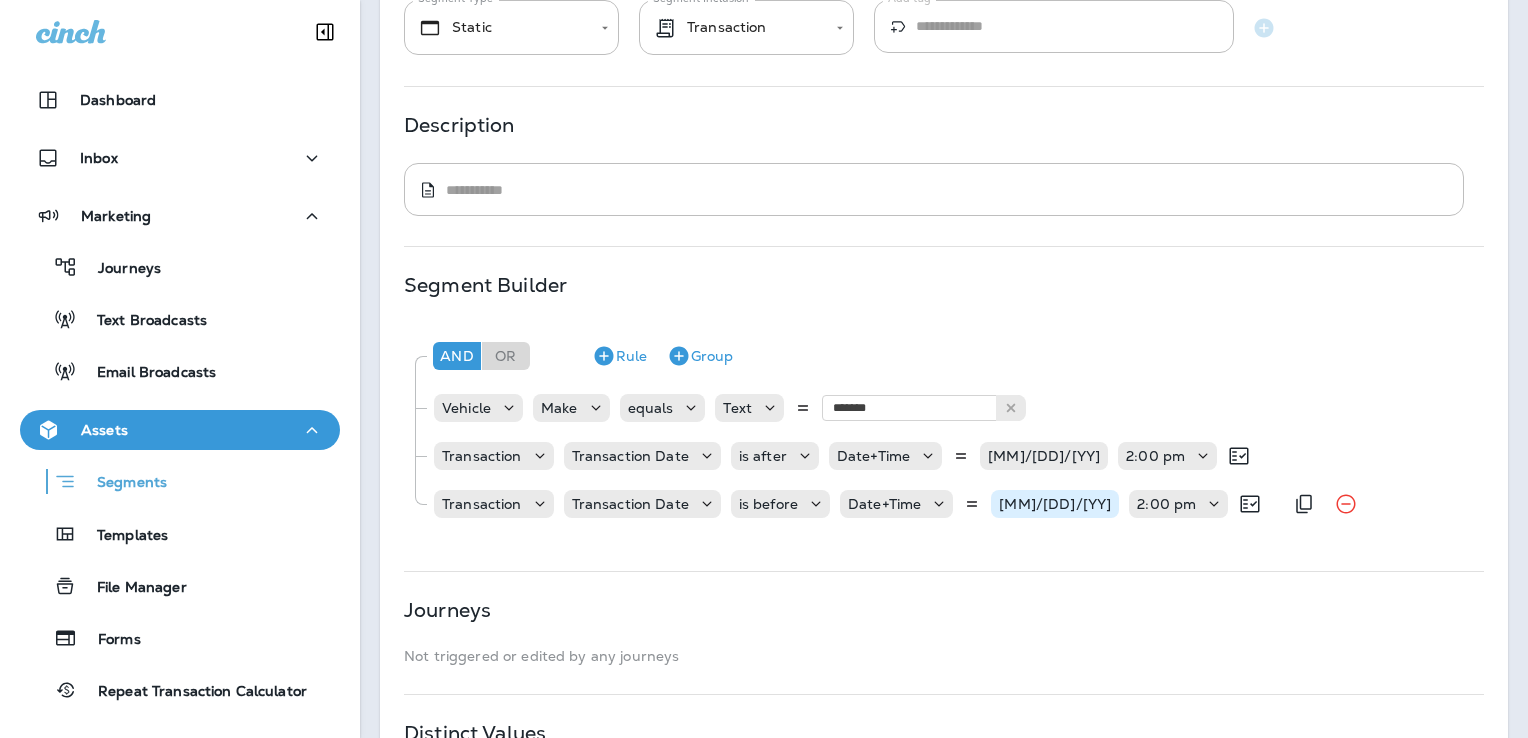 click on "[MM]/[DD]/[YY]" at bounding box center [1055, 504] 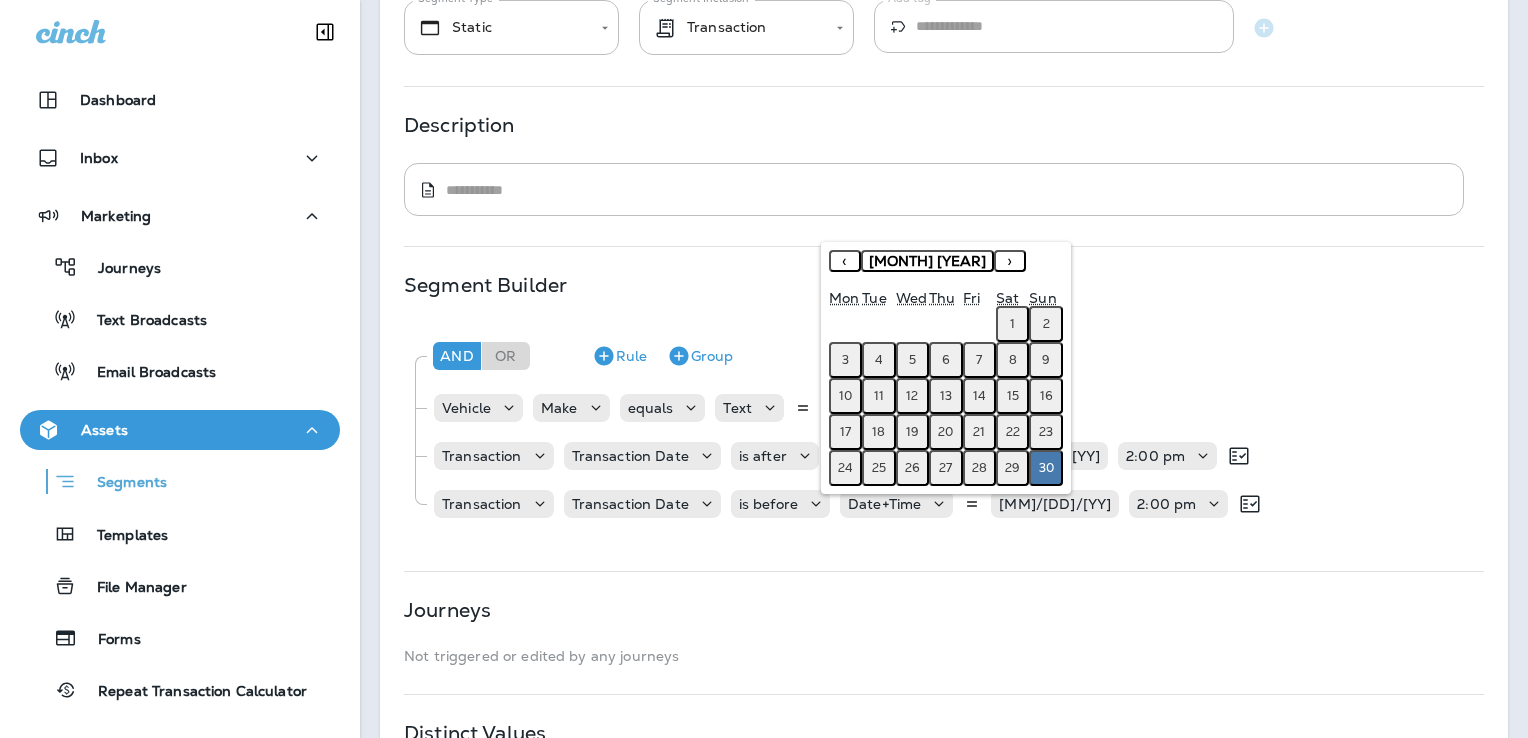 click on "›" at bounding box center [1010, 261] 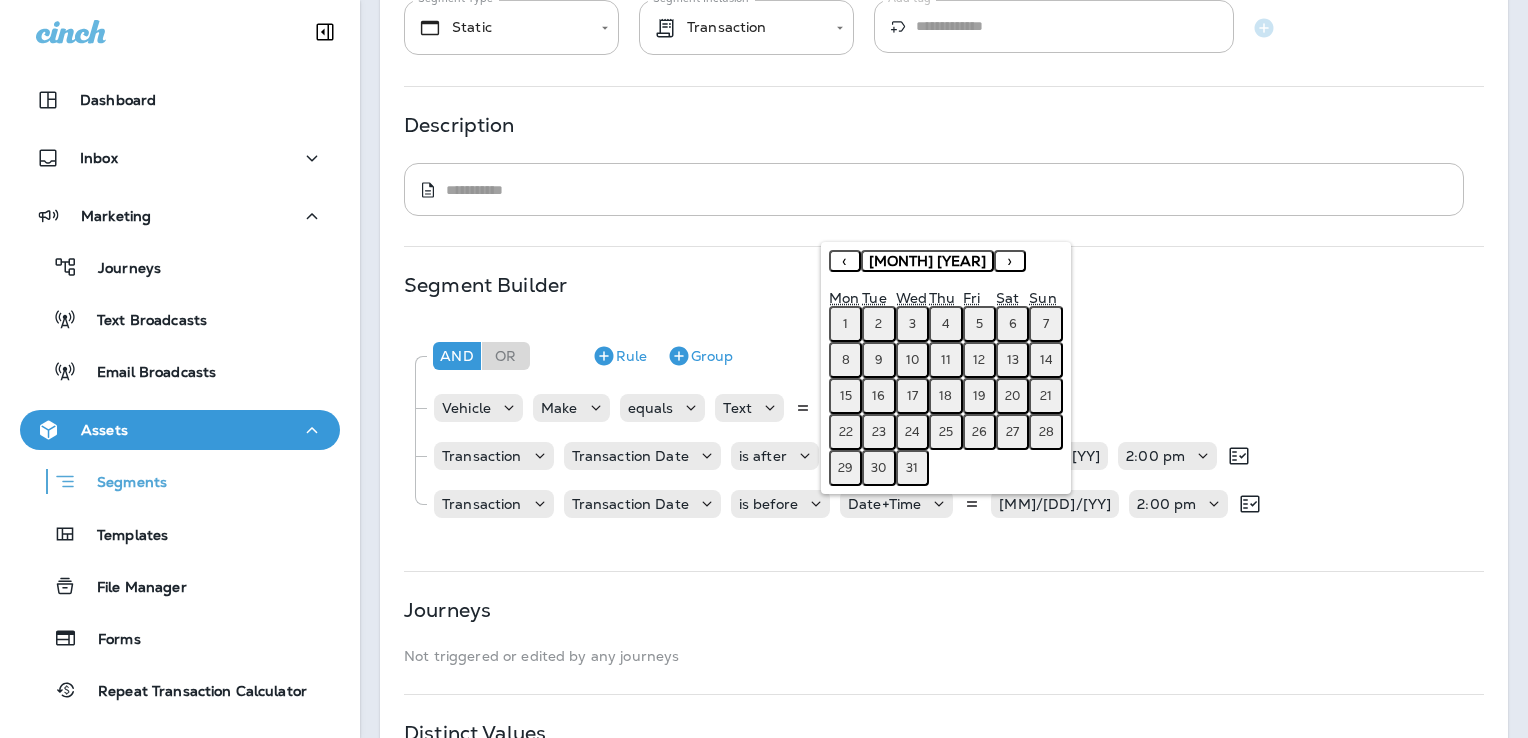 click on "›" at bounding box center [1010, 261] 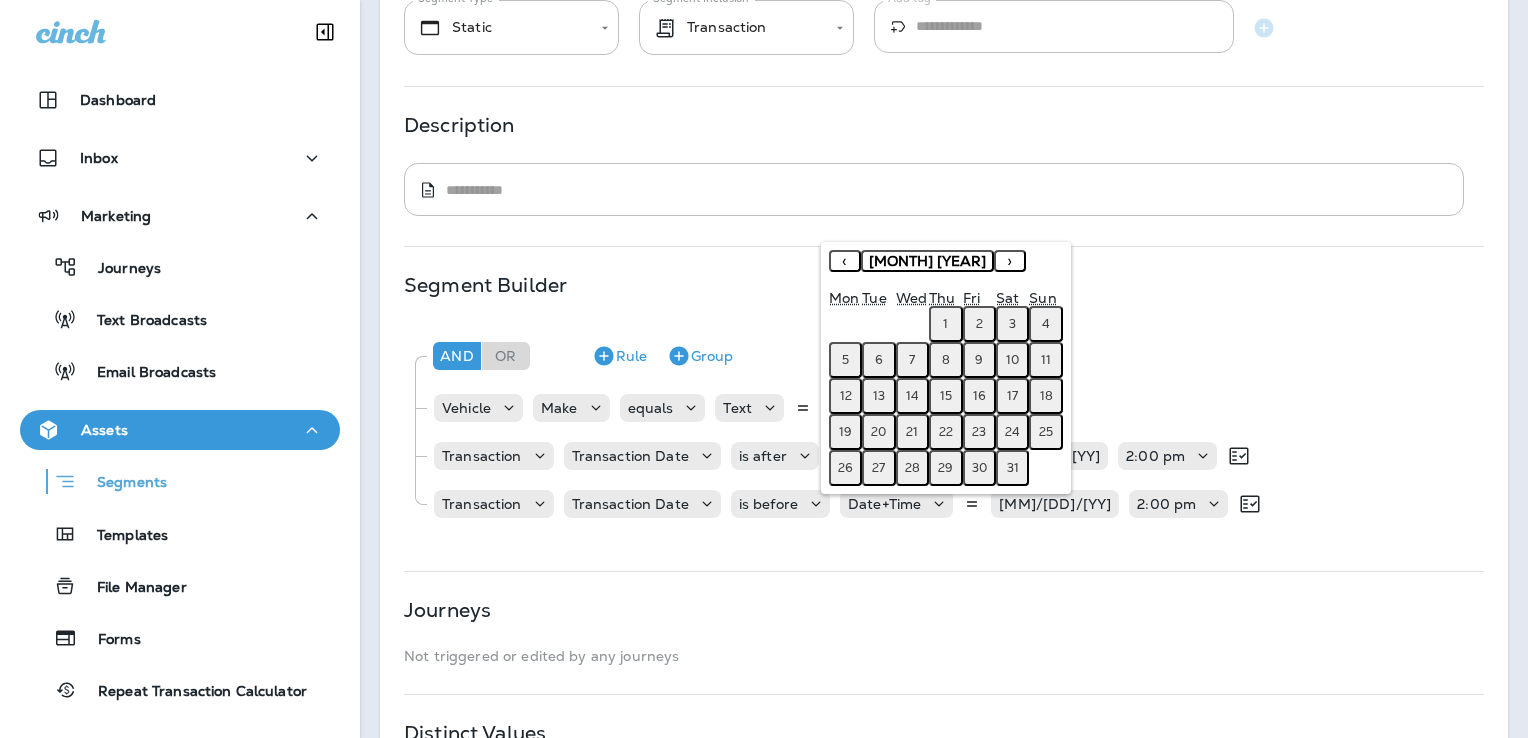 click on "›" at bounding box center (1010, 261) 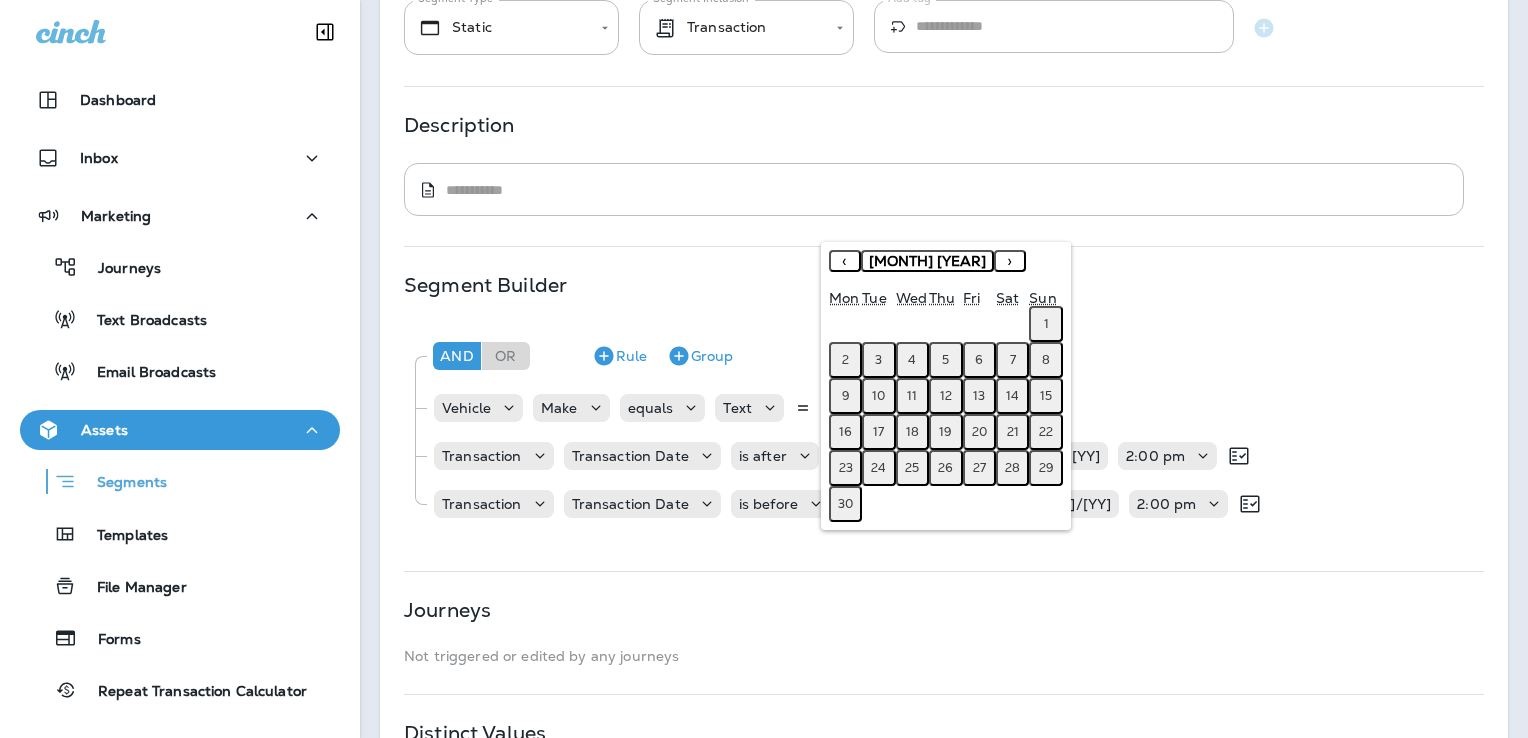 click on "[MONTH] [YEAR]" at bounding box center (927, 261) 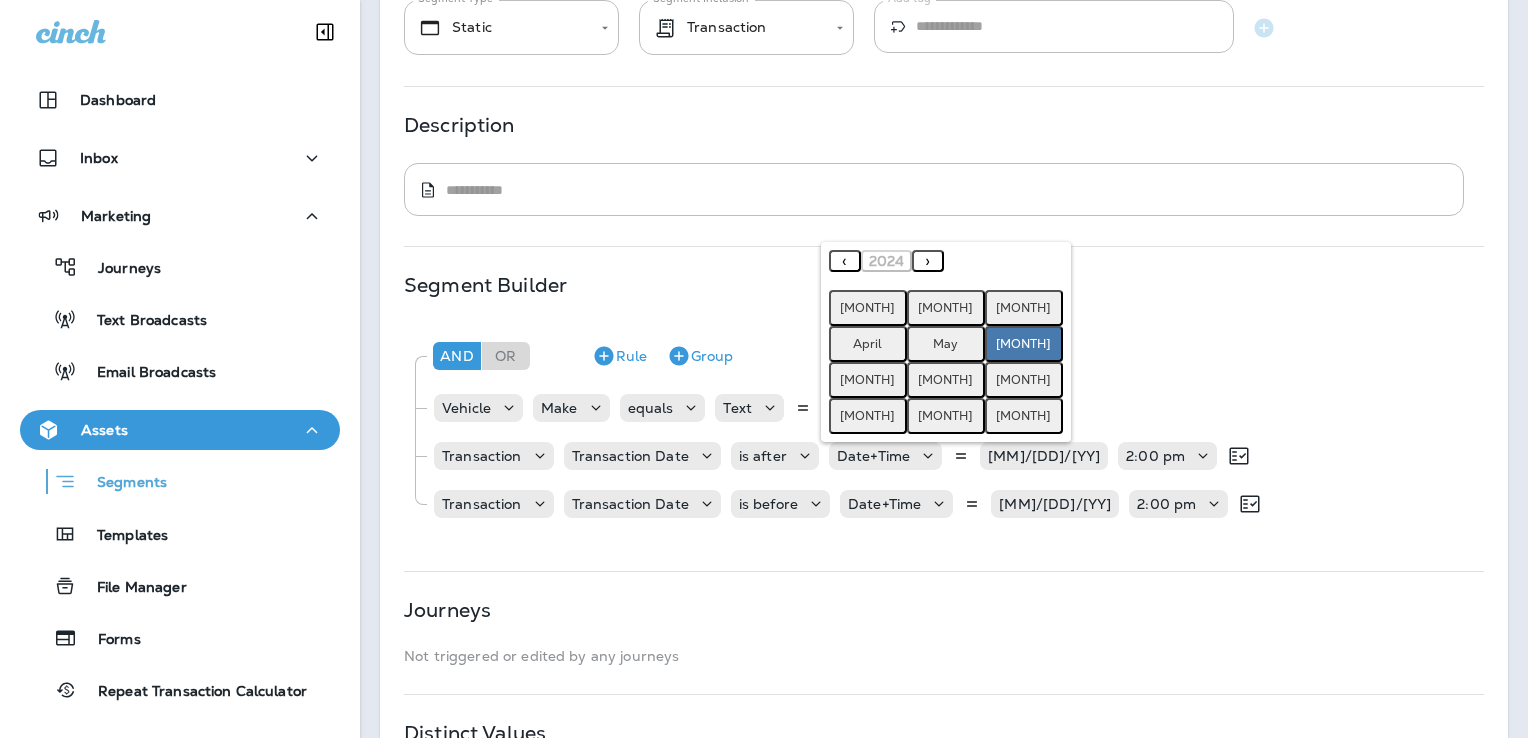 click on "[MONTH]" at bounding box center [1023, 416] 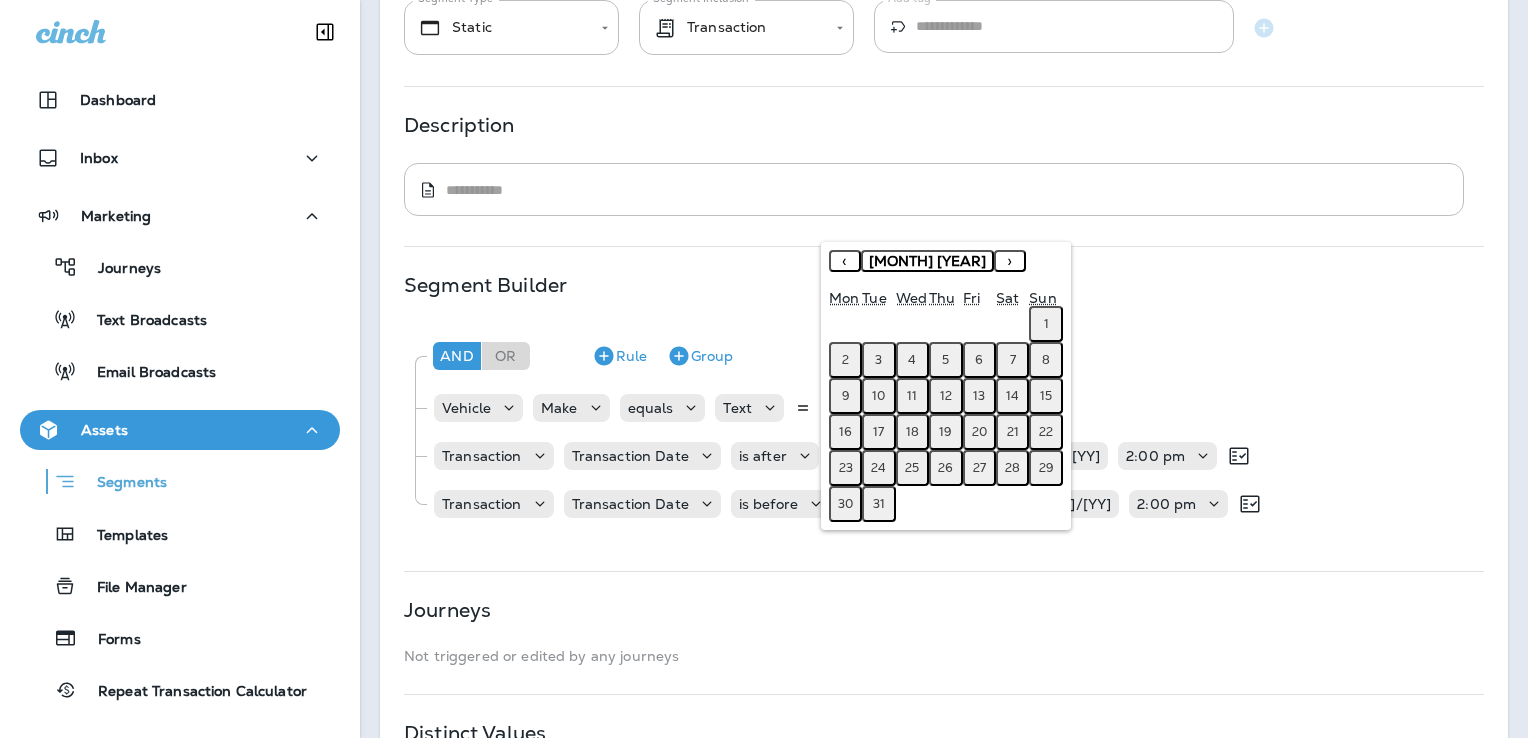 click on "31" at bounding box center (879, 504) 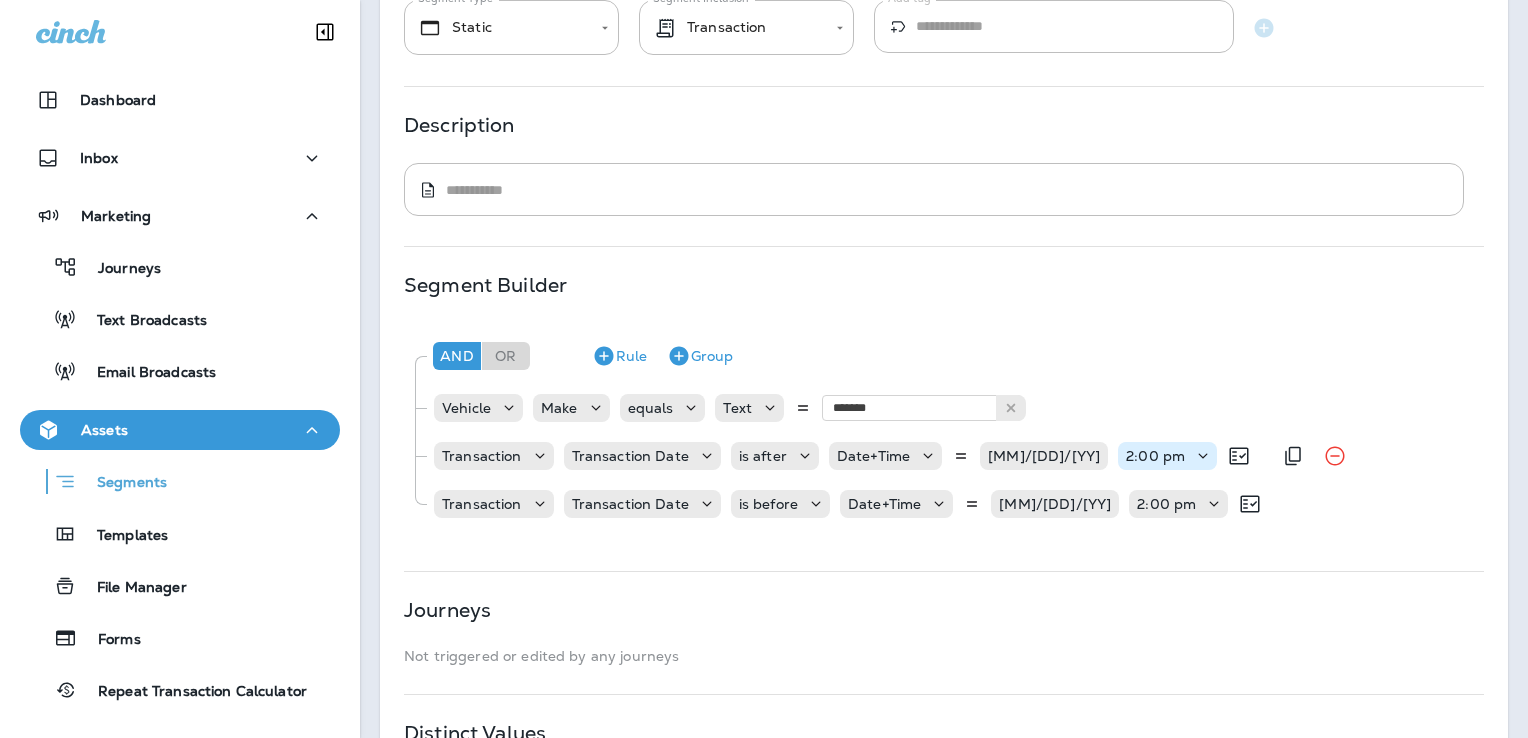 click 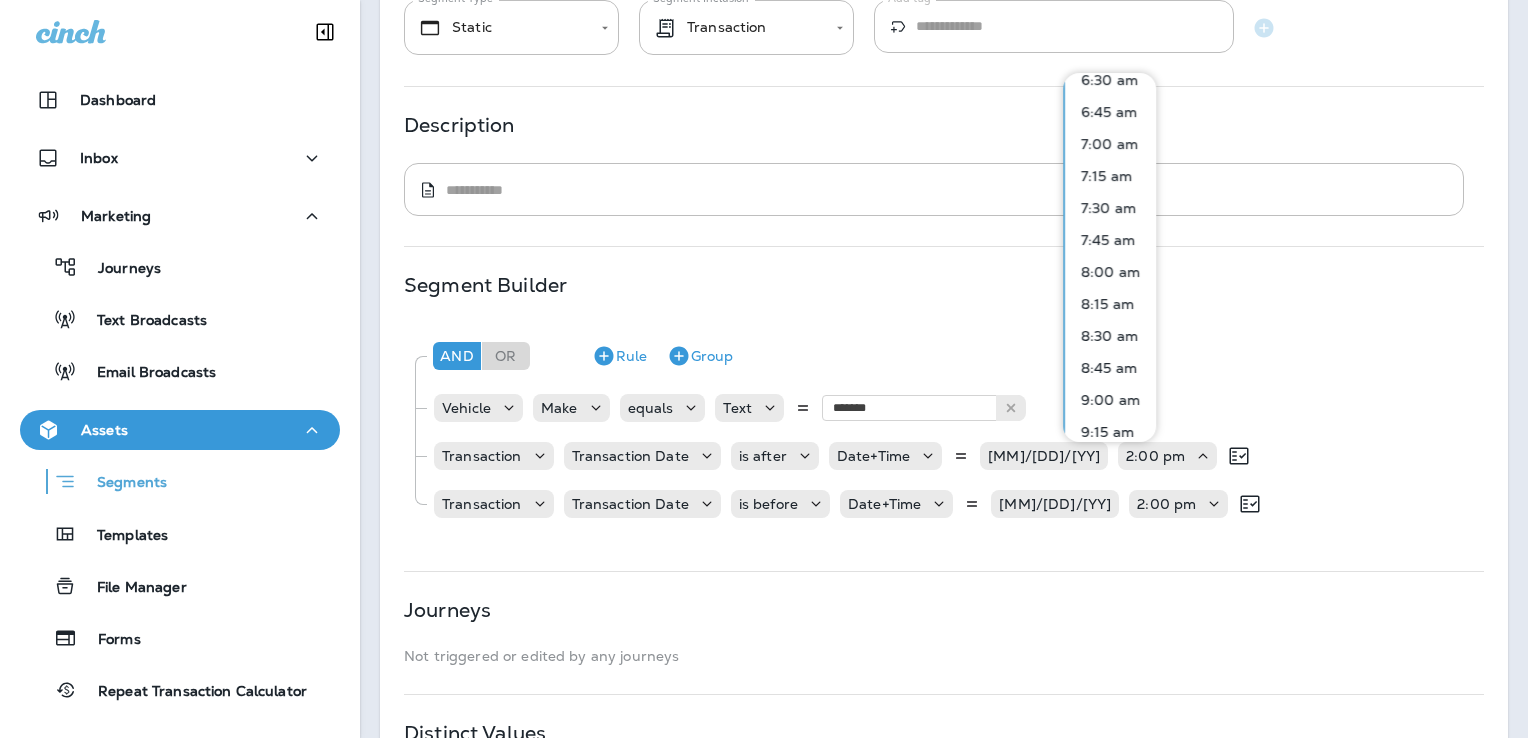 scroll, scrollTop: 900, scrollLeft: 0, axis: vertical 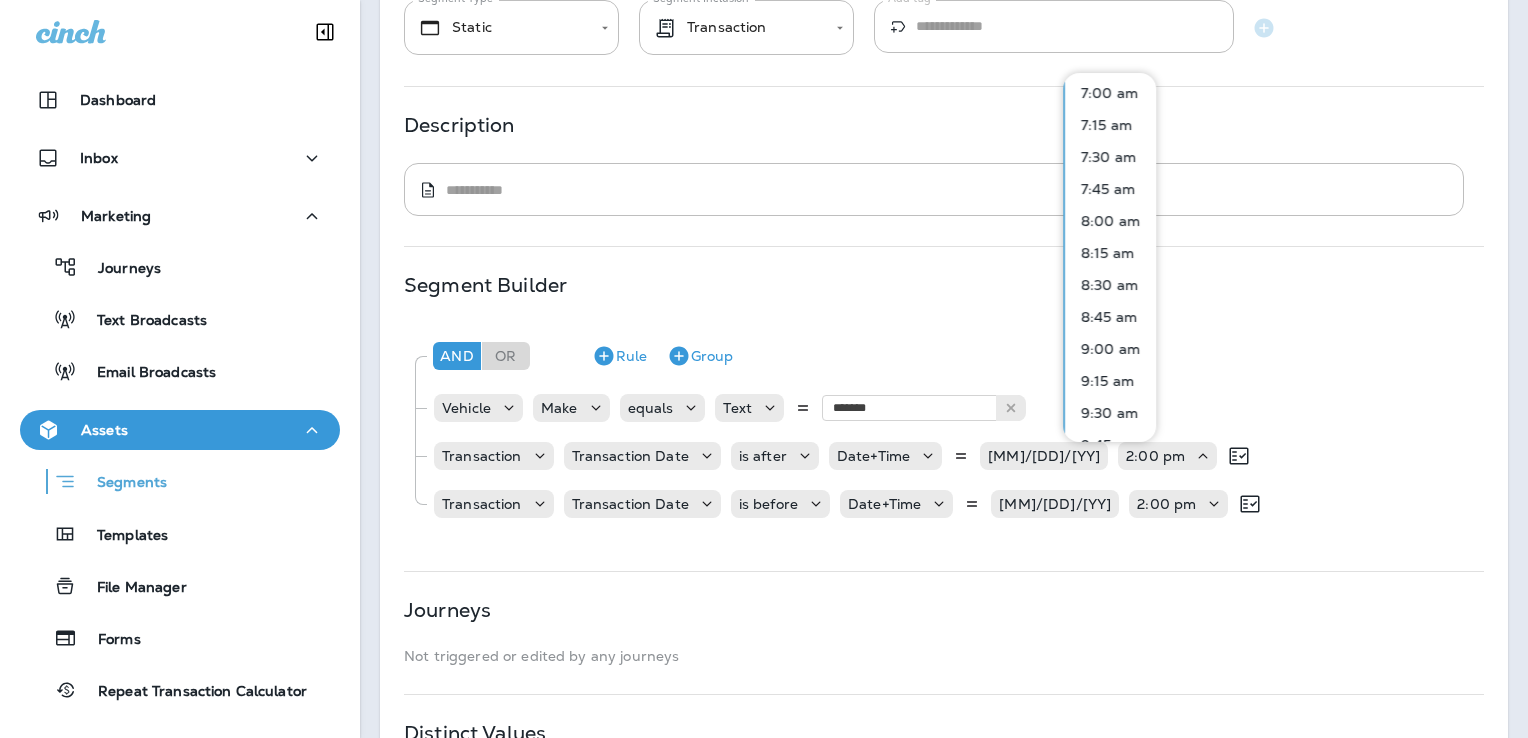 click on "8:00 am" at bounding box center (1106, 221) 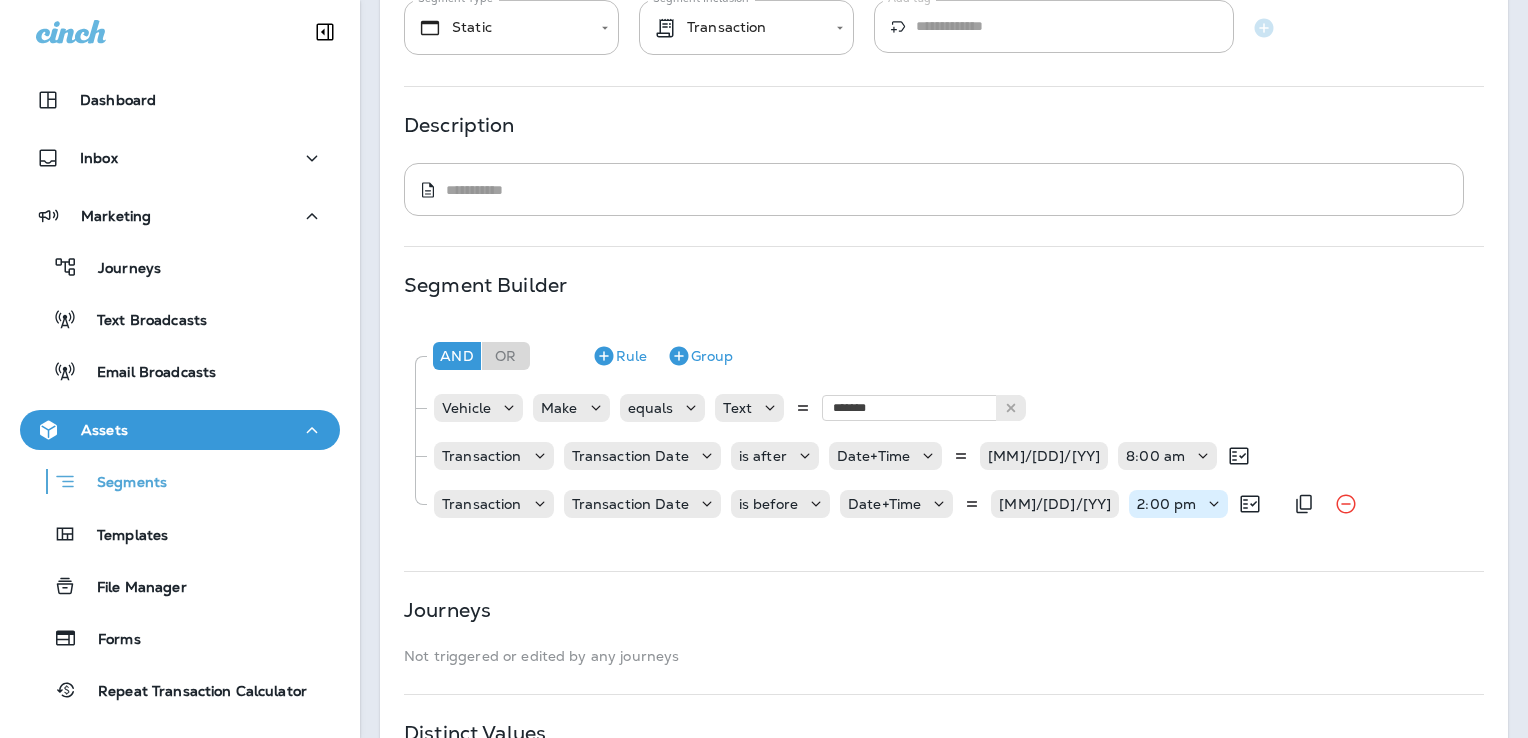 click 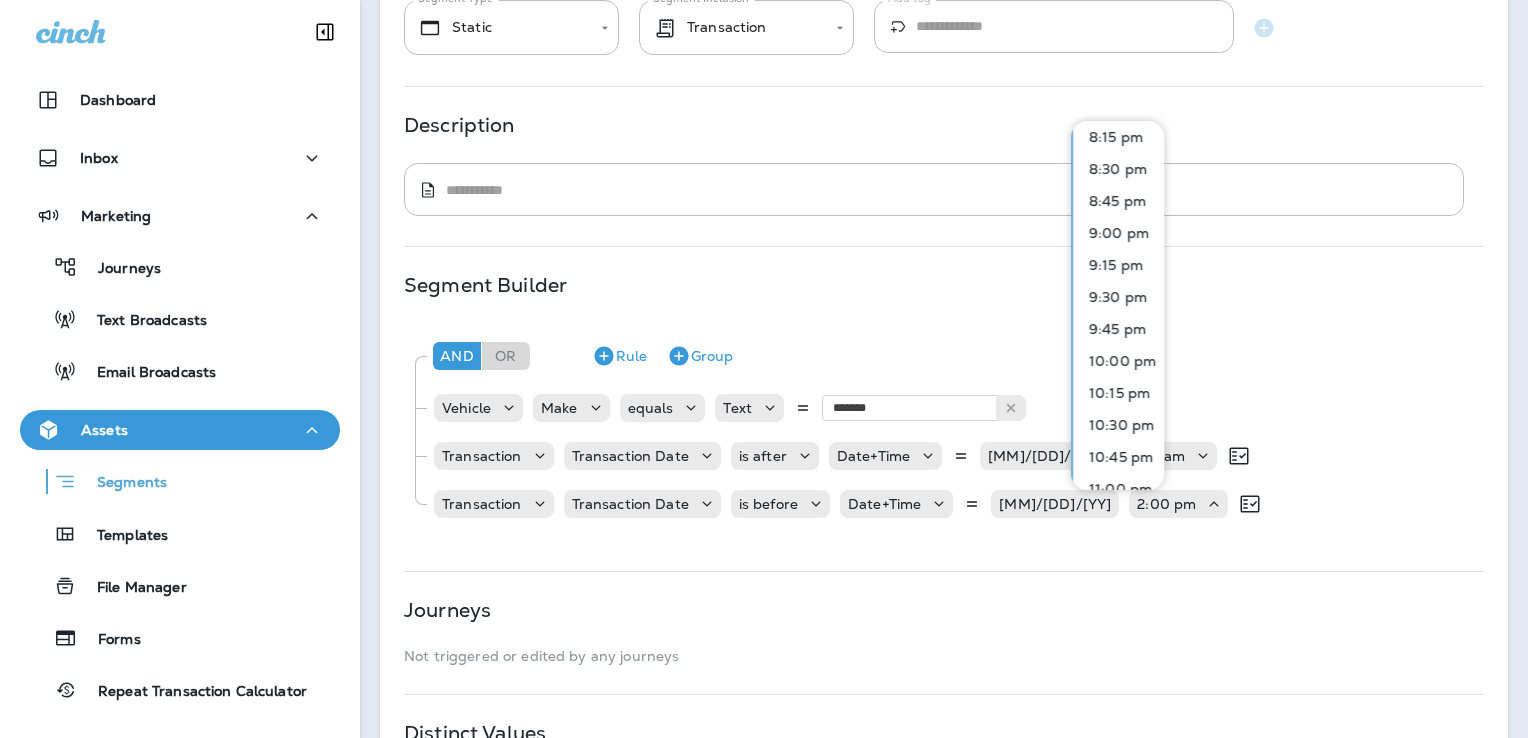 scroll, scrollTop: 2718, scrollLeft: 0, axis: vertical 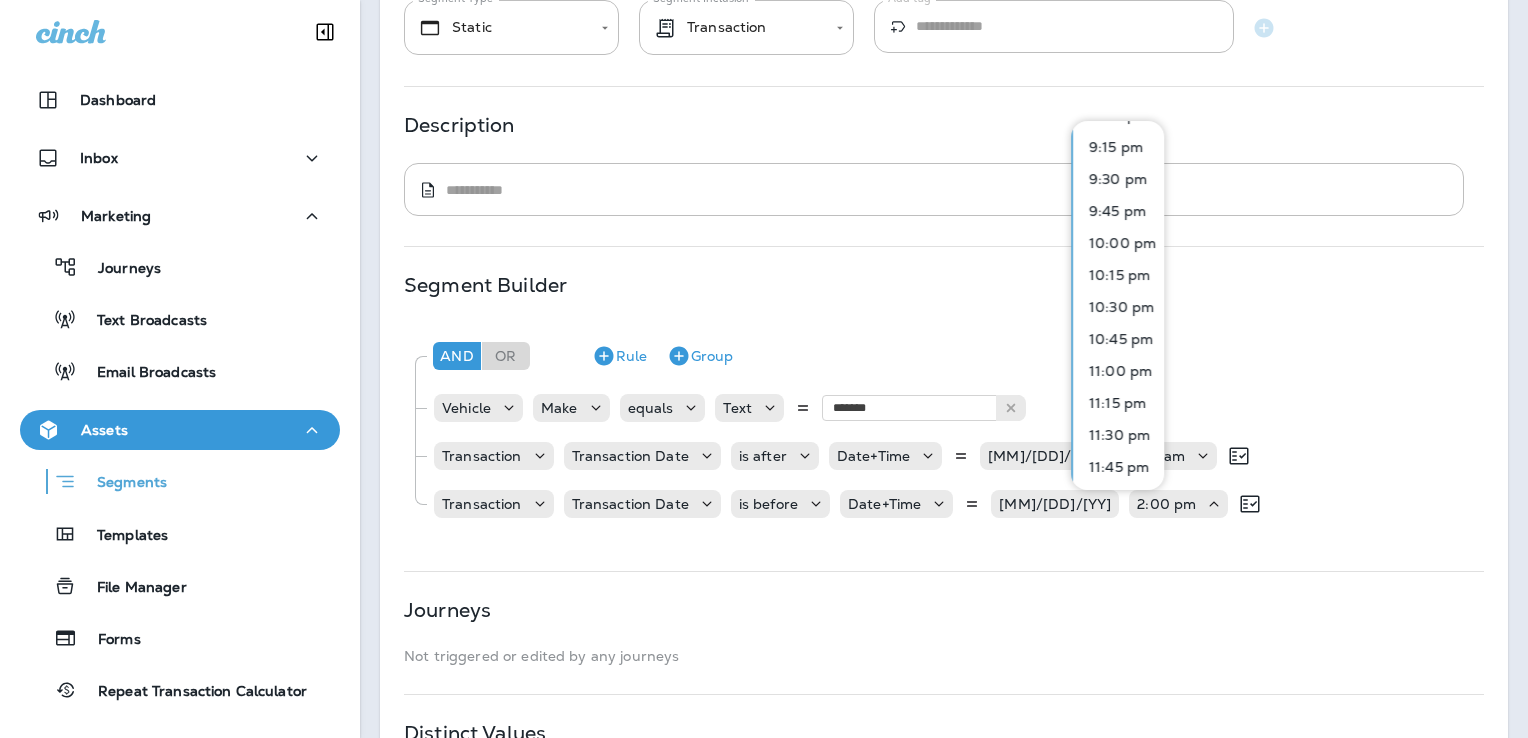 click on "11:00 pm" at bounding box center [1116, 371] 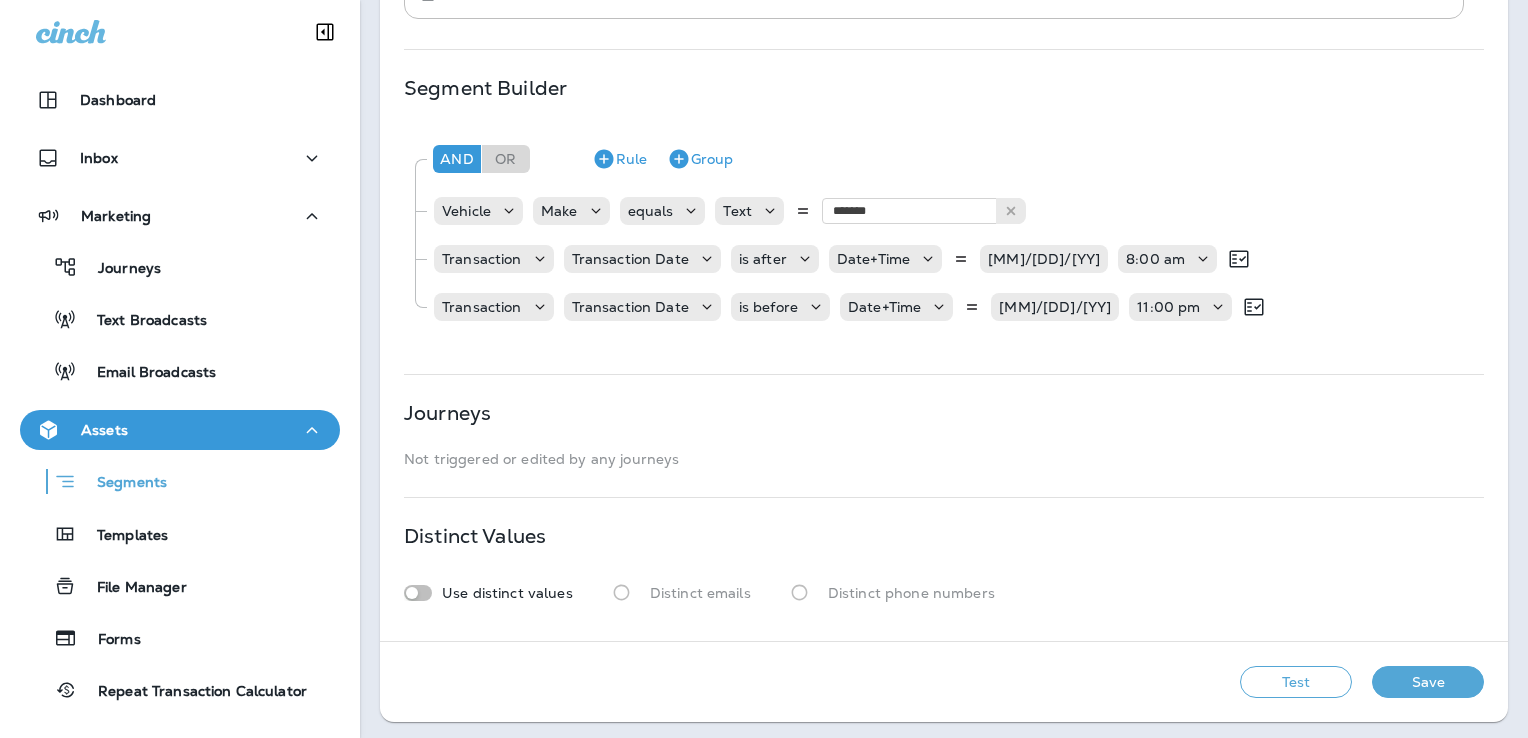 scroll, scrollTop: 368, scrollLeft: 0, axis: vertical 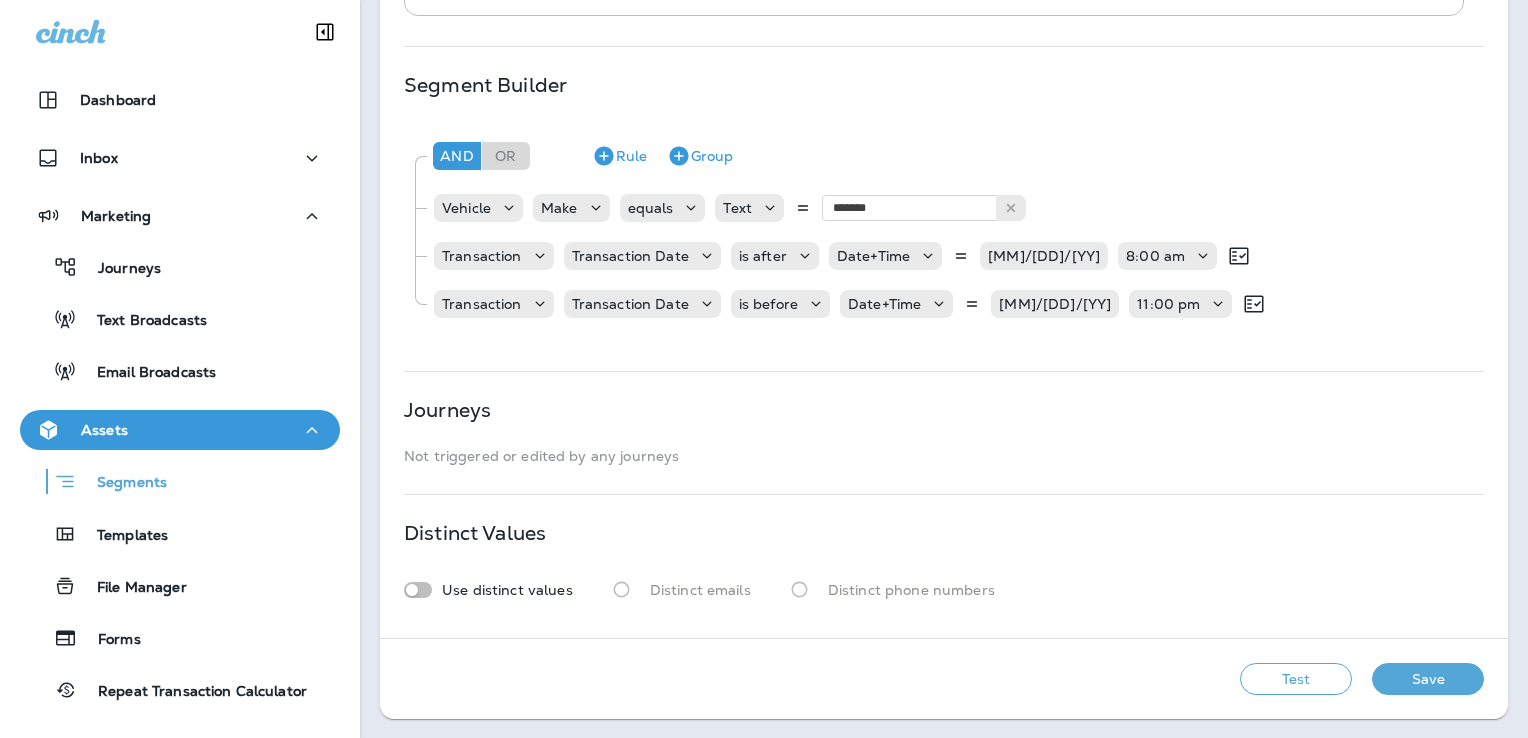 click on "Test" at bounding box center [1296, 679] 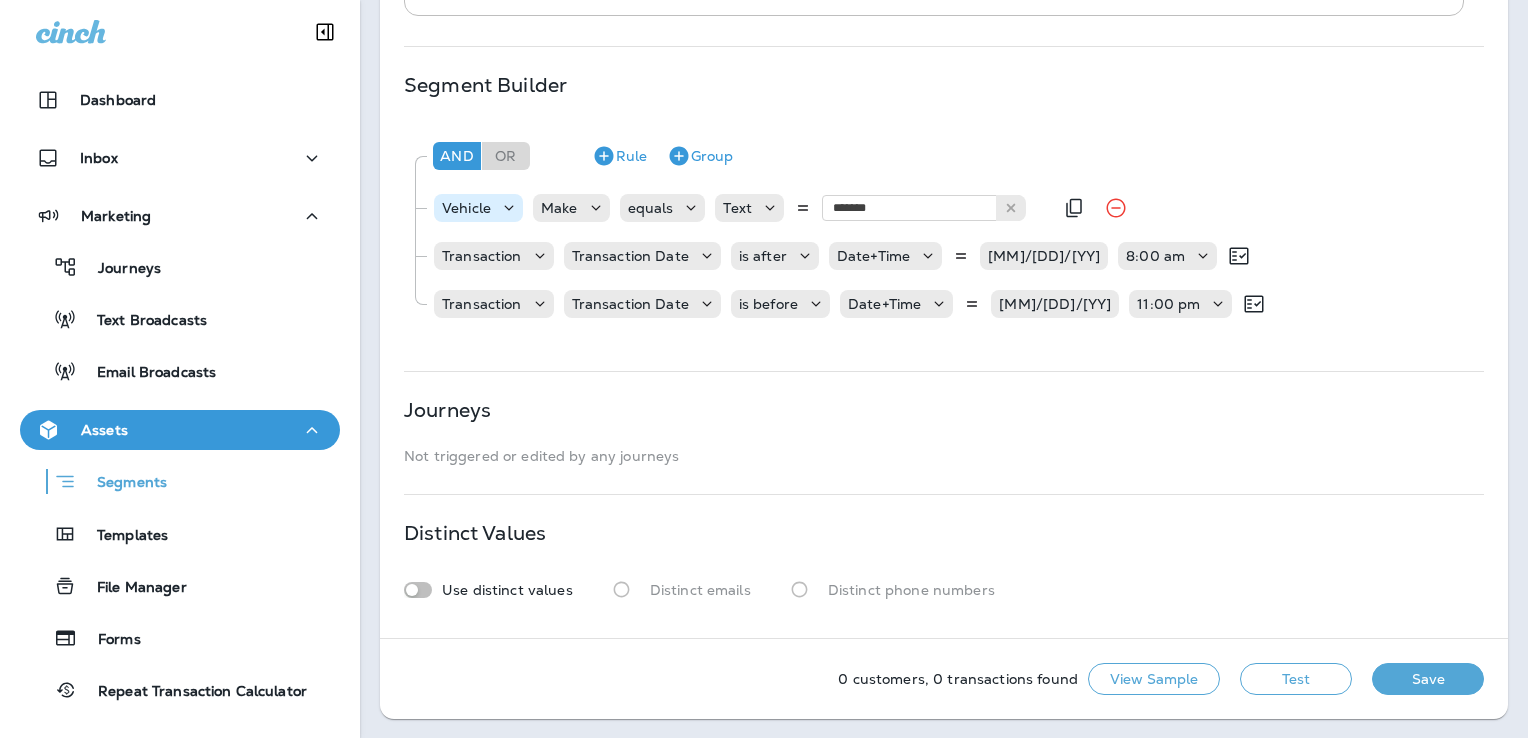 click 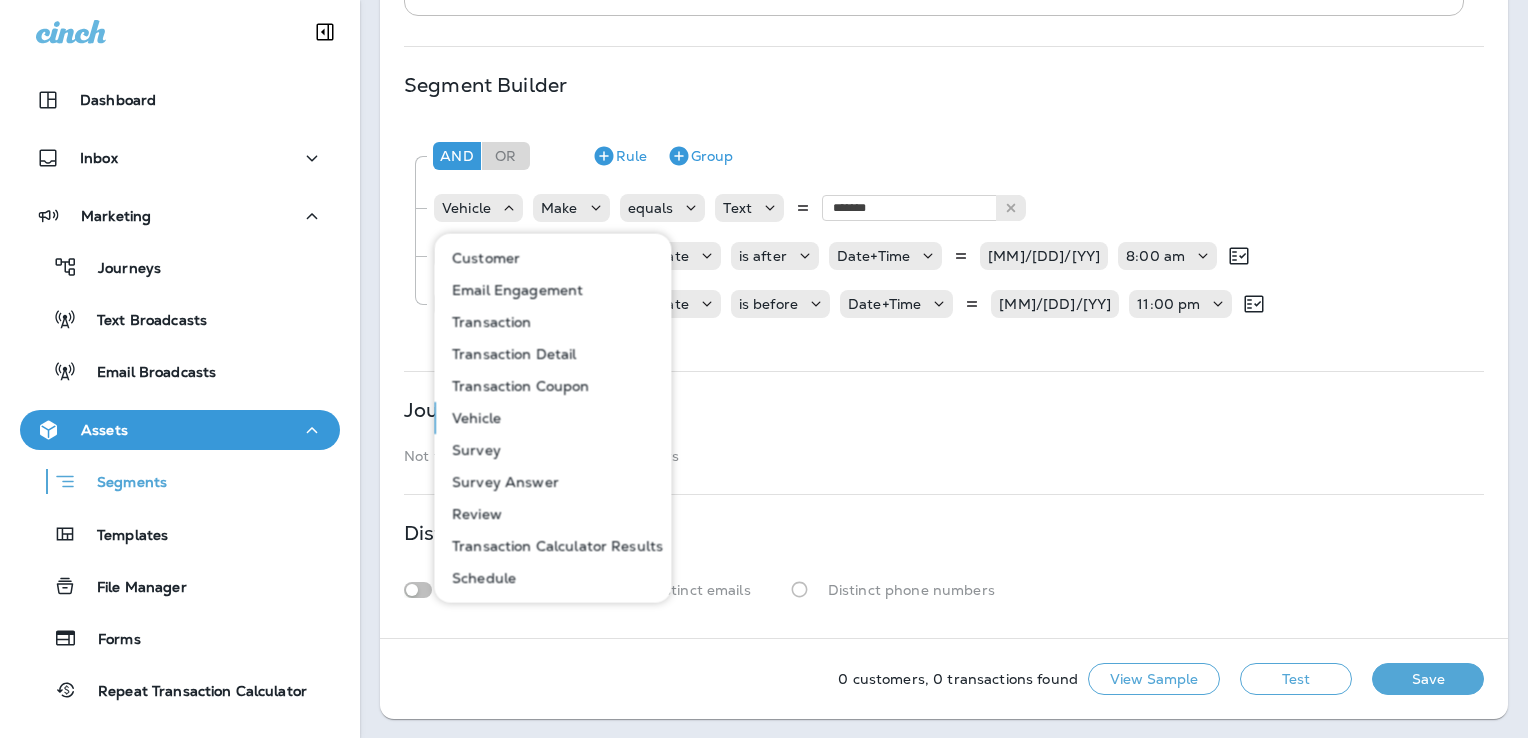 click on "Transaction Detail" at bounding box center (510, 354) 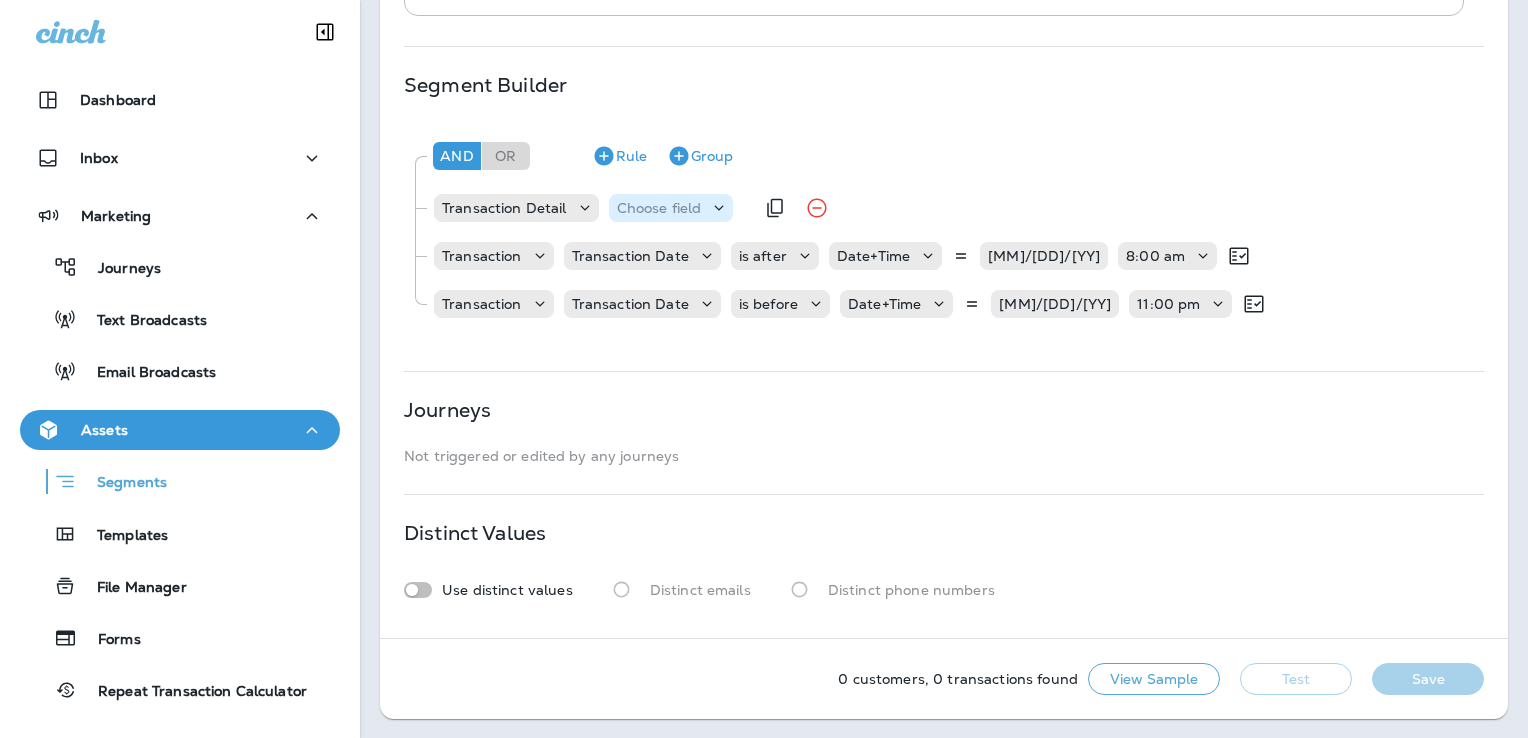 click on "Choose field" at bounding box center [659, 208] 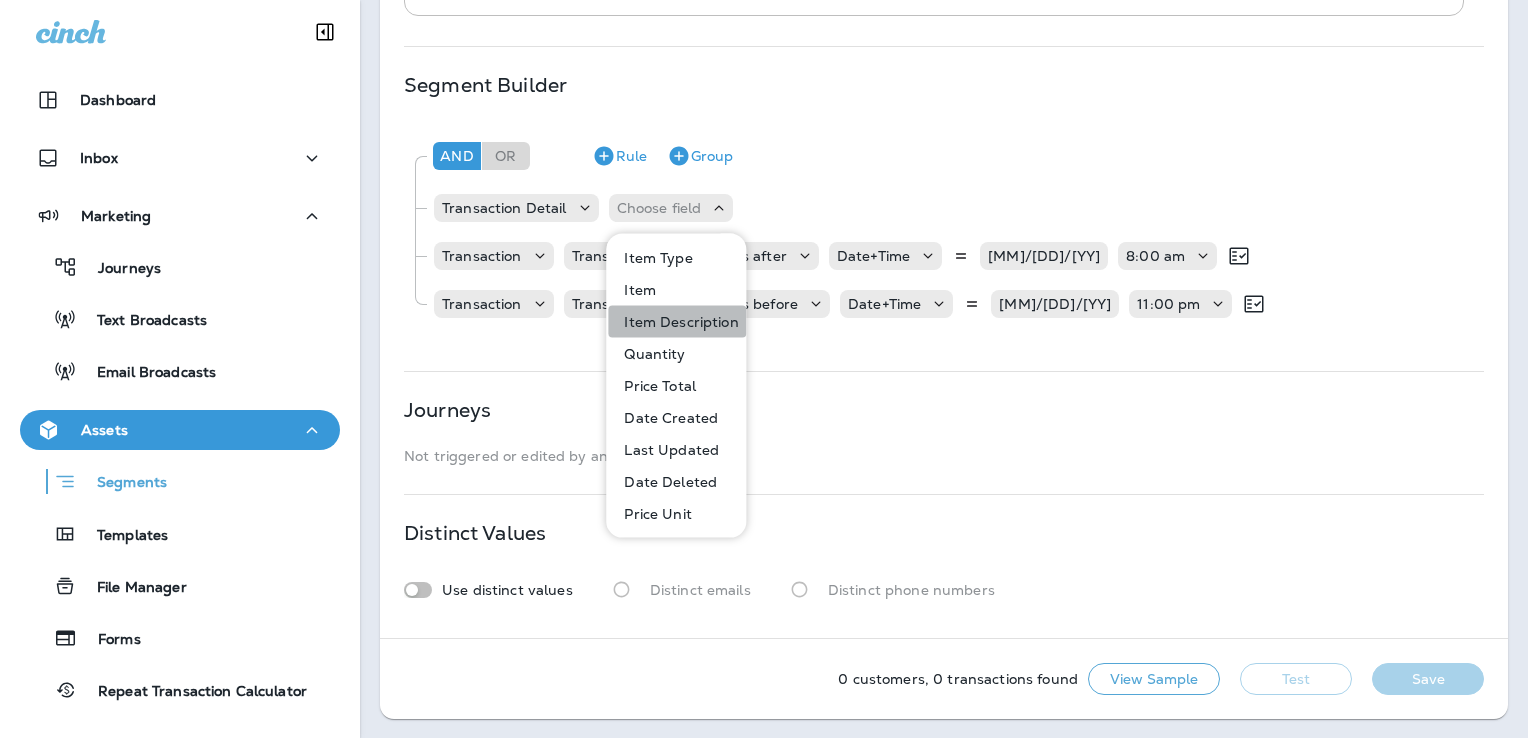click on "Item Description" at bounding box center (677, 322) 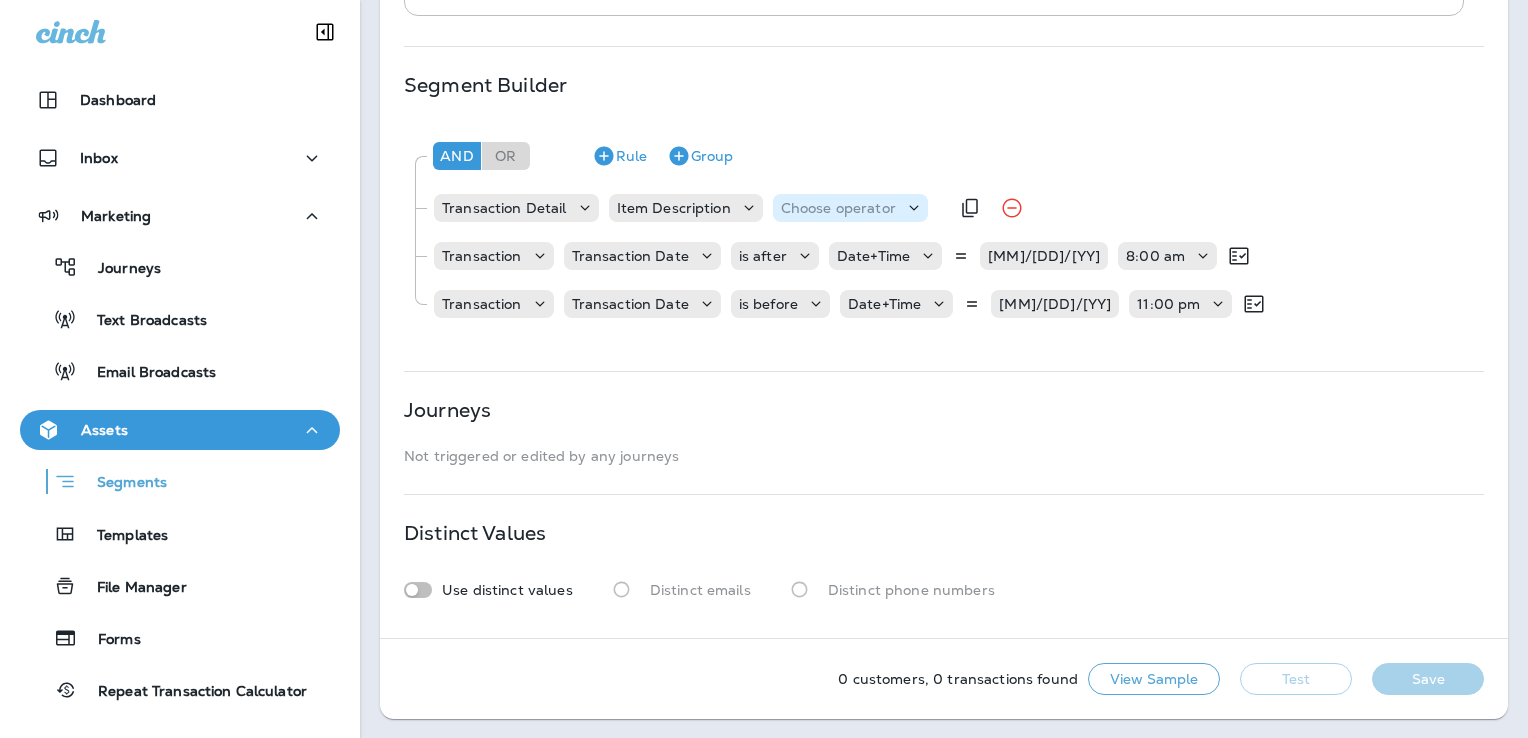 click on "Choose operator" at bounding box center (838, 208) 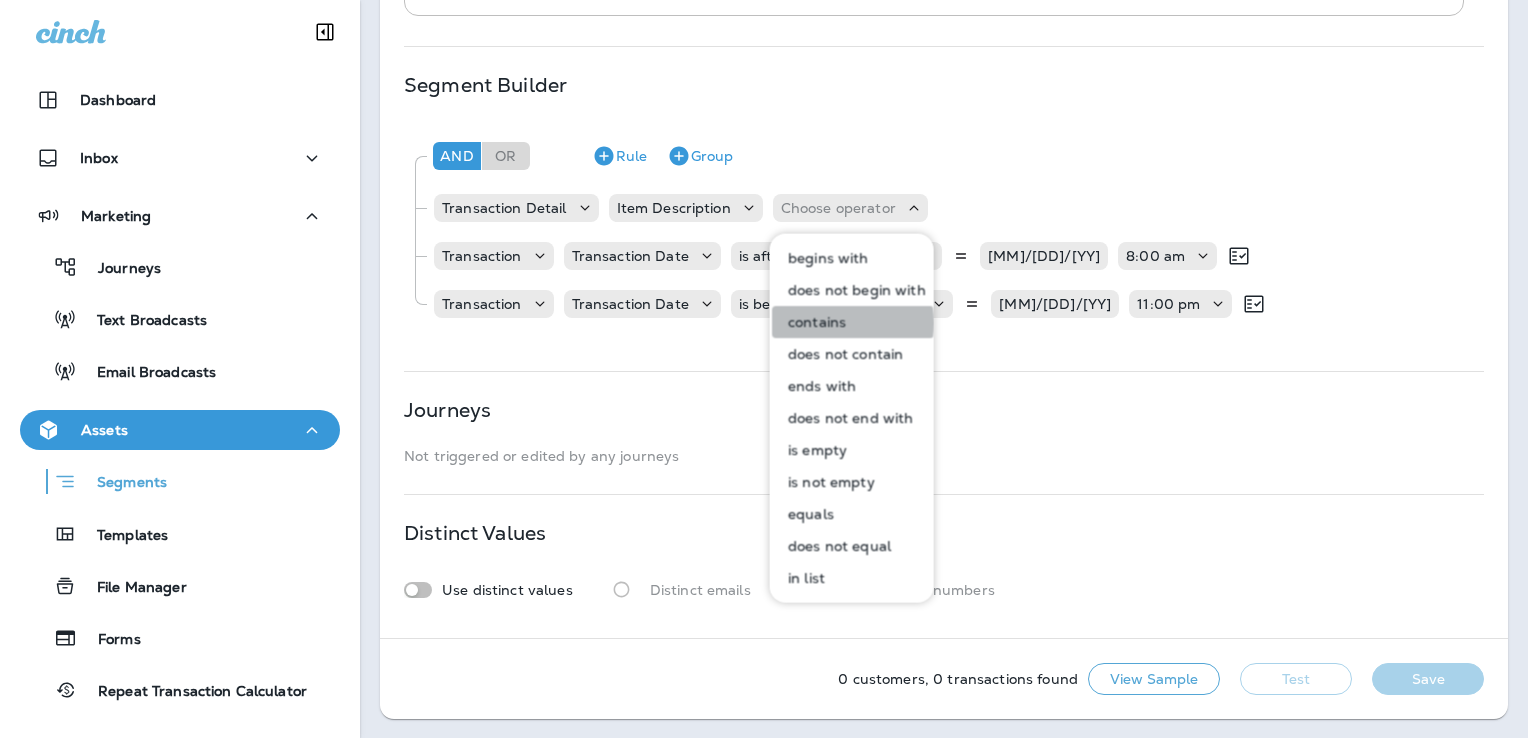 click on "contains" at bounding box center [813, 322] 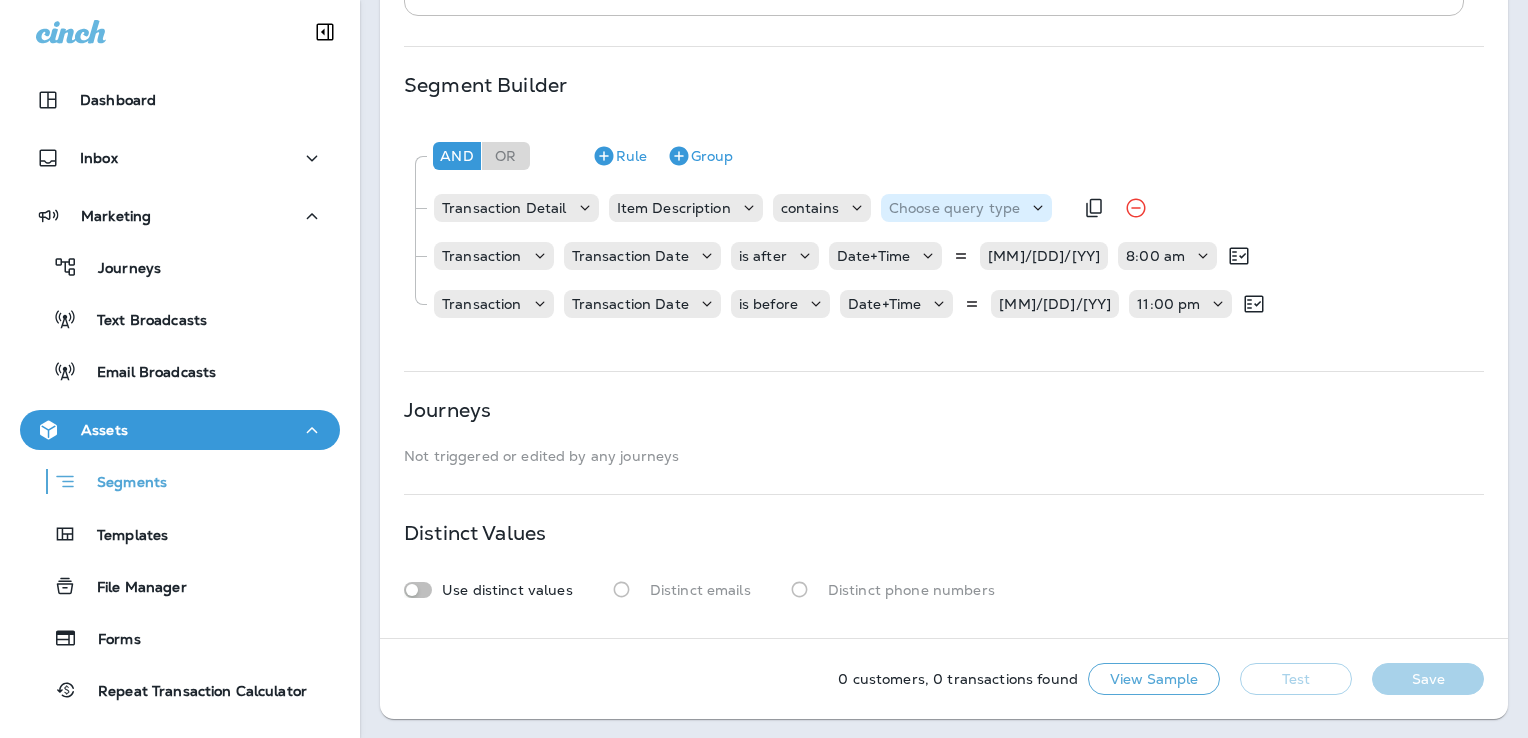 click on "Choose query type" at bounding box center (954, 208) 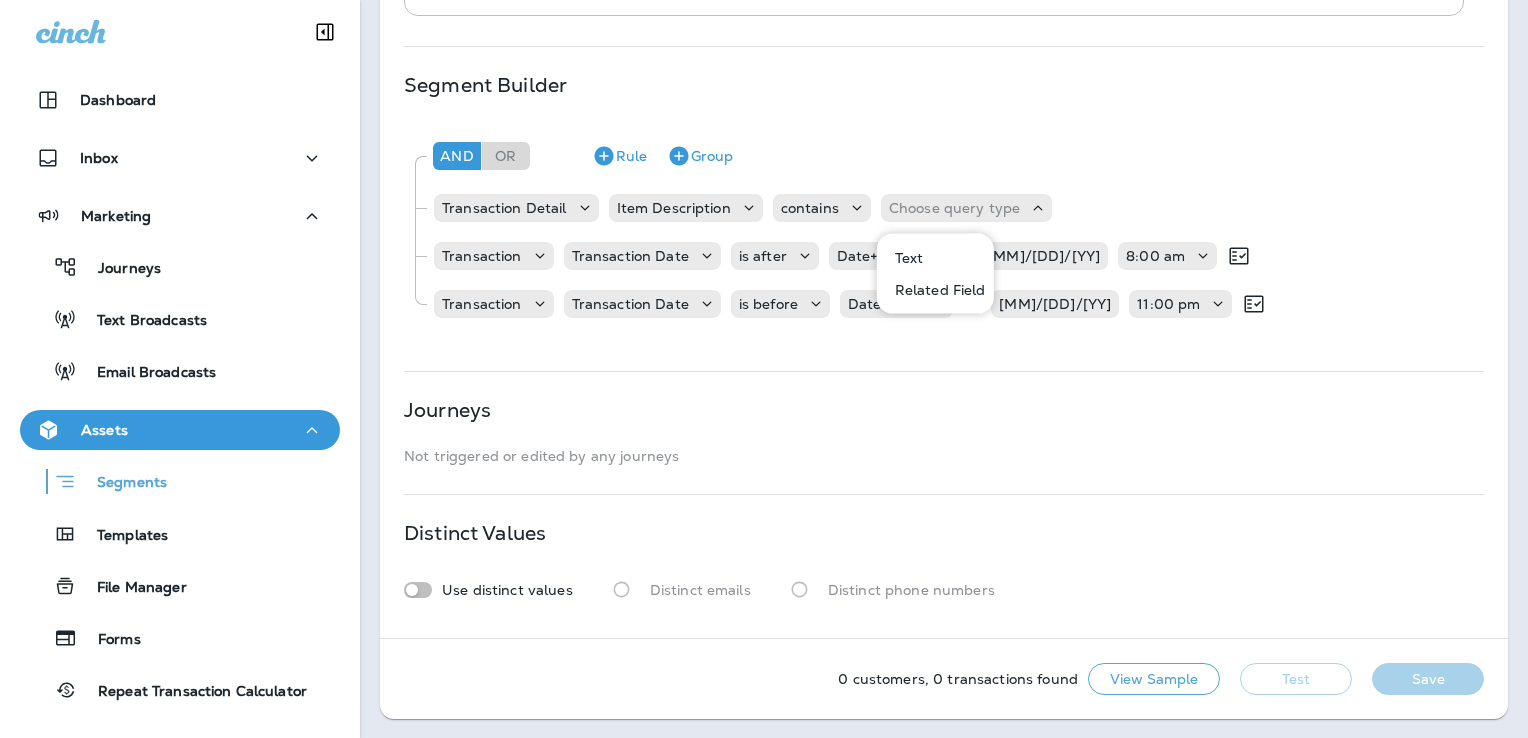 click on "Text" at bounding box center [905, 258] 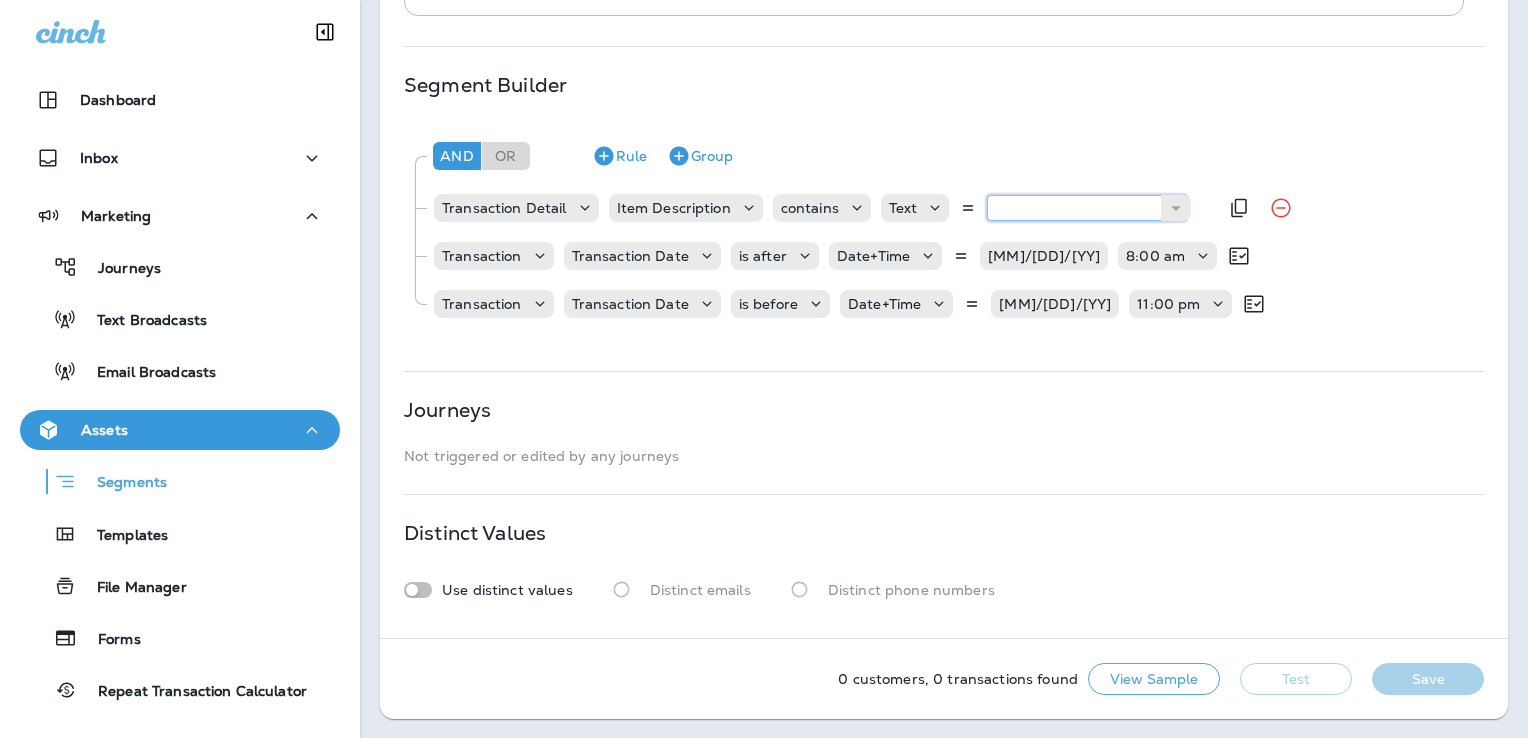 click at bounding box center (1087, 208) 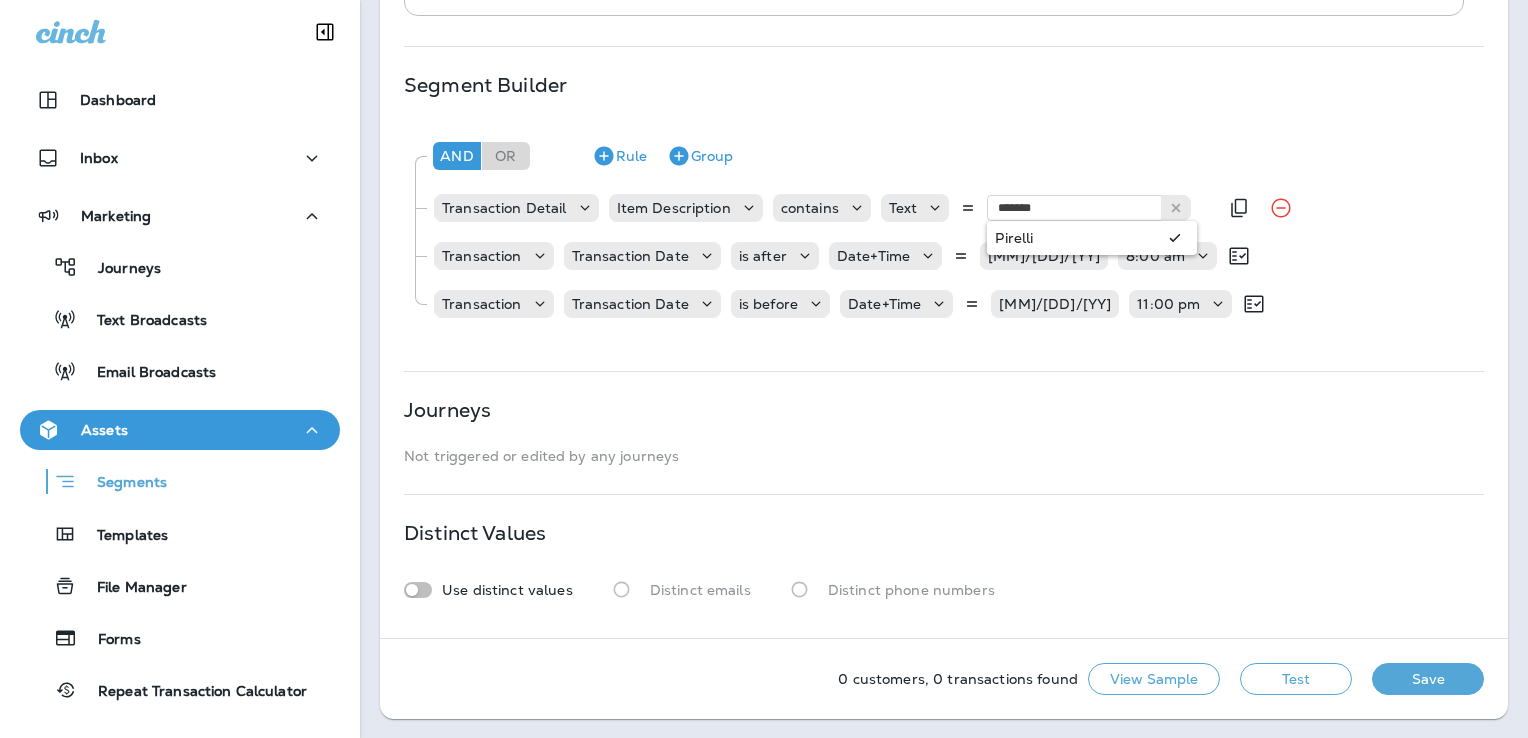 click on "And Or Rule Group   Transaction Detail   Item Description   contains   Text ******* [BRAND]   Transaction   Transaction Date   is after   Date+Time   [MONTH]/[DAY]/[YEAR]     [HOUR]:[MINUTE] [AM/PM]   Transaction   Transaction Date   is before   Date+Time   [MONTH]/[DAY]/[YEAR]     [HOUR]:[MINUTE] [AM/PM]" at bounding box center [943, 228] 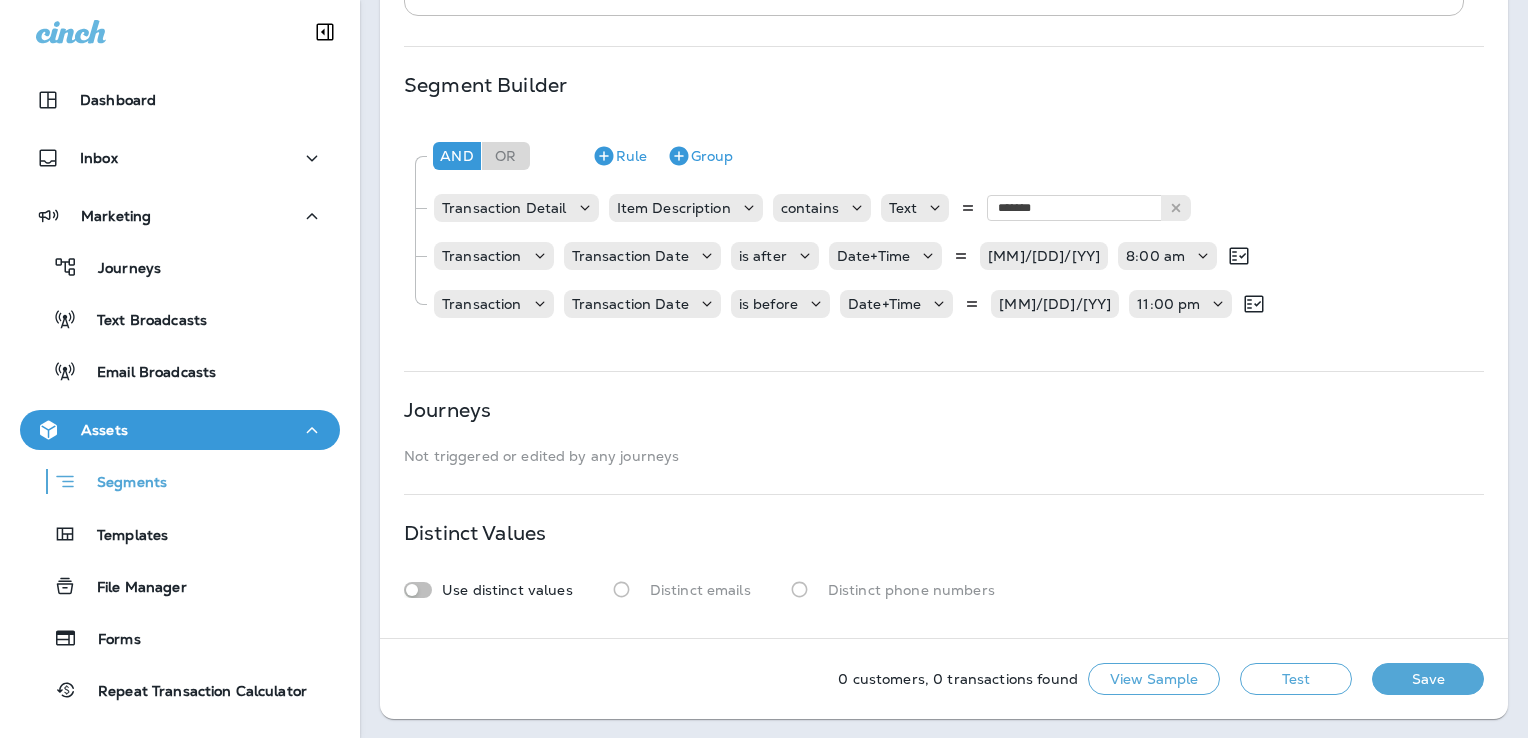 click on "Test" at bounding box center (1296, 679) 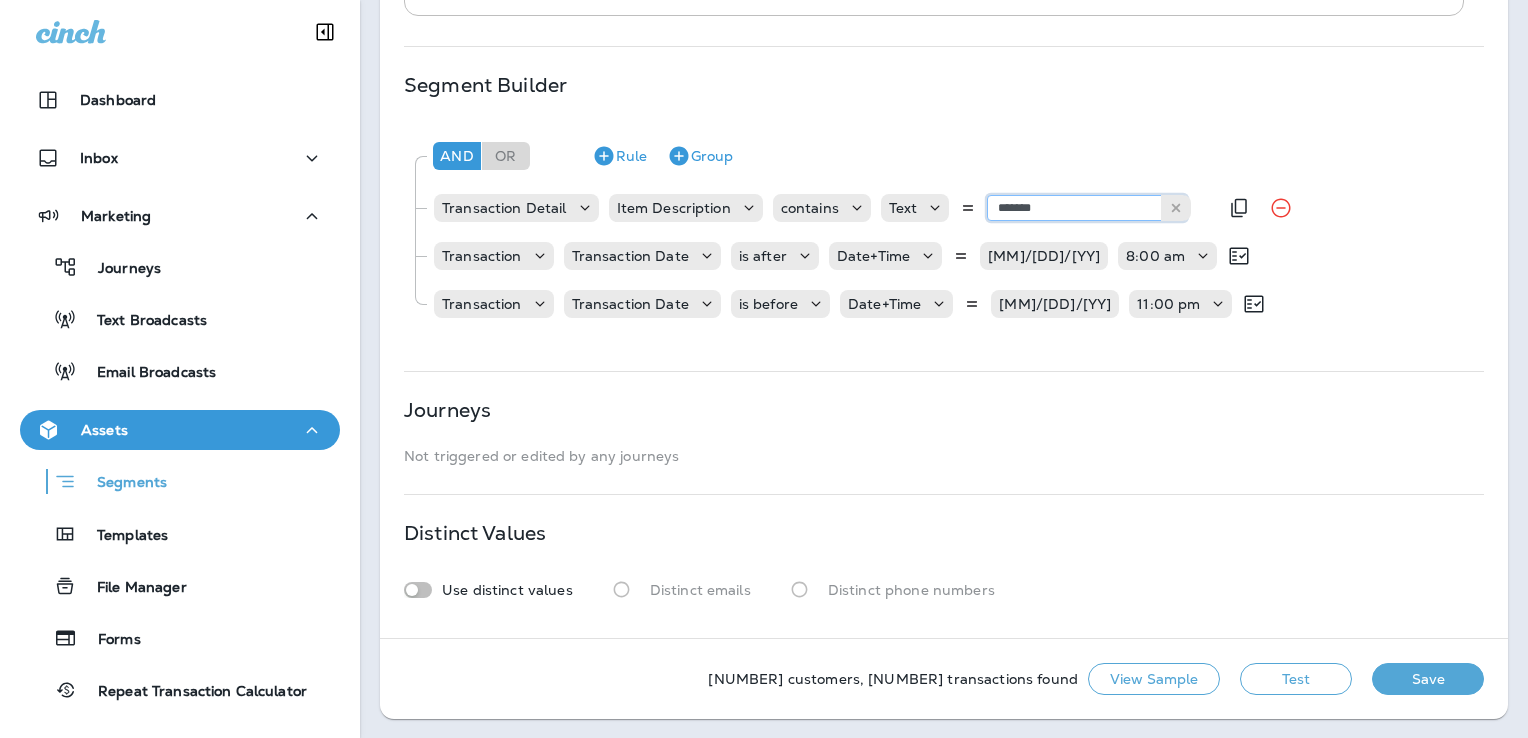 click on "*******" at bounding box center [1087, 208] 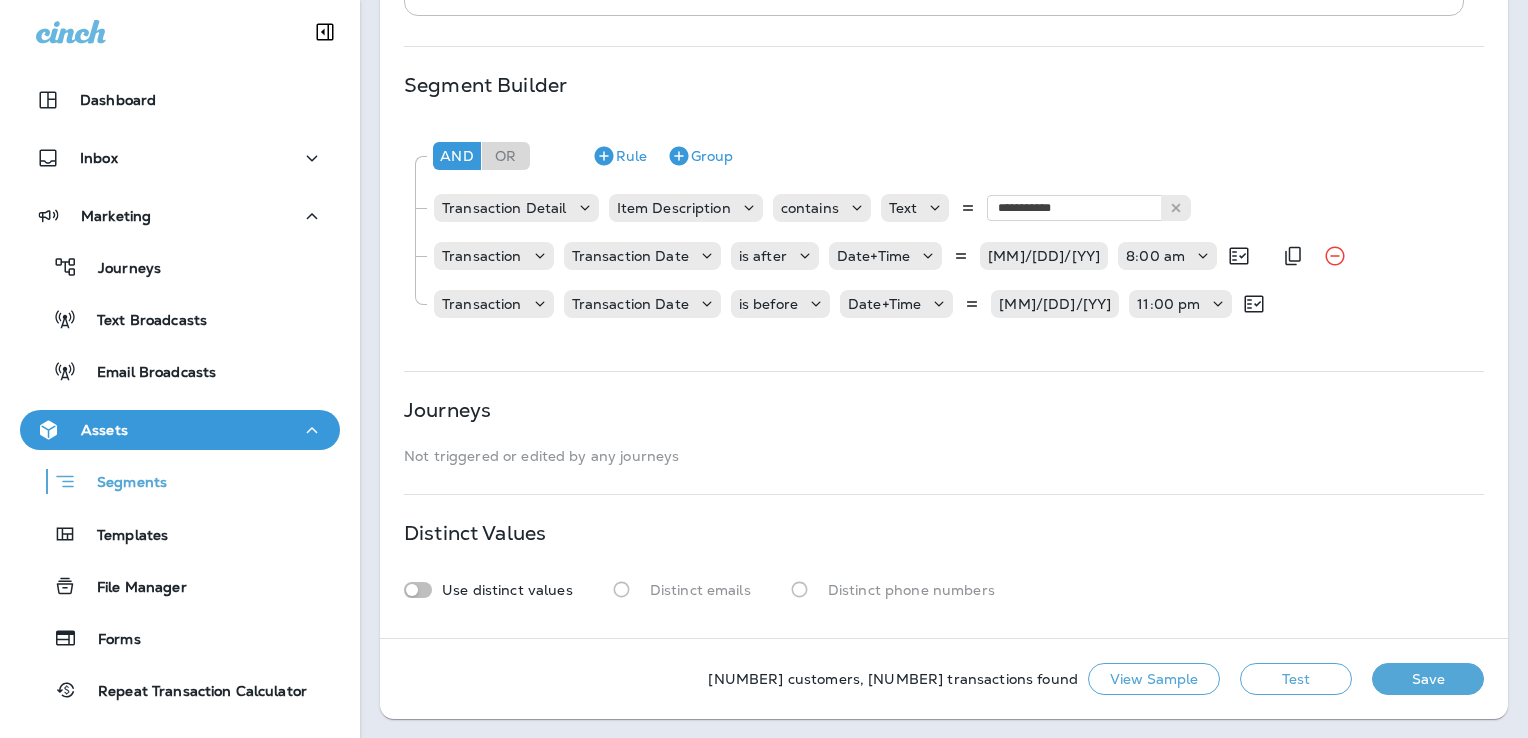 click on "**********" at bounding box center (943, 228) 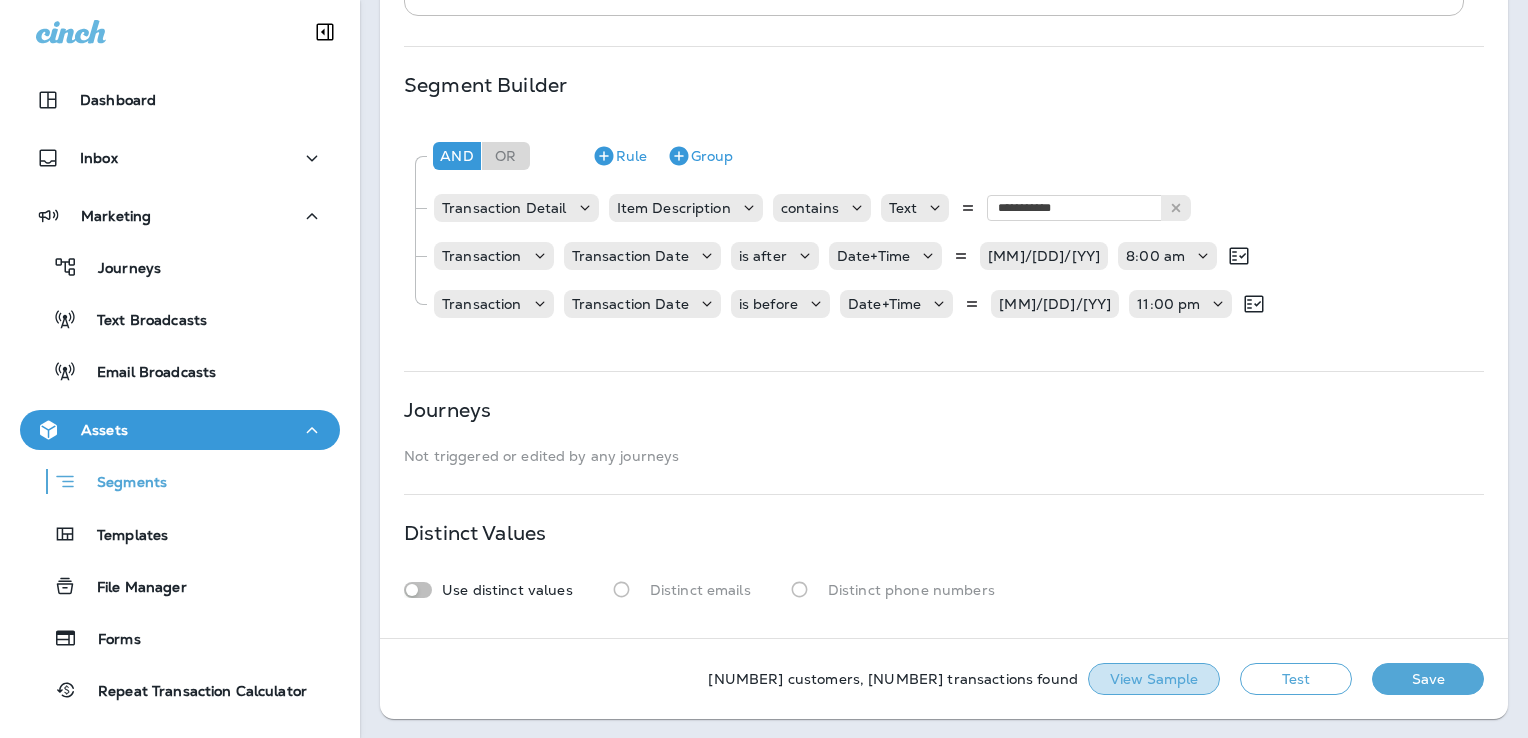 click on "View Sample" at bounding box center [1154, 679] 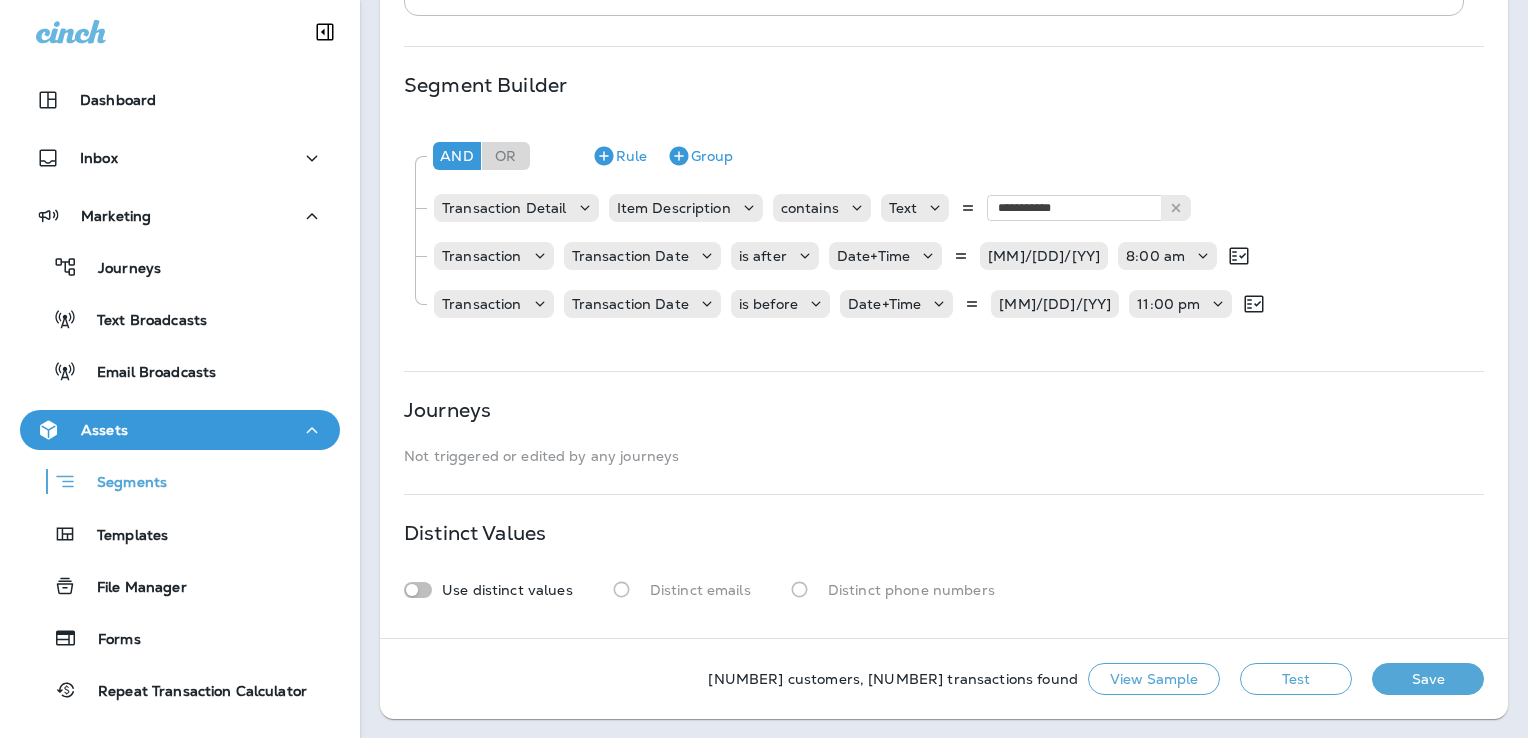 click on "Test" at bounding box center [1296, 679] 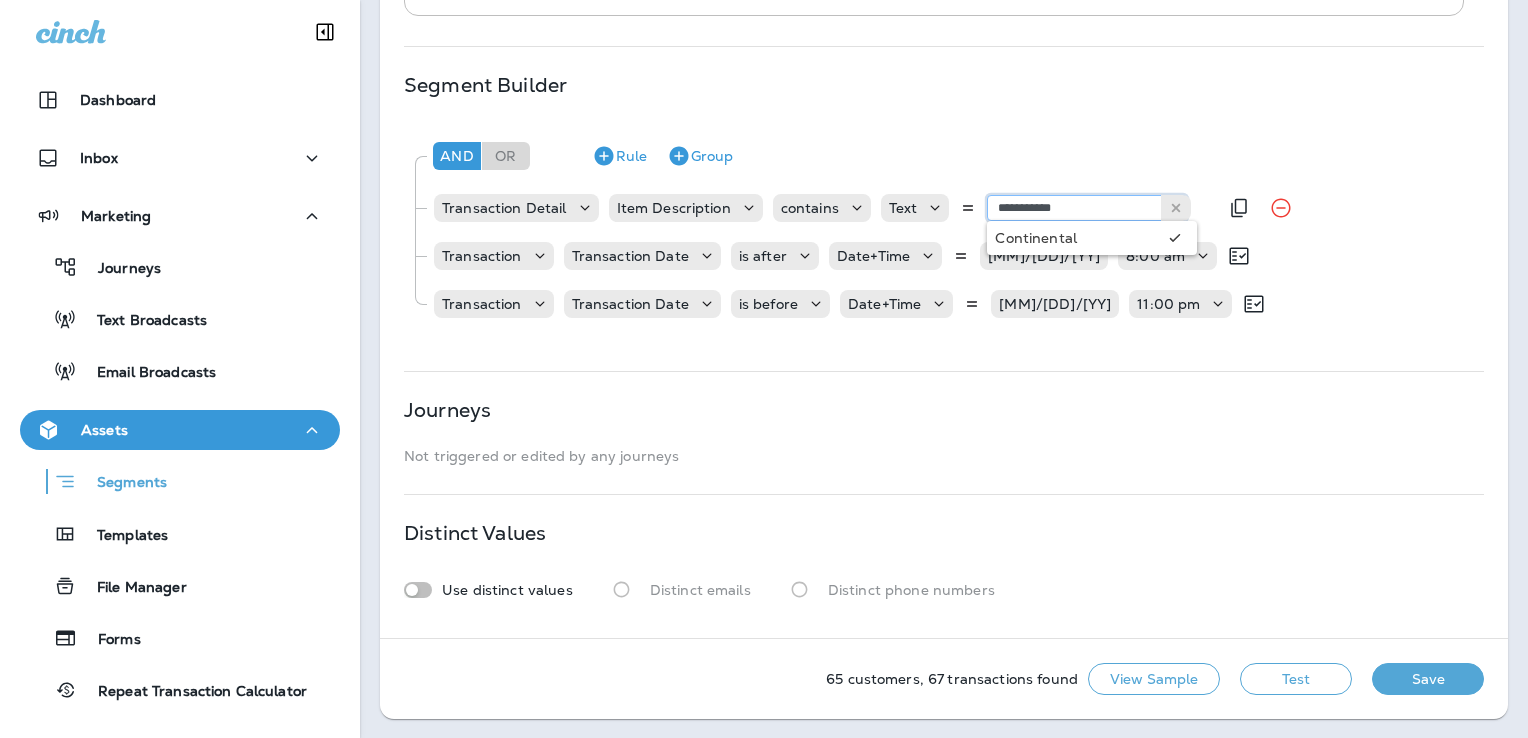 click on "**********" at bounding box center (1087, 208) 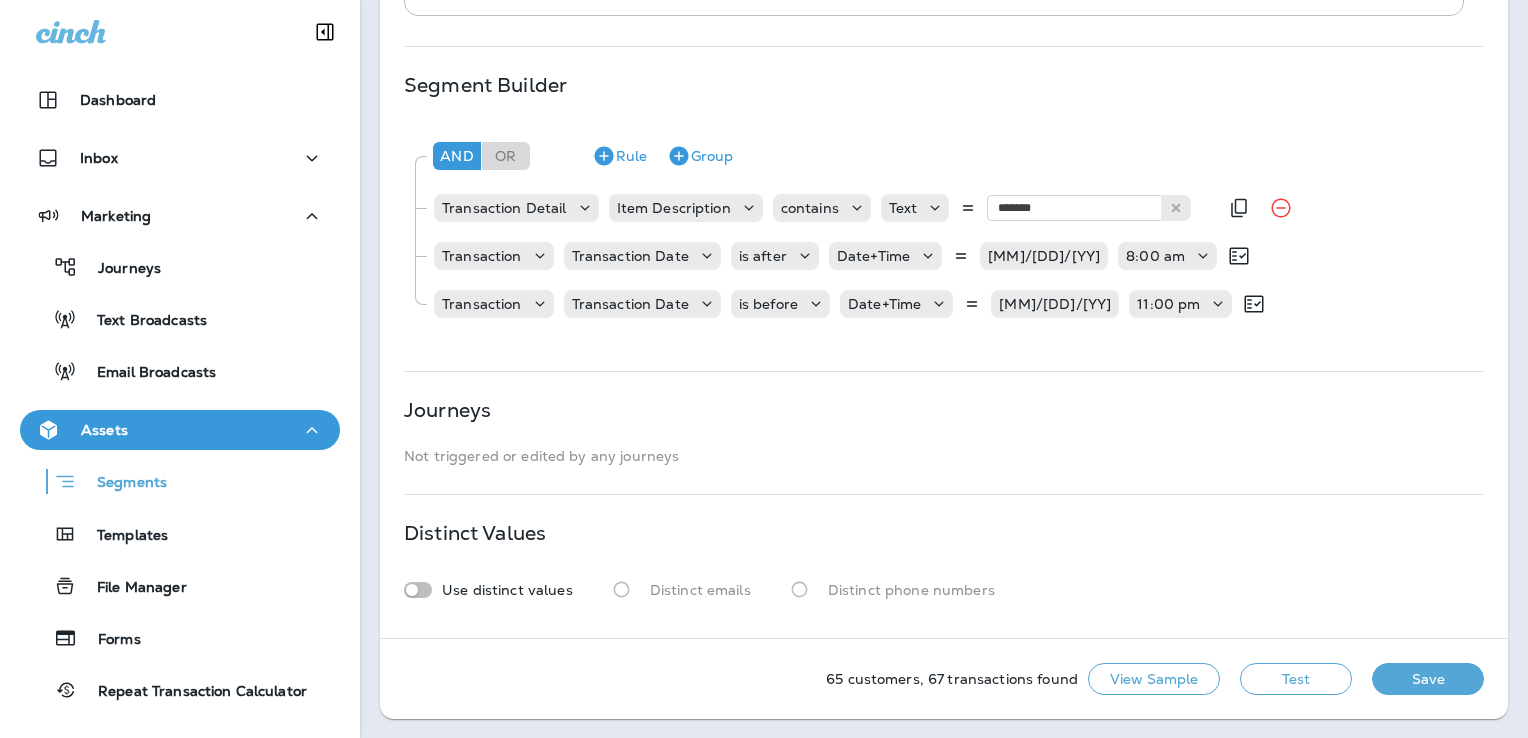 click on "And Or Rule Group   Transaction Detail   Item Description   contains   Text ******* [BRAND]   Transaction   Transaction Date   is after   Date+Time   [MONTH]/[DAY]/[YEAR]     [HOUR]:[MINUTE] [AM/PM]   Transaction   Transaction Date   is before   Date+Time   [MONTH]/[DAY]/[YEAR]     [HOUR]:[MINUTE] [AM/PM]" at bounding box center [943, 228] 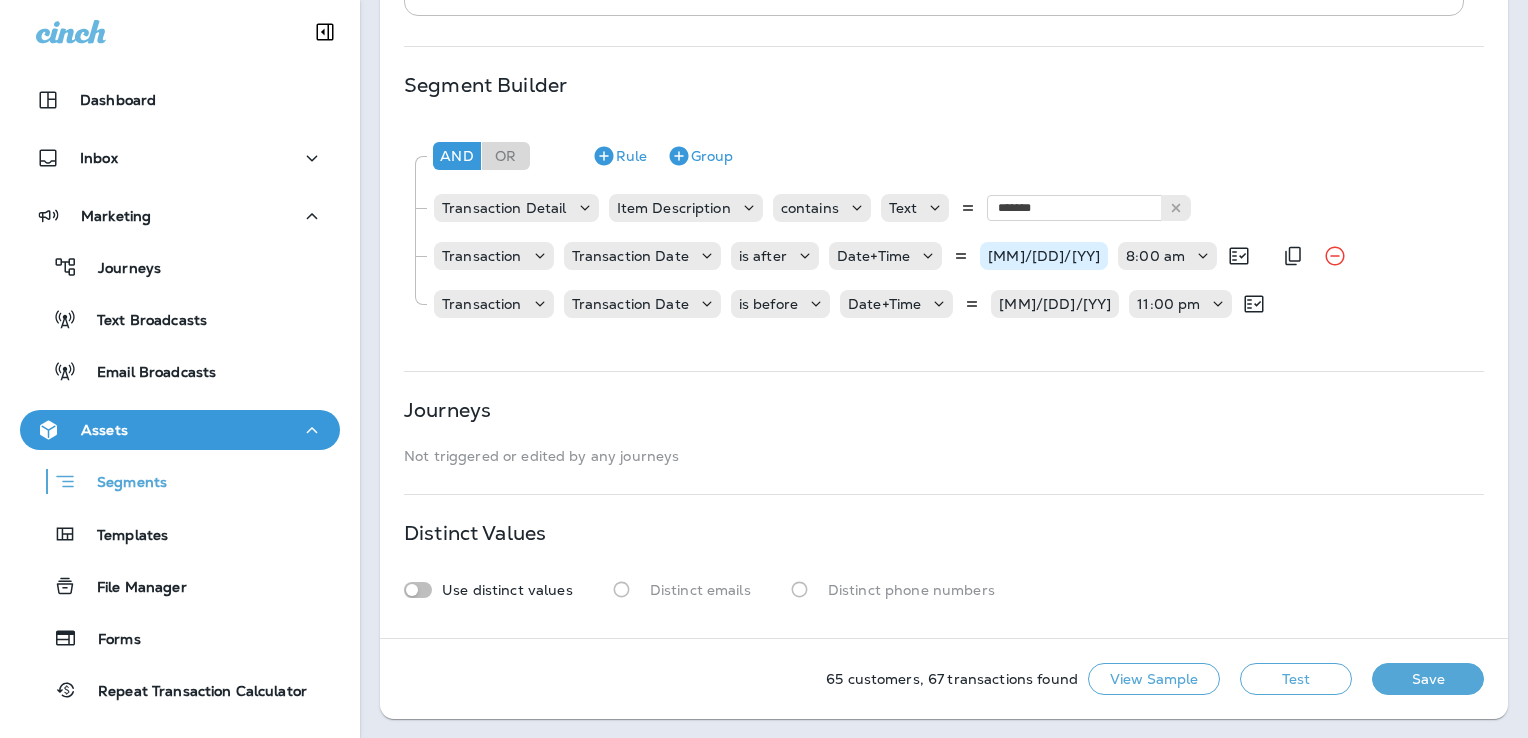click on "[MM]/[DD]/[YY]" at bounding box center (1044, 256) 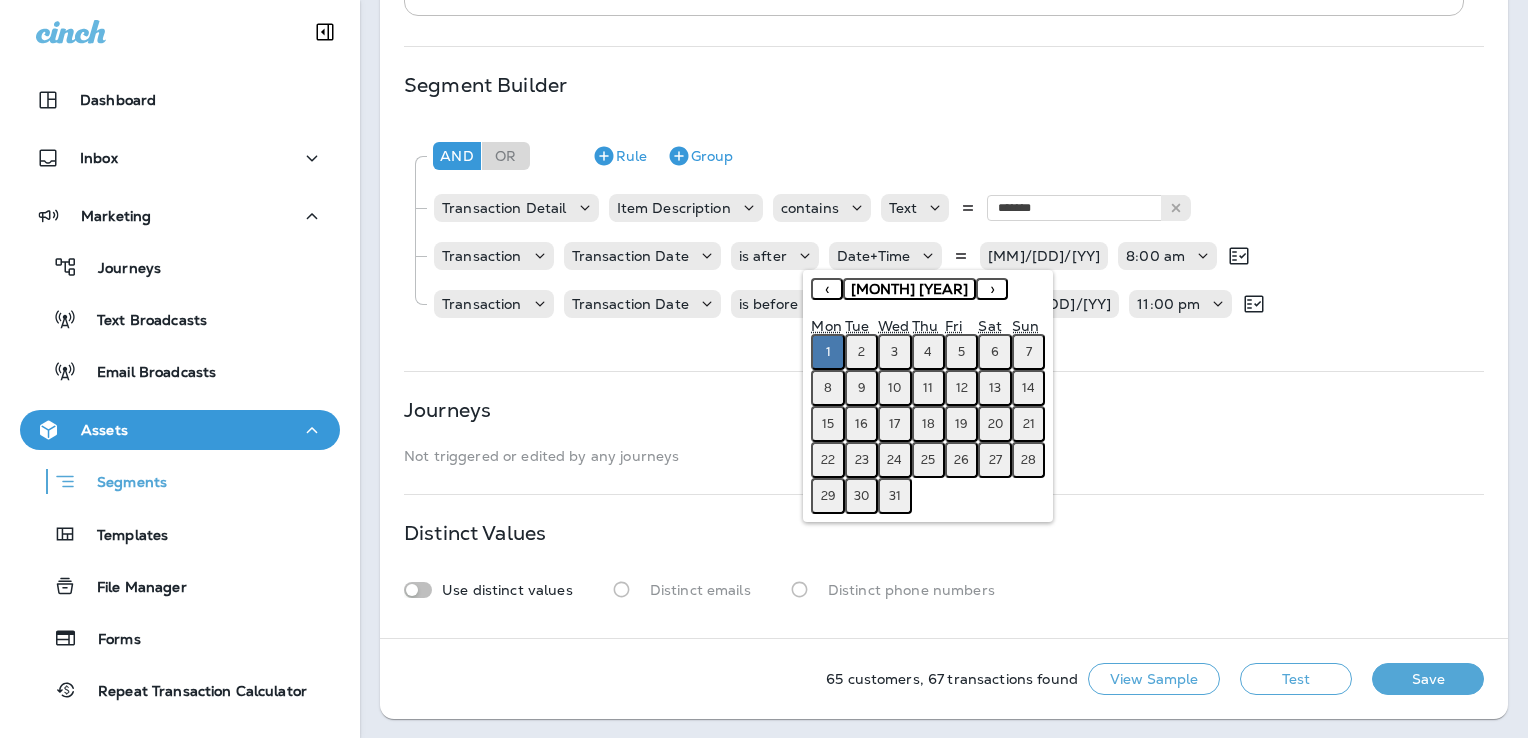 click on "[MONTH] [YEAR]" at bounding box center (909, 289) 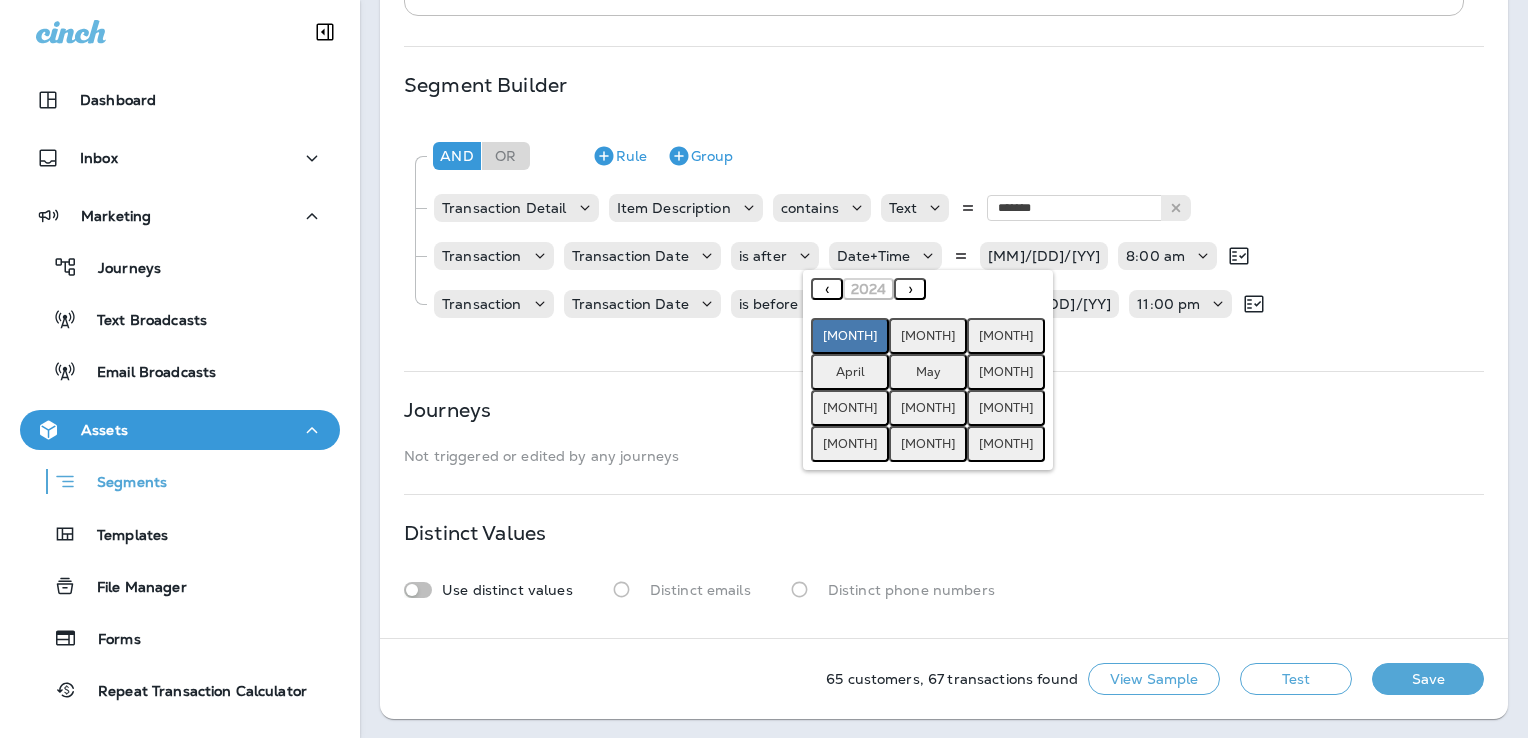 click on "›" at bounding box center (910, 289) 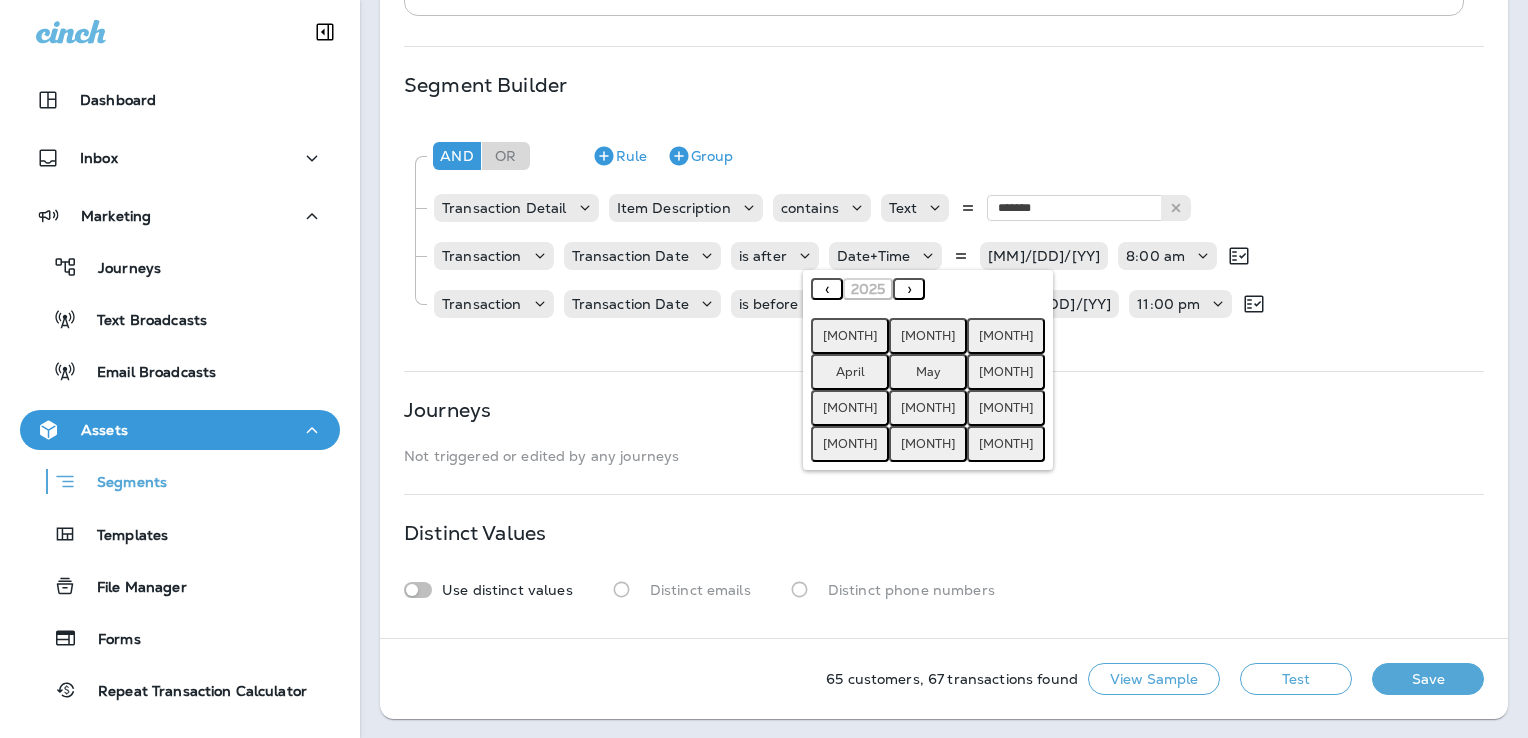 click on "[MONTH]" at bounding box center (850, 336) 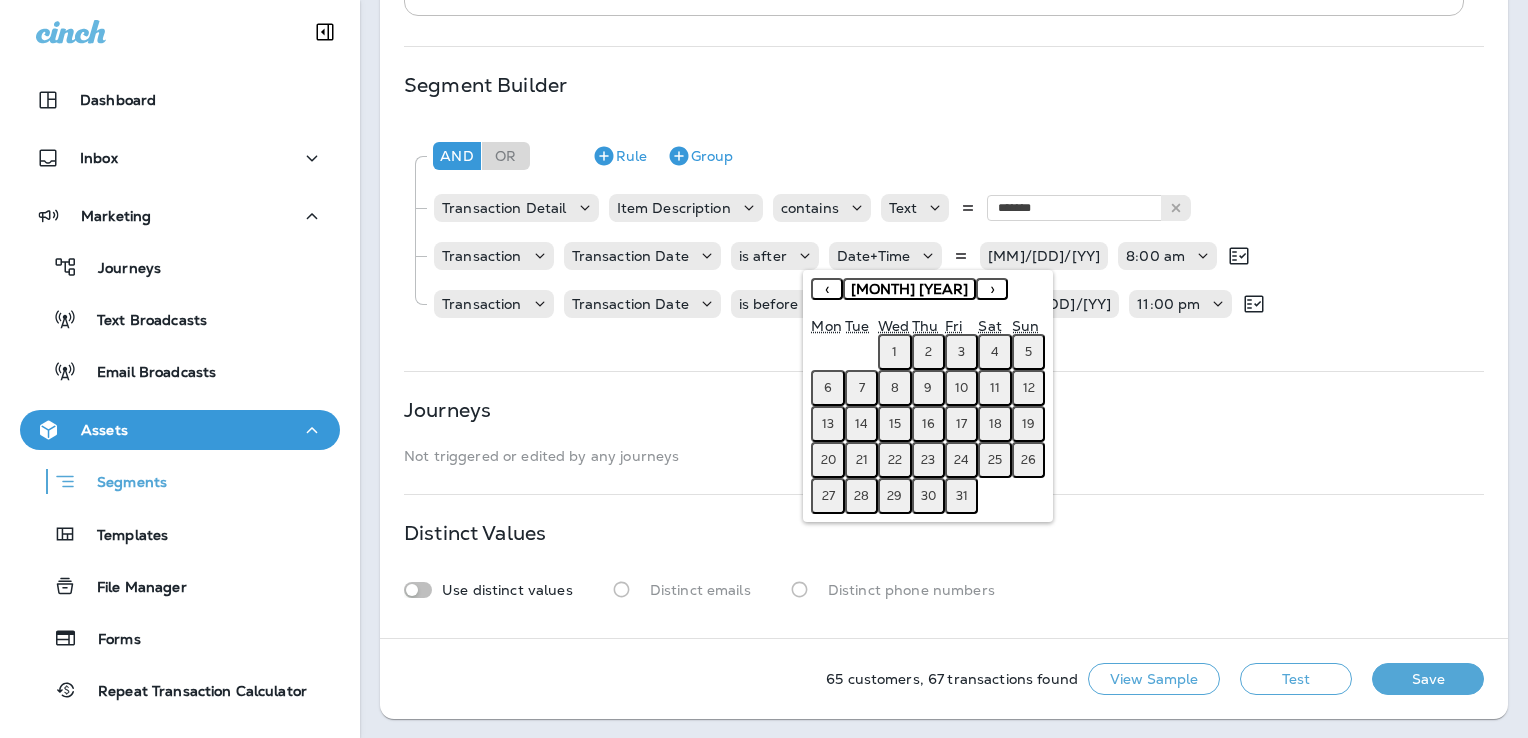 click on "1" at bounding box center [894, 352] 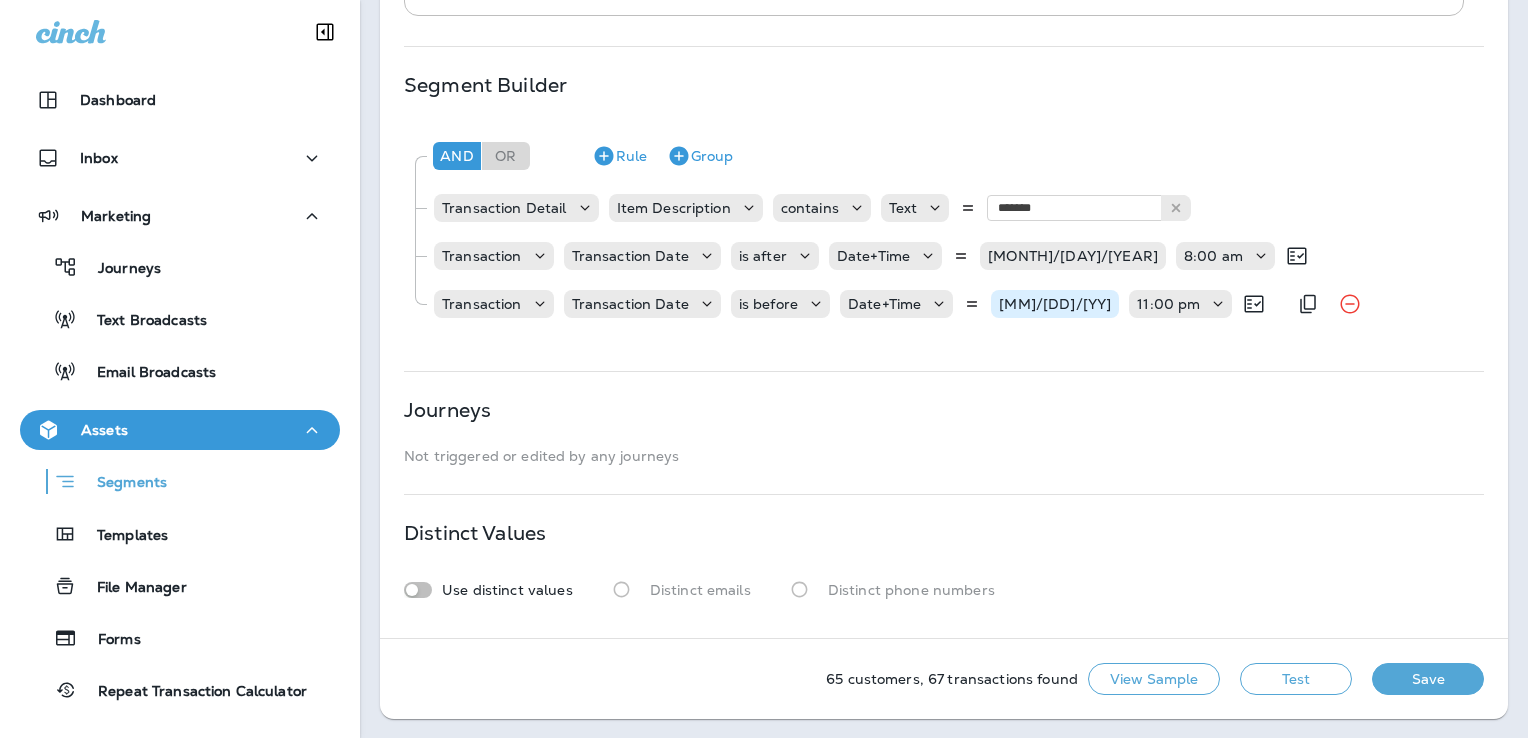 click on "[MM]/[DD]/[YY]" at bounding box center (1055, 304) 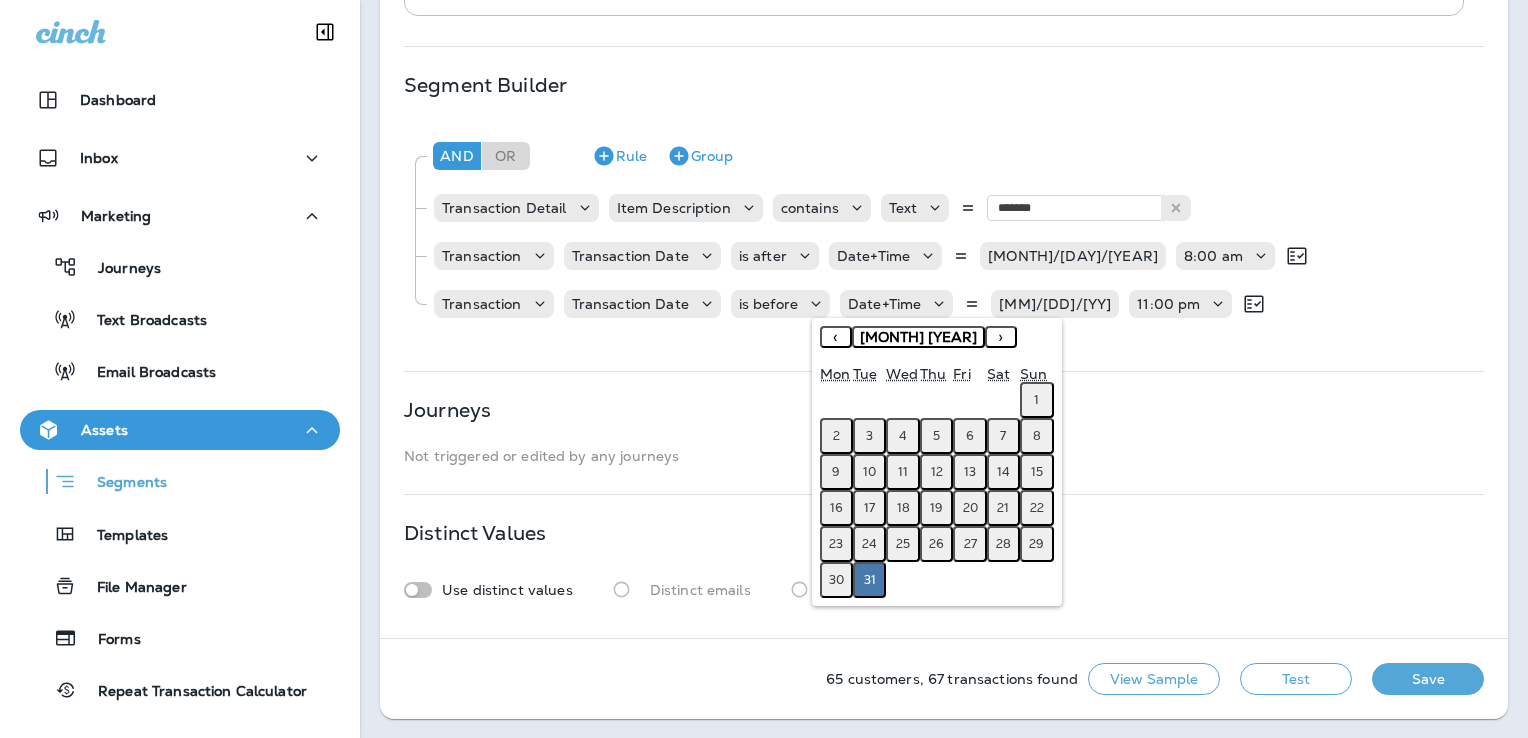 click on "[MONTH] [YEAR]" at bounding box center (918, 337) 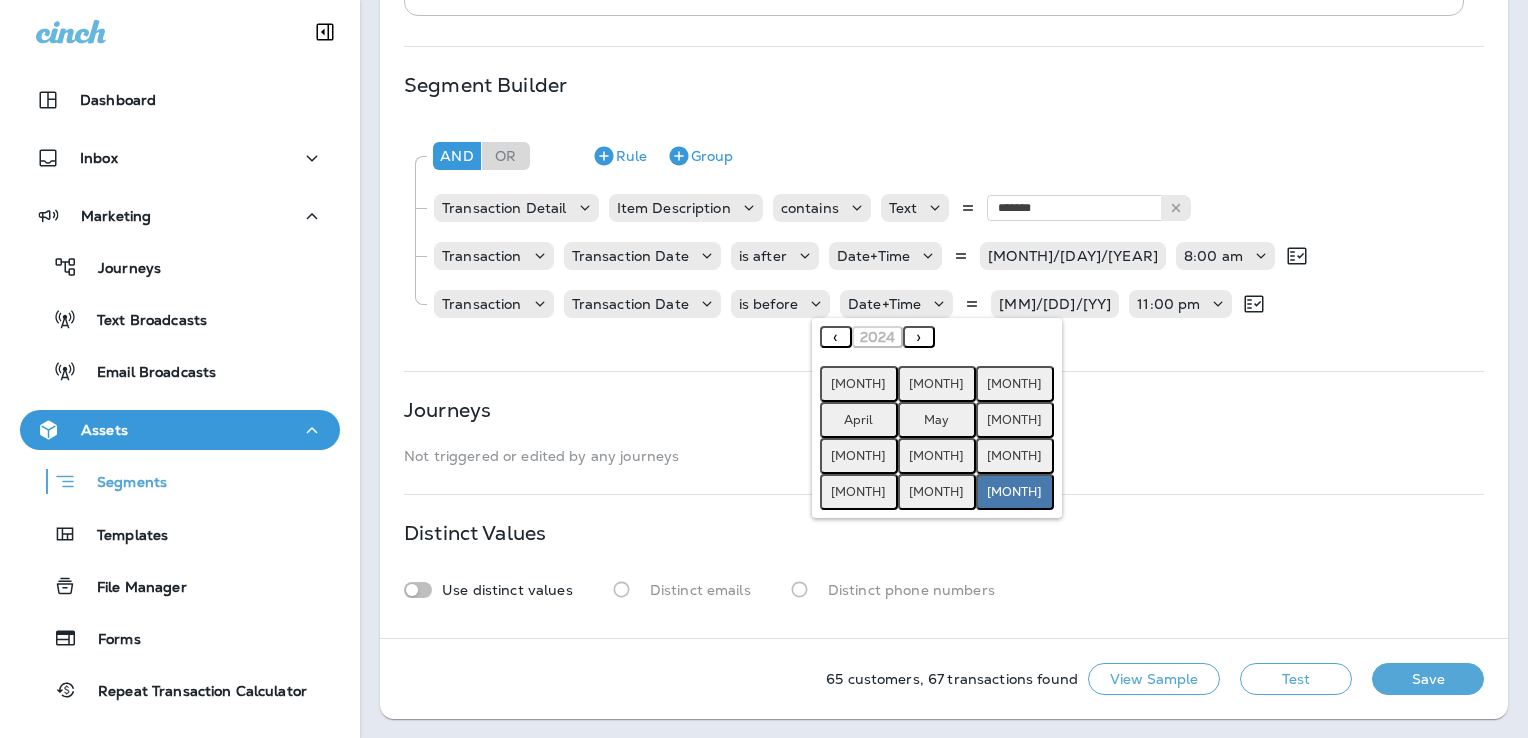 click on "[MONTH]" at bounding box center [1014, 492] 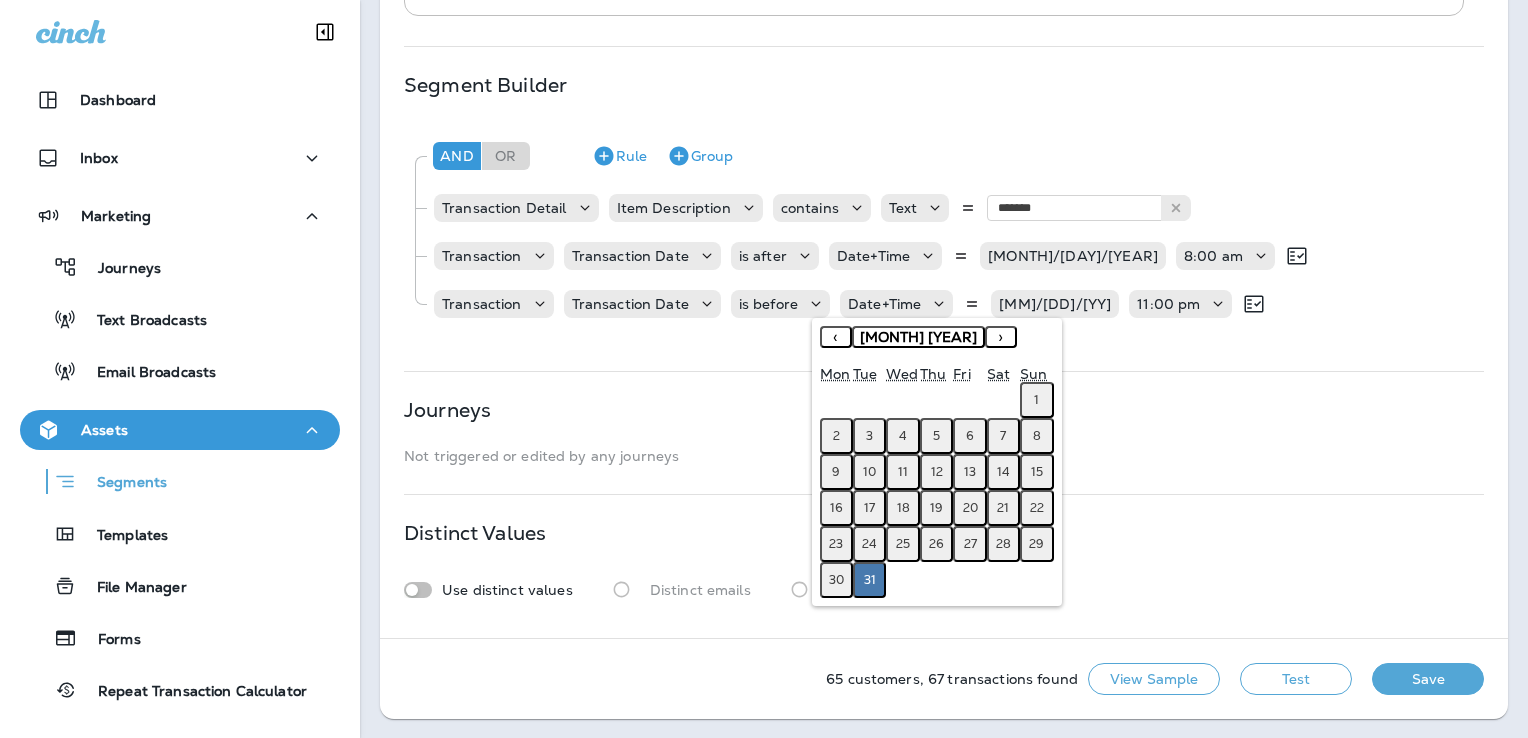 click on "[MONTH] [YEAR]" at bounding box center [918, 337] 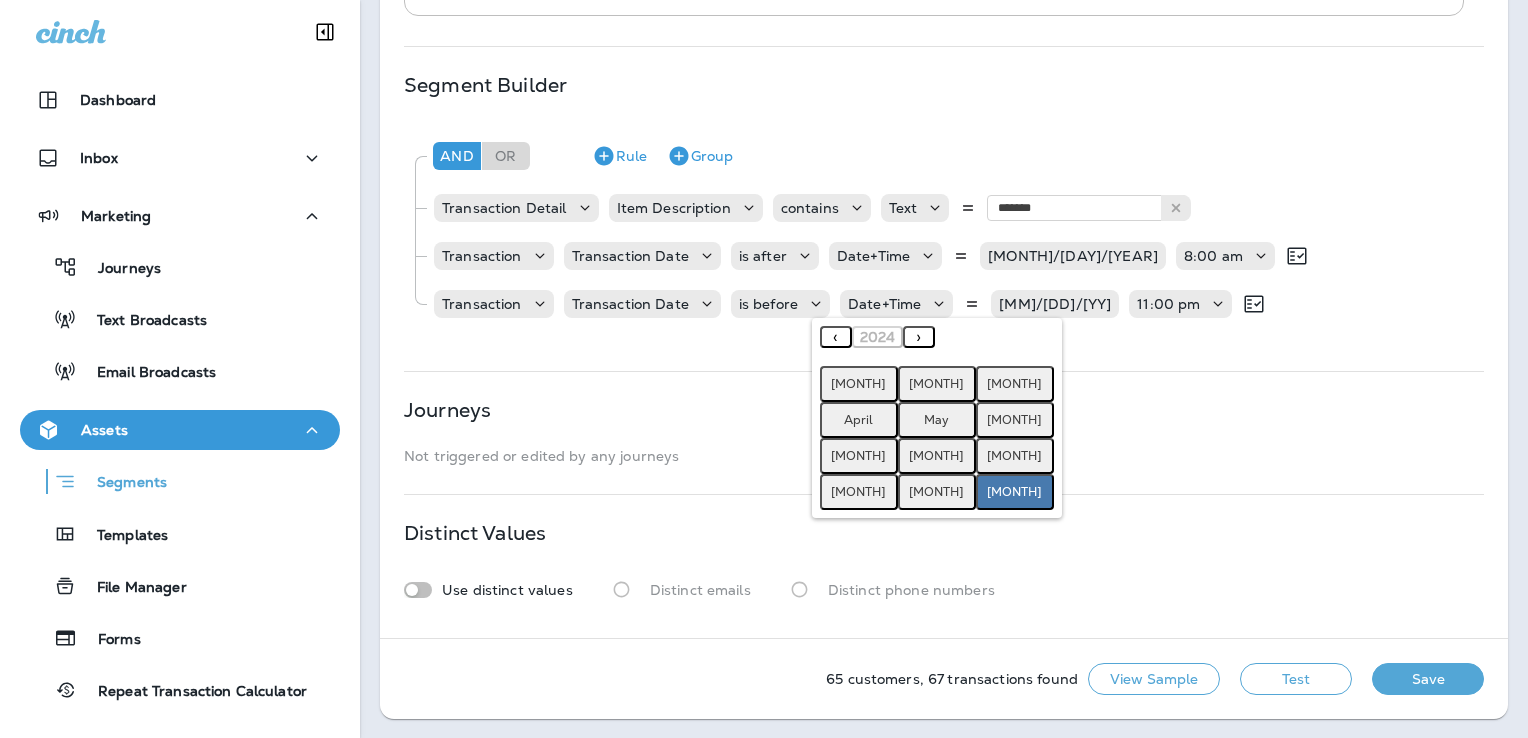 click on "›" at bounding box center [919, 337] 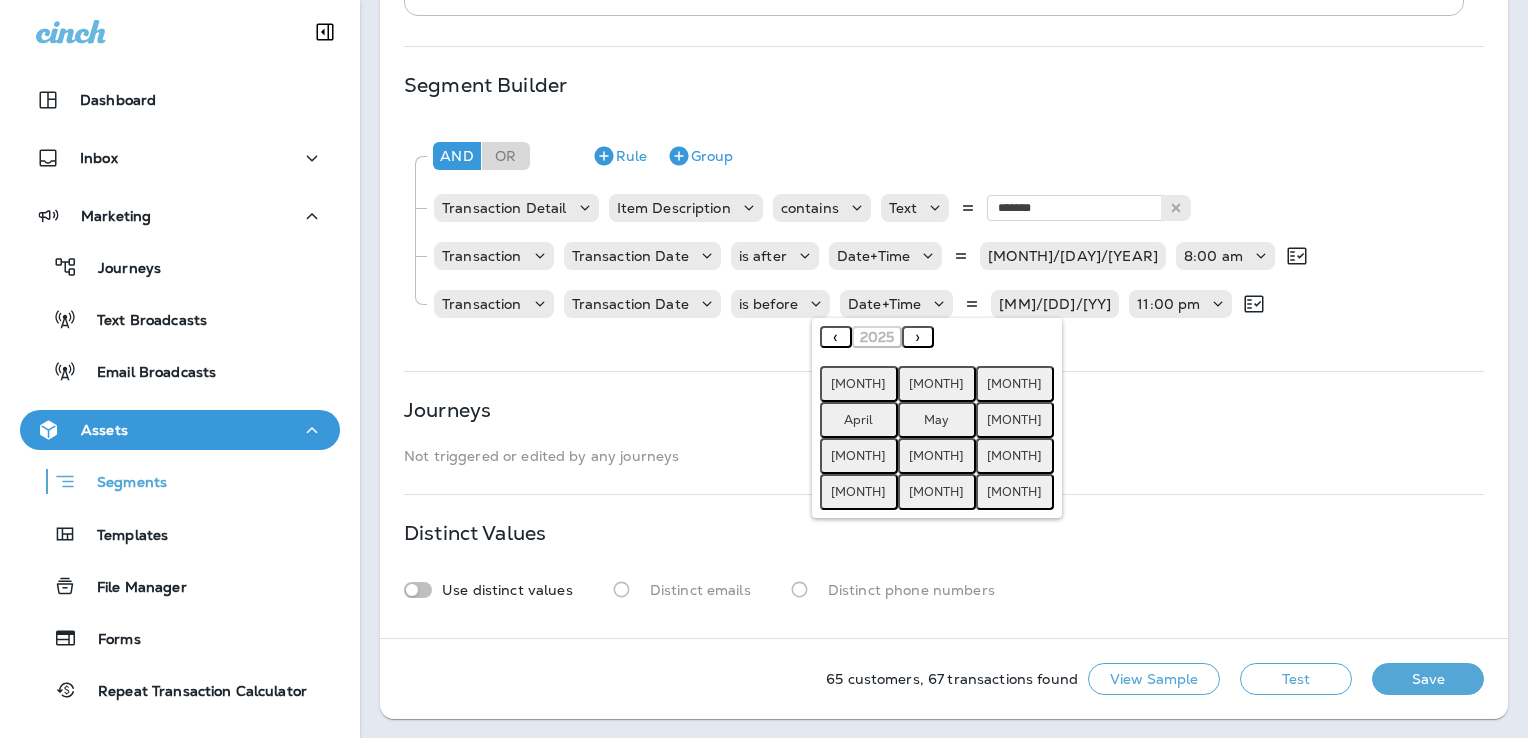click on "[MONTH]" at bounding box center (1014, 492) 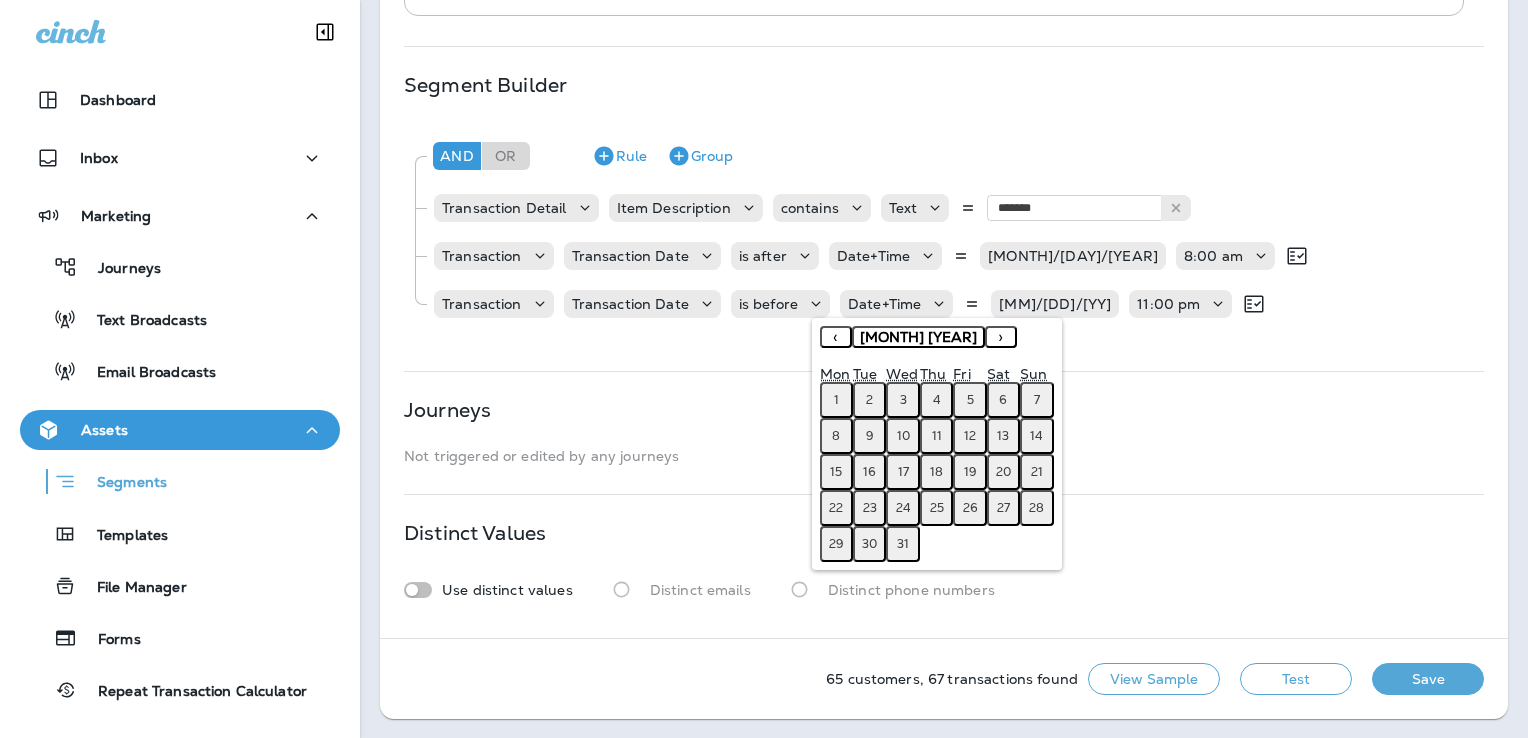 click on "31" at bounding box center (903, 544) 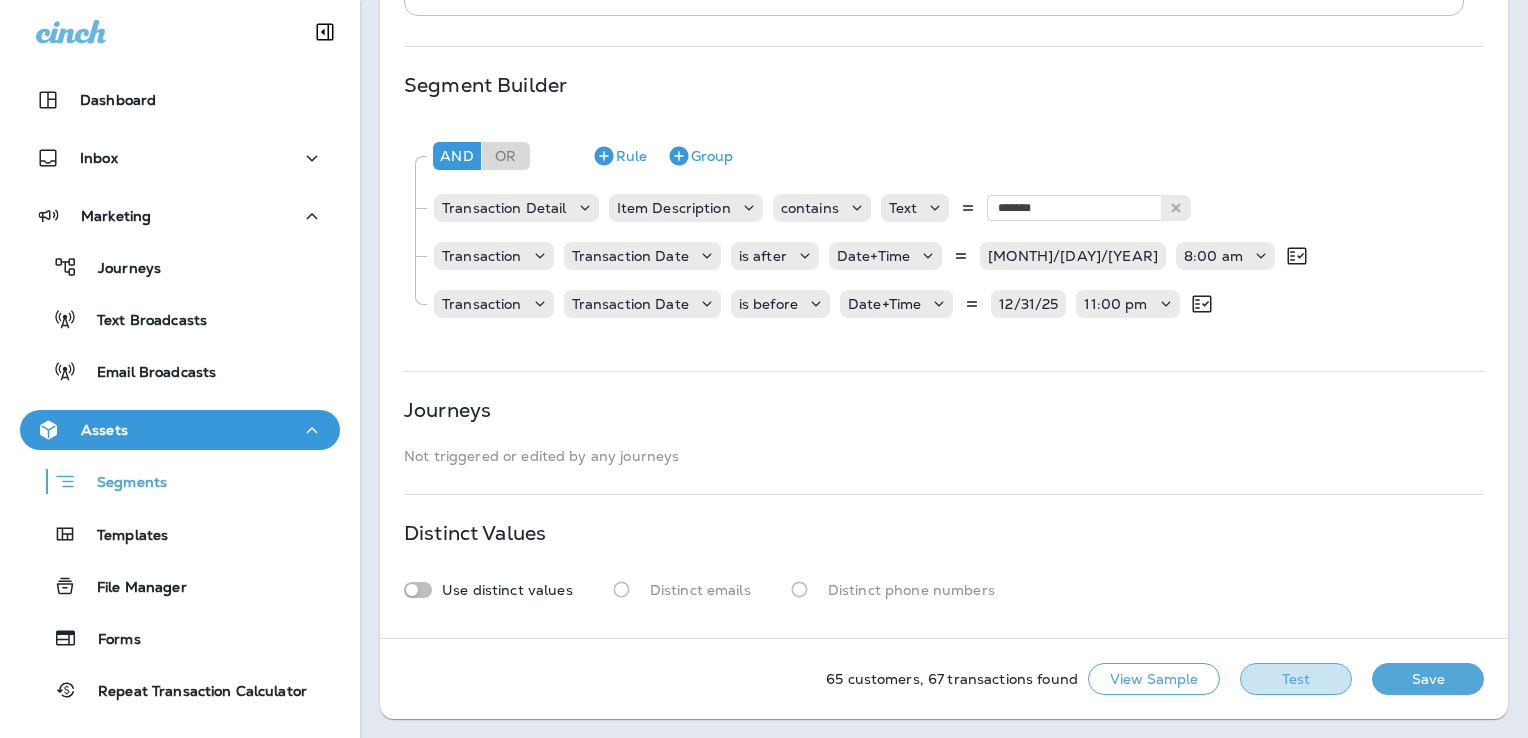 click on "Test" at bounding box center [1296, 679] 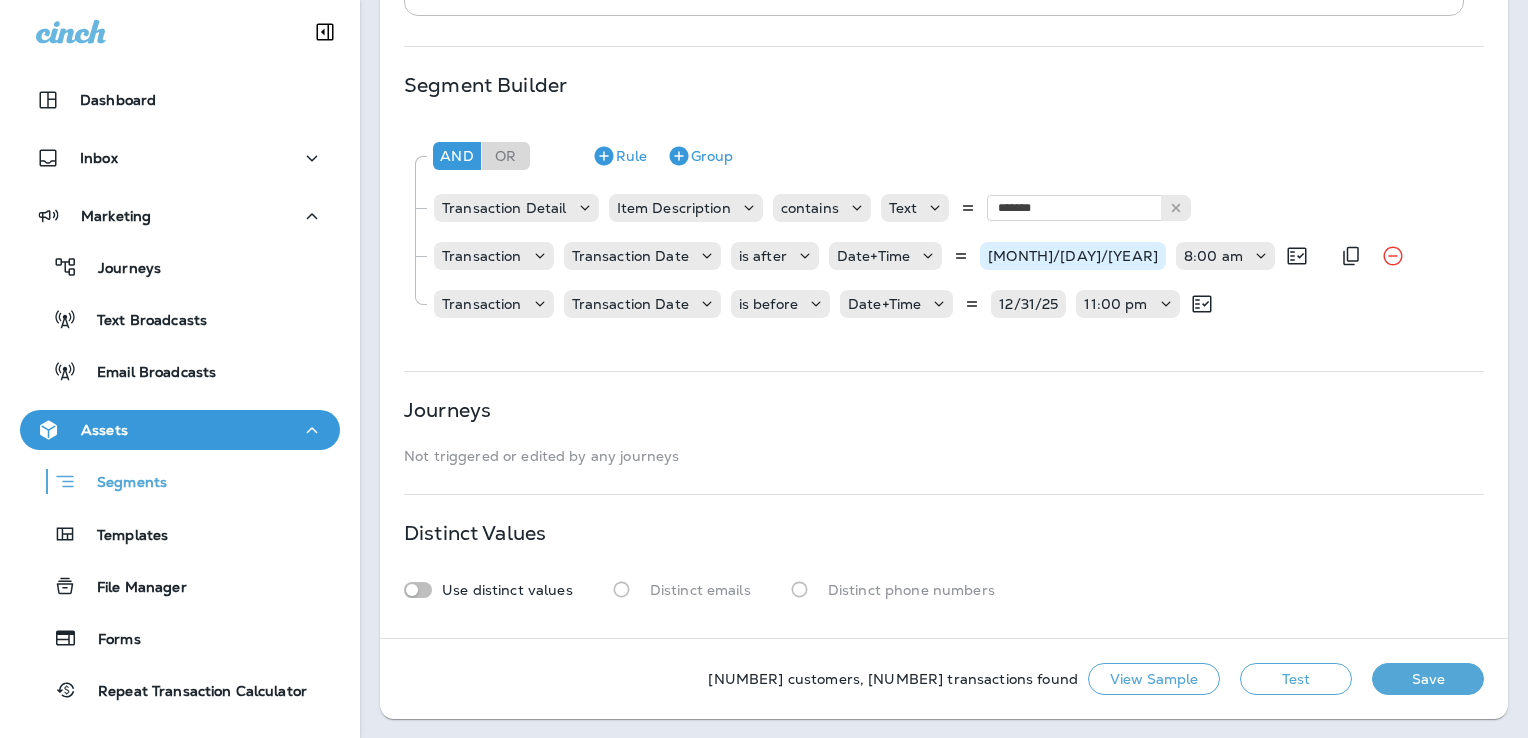 click on "[MONTH]/[DAY]/[YEAR]" at bounding box center (1073, 256) 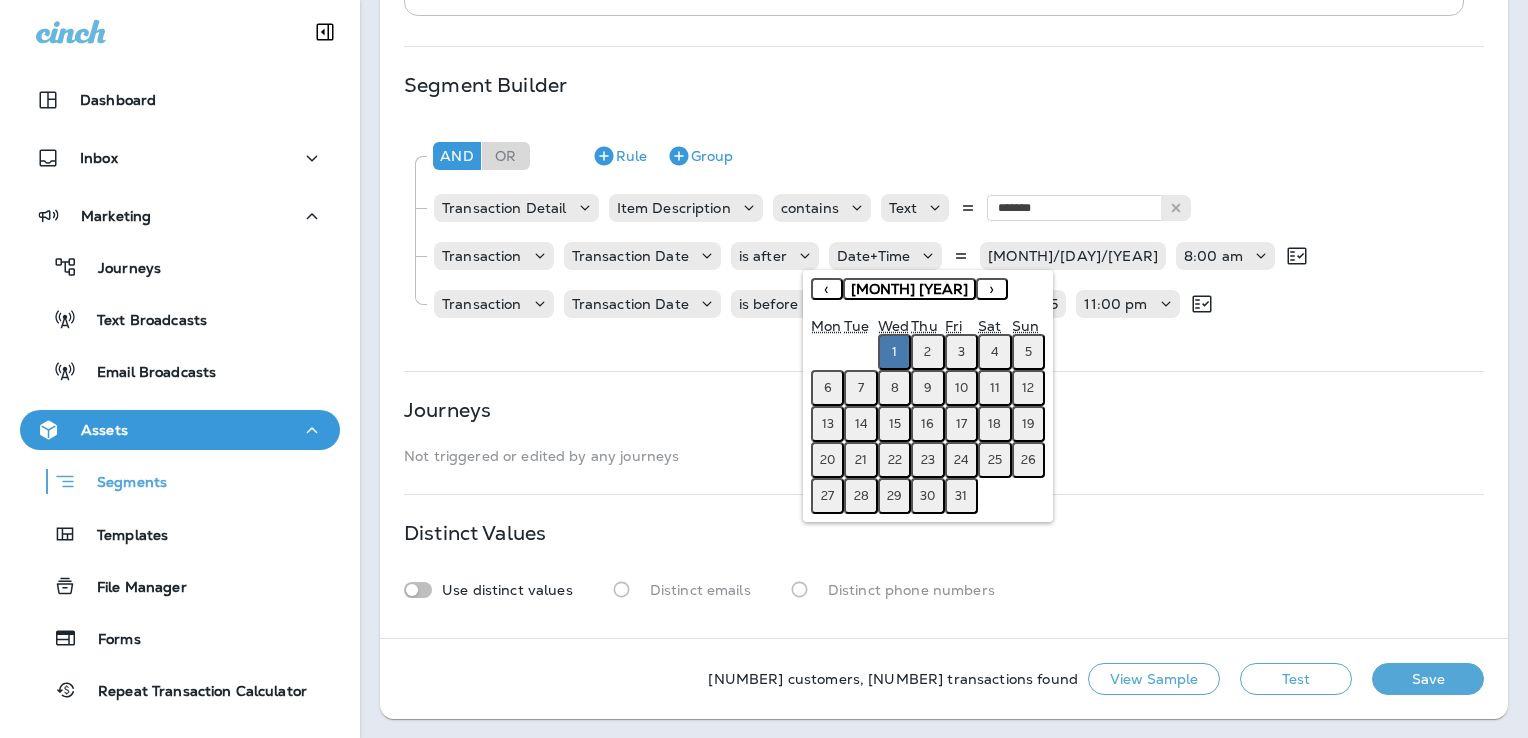 click on "‹" at bounding box center (827, 289) 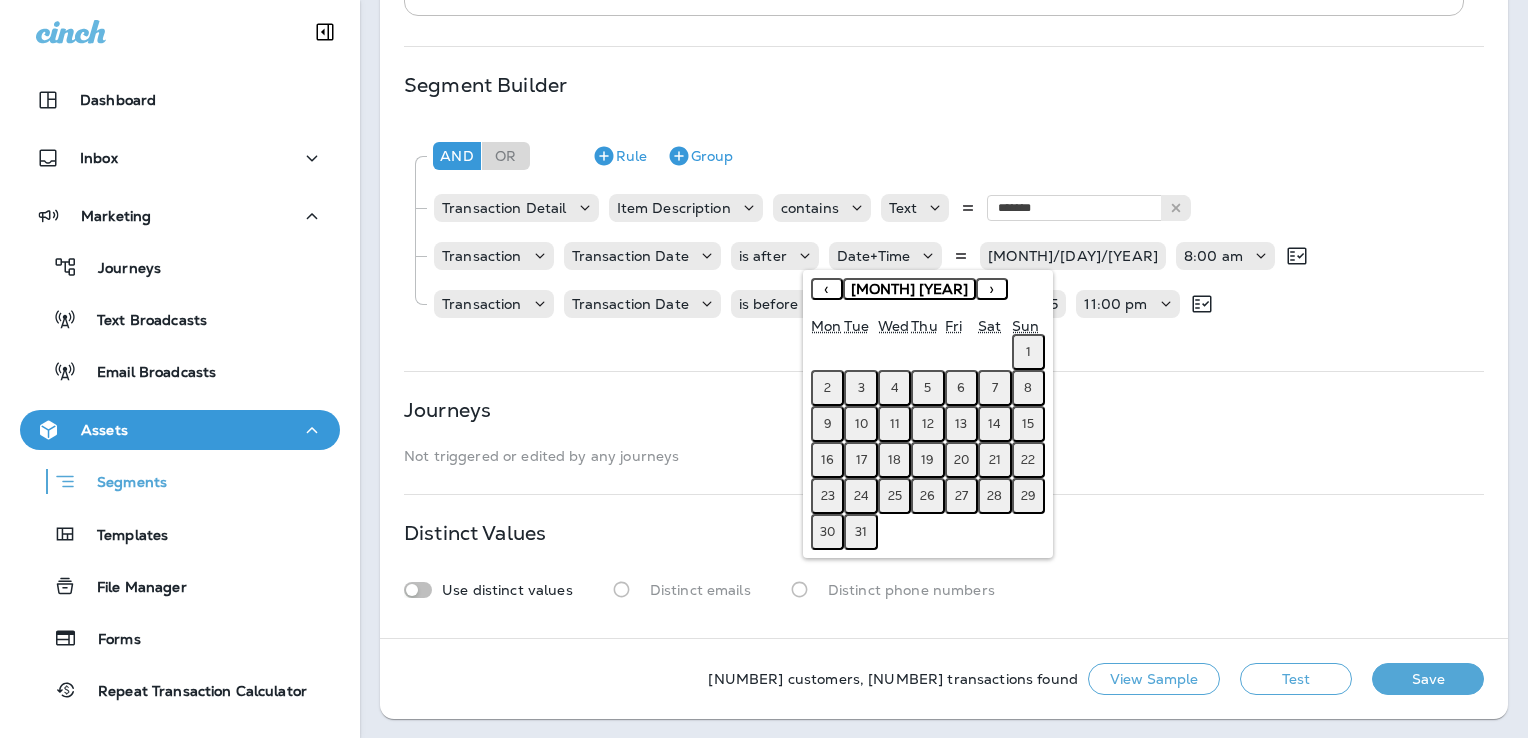 click on "[MONTH] [YEAR]" at bounding box center [909, 289] 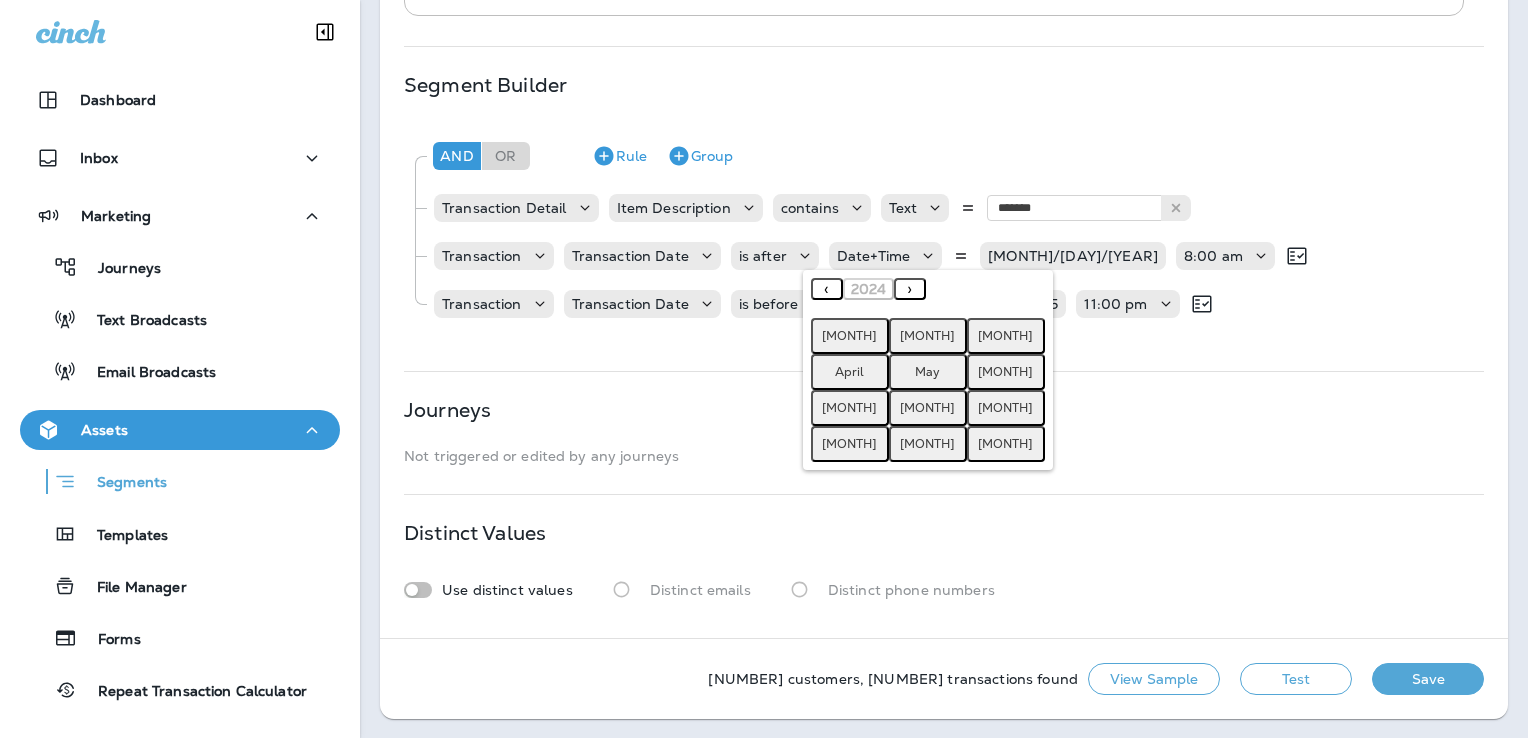click on "[MONTH]" at bounding box center [850, 336] 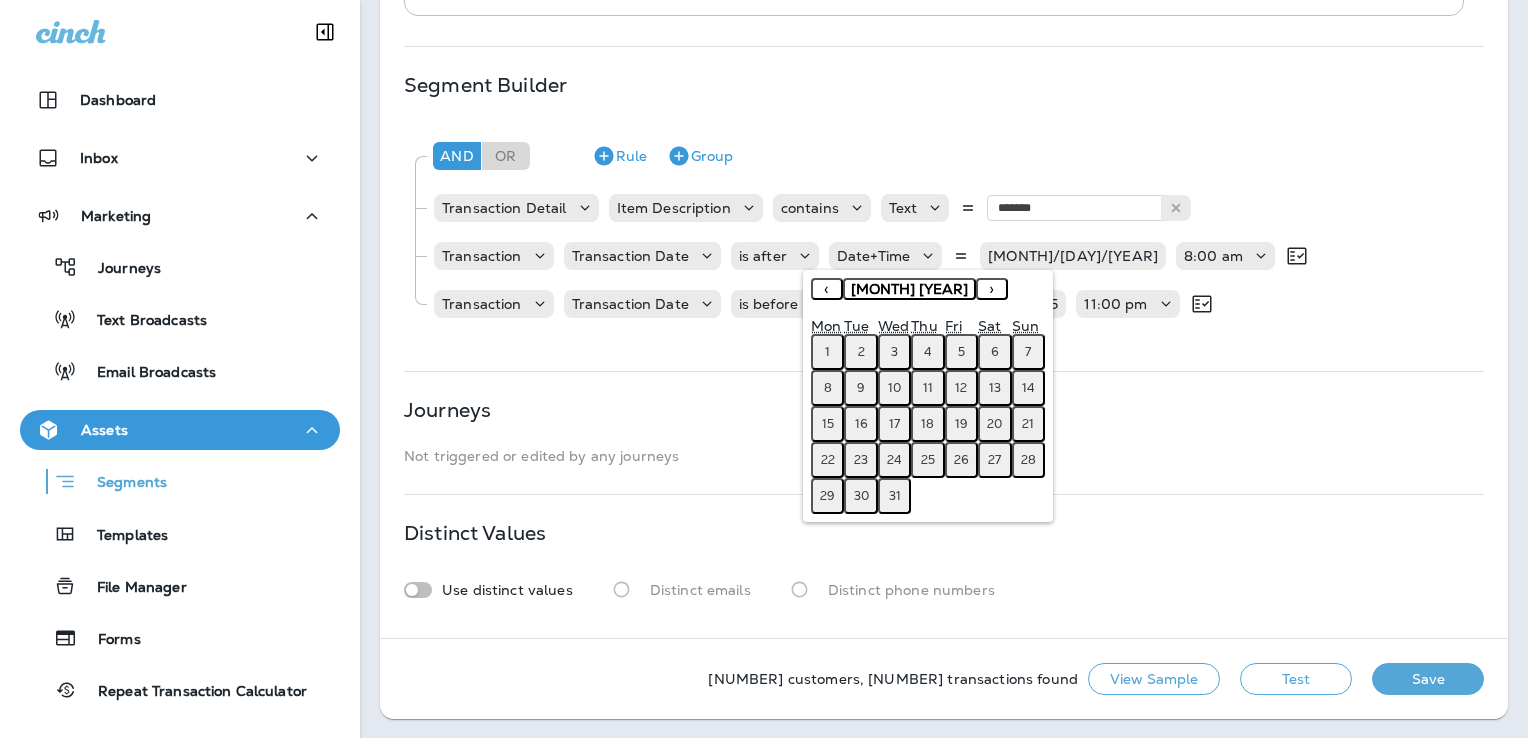 click on "1" at bounding box center [827, 352] 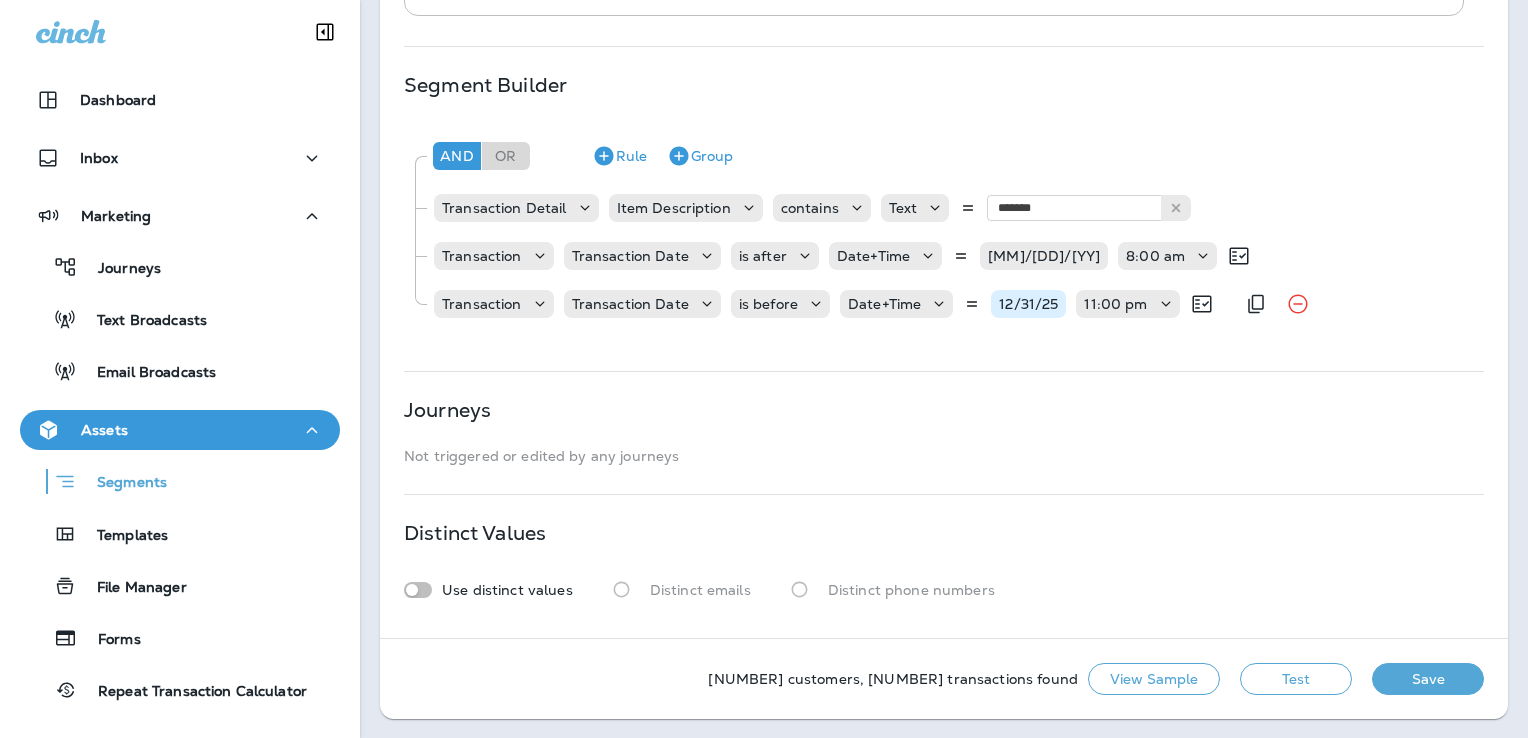 click on "12/31/25" at bounding box center (1028, 304) 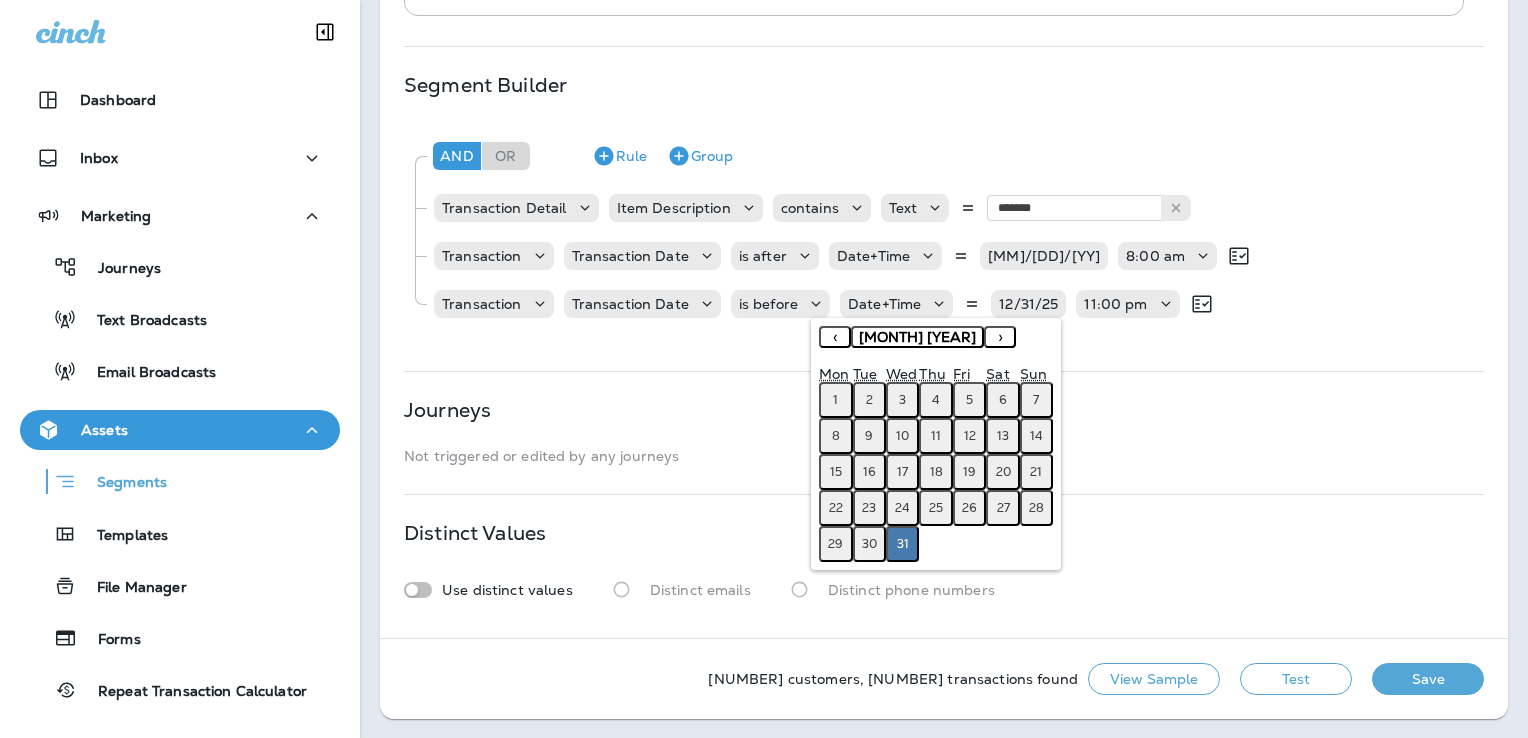 click on "[MONTH] [YEAR]" at bounding box center [917, 337] 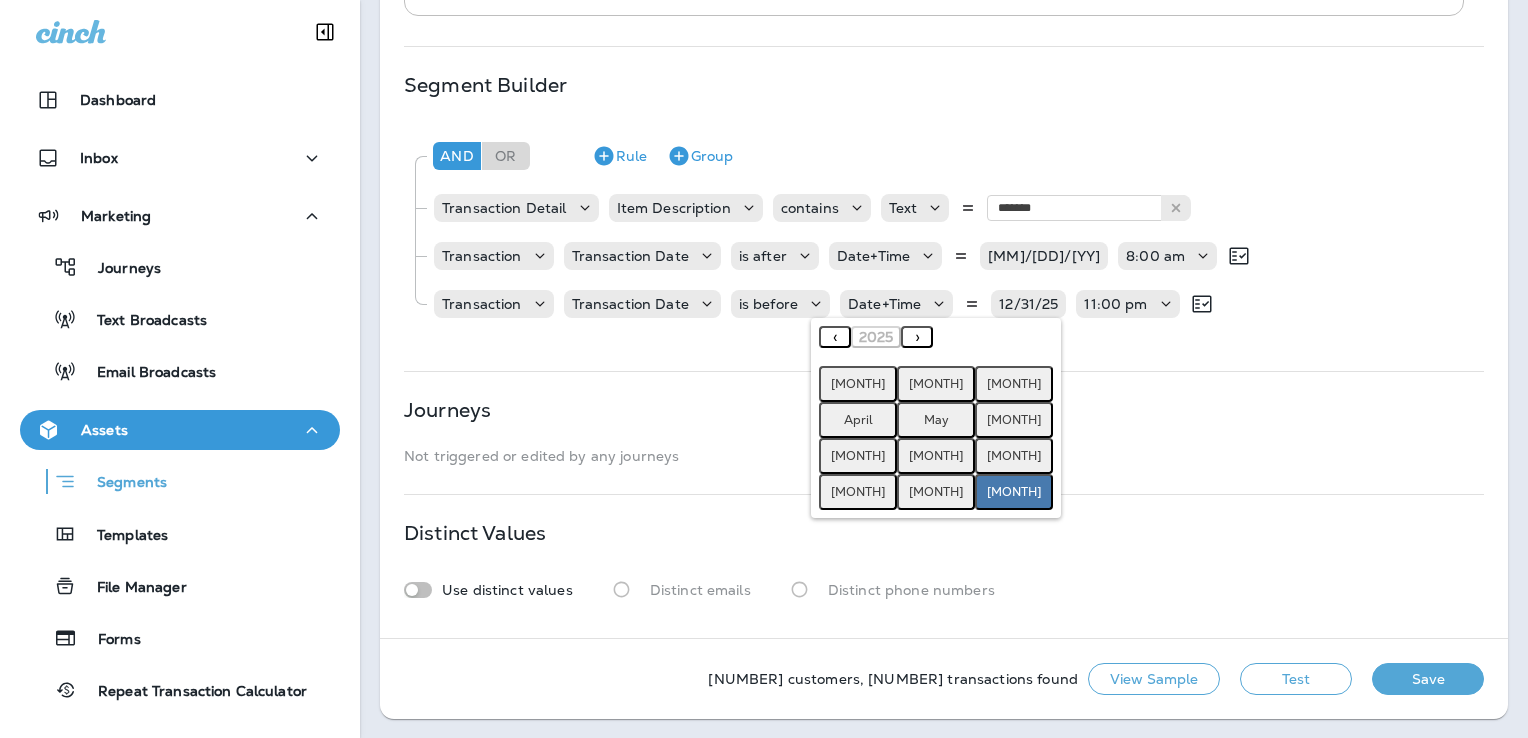 click on "‹" at bounding box center (835, 337) 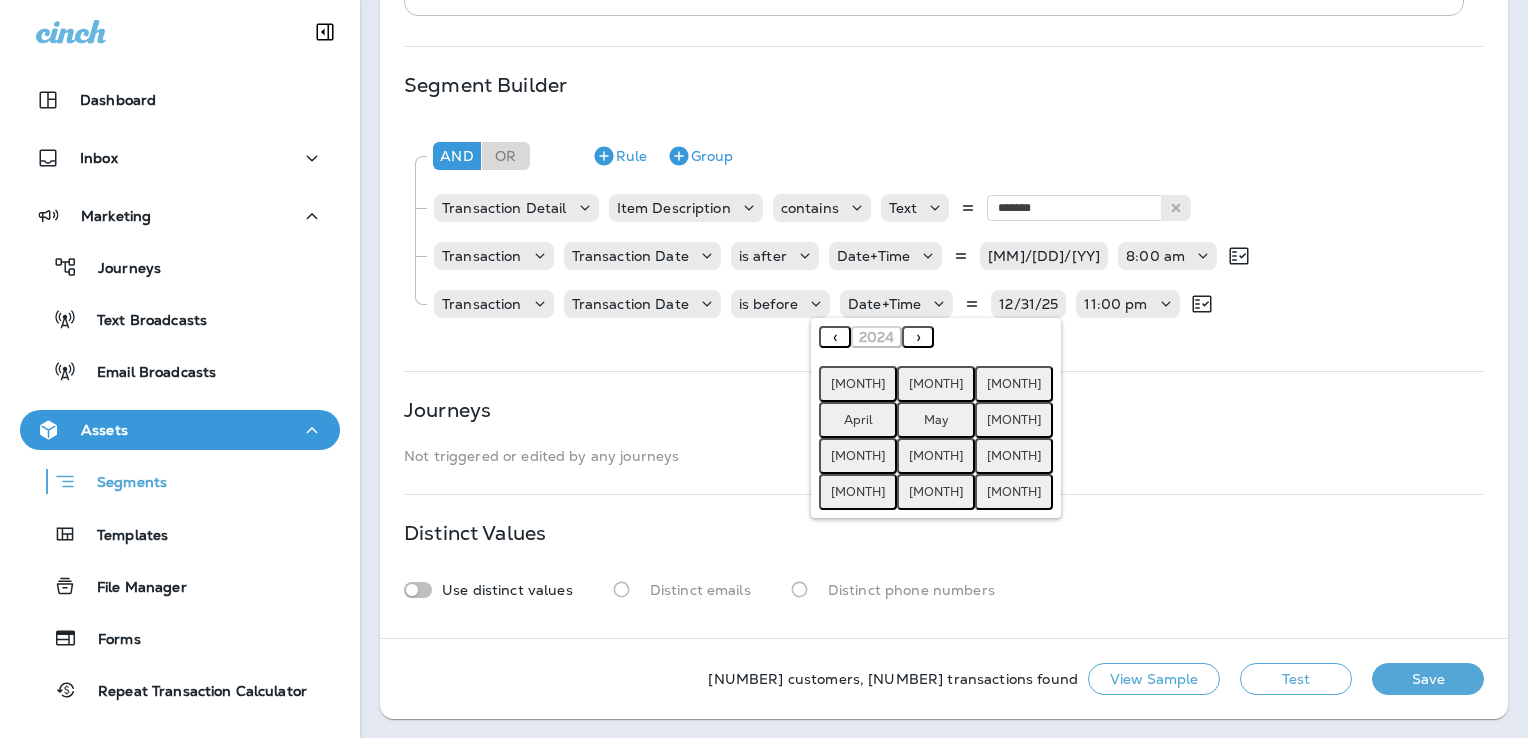 click on "[MONTH]" at bounding box center (1014, 492) 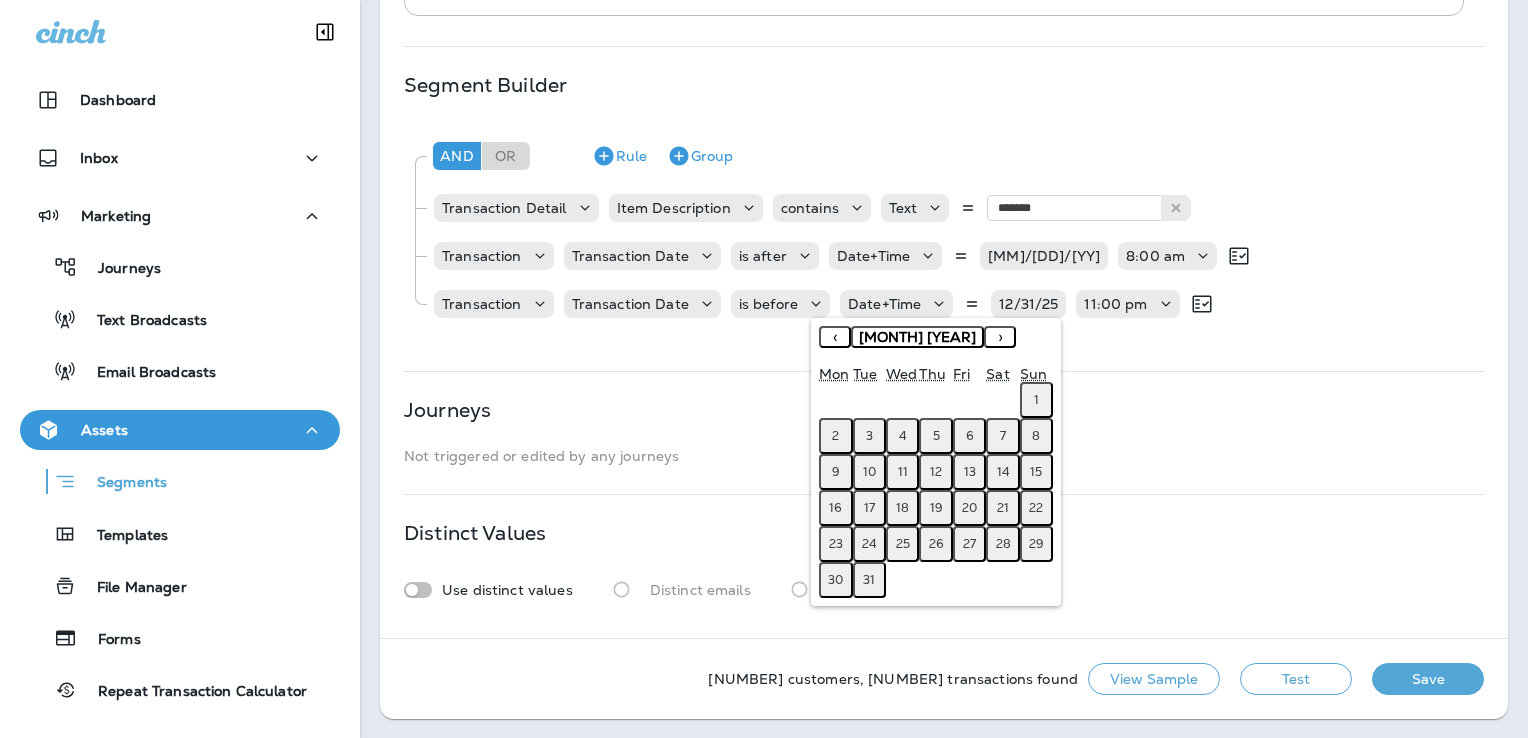 click on "31" at bounding box center (869, 580) 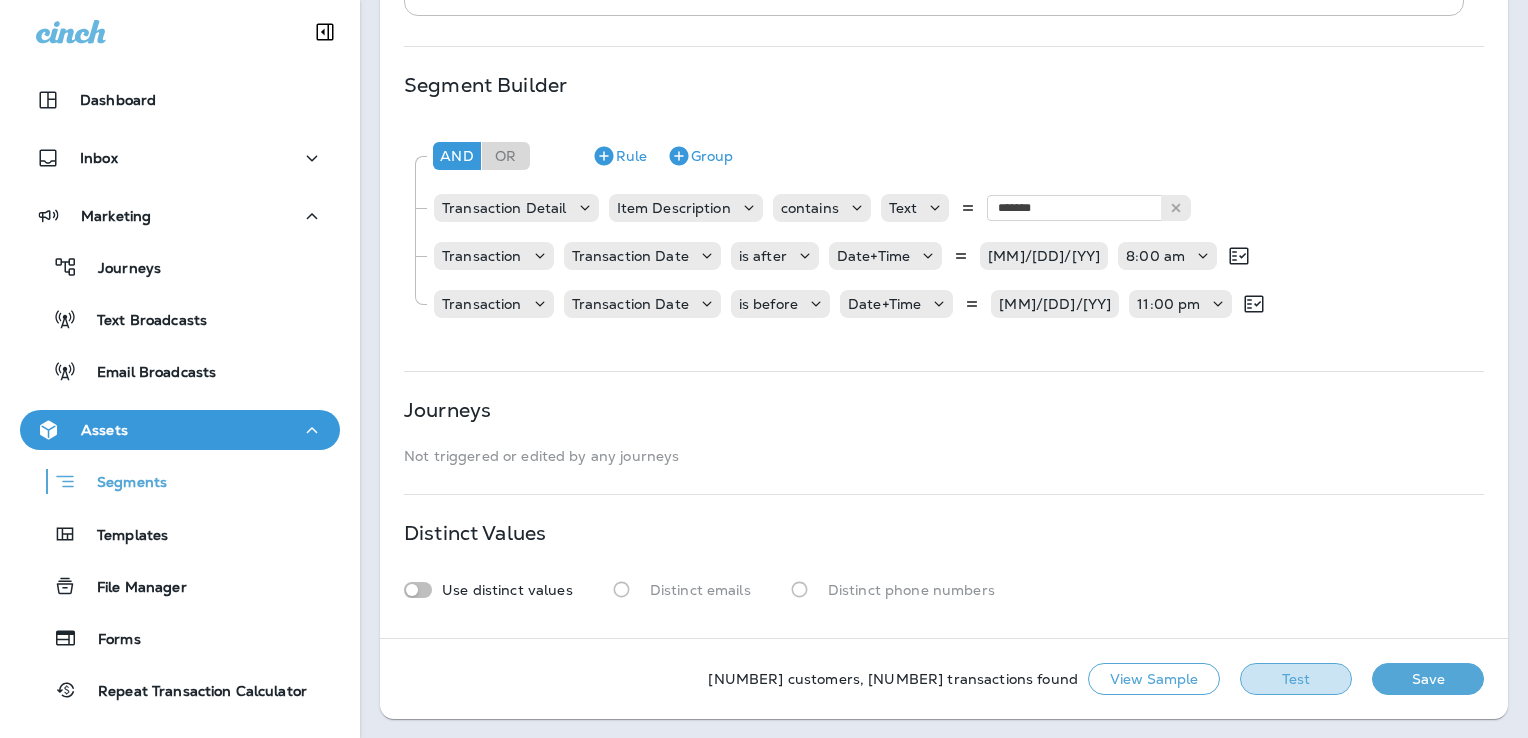 click on "Test" at bounding box center [1296, 679] 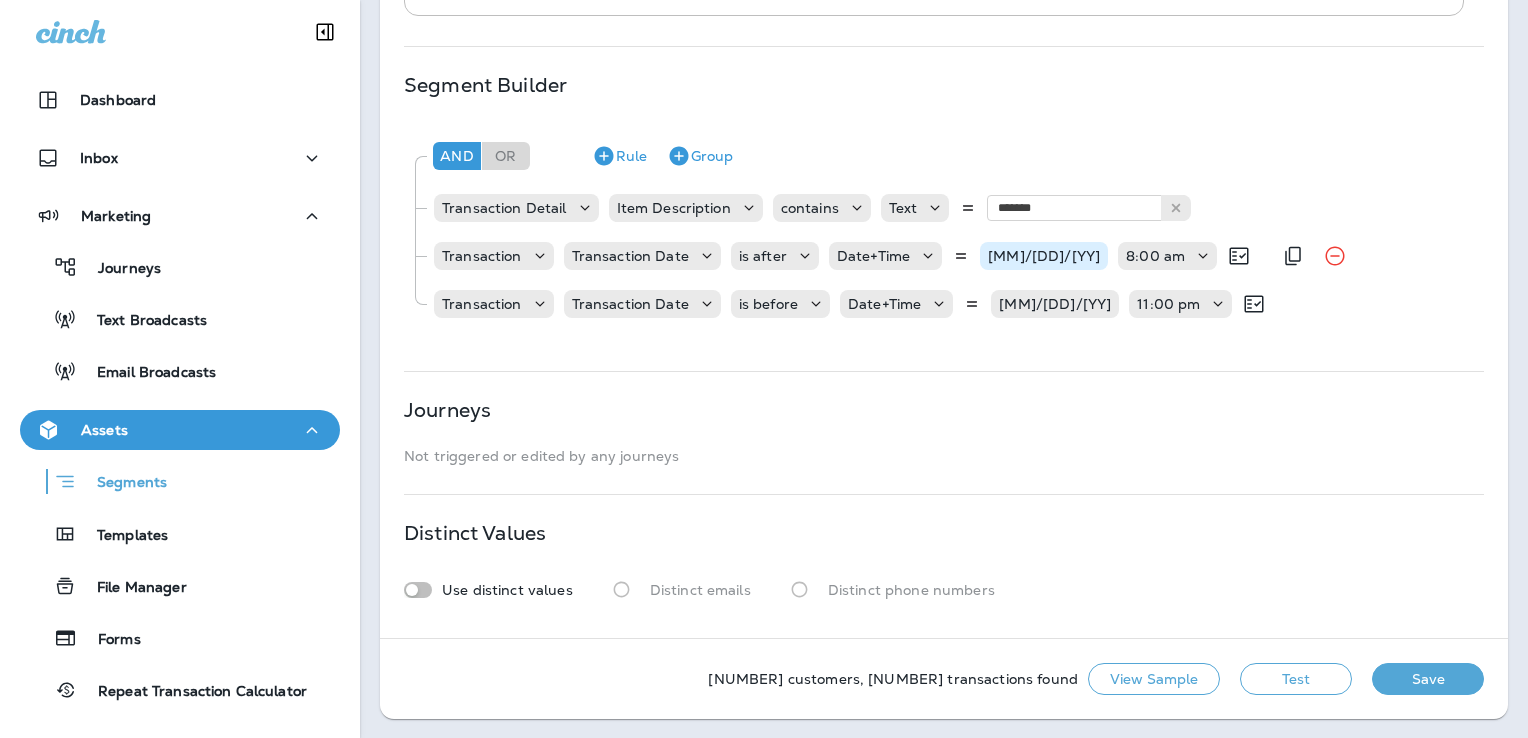 click on "[MM]/[DD]/[YY]" at bounding box center [1044, 256] 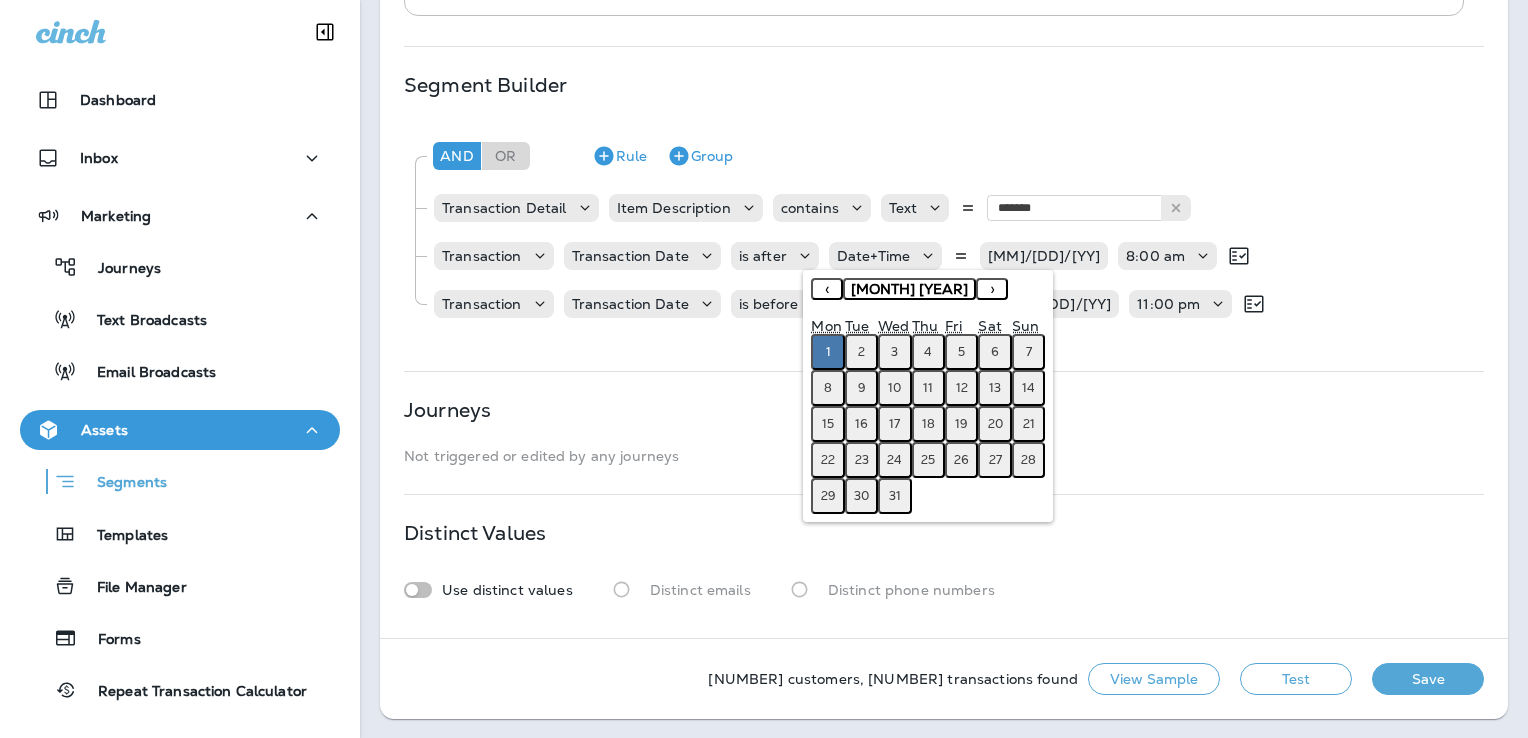 click on "[MONTH] [YEAR]" at bounding box center [909, 289] 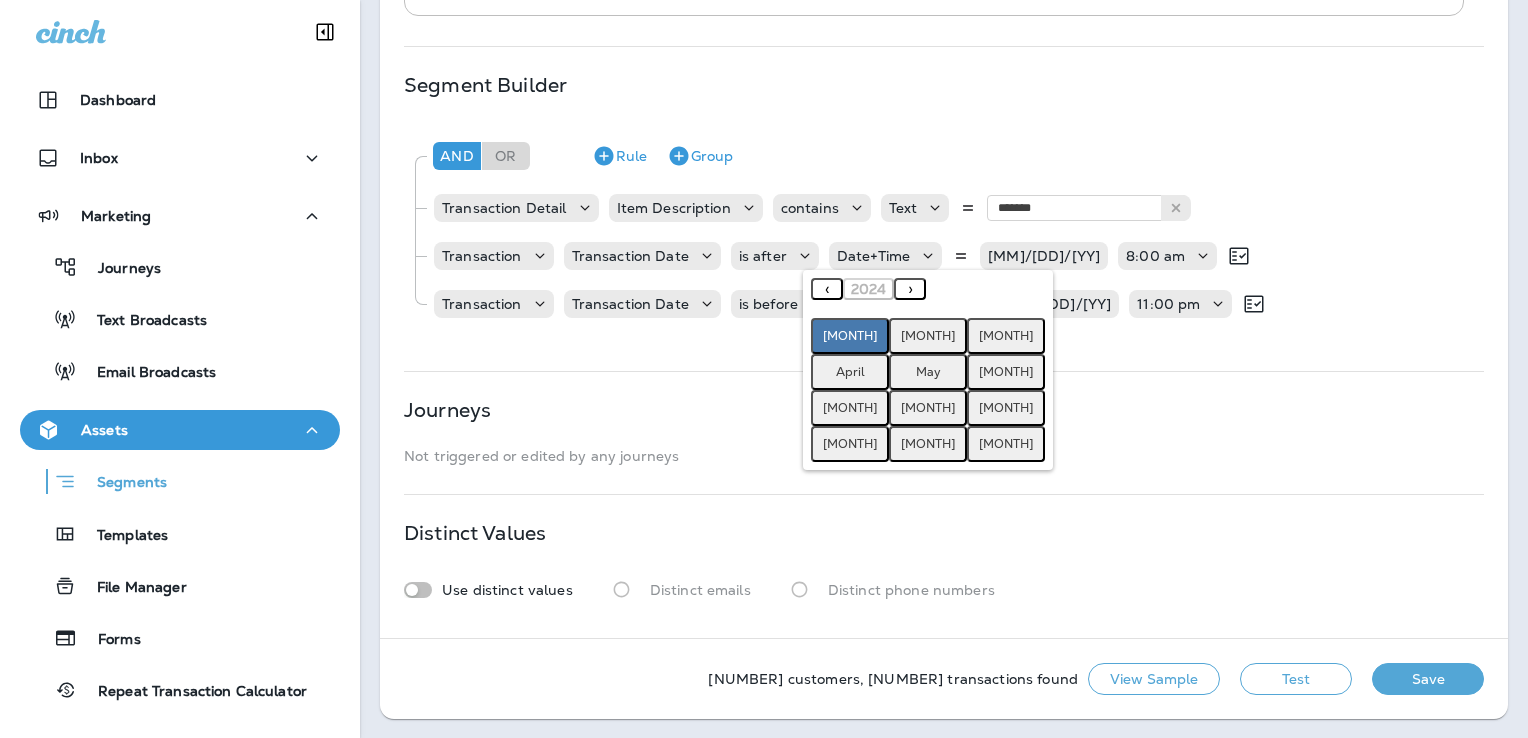 click on "›" at bounding box center (910, 289) 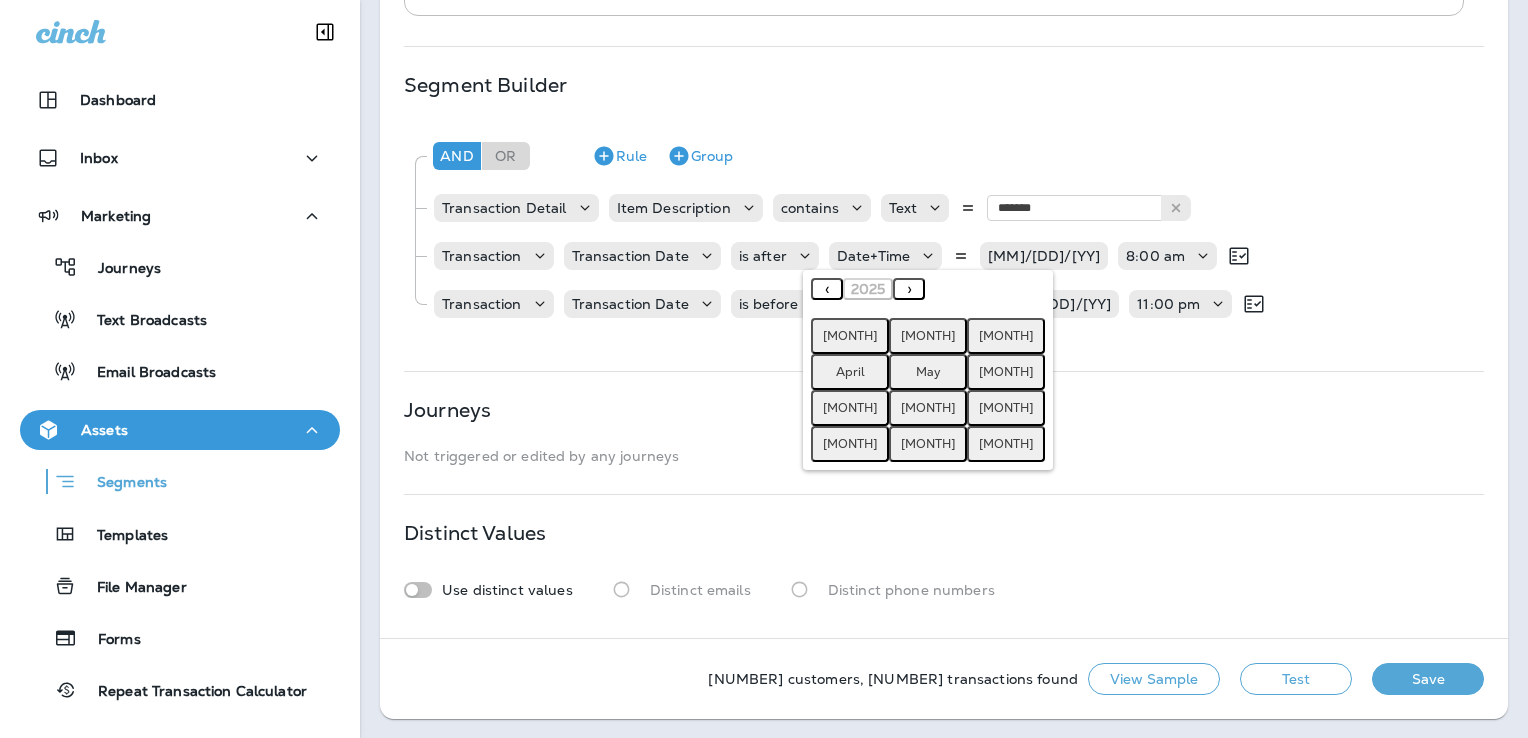 click on "[MONTH]" at bounding box center [850, 336] 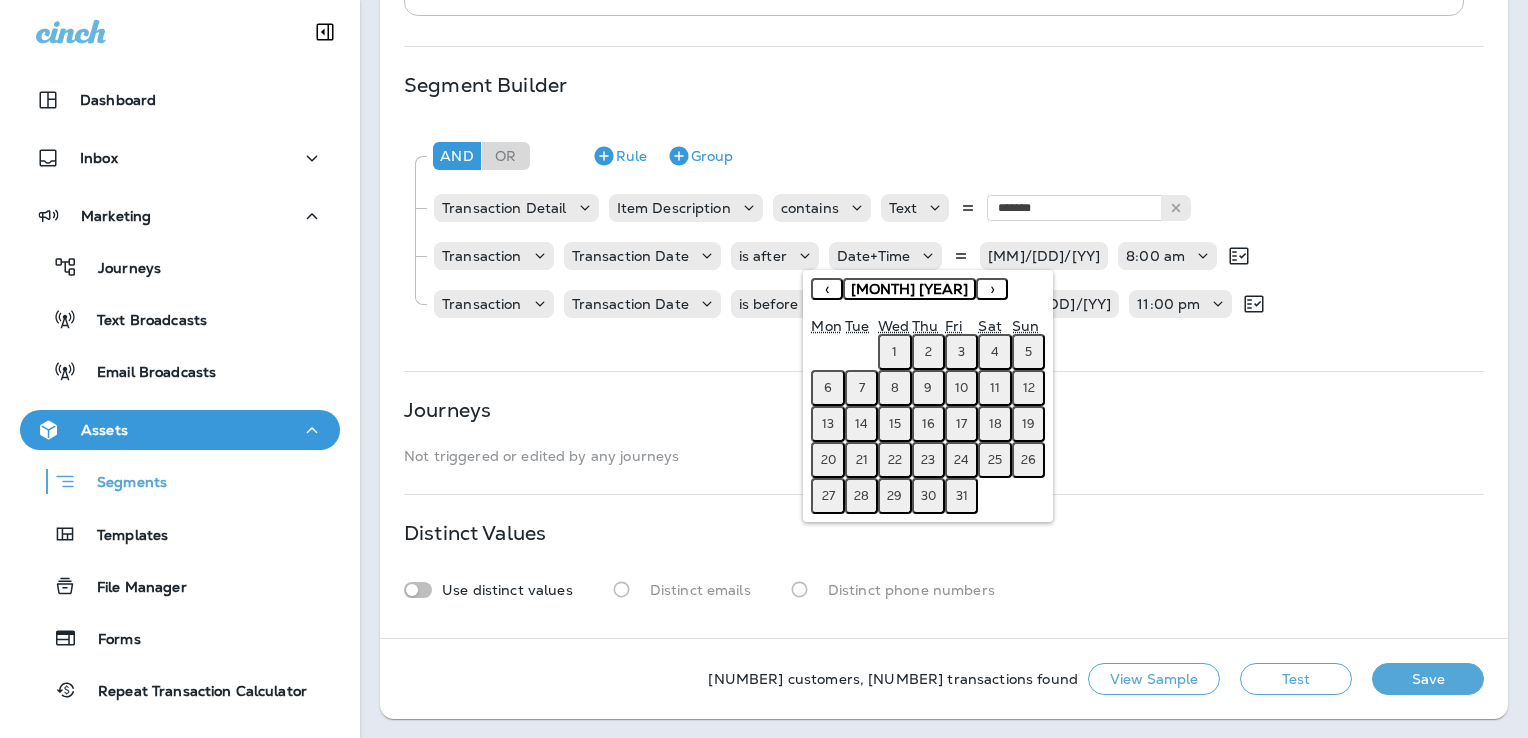 click on "1" at bounding box center (894, 352) 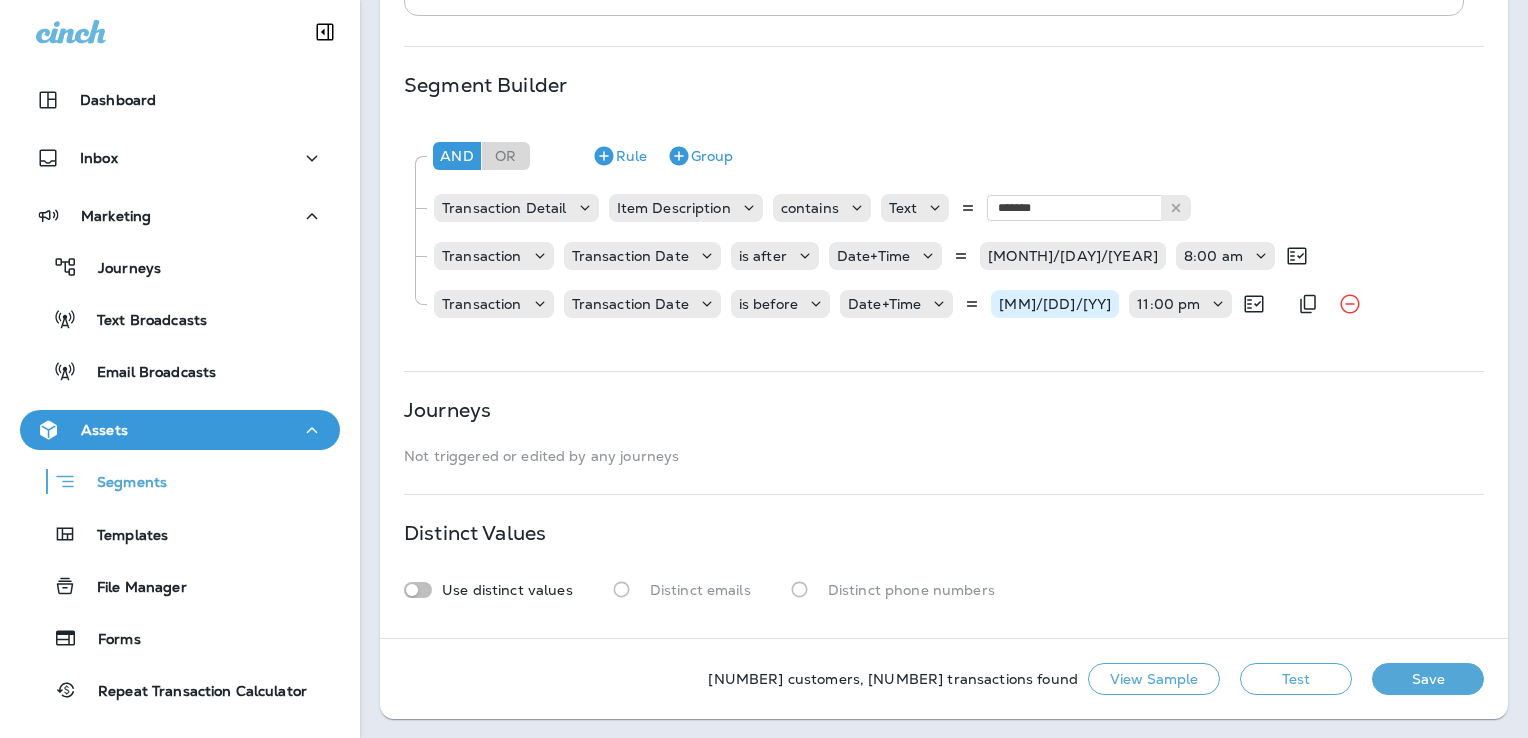click on "[MM]/[DD]/[YY]" at bounding box center [1055, 304] 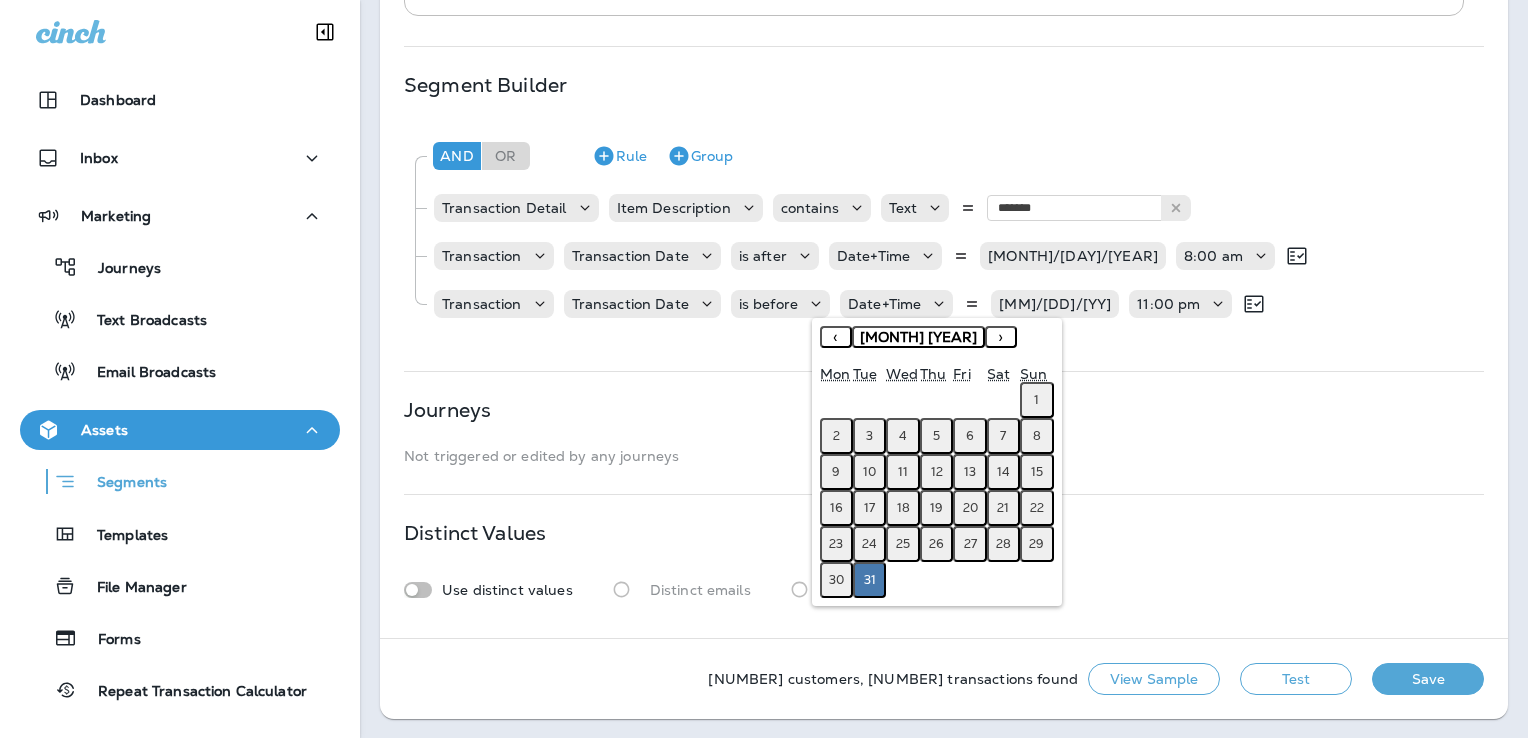 click on "[MONTH] [YEAR]" at bounding box center (918, 337) 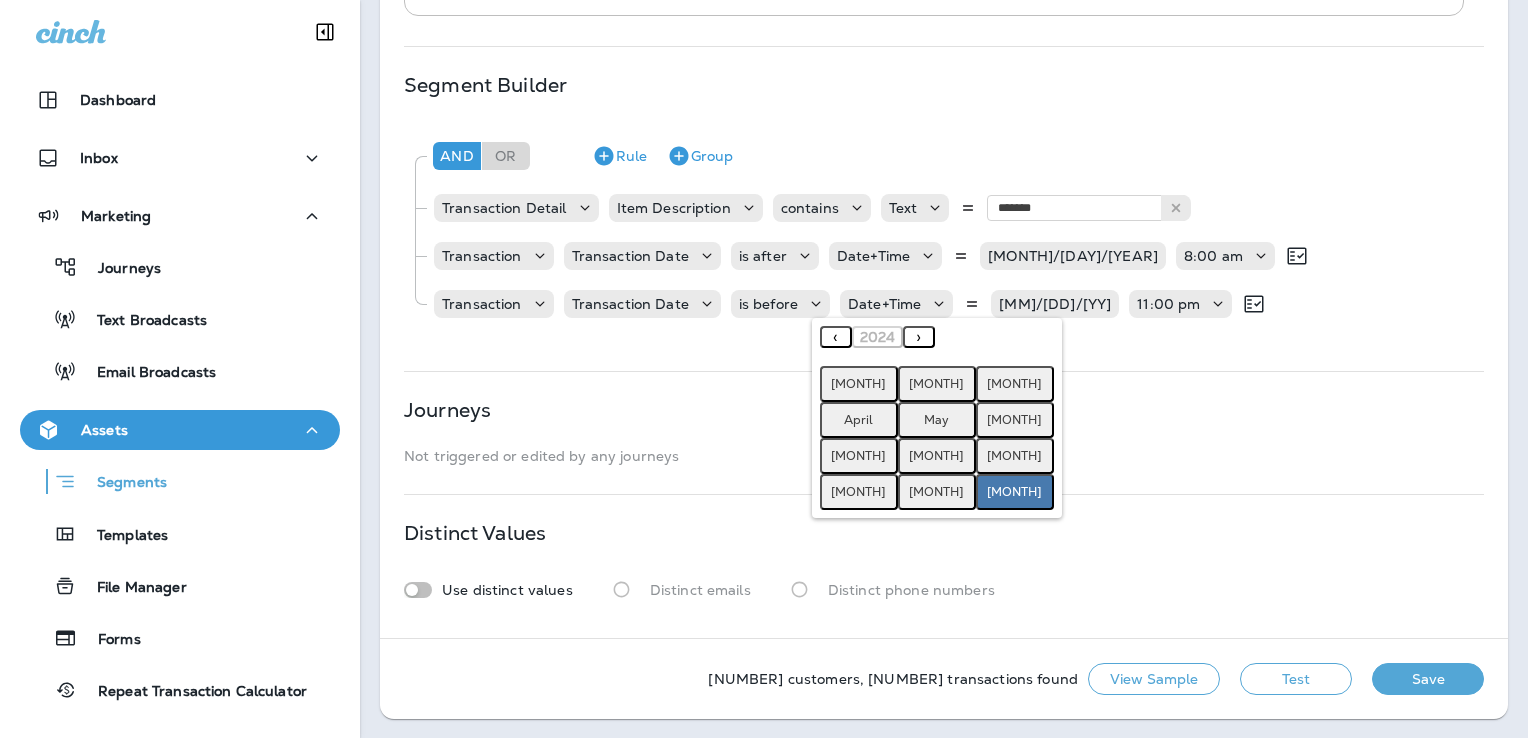 click on "[MONTH]" at bounding box center [859, 456] 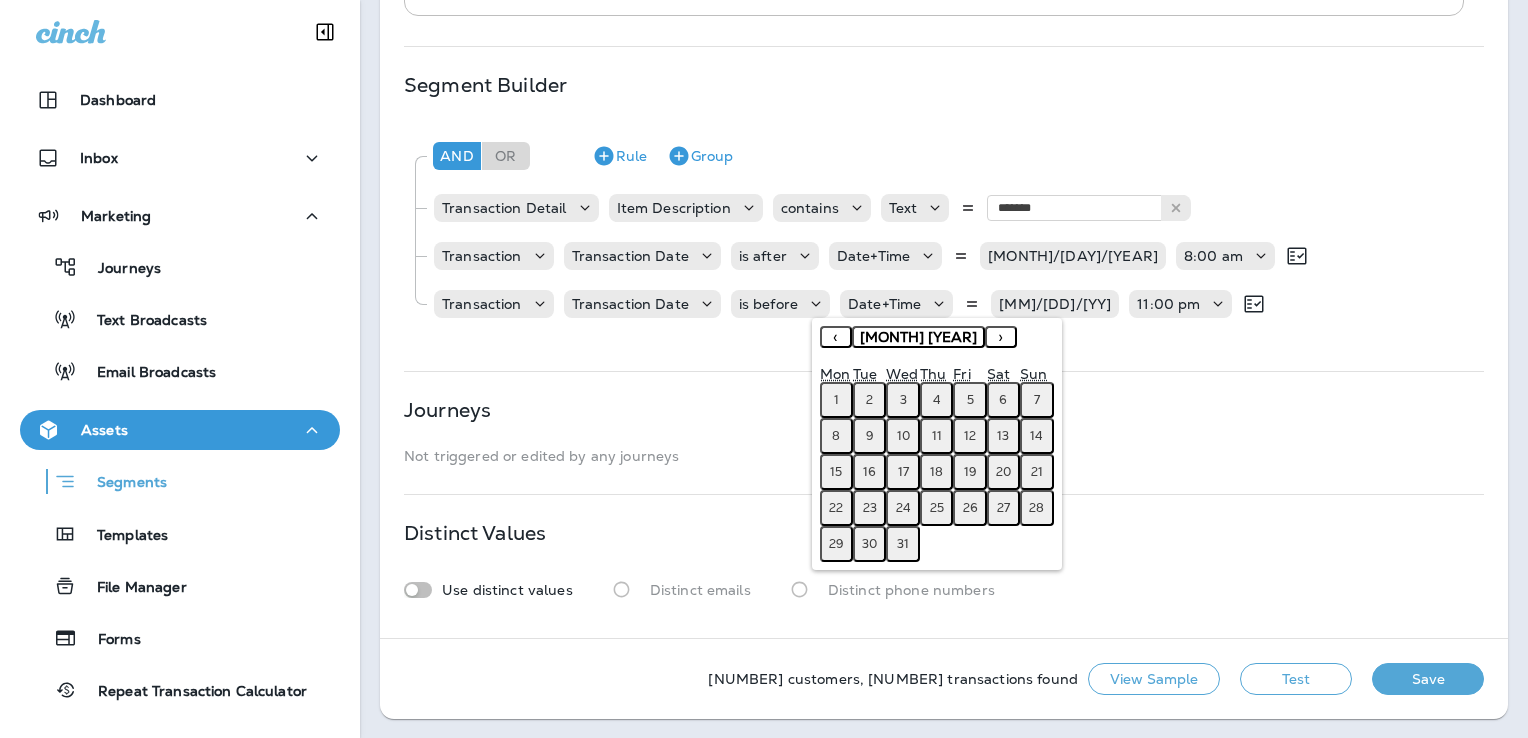 click on "14" at bounding box center (1036, 436) 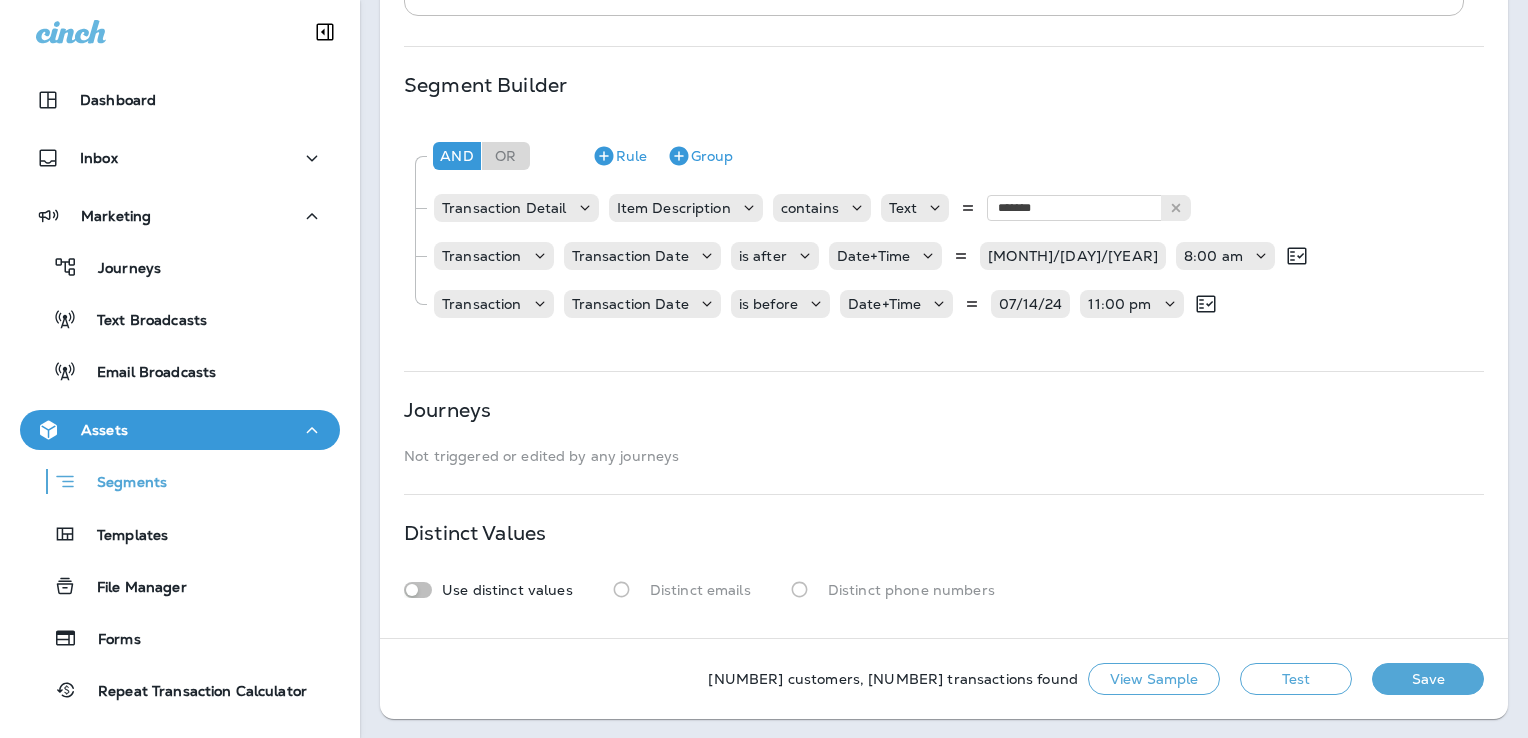 click on "Test" at bounding box center (1296, 679) 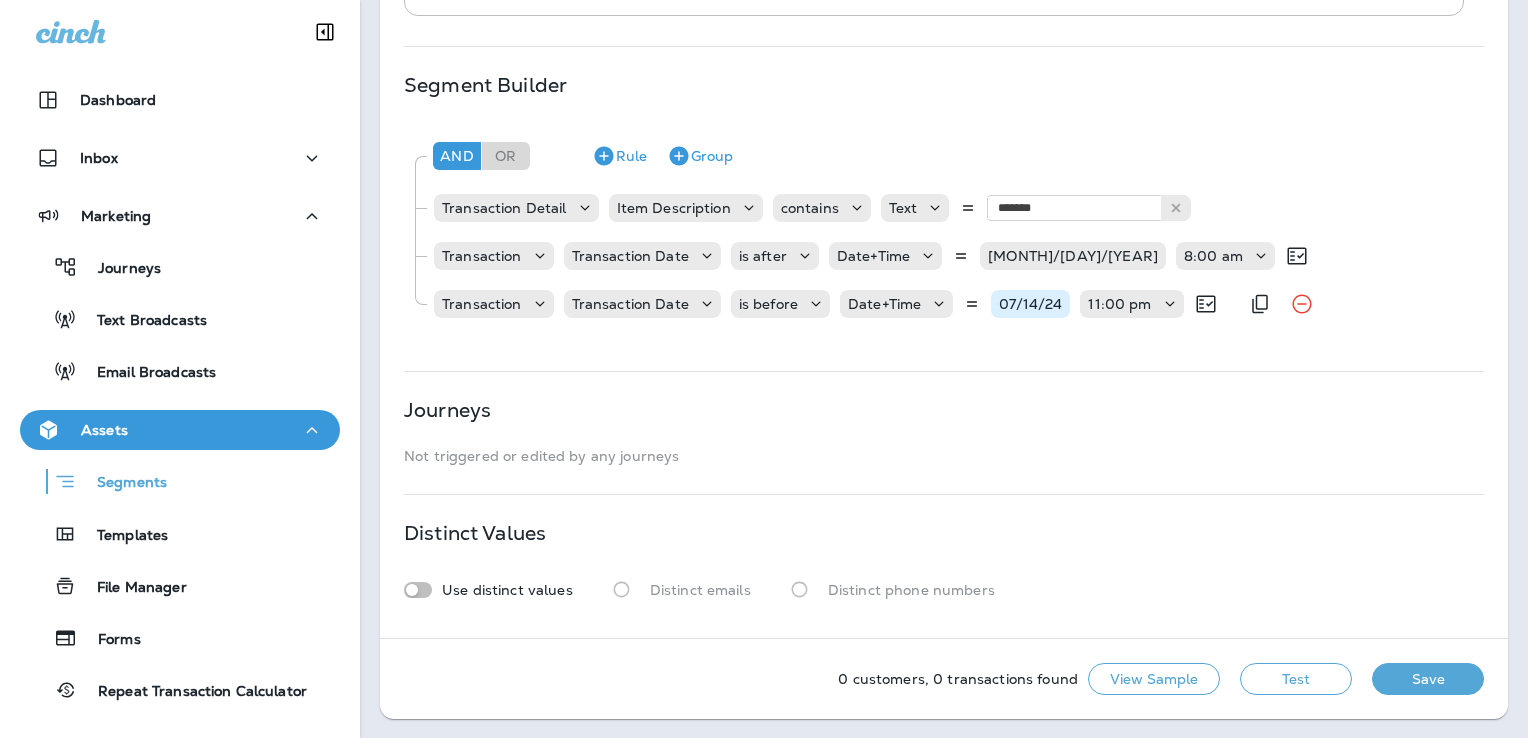 click on "07/14/24" at bounding box center (1030, 304) 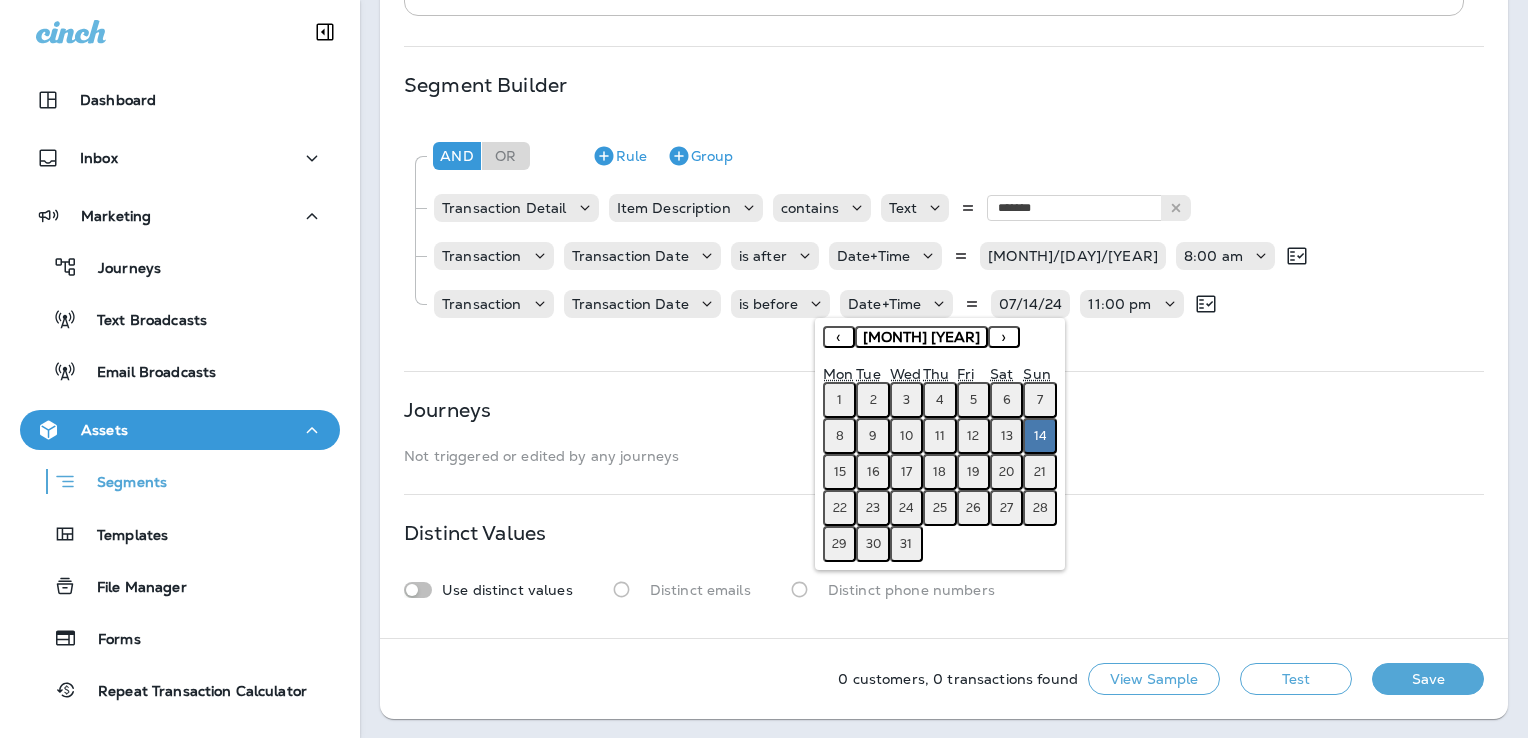 click on "›" at bounding box center [1004, 337] 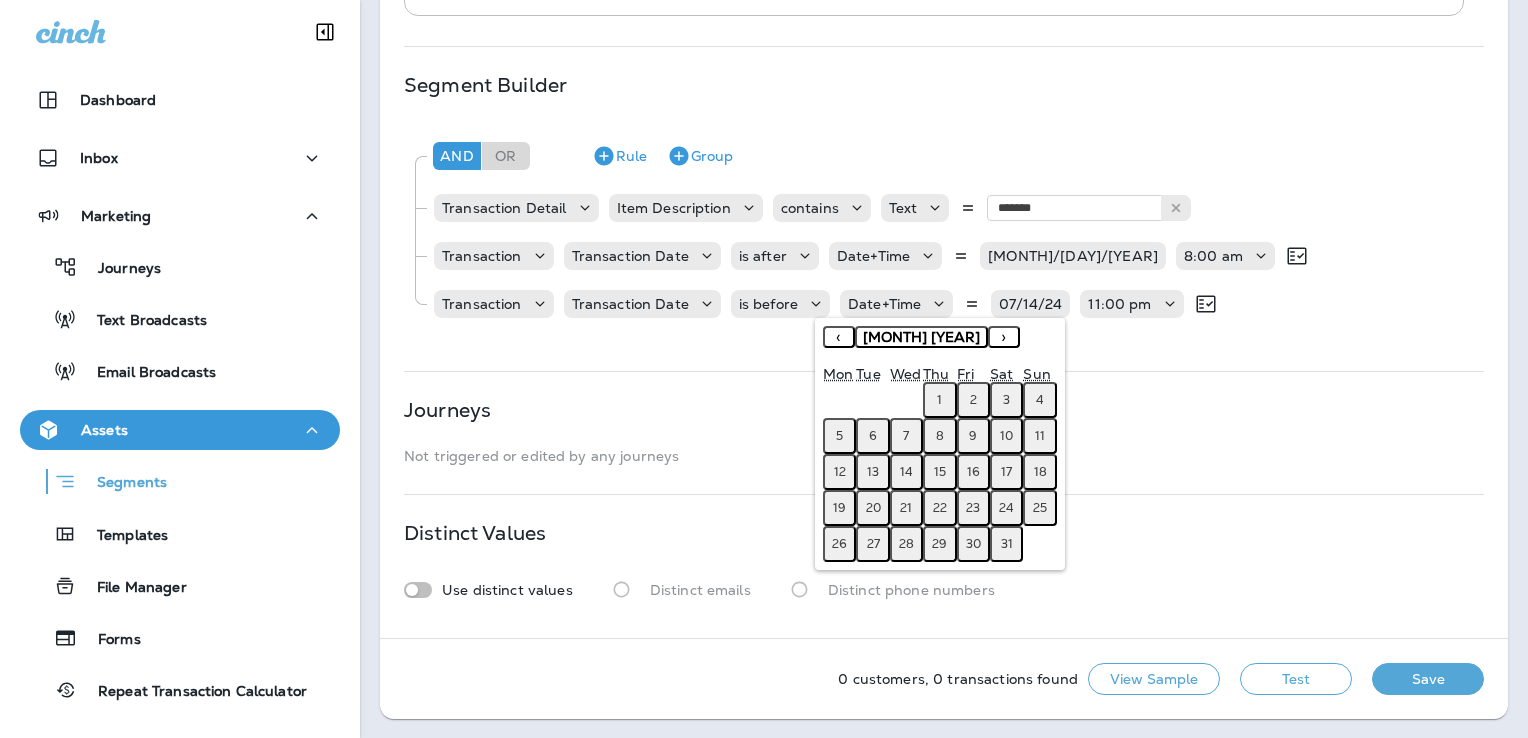 click on "[MONTH] [YEAR]" at bounding box center [921, 337] 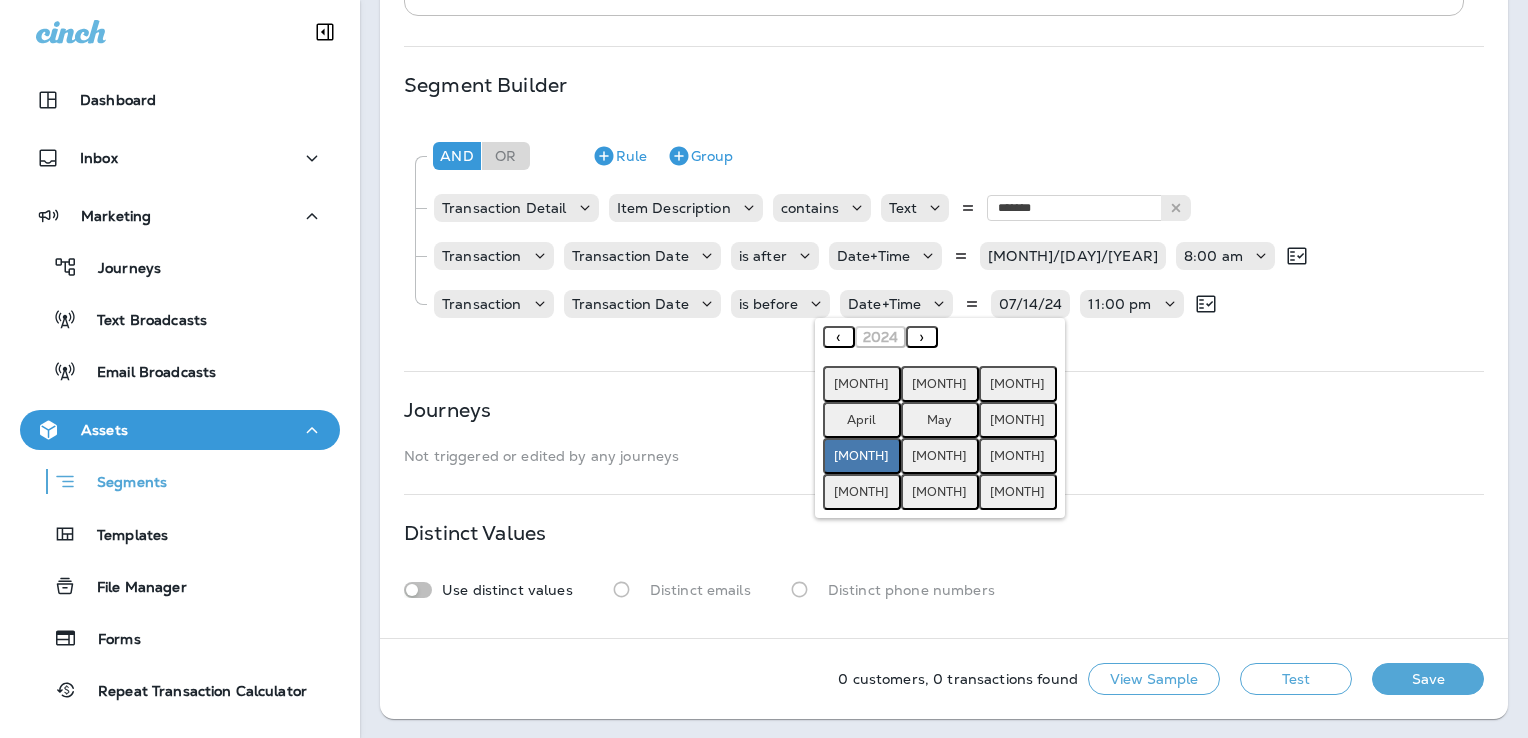 click on "›" at bounding box center [922, 337] 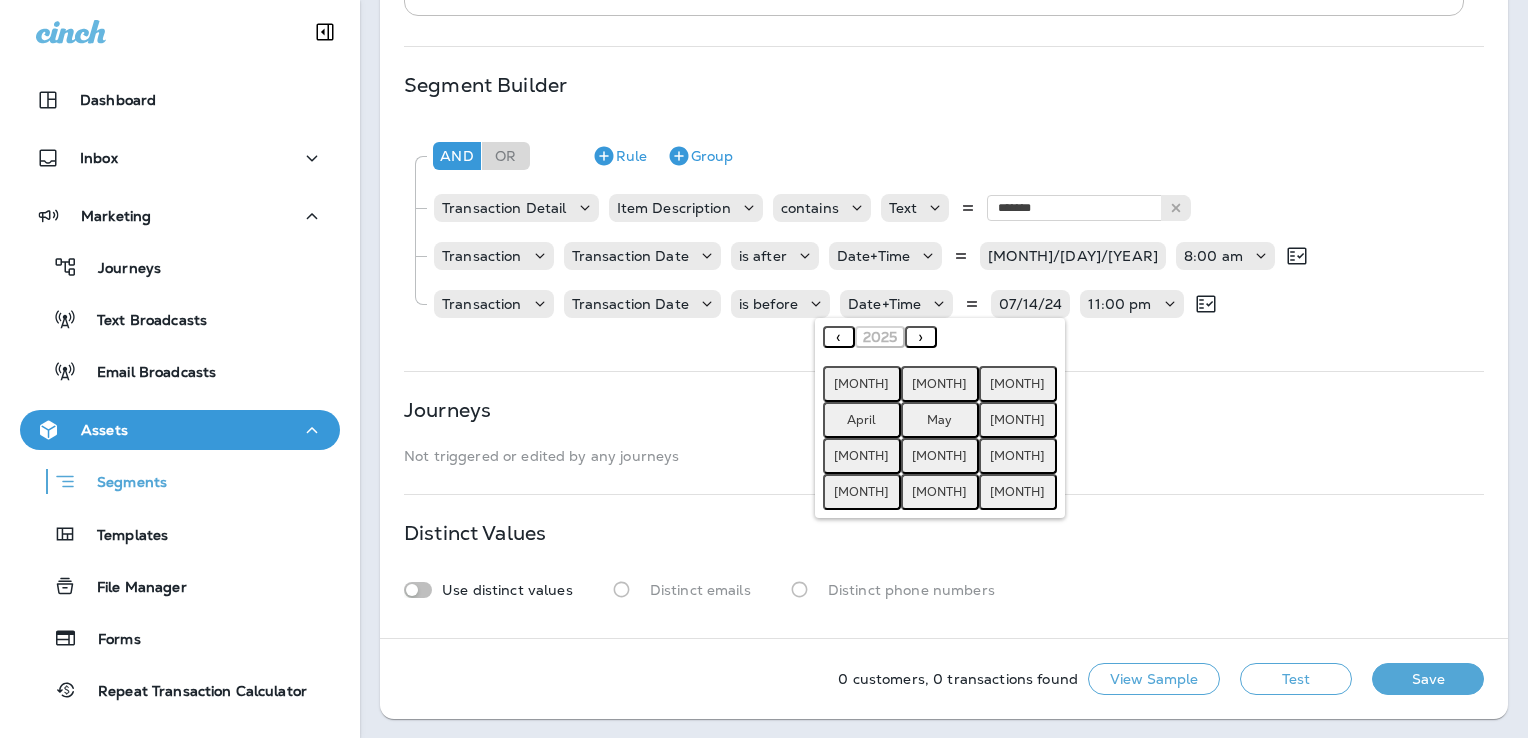 click on "[MONTH]" at bounding box center [862, 456] 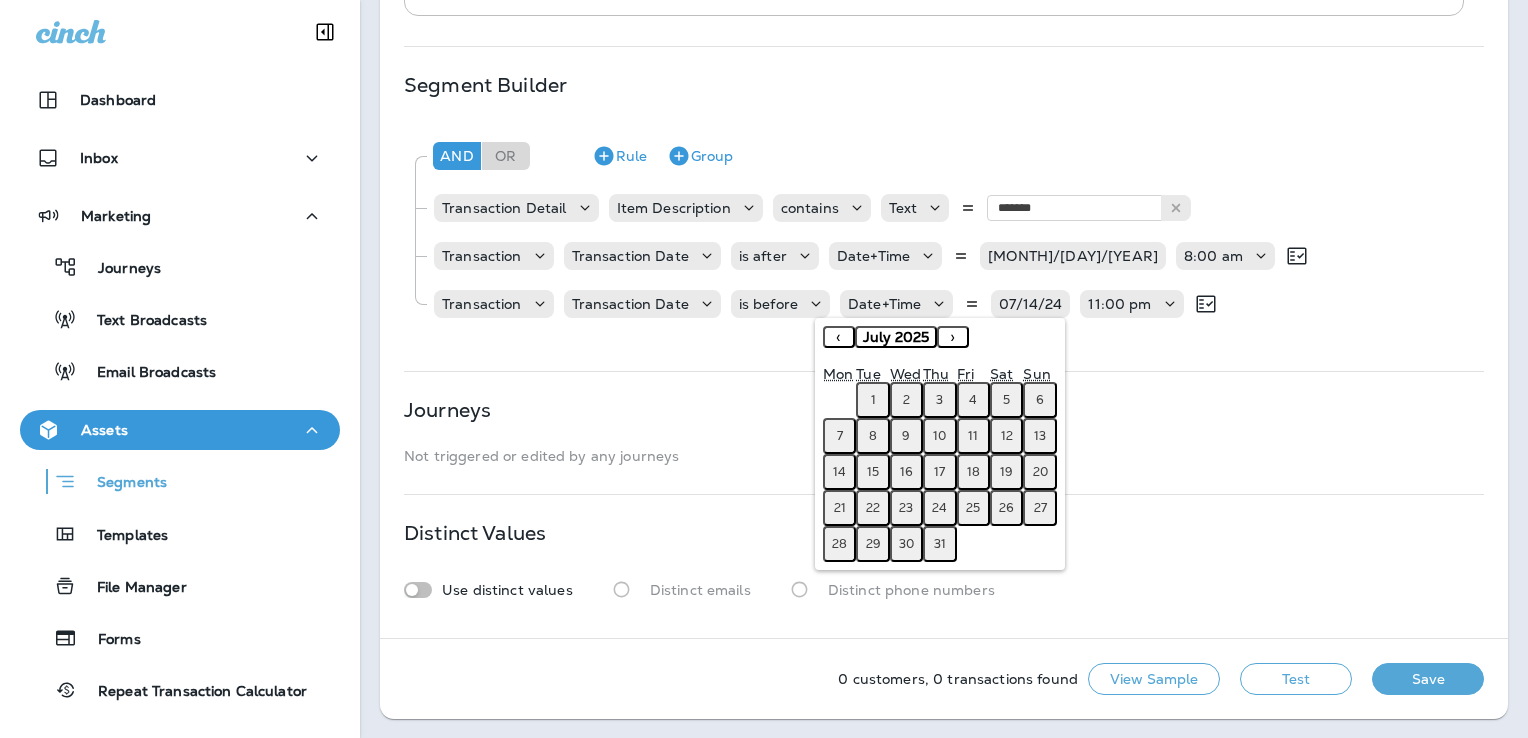 click on "31" at bounding box center [939, 544] 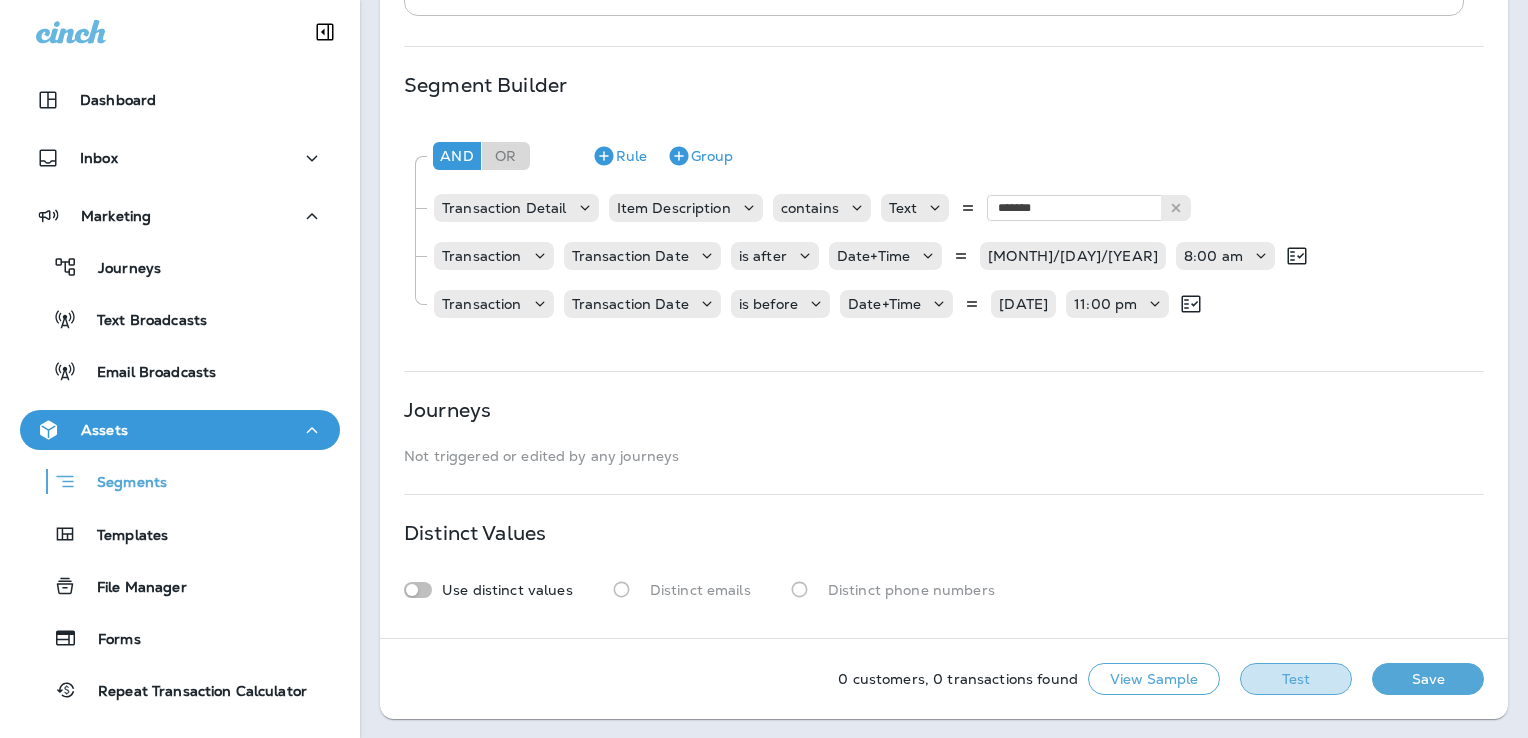 click on "Test" at bounding box center (1296, 679) 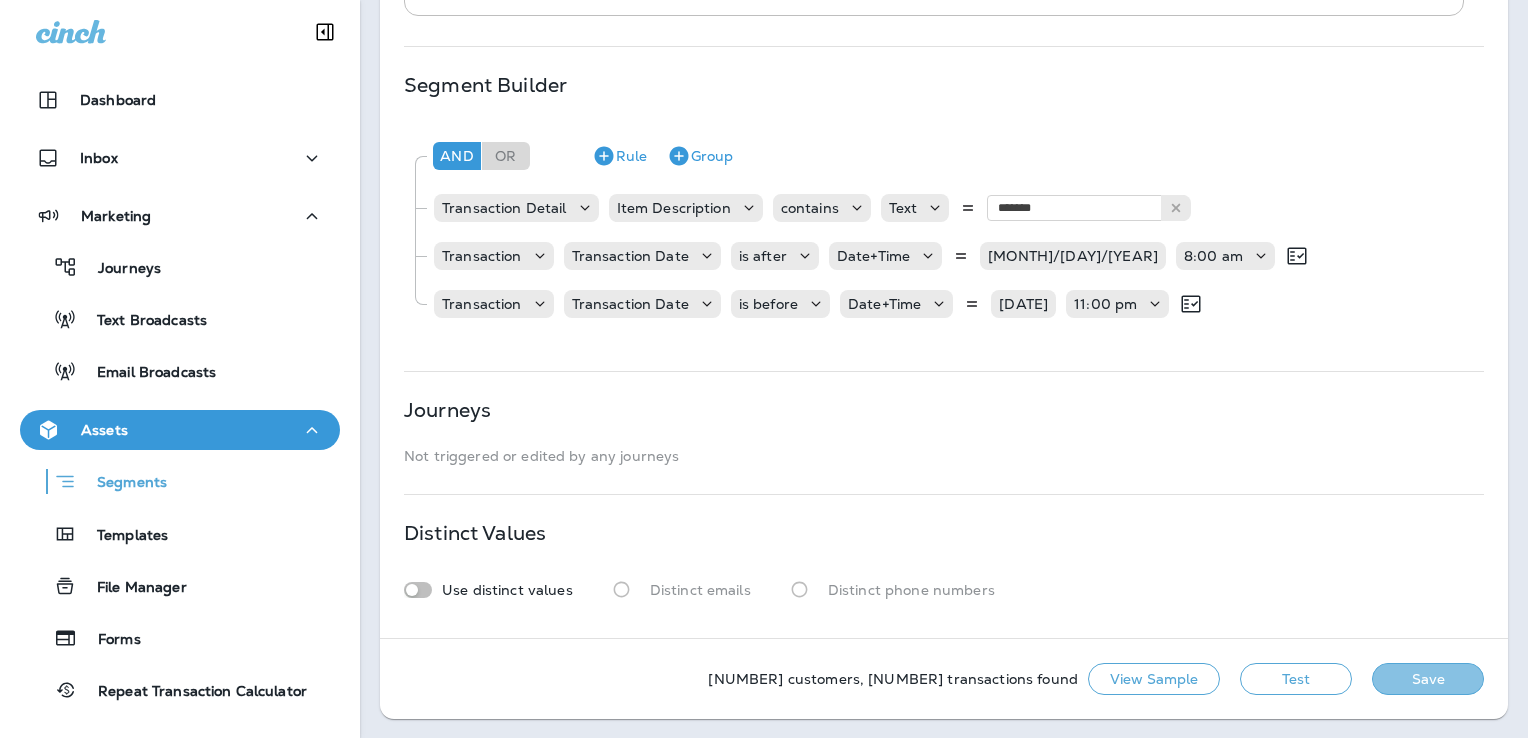 click on "Save" at bounding box center (1428, 679) 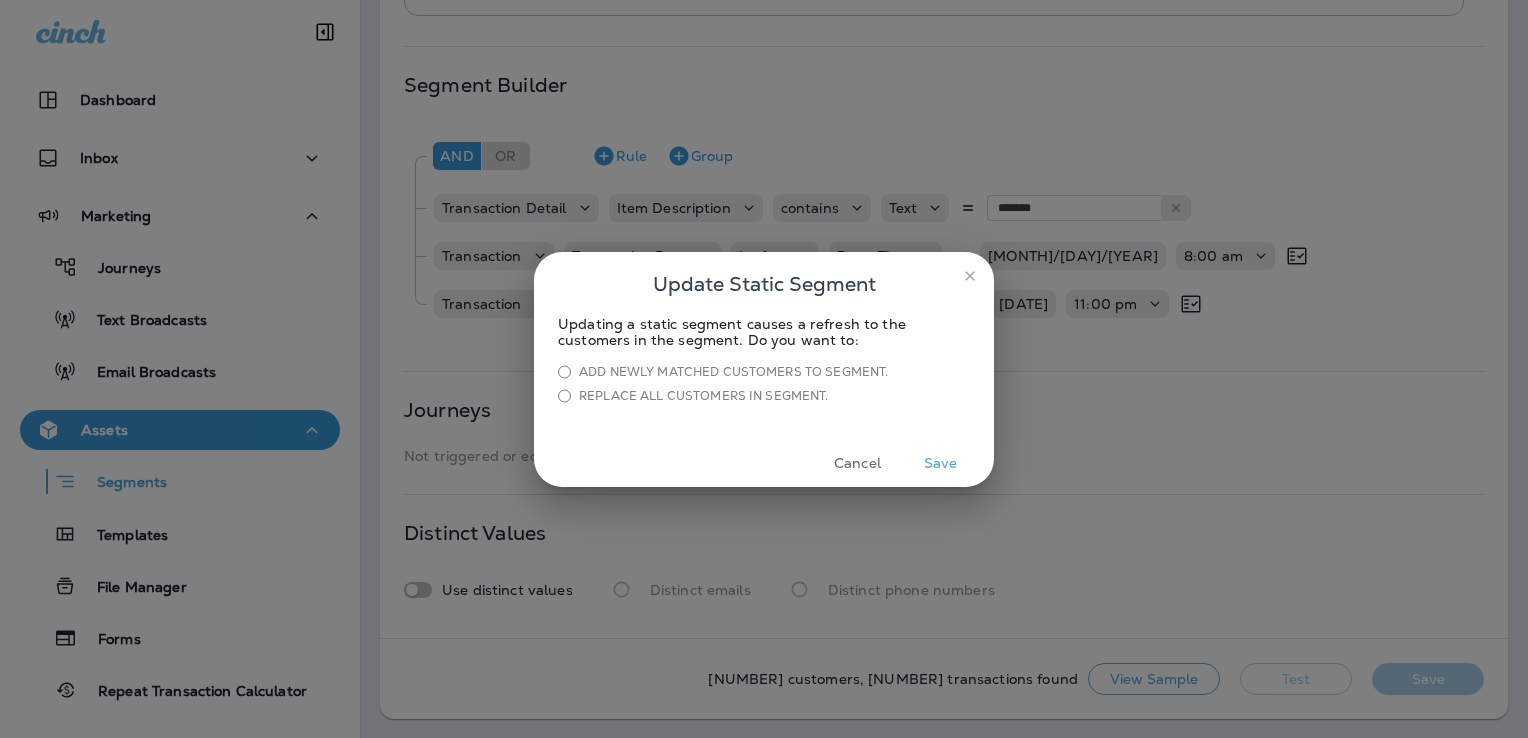 click on "Cancel" at bounding box center [857, 463] 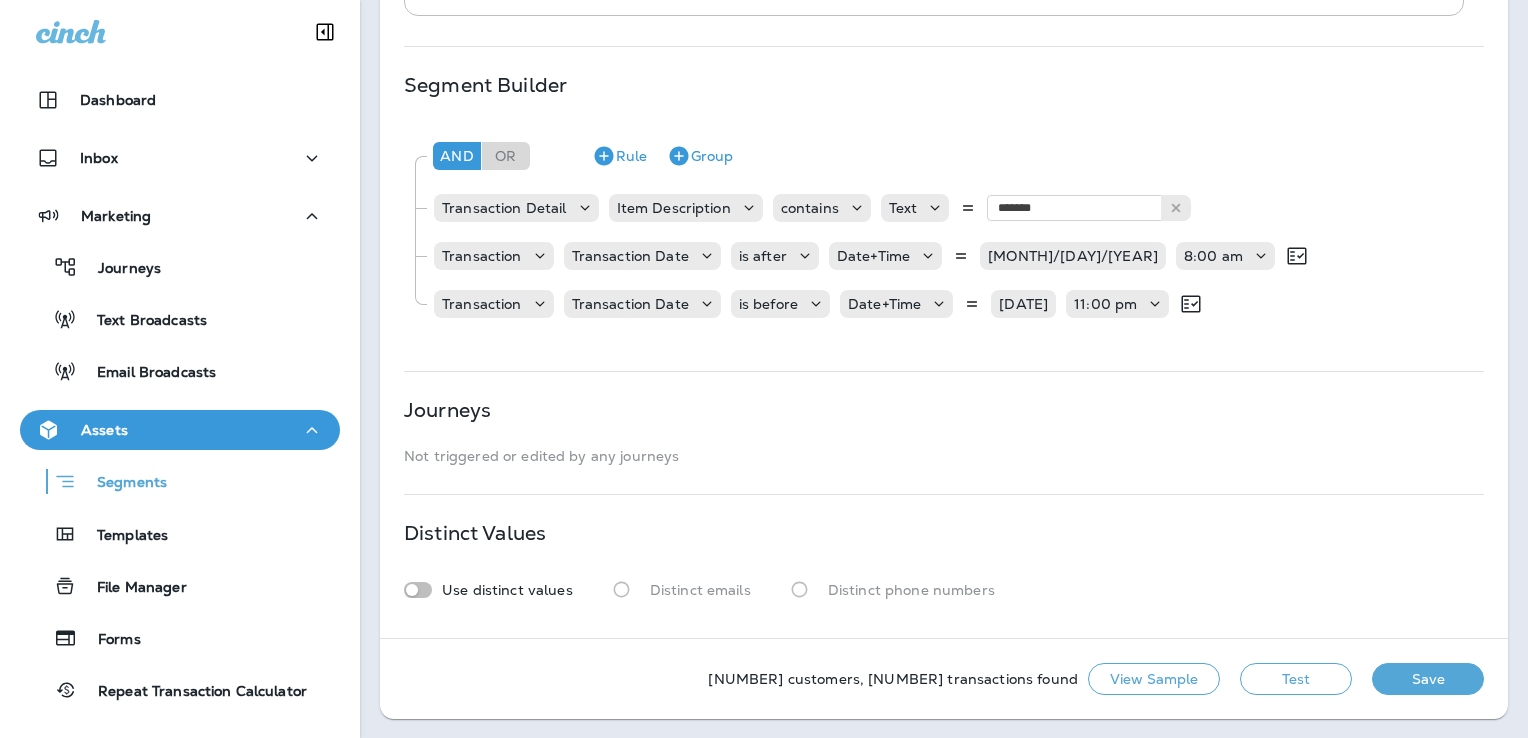 click on "Journeys    Not triggered or edited by any journeys" at bounding box center (944, 433) 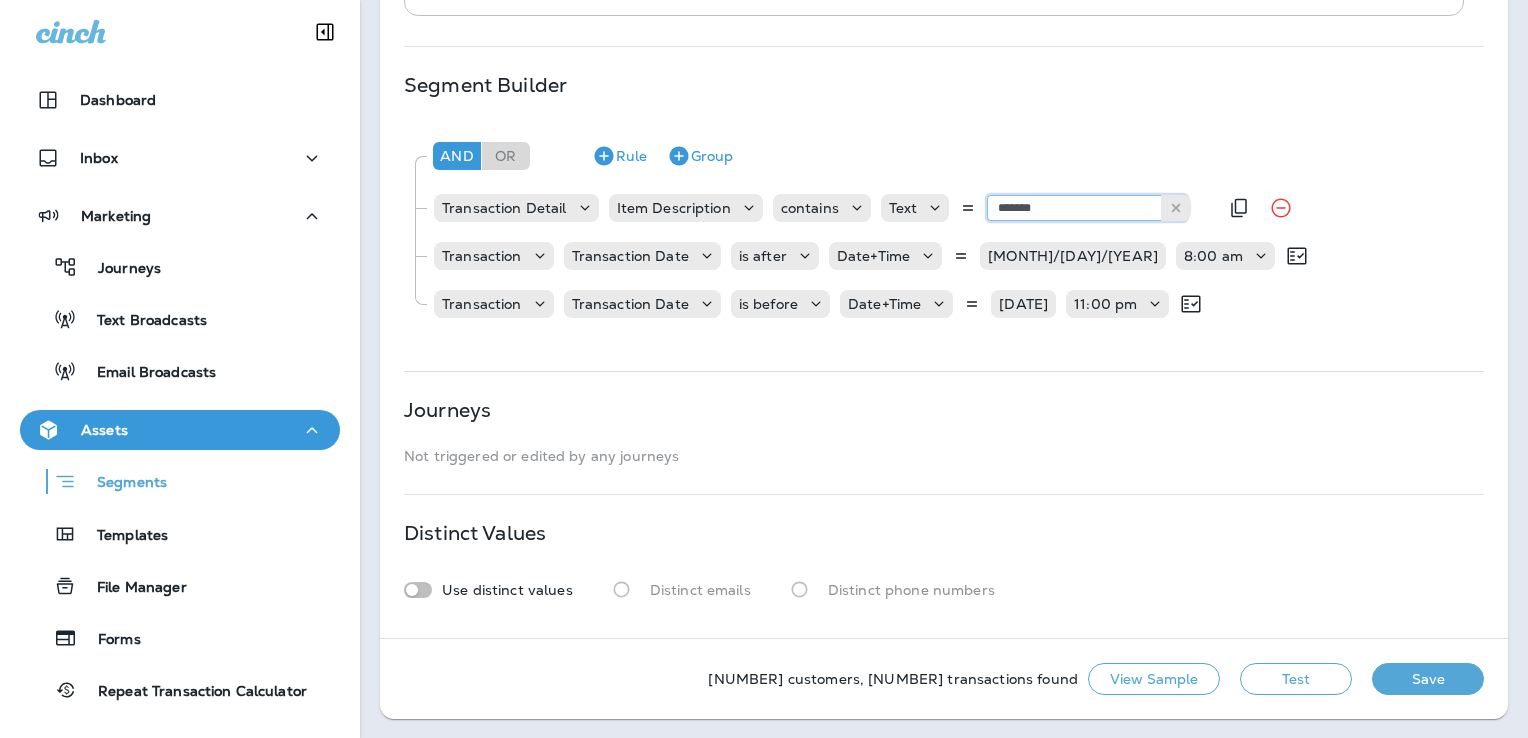 click on "*******" at bounding box center [1087, 208] 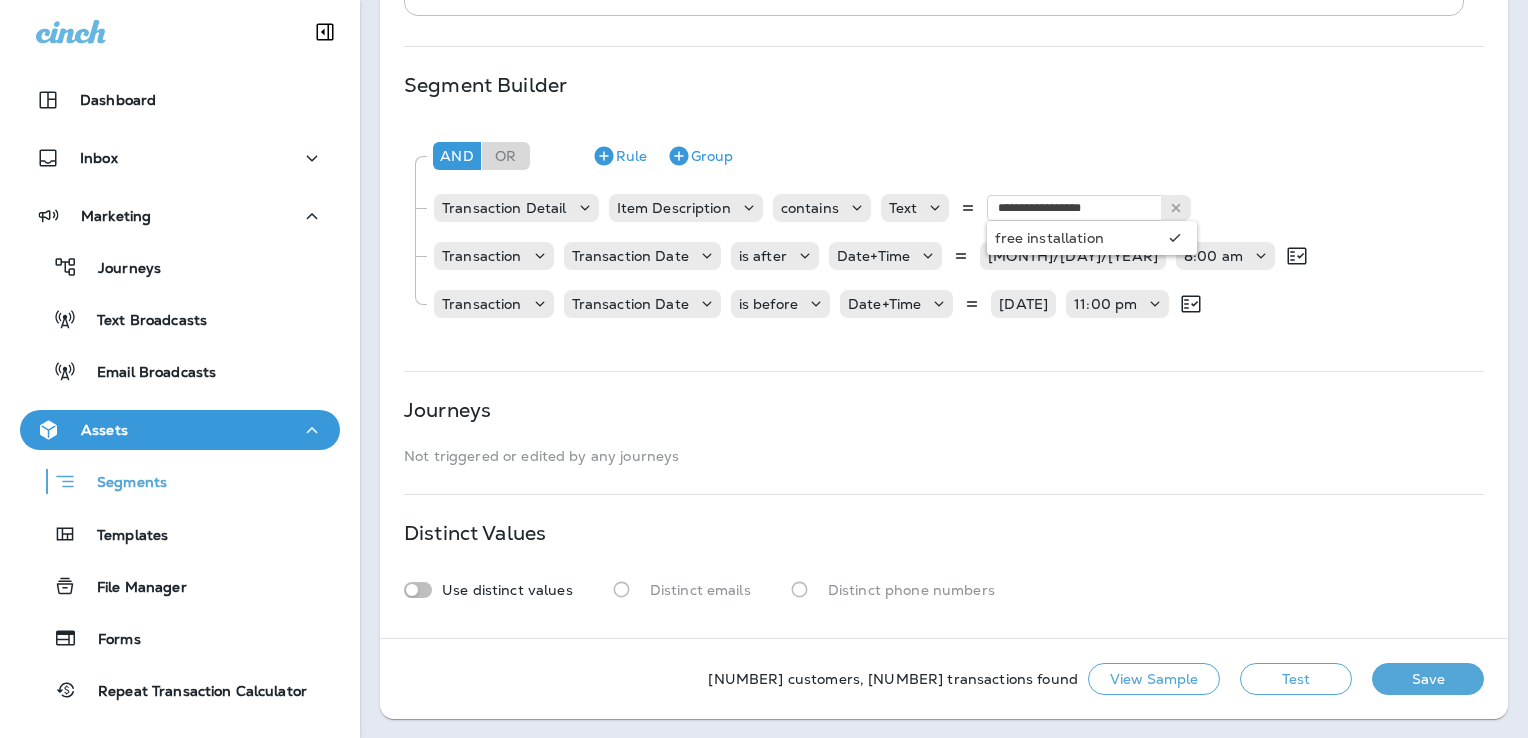 click on "**********" at bounding box center [944, 177] 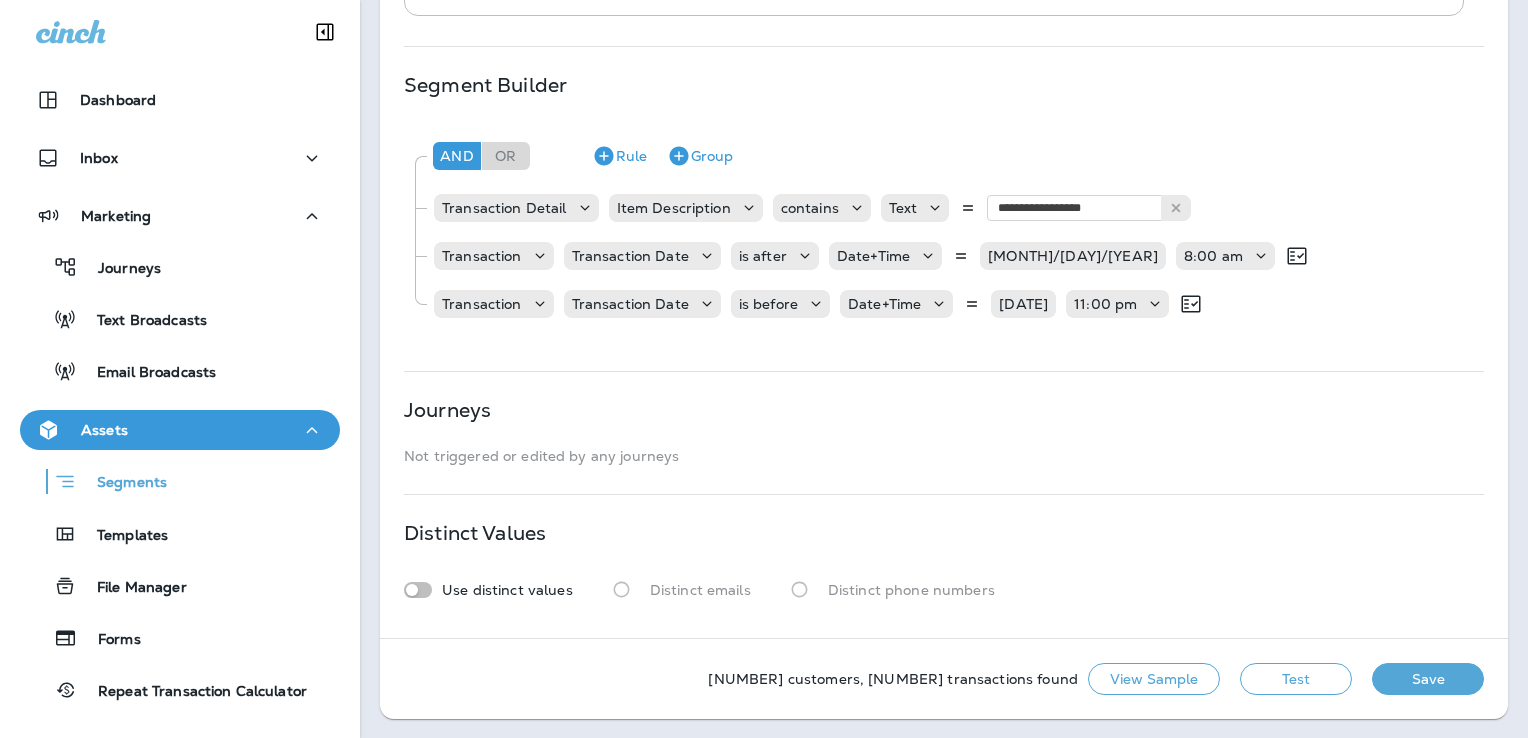 click on "Test" at bounding box center (1296, 679) 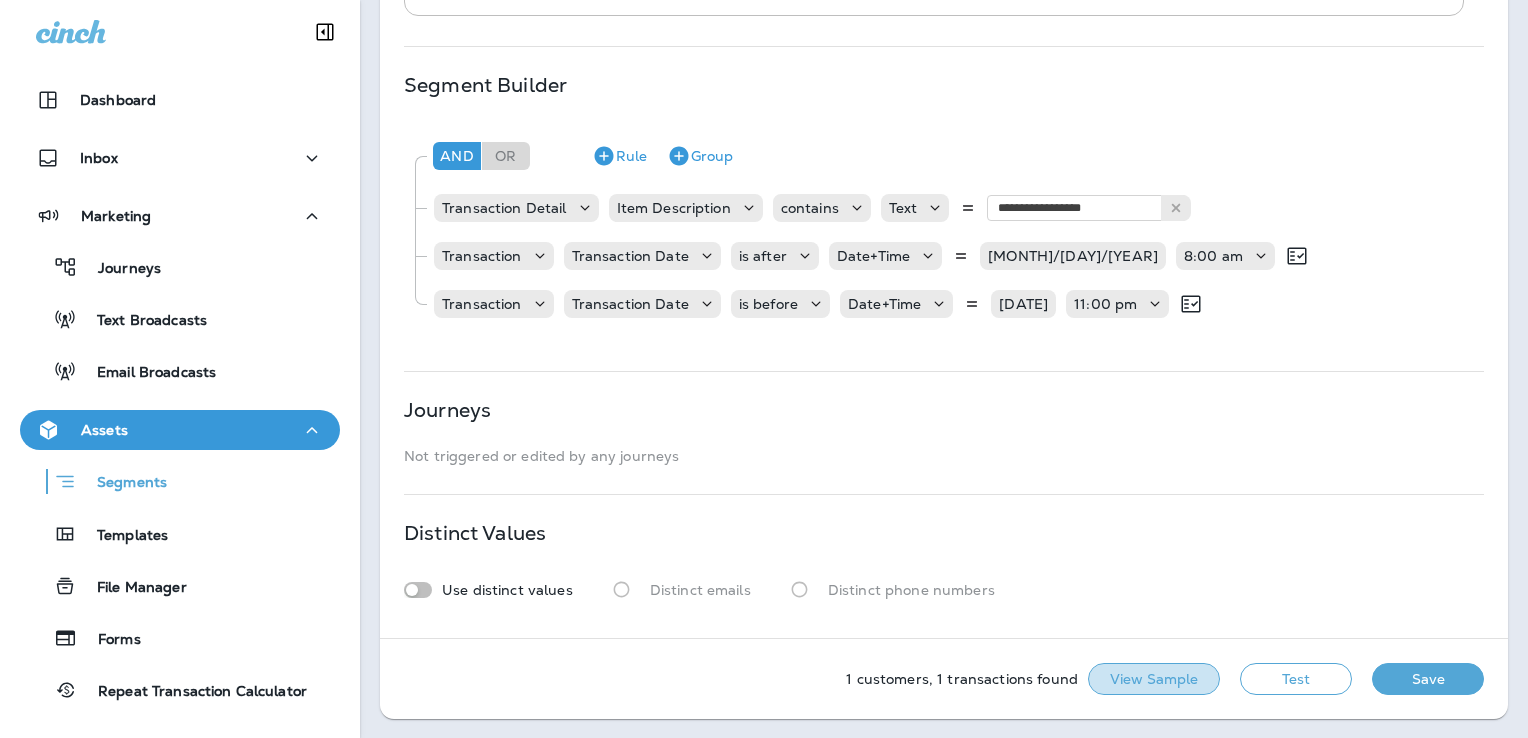 click on "View Sample" at bounding box center (1154, 679) 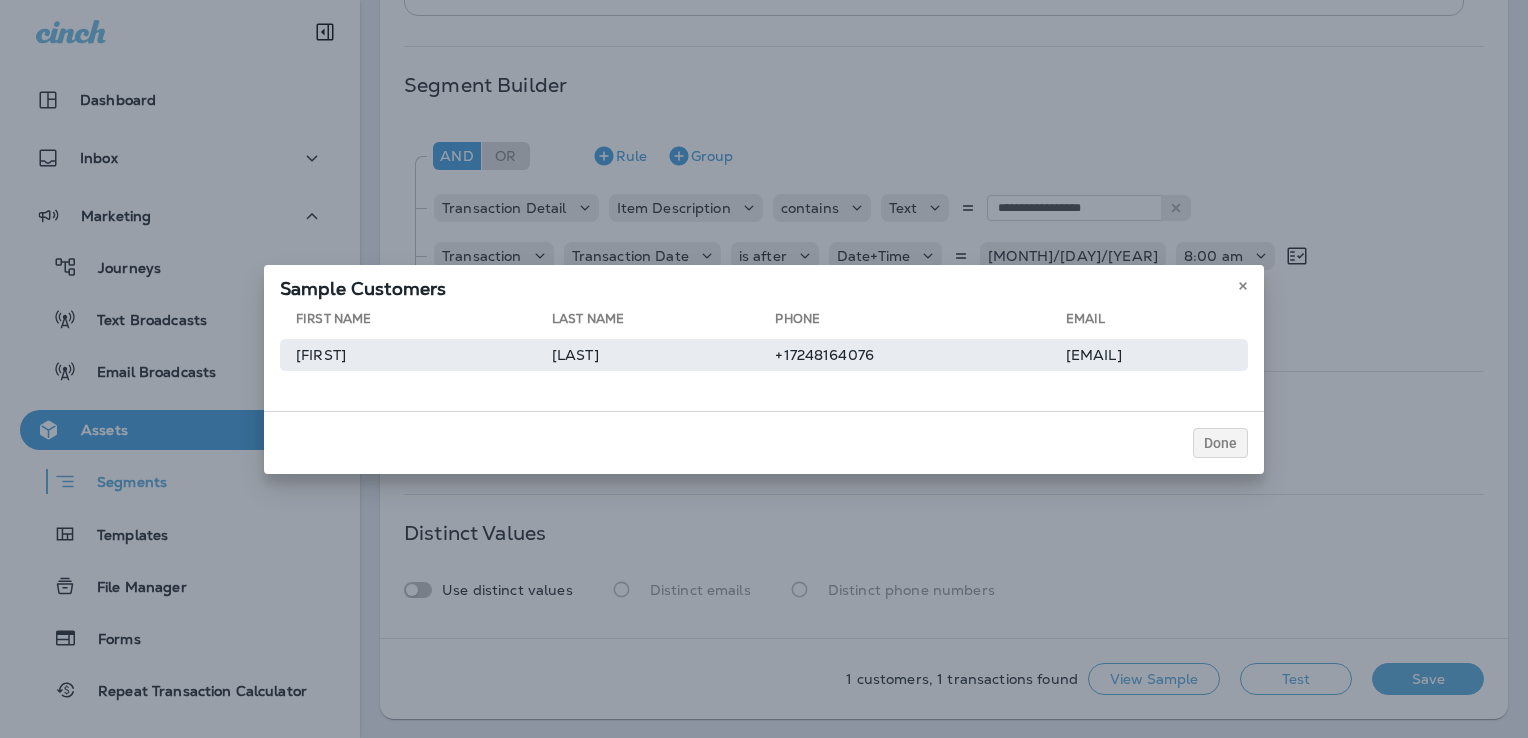 click on "[EMAIL]" at bounding box center (1157, 355) 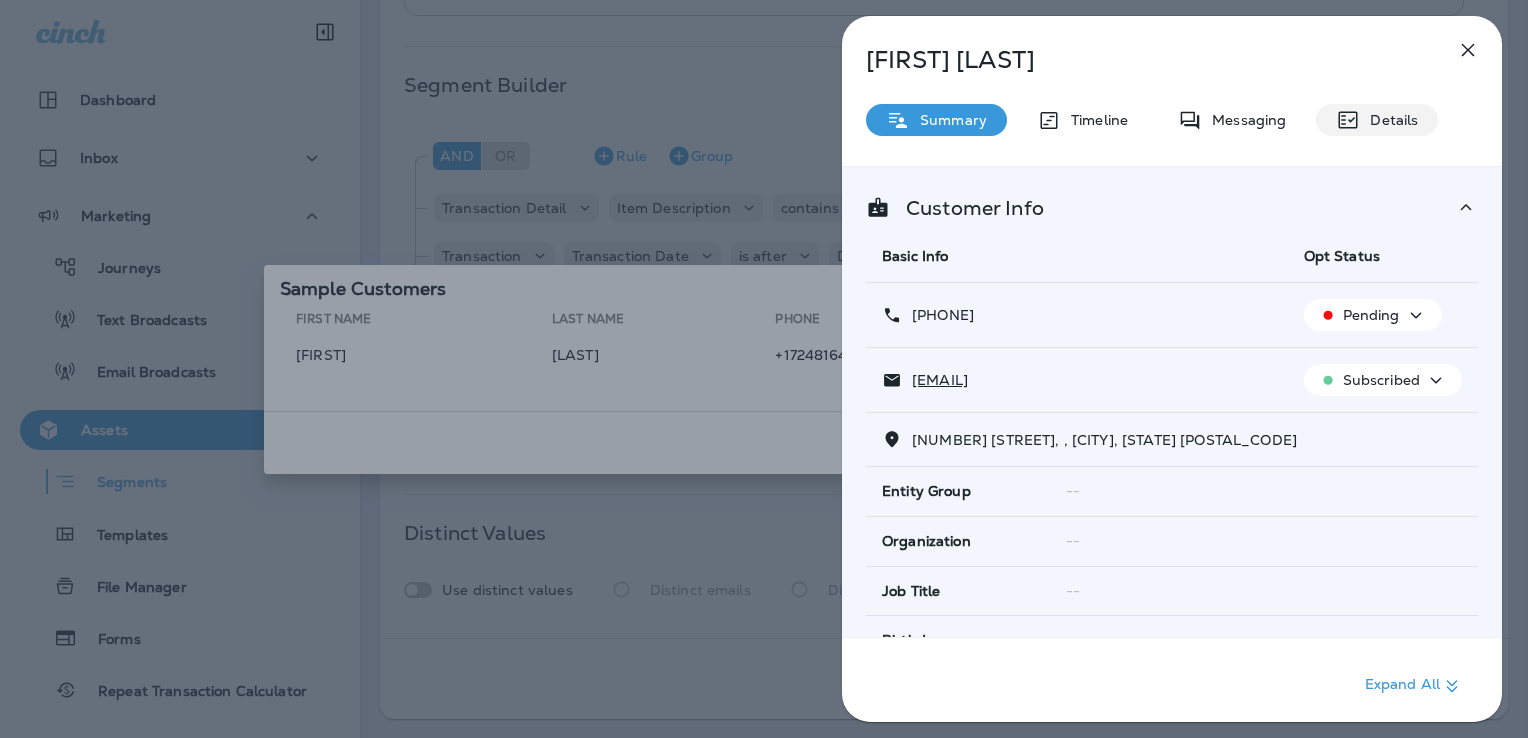 click on "Details" at bounding box center (1389, 120) 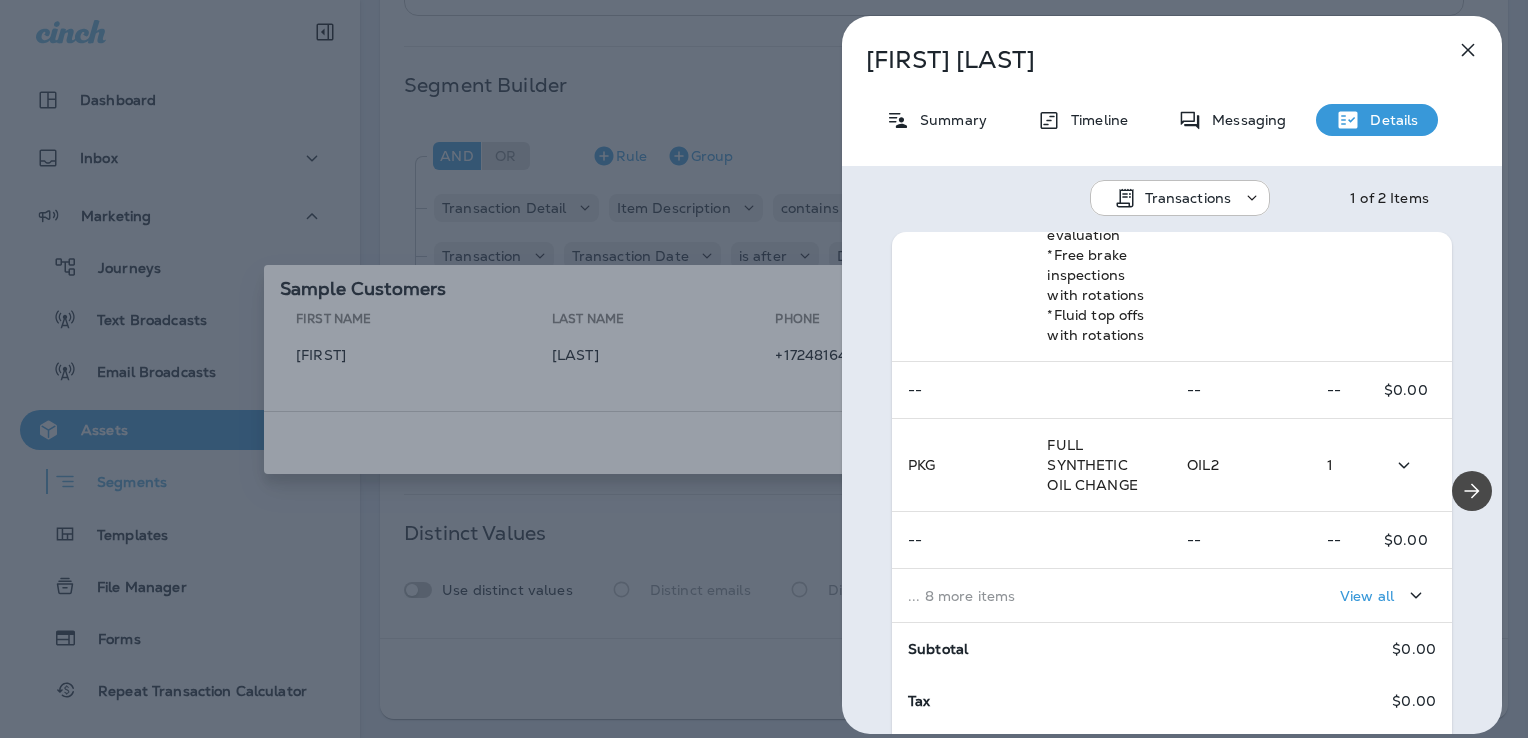 scroll, scrollTop: 825, scrollLeft: 0, axis: vertical 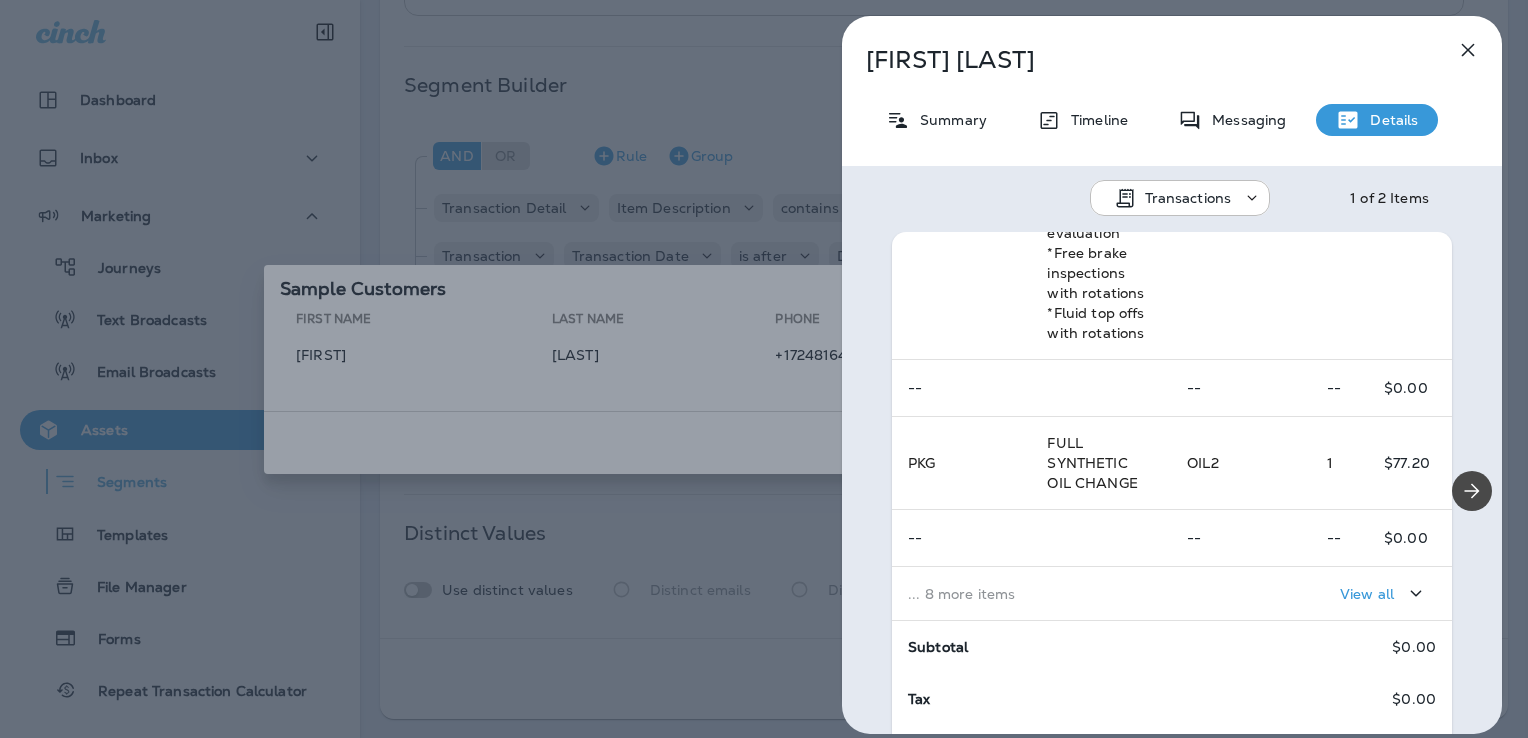 click on "View all" at bounding box center [1367, 594] 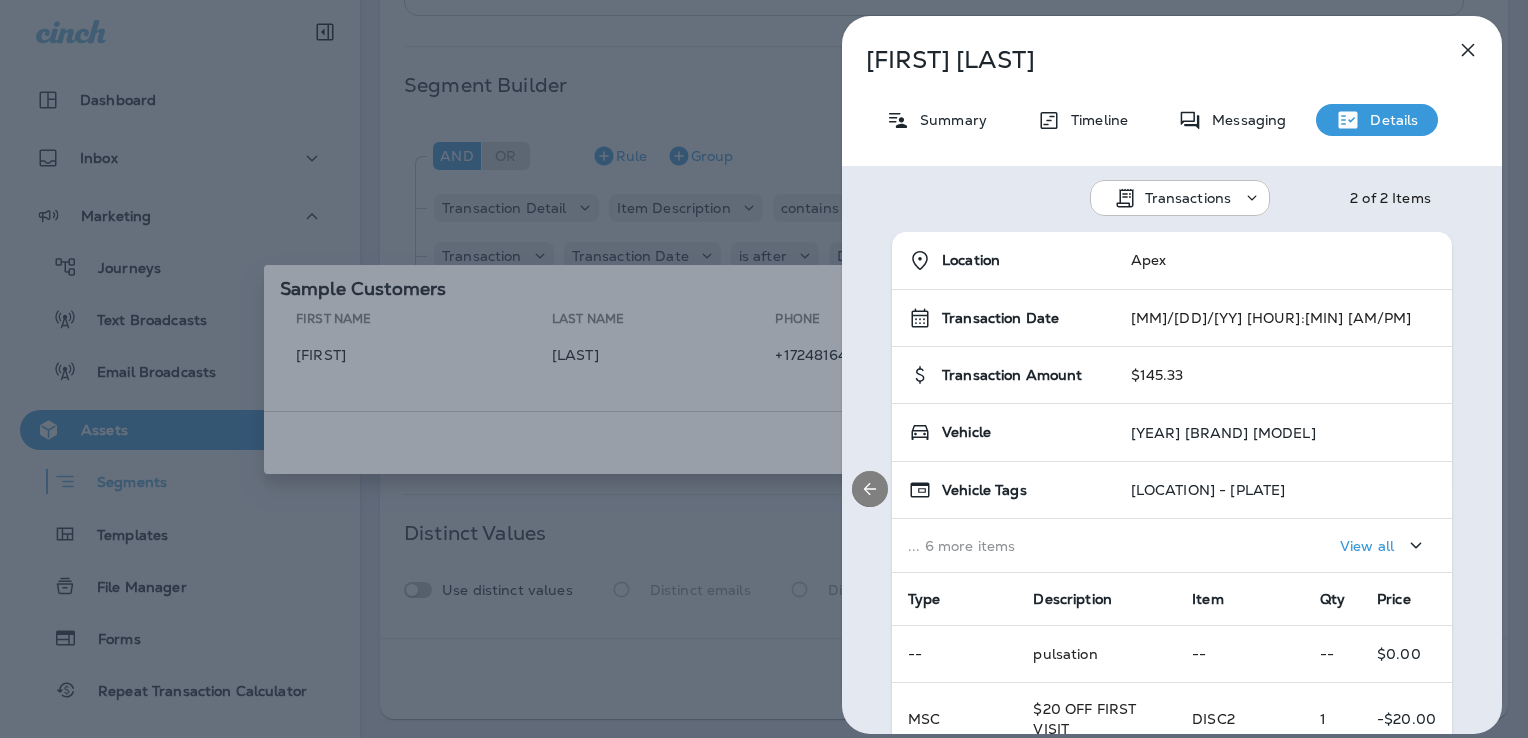 click 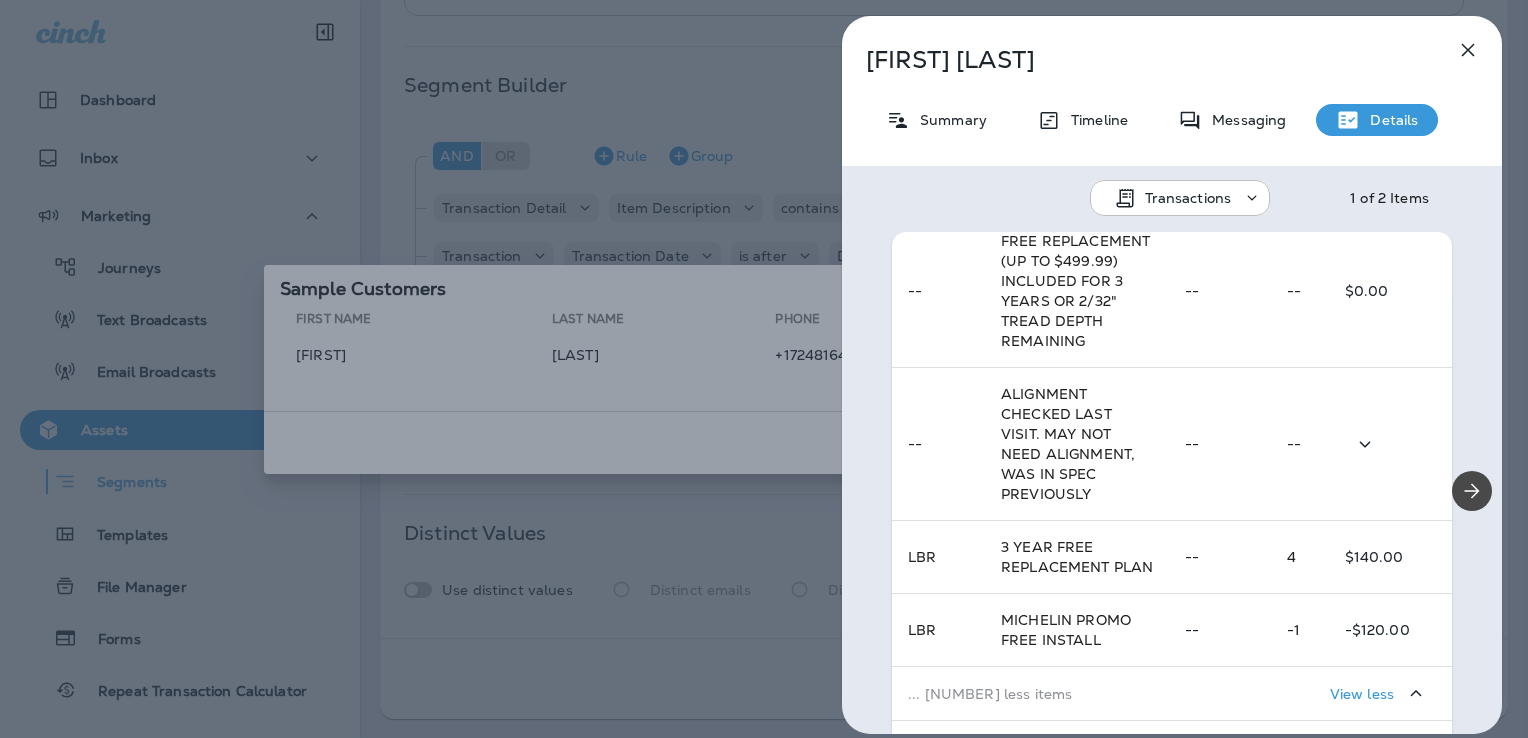 scroll, scrollTop: 1516, scrollLeft: 0, axis: vertical 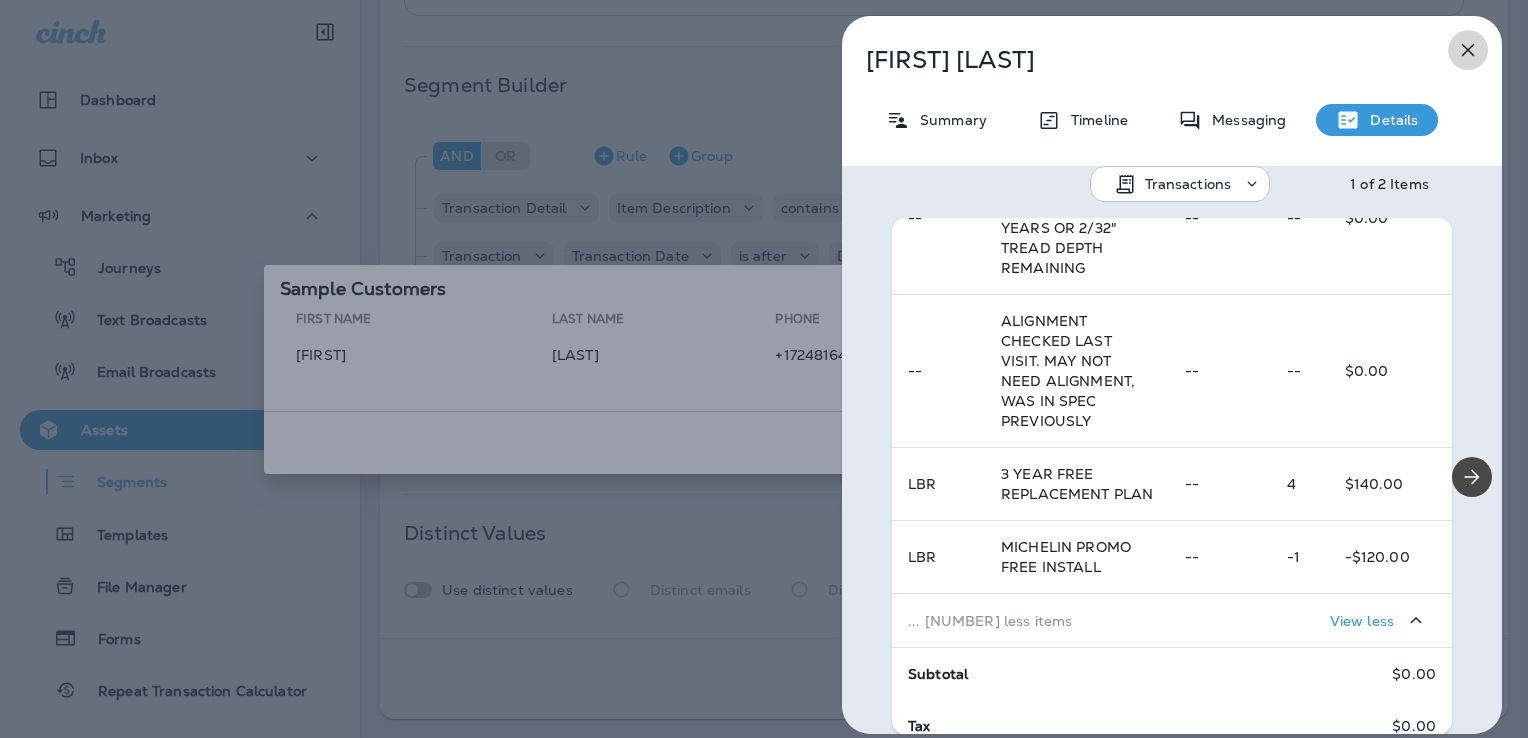 click 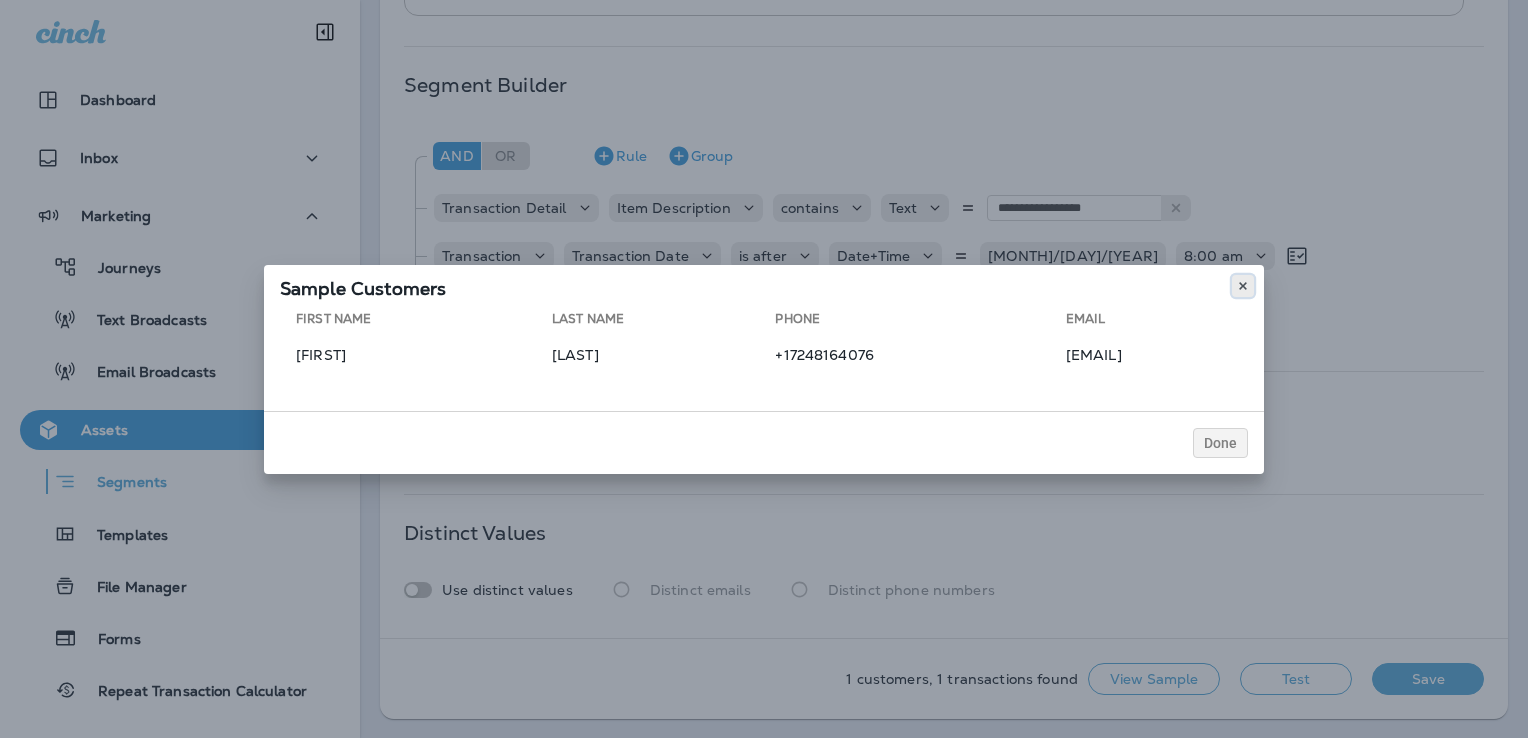 click 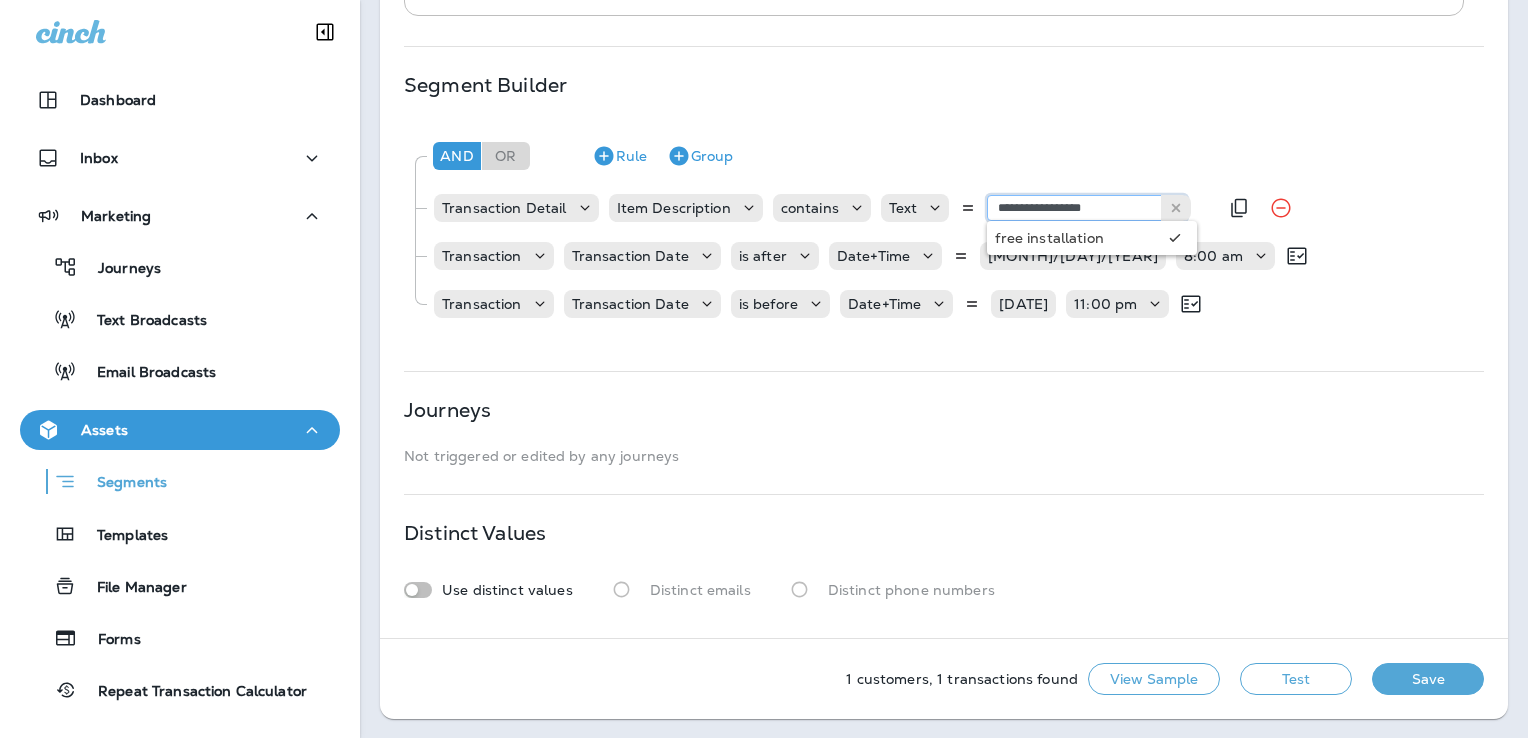click on "**********" at bounding box center [1087, 208] 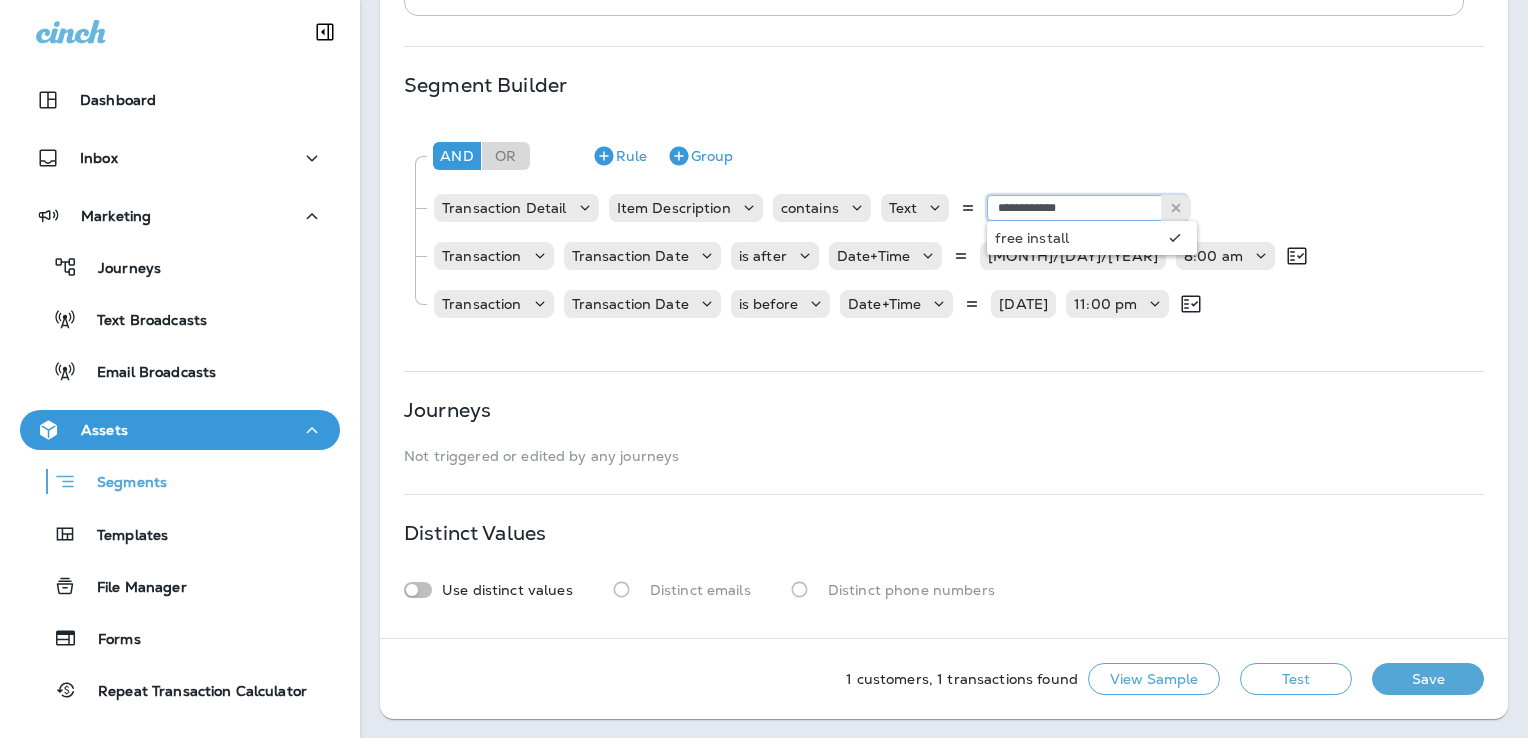 type on "**********" 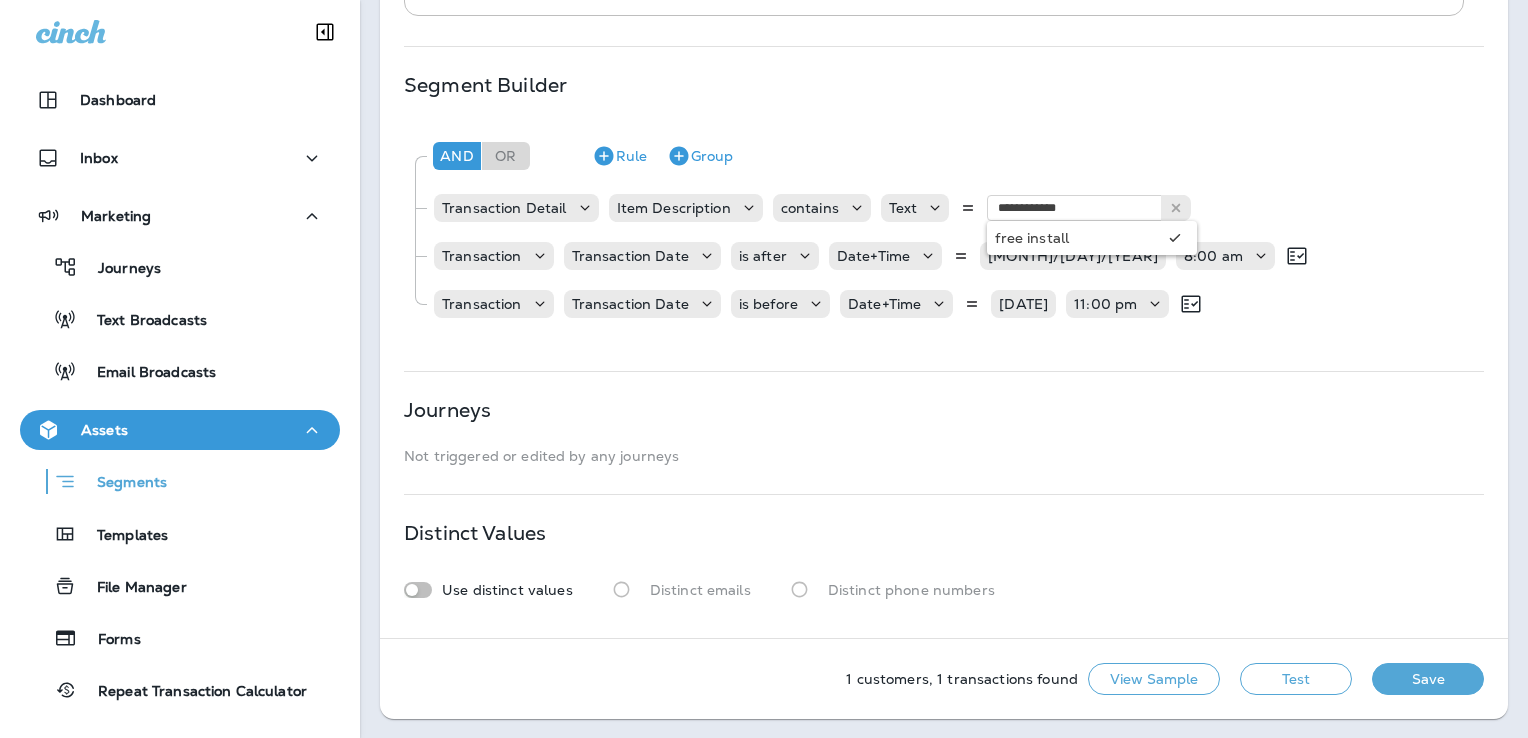 click on "Journeys" at bounding box center [944, 410] 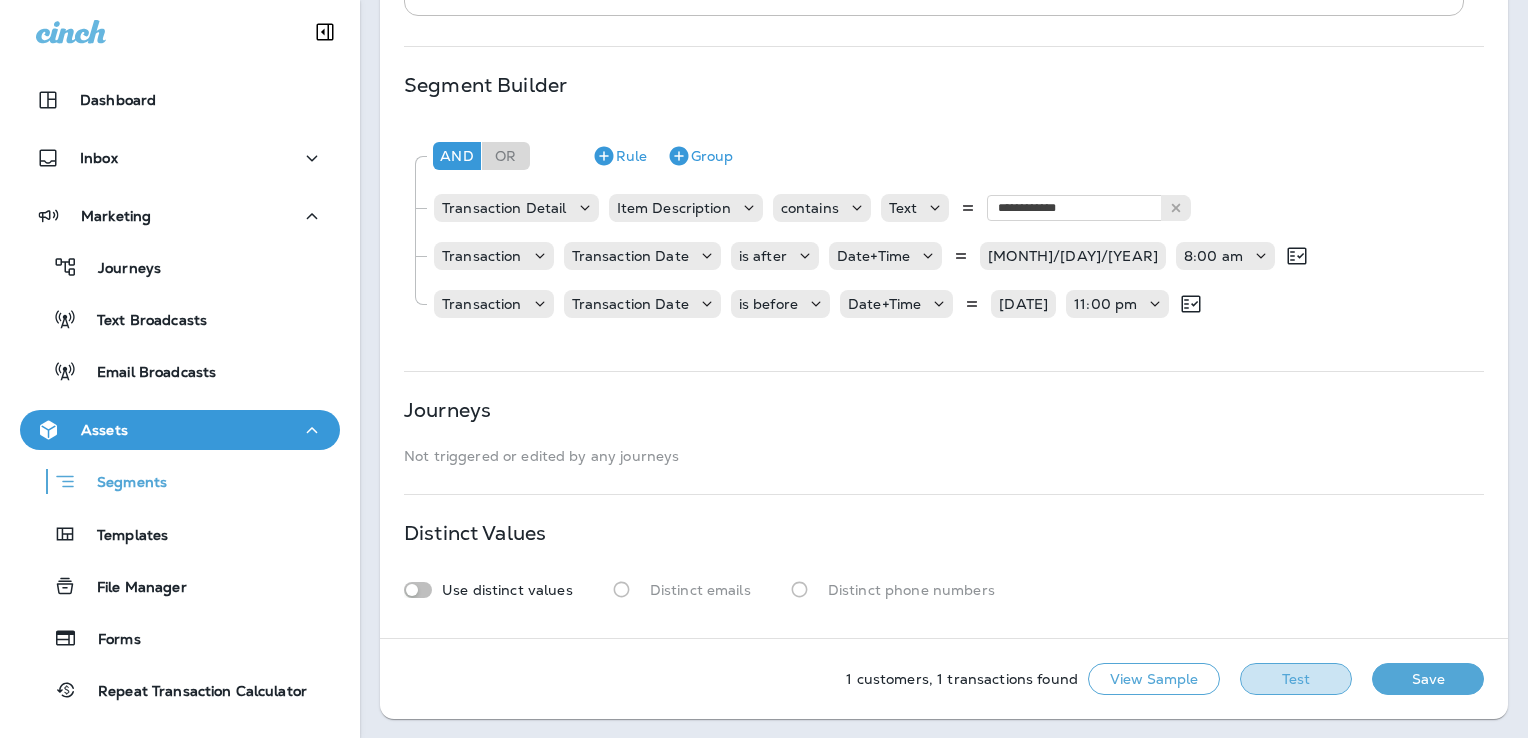 drag, startPoint x: 1308, startPoint y: 676, endPoint x: 1372, endPoint y: 673, distance: 64.070274 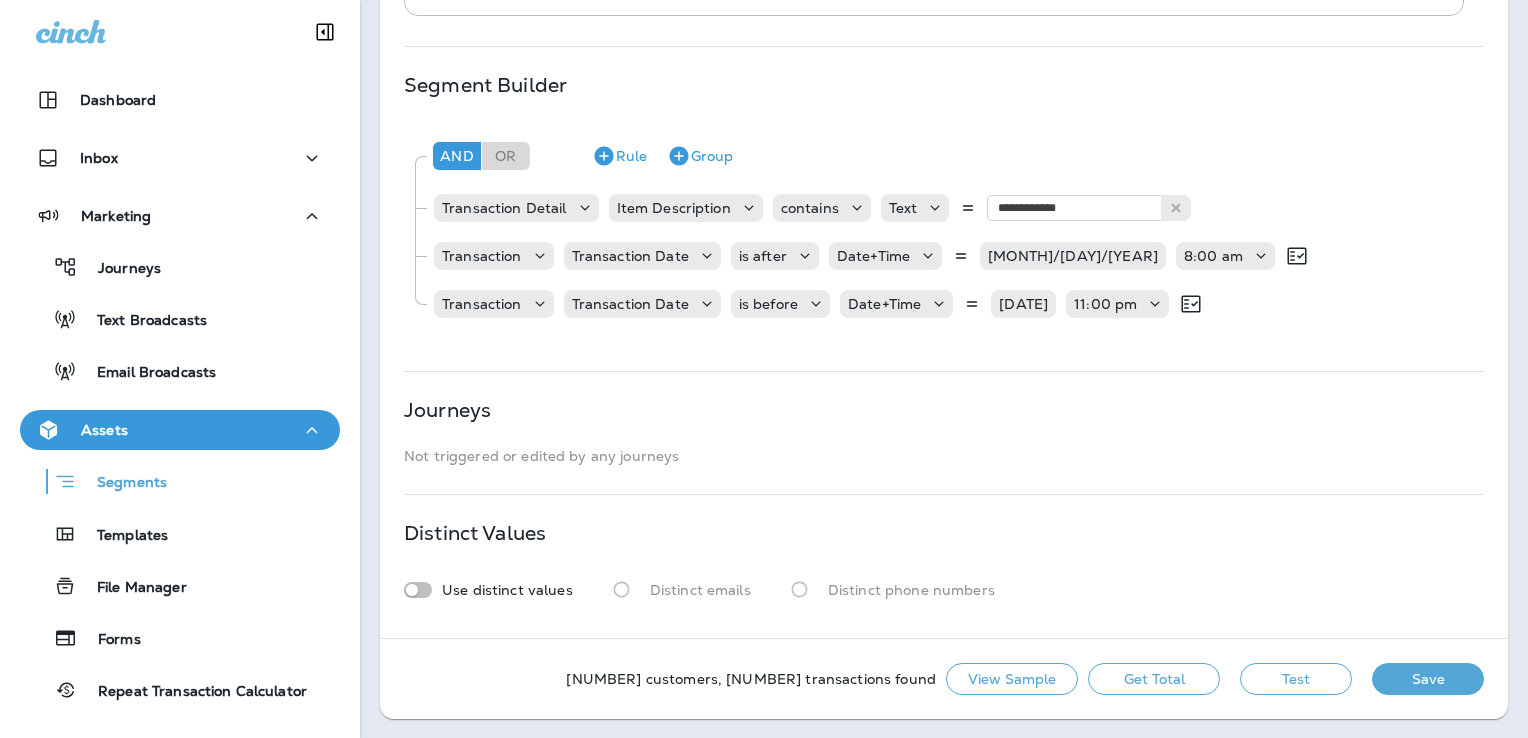click on "Get Total" at bounding box center [1154, 679] 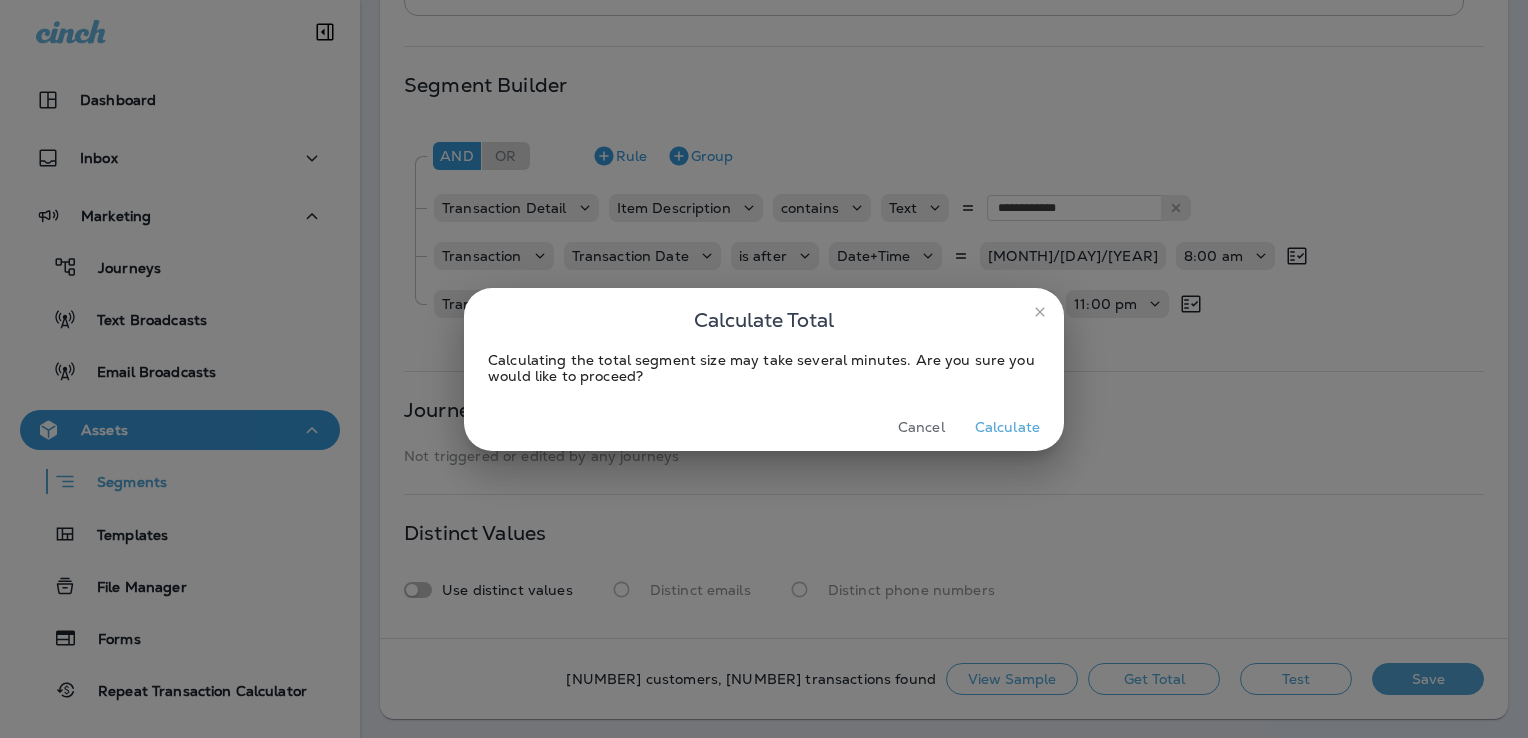 click on "Calculate" at bounding box center (1007, 427) 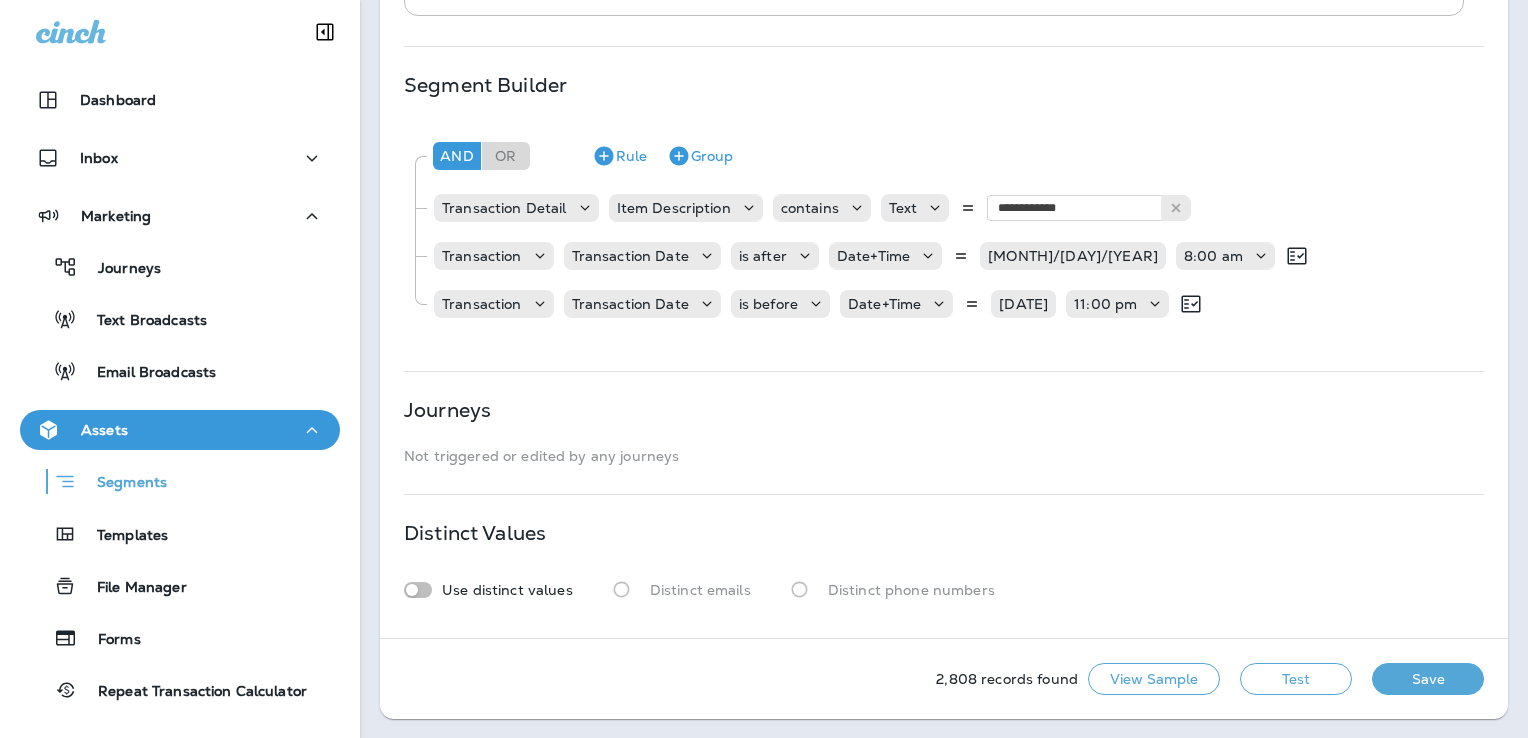 click on "Save" at bounding box center (1428, 679) 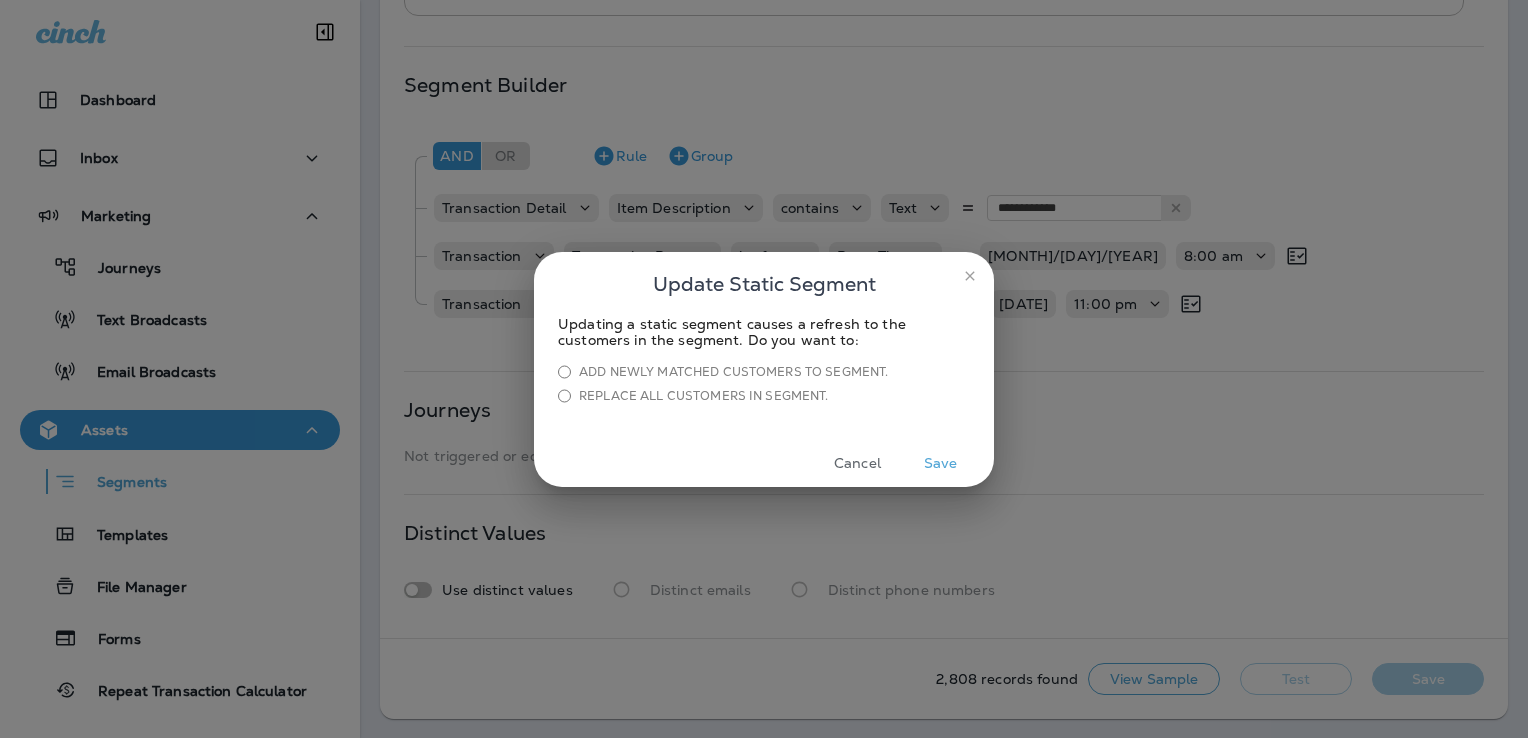 click on "Save" at bounding box center [940, 463] 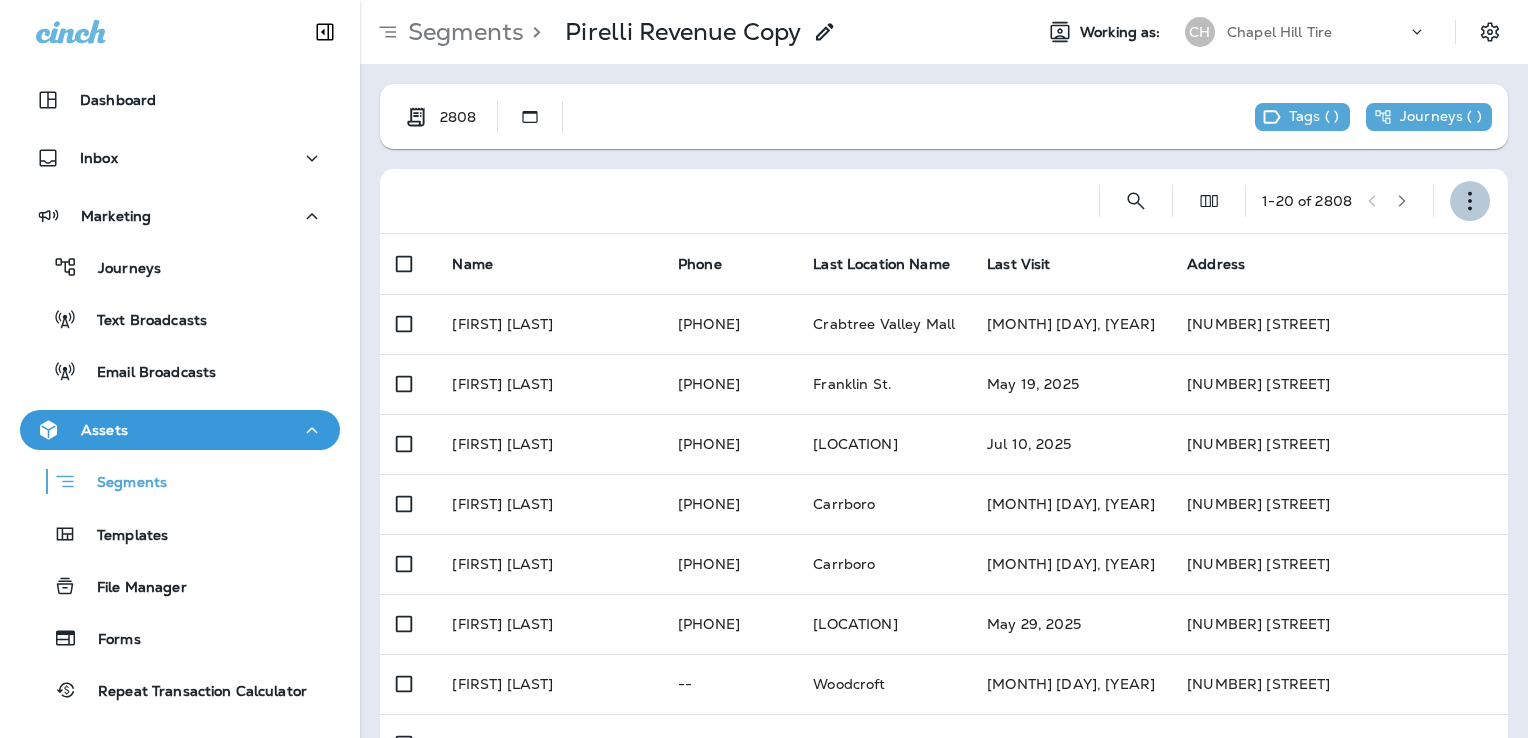 click 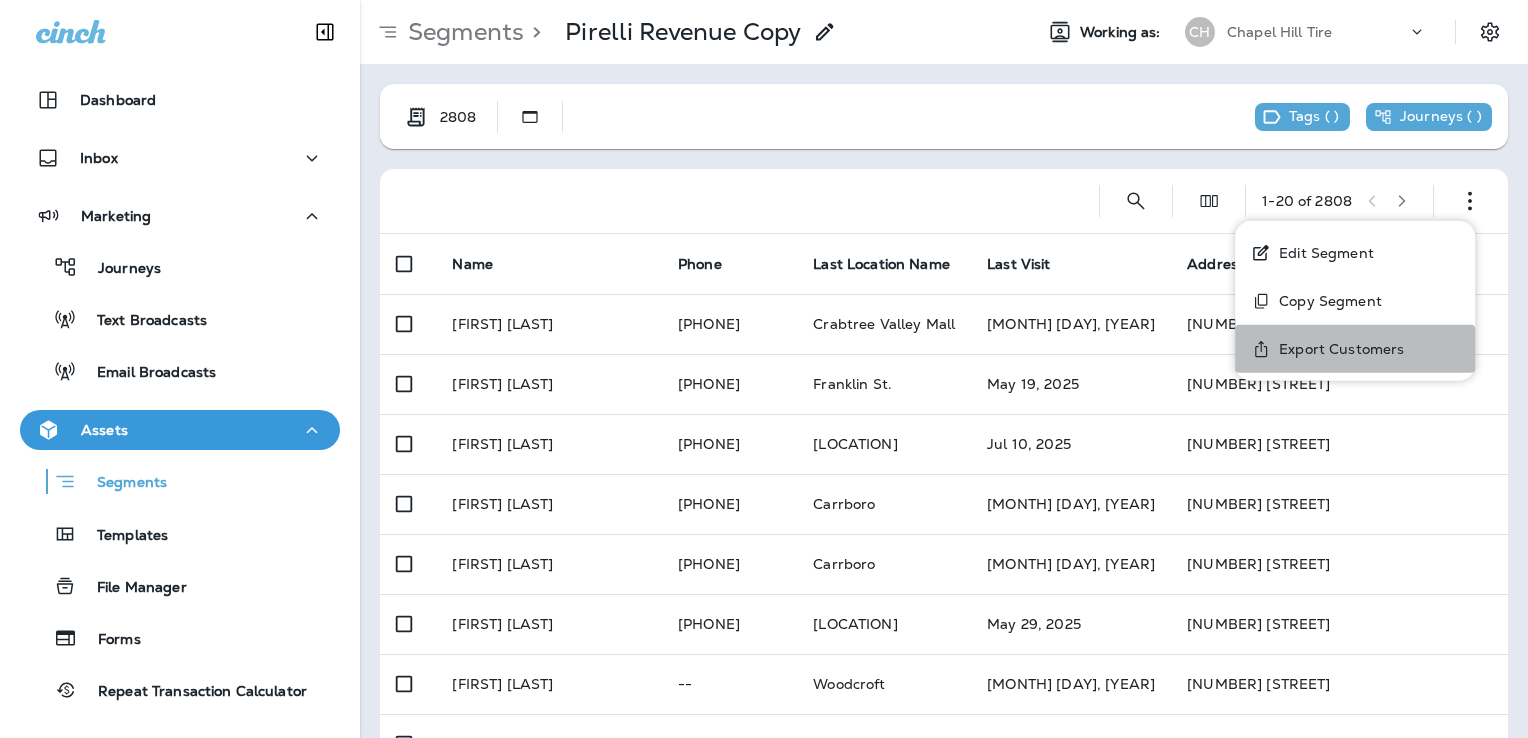 click on "Export Customers" at bounding box center (1337, 349) 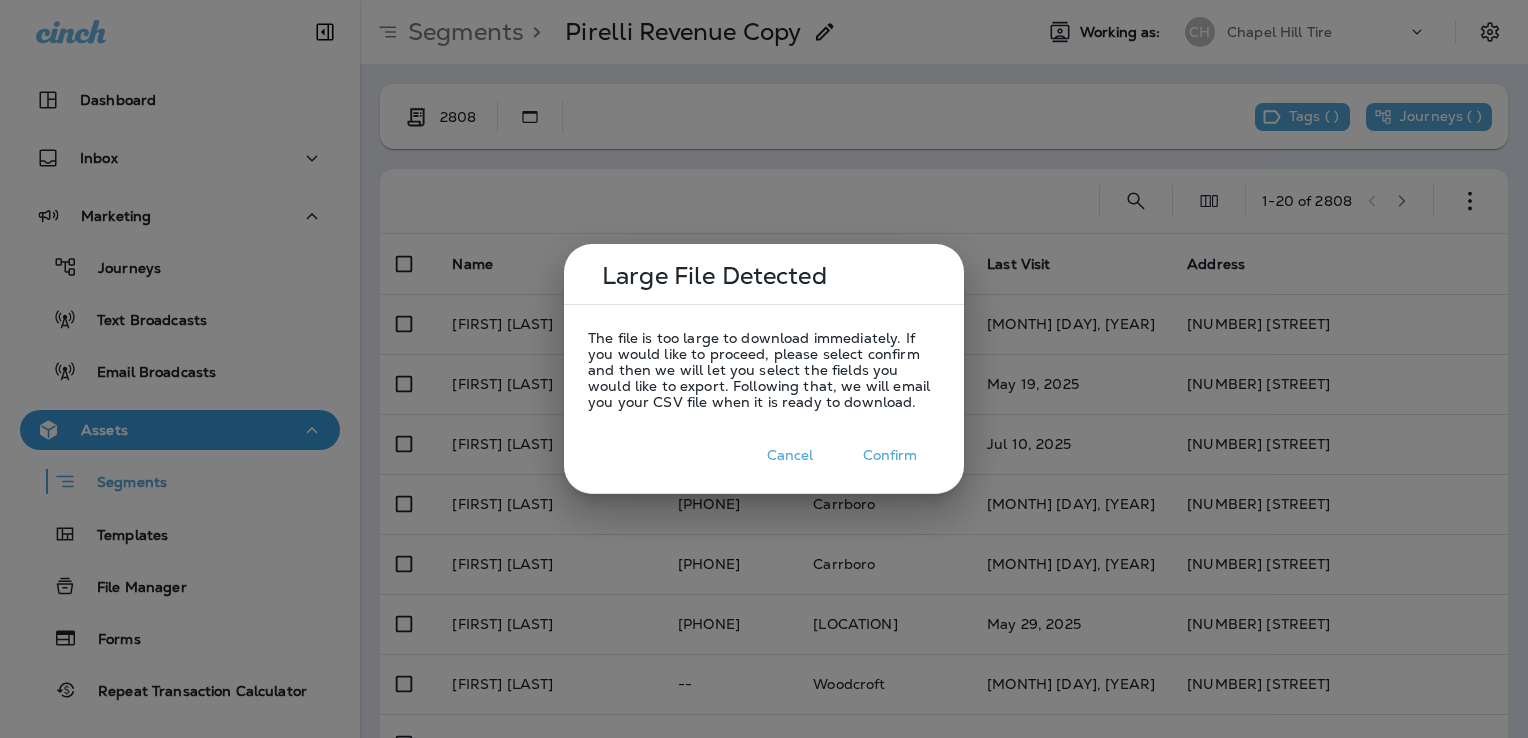 click on "Confirm" at bounding box center [890, 455] 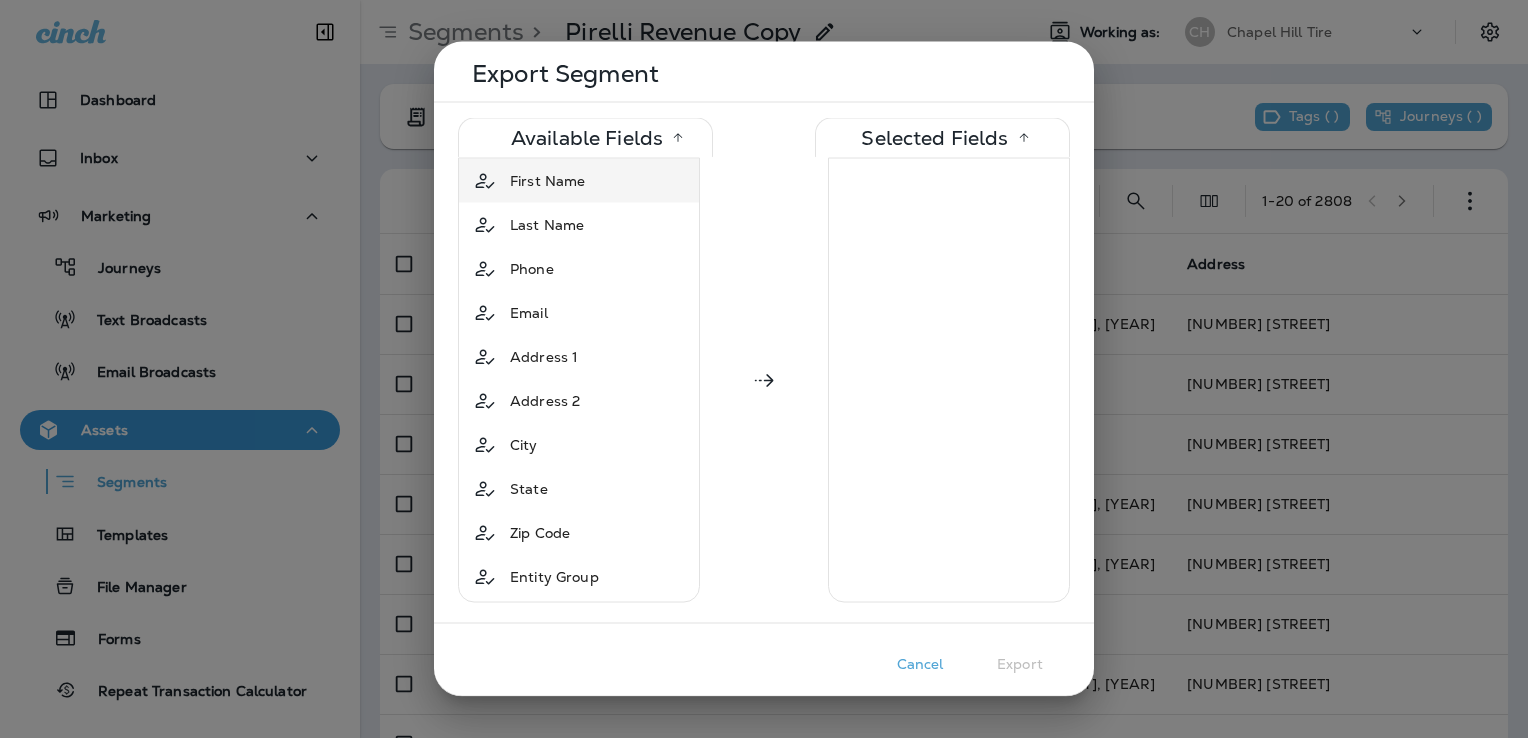 click on "First Name" at bounding box center [547, 181] 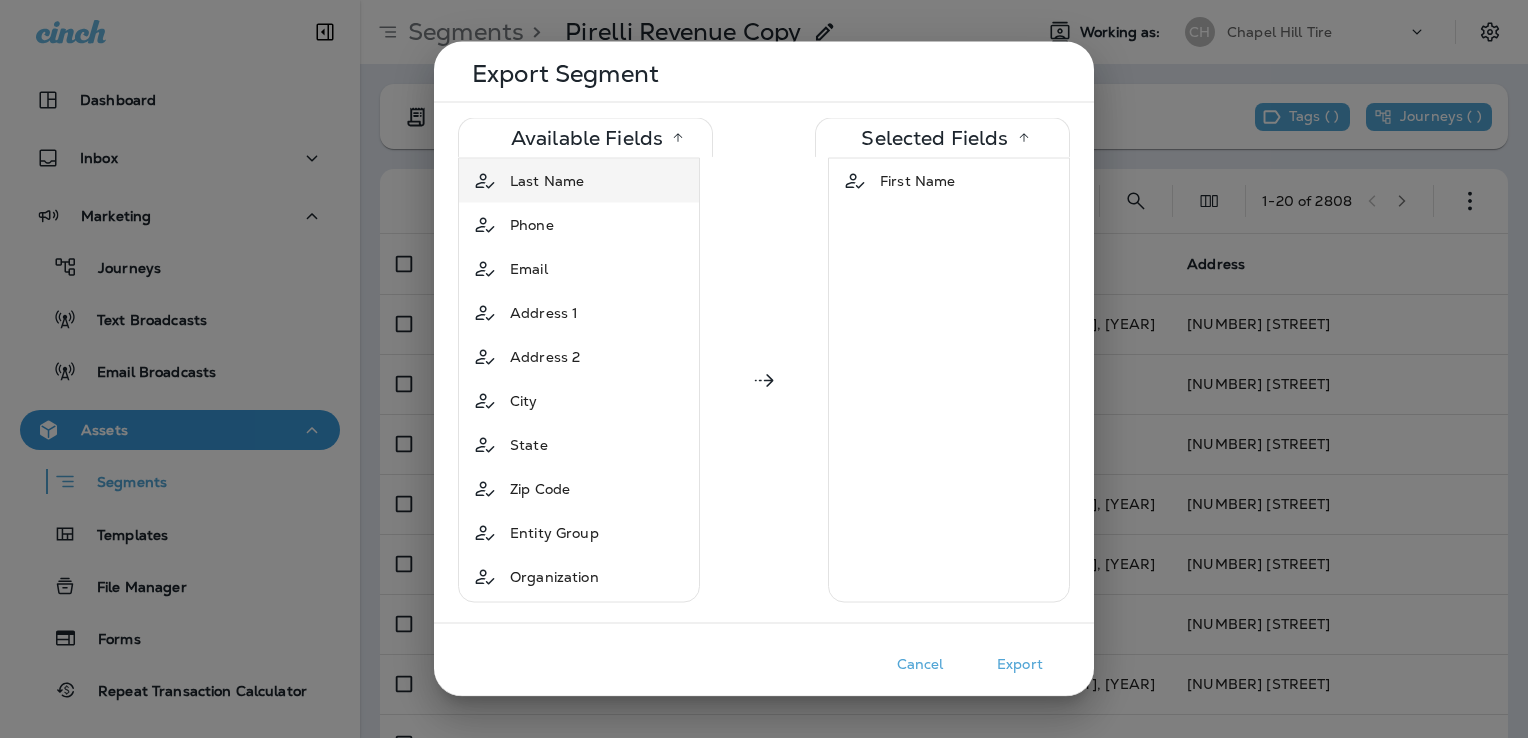 click on "Last Name" at bounding box center [547, 181] 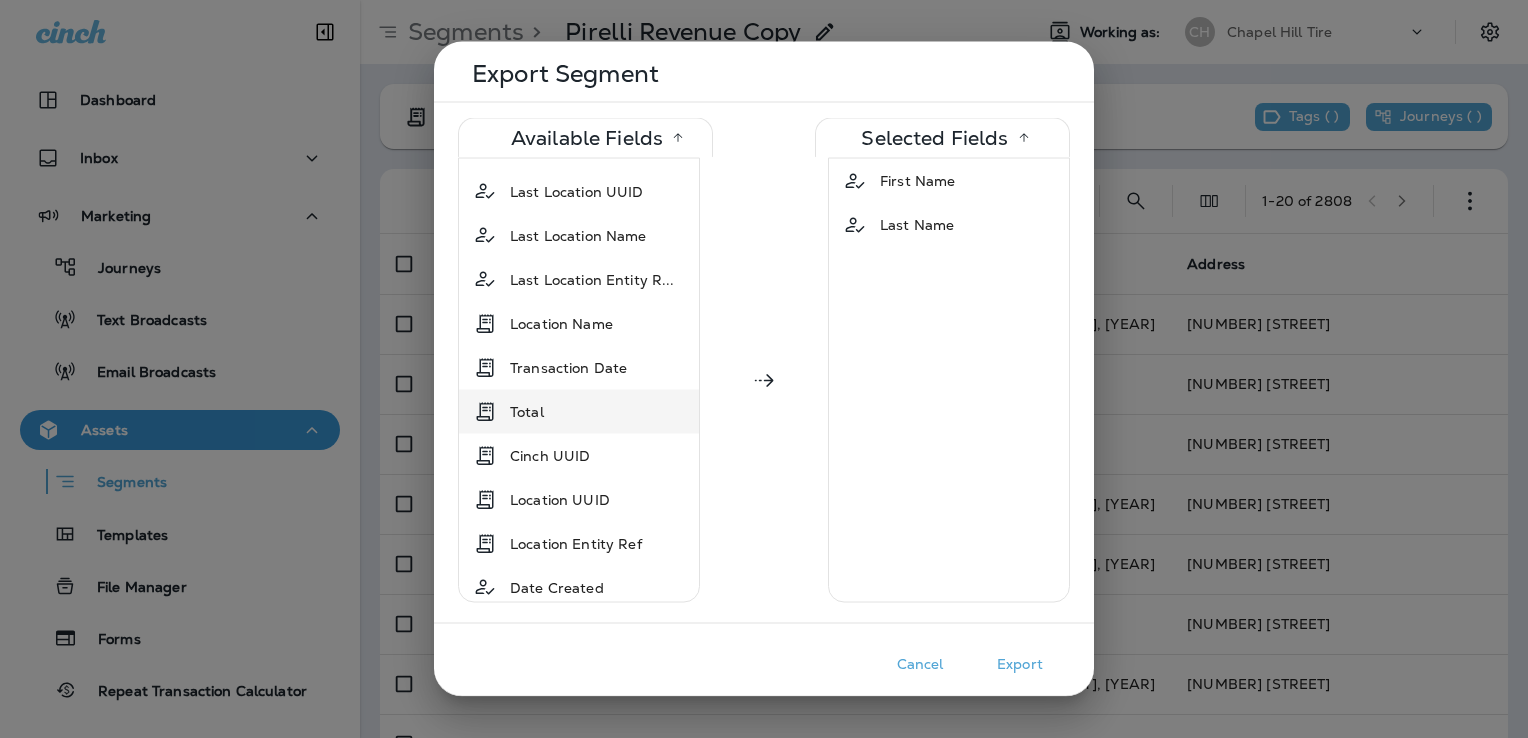 scroll, scrollTop: 1772, scrollLeft: 0, axis: vertical 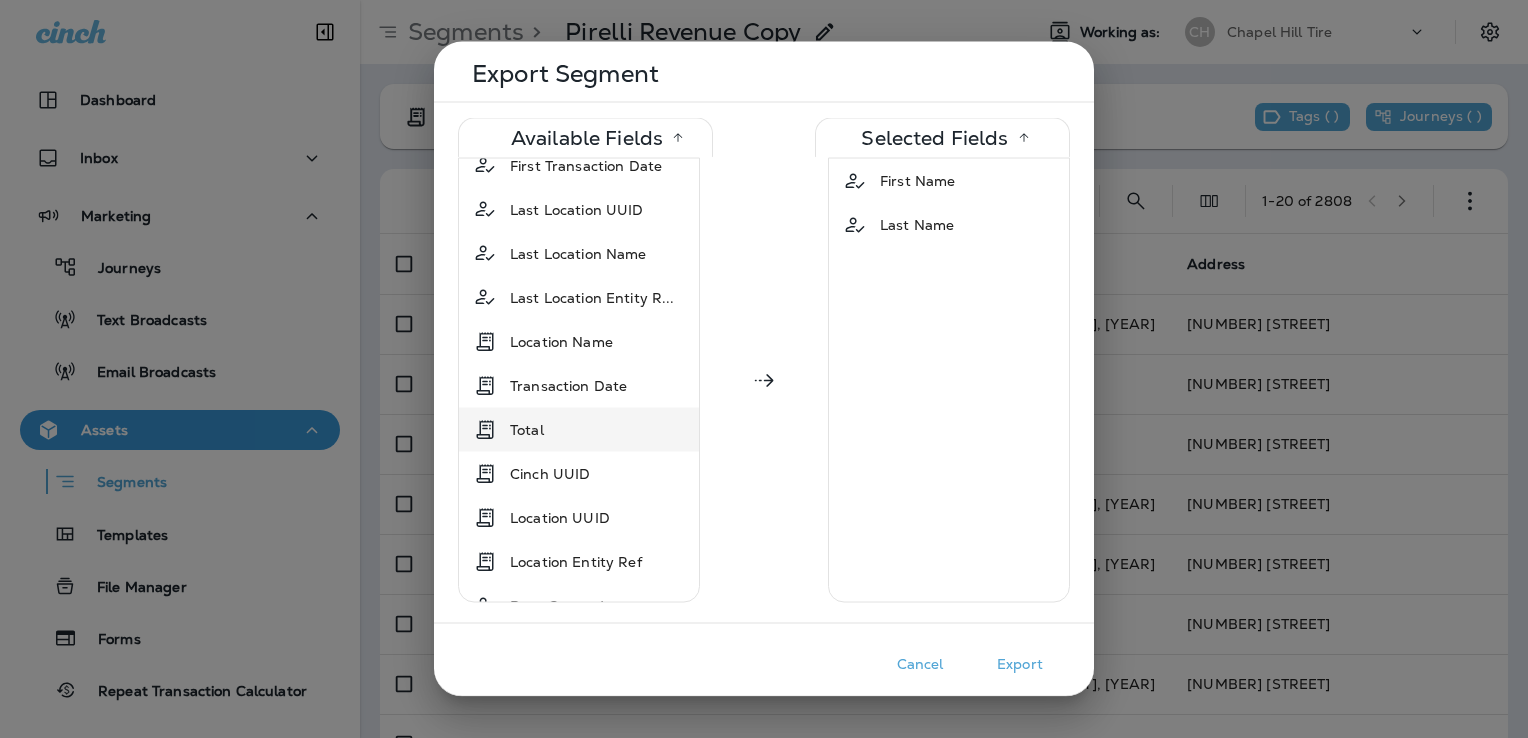 click on "Total" at bounding box center [579, 429] 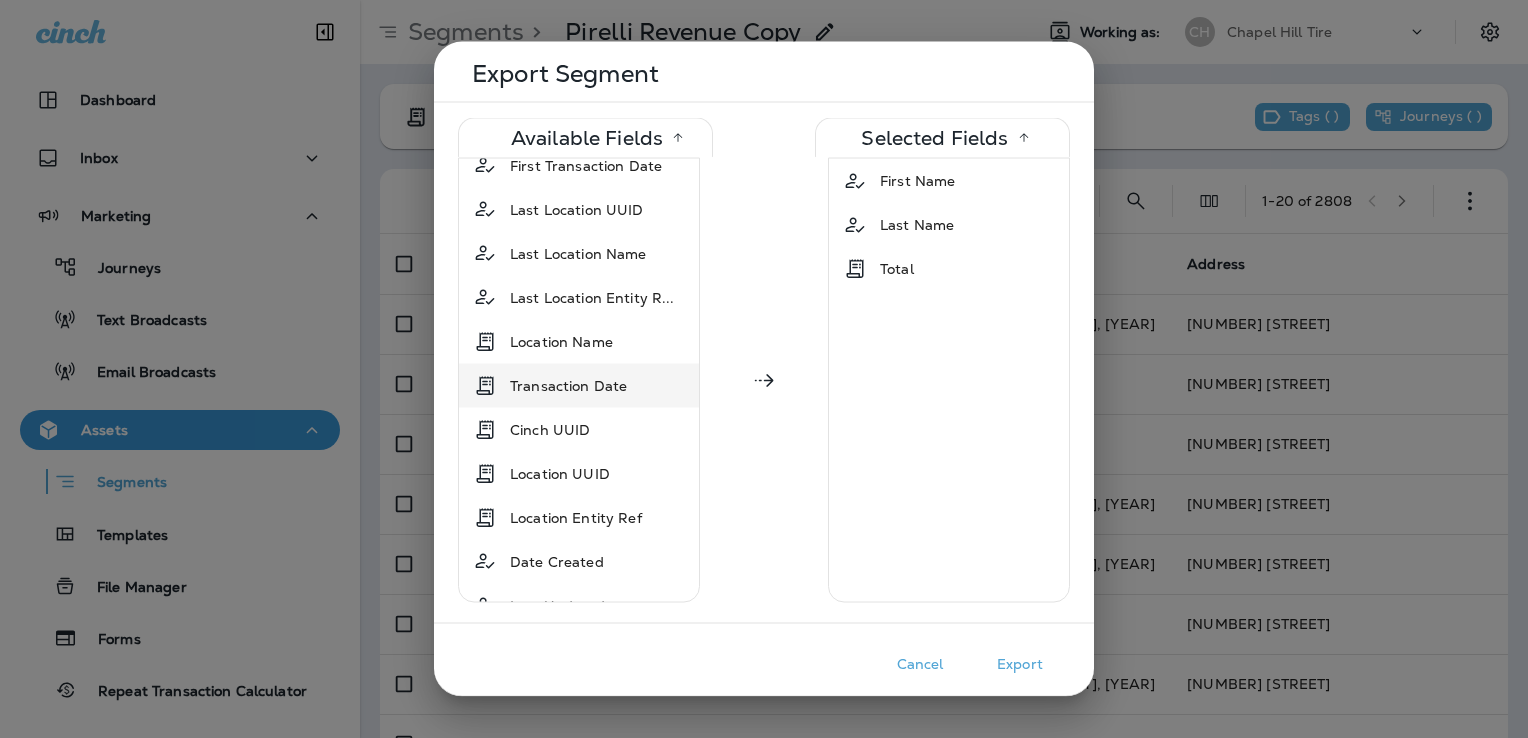 click on "Transaction Date" at bounding box center (568, 385) 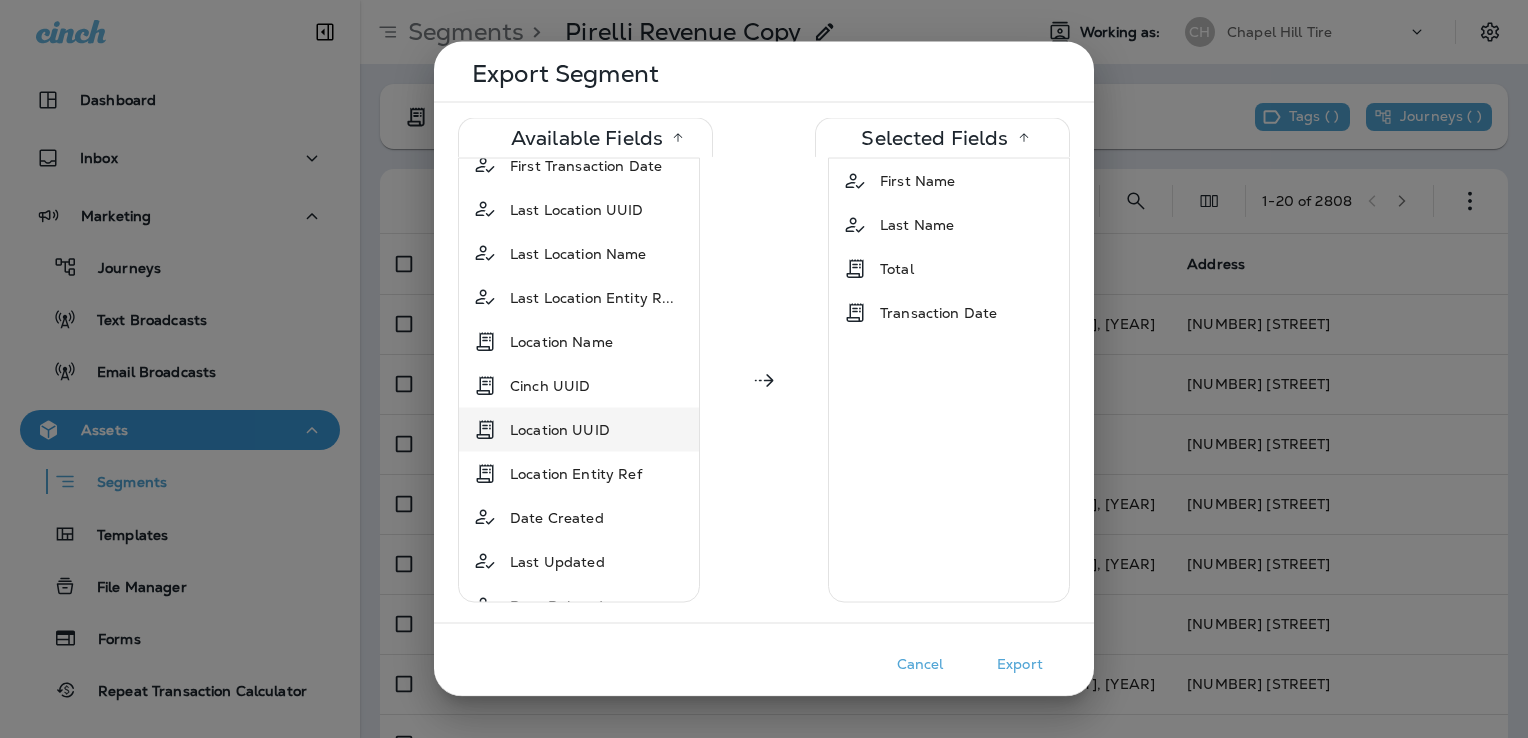 scroll, scrollTop: 1672, scrollLeft: 0, axis: vertical 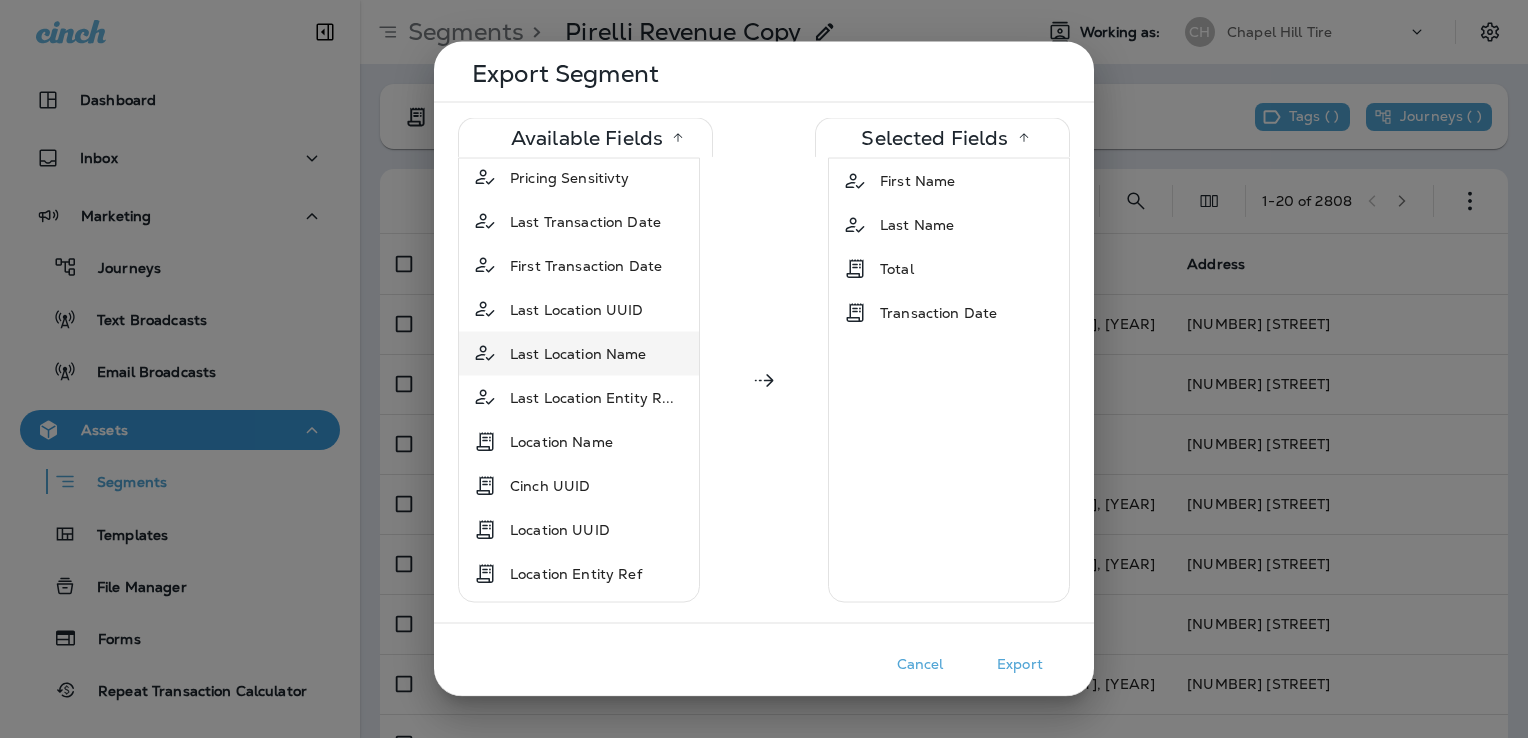 click on "Last Location Name" at bounding box center (578, 353) 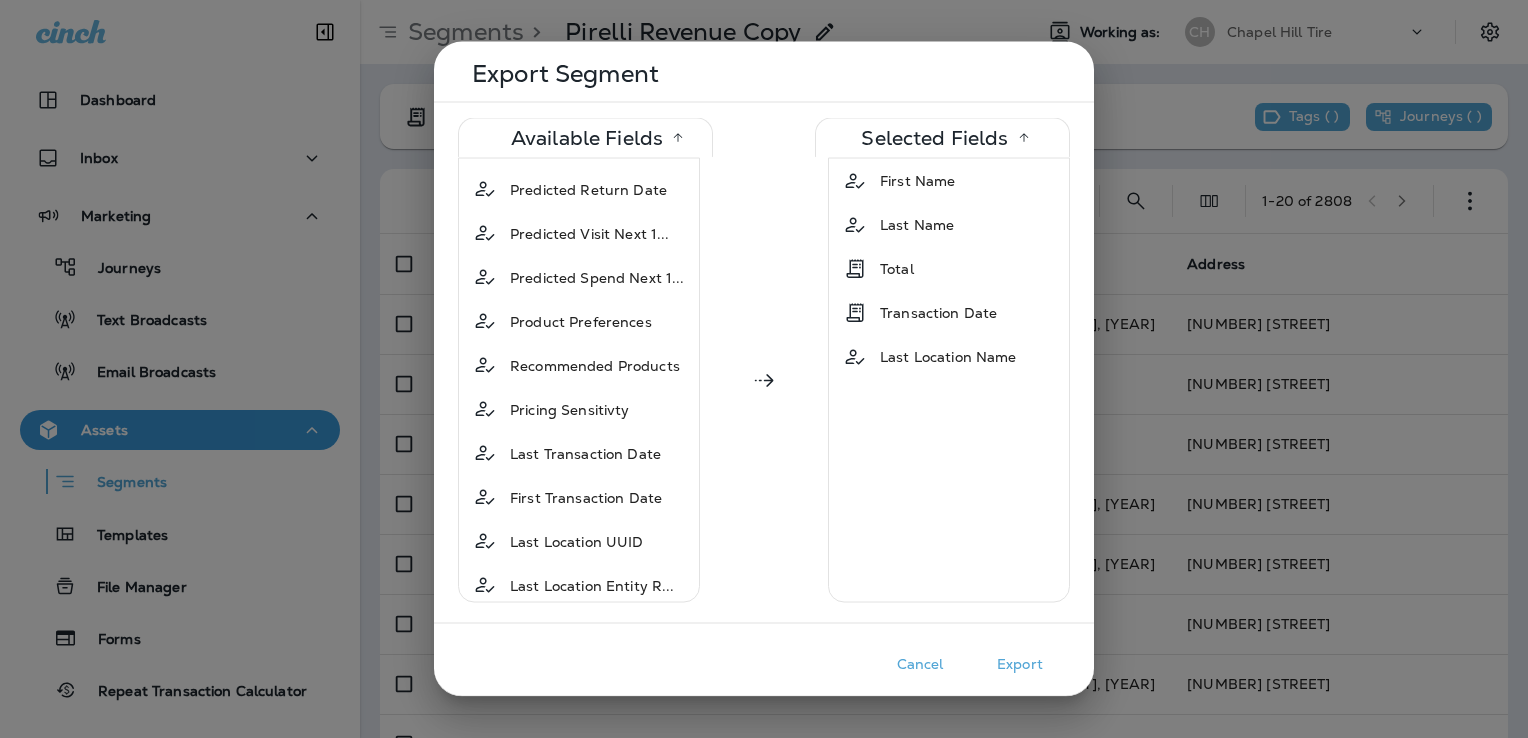scroll, scrollTop: 1540, scrollLeft: 0, axis: vertical 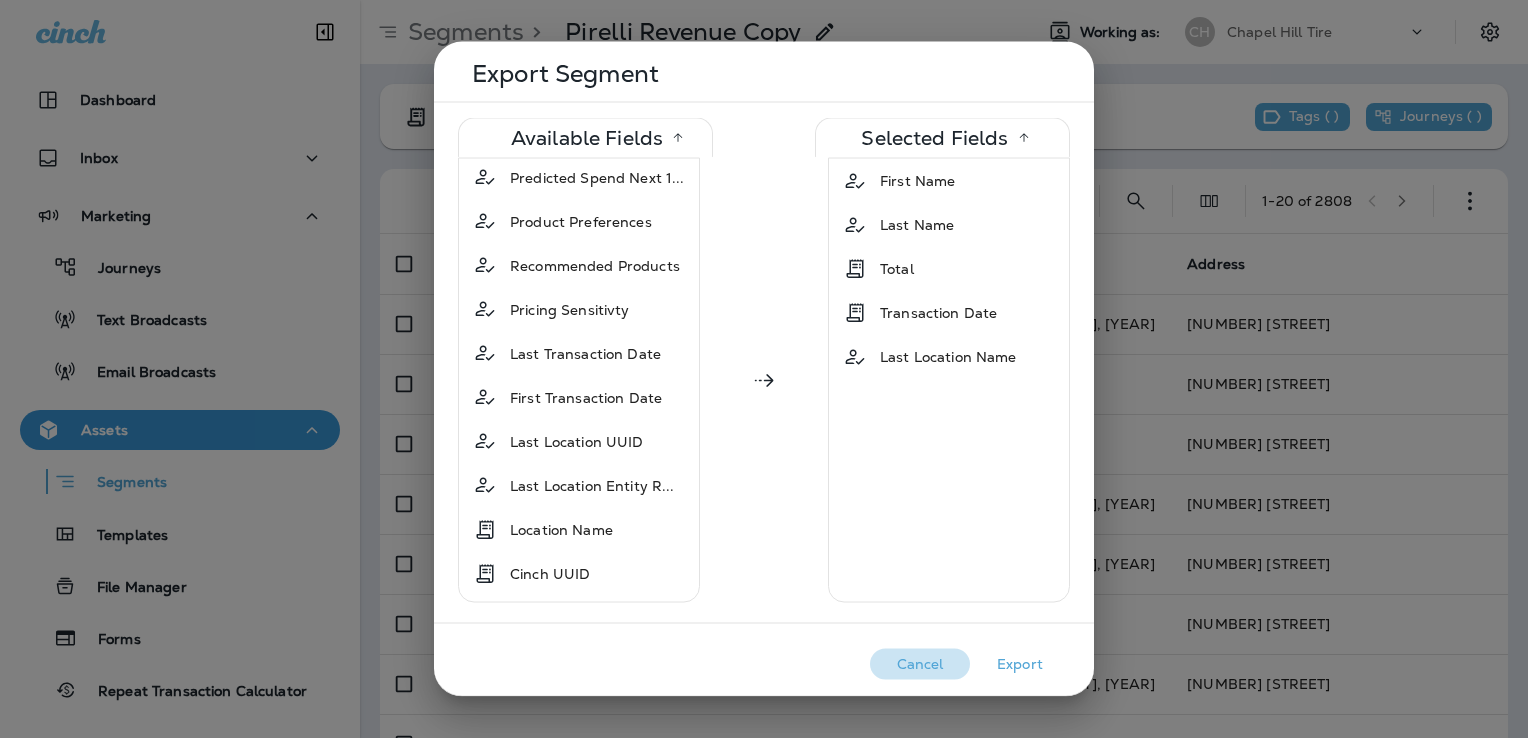 click on "Cancel" at bounding box center (920, 664) 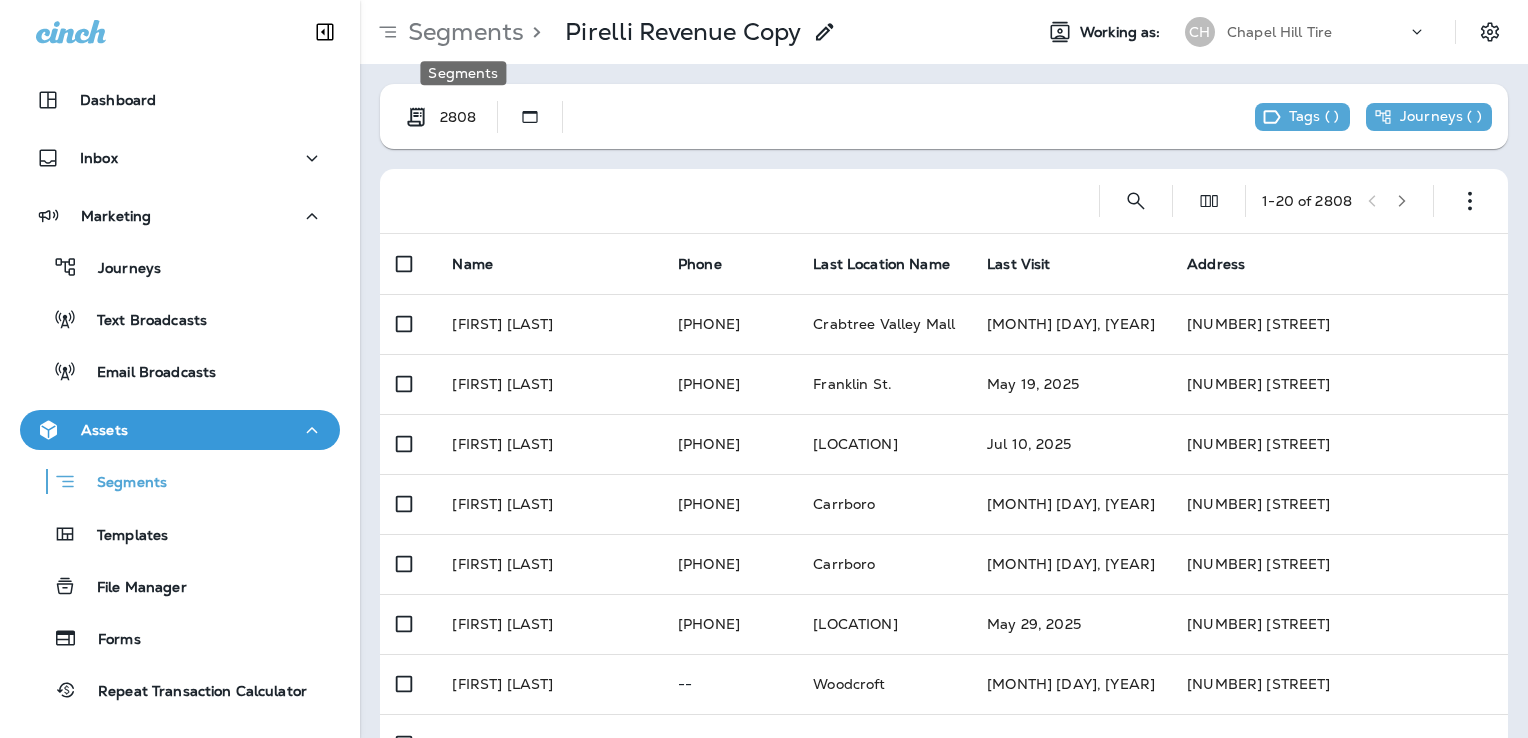 click on "Segments" at bounding box center (462, 32) 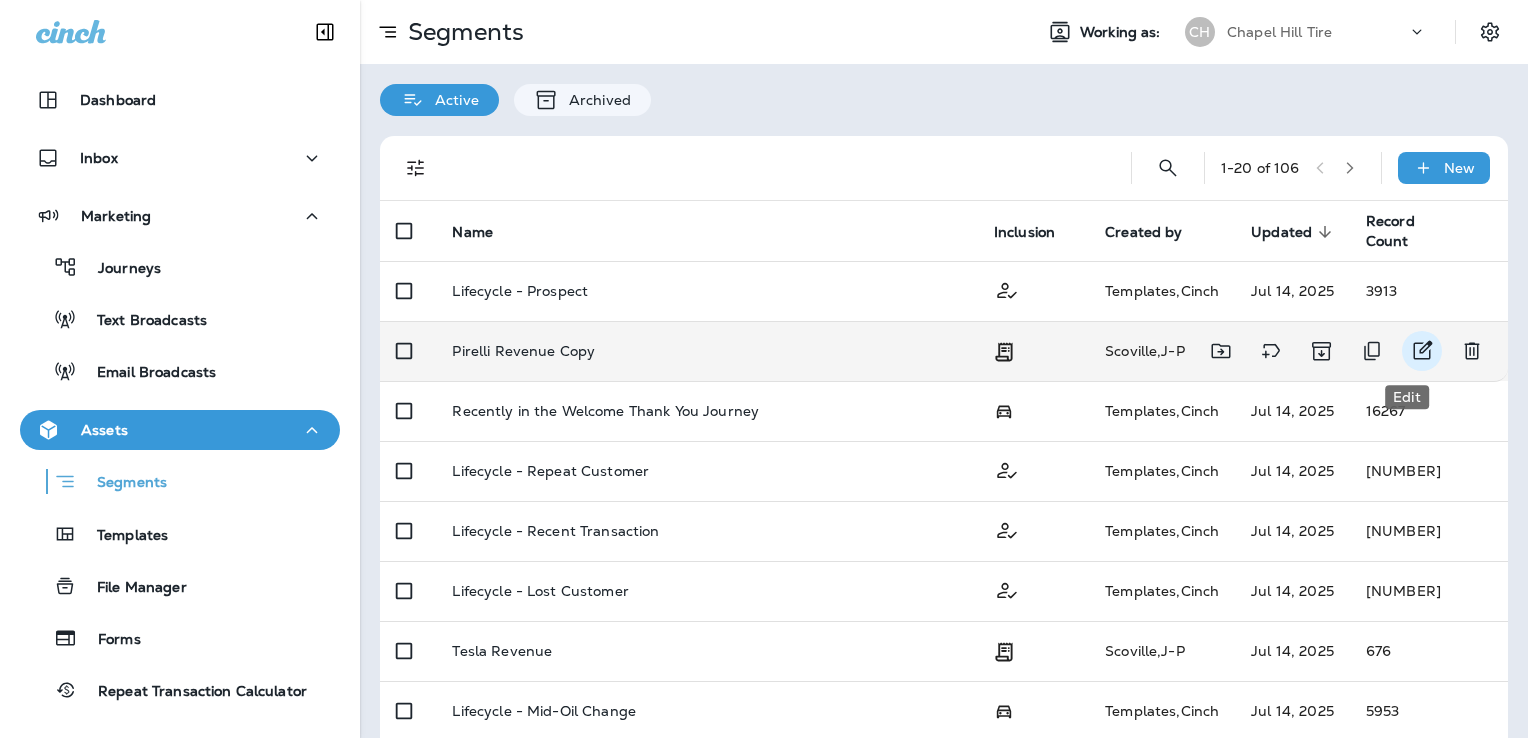 click 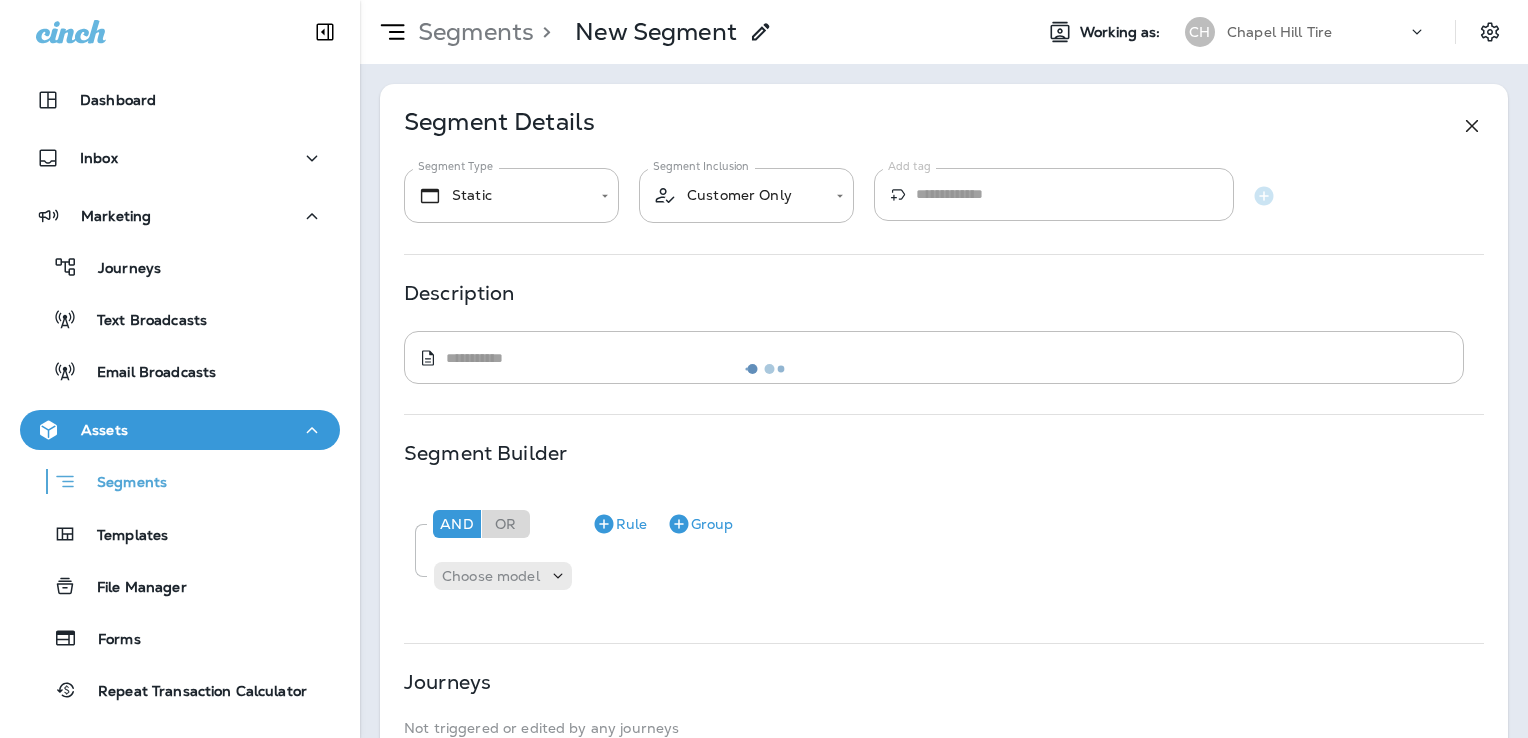 type on "**********" 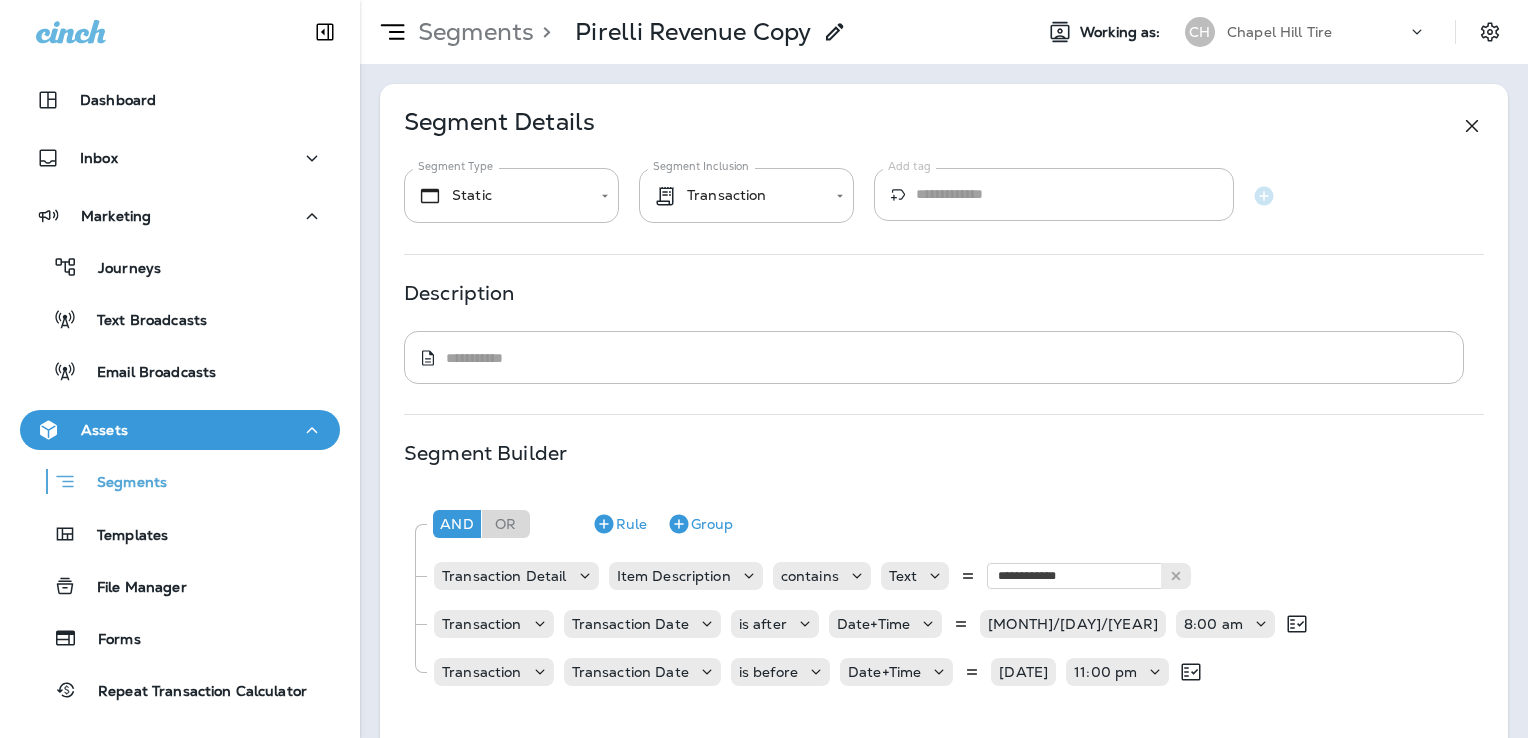 scroll, scrollTop: 200, scrollLeft: 0, axis: vertical 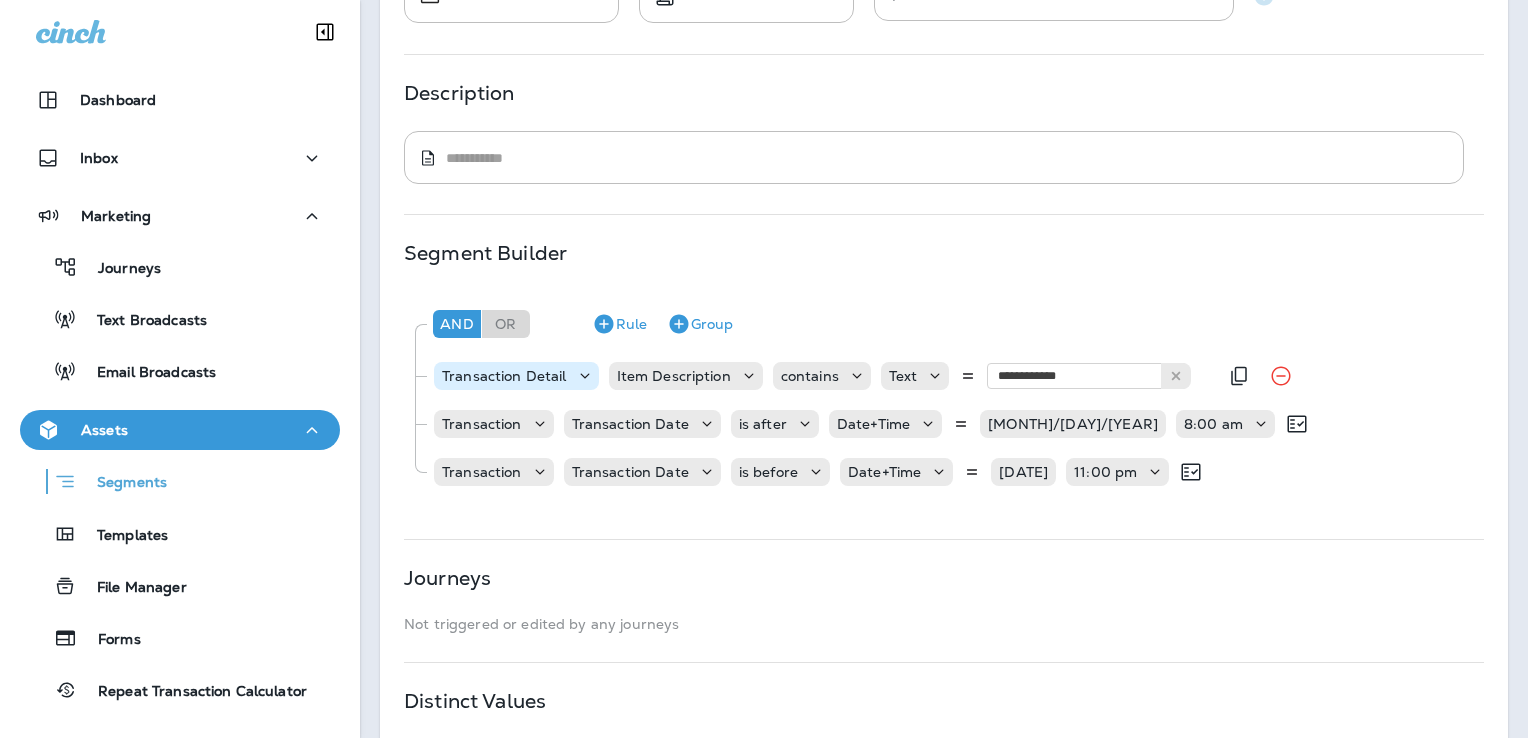 click 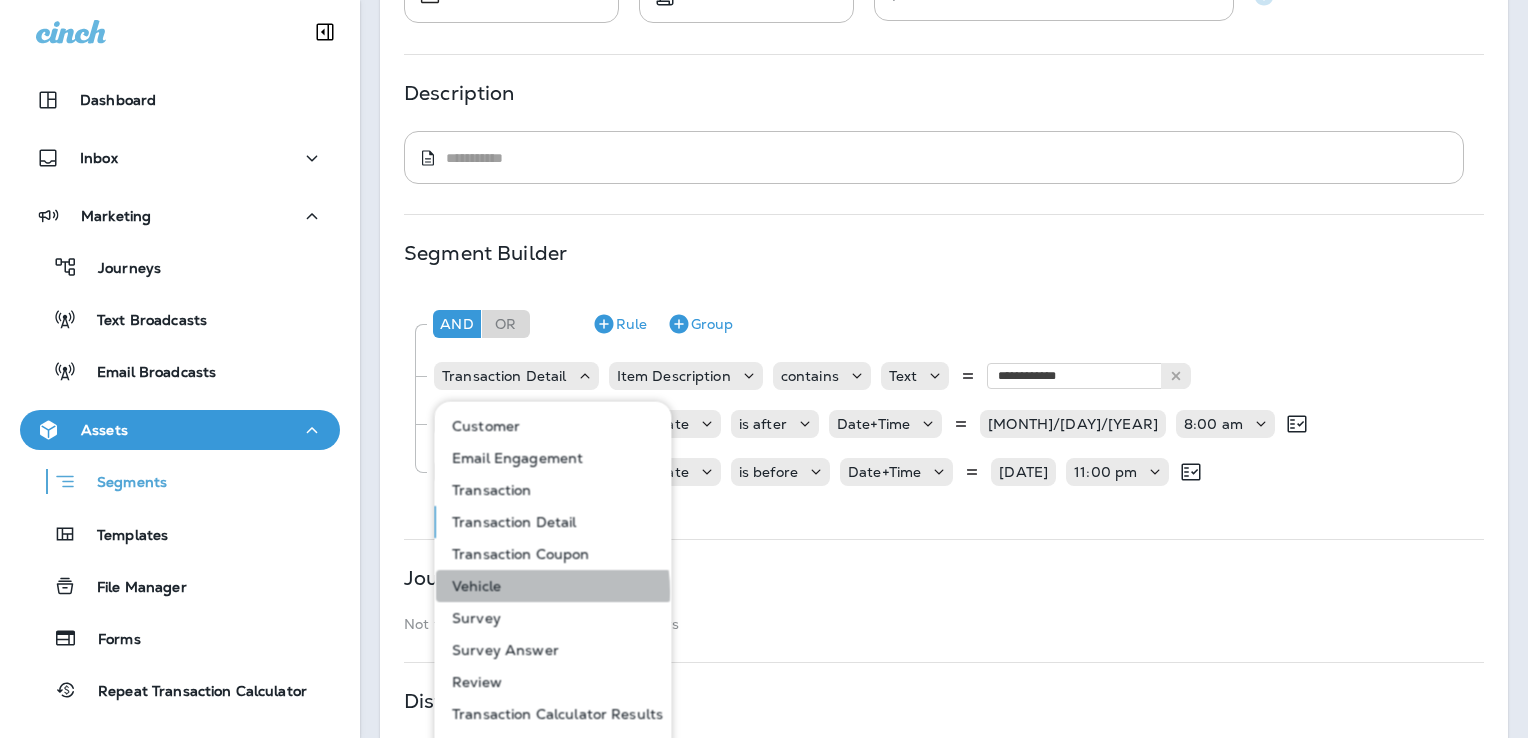 click on "Vehicle" at bounding box center [553, 586] 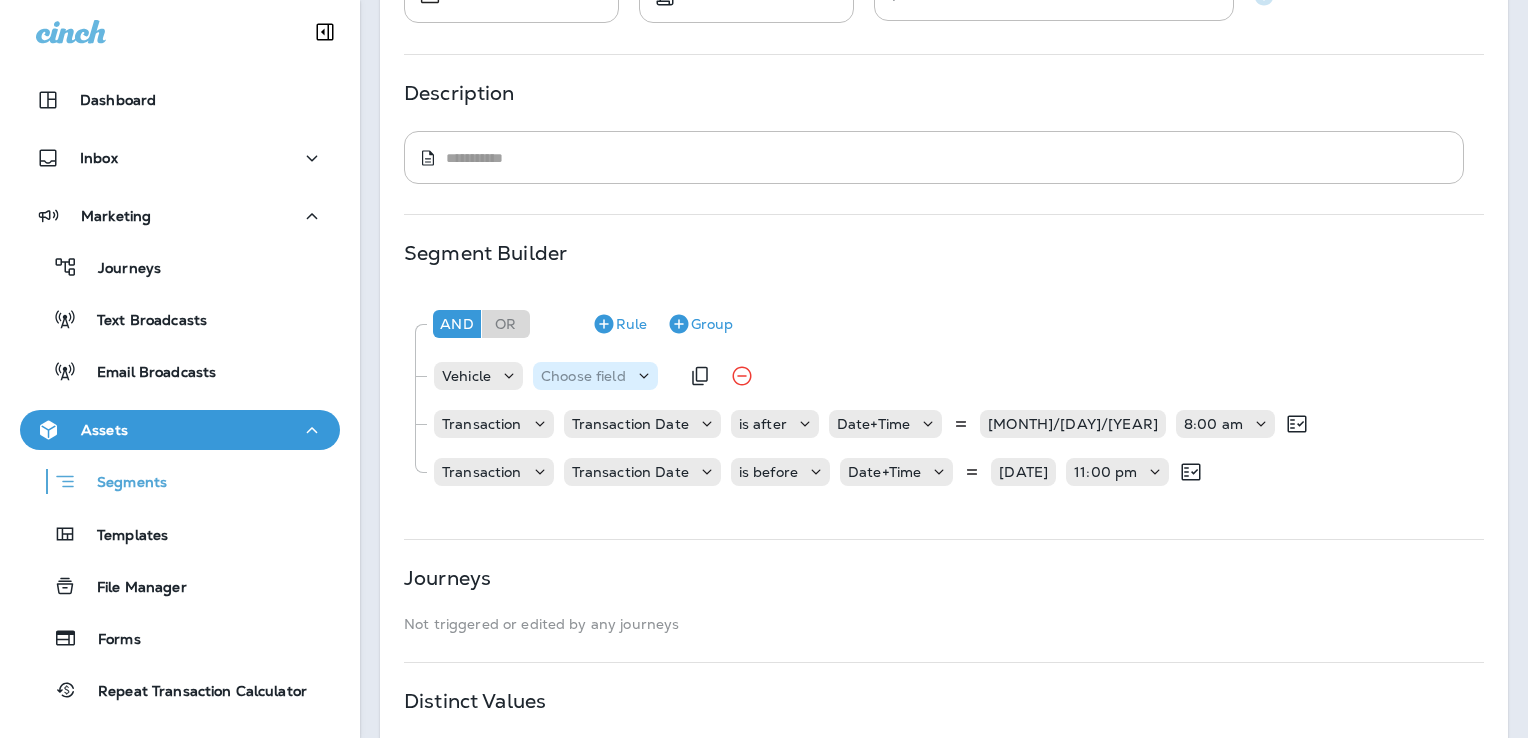 click 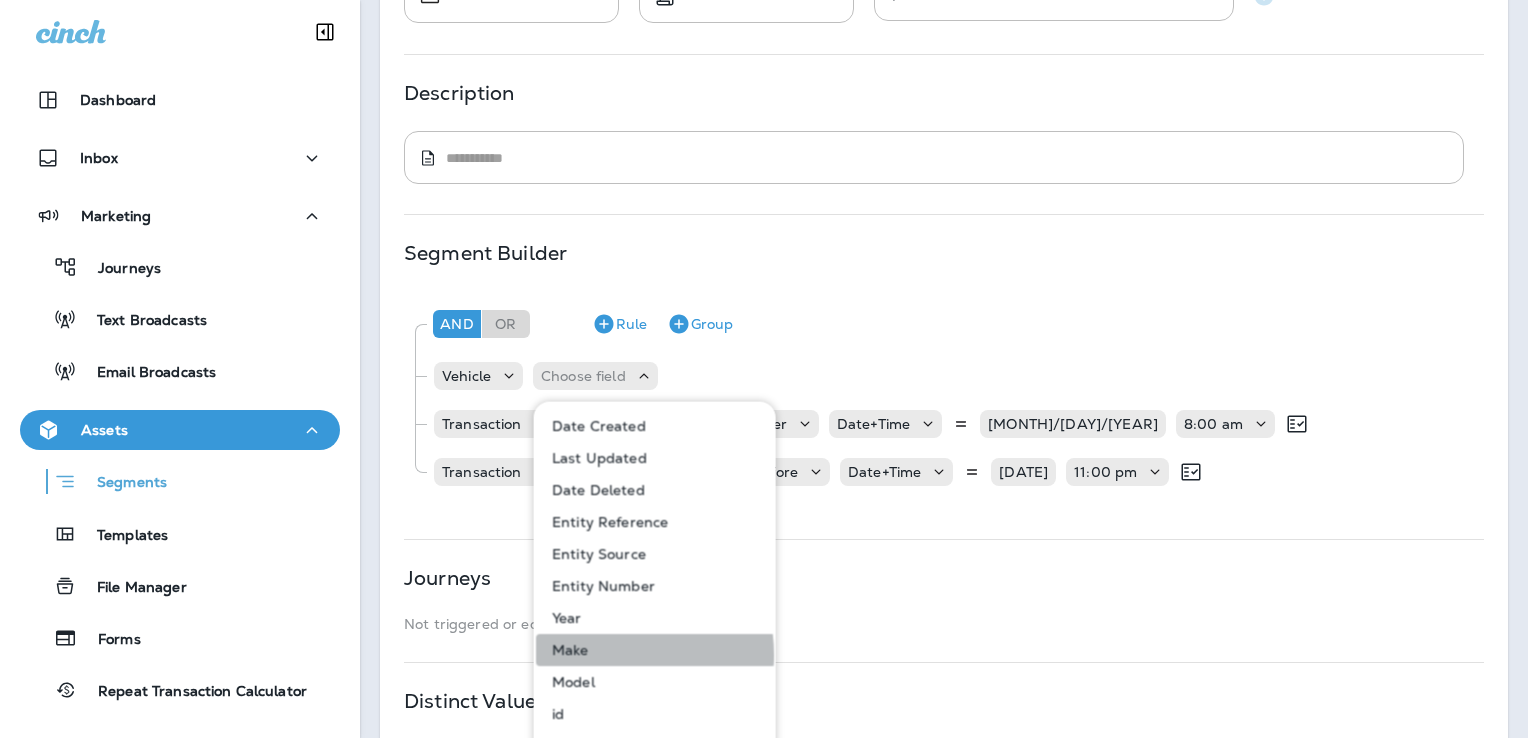 click on "Make" at bounding box center [656, 650] 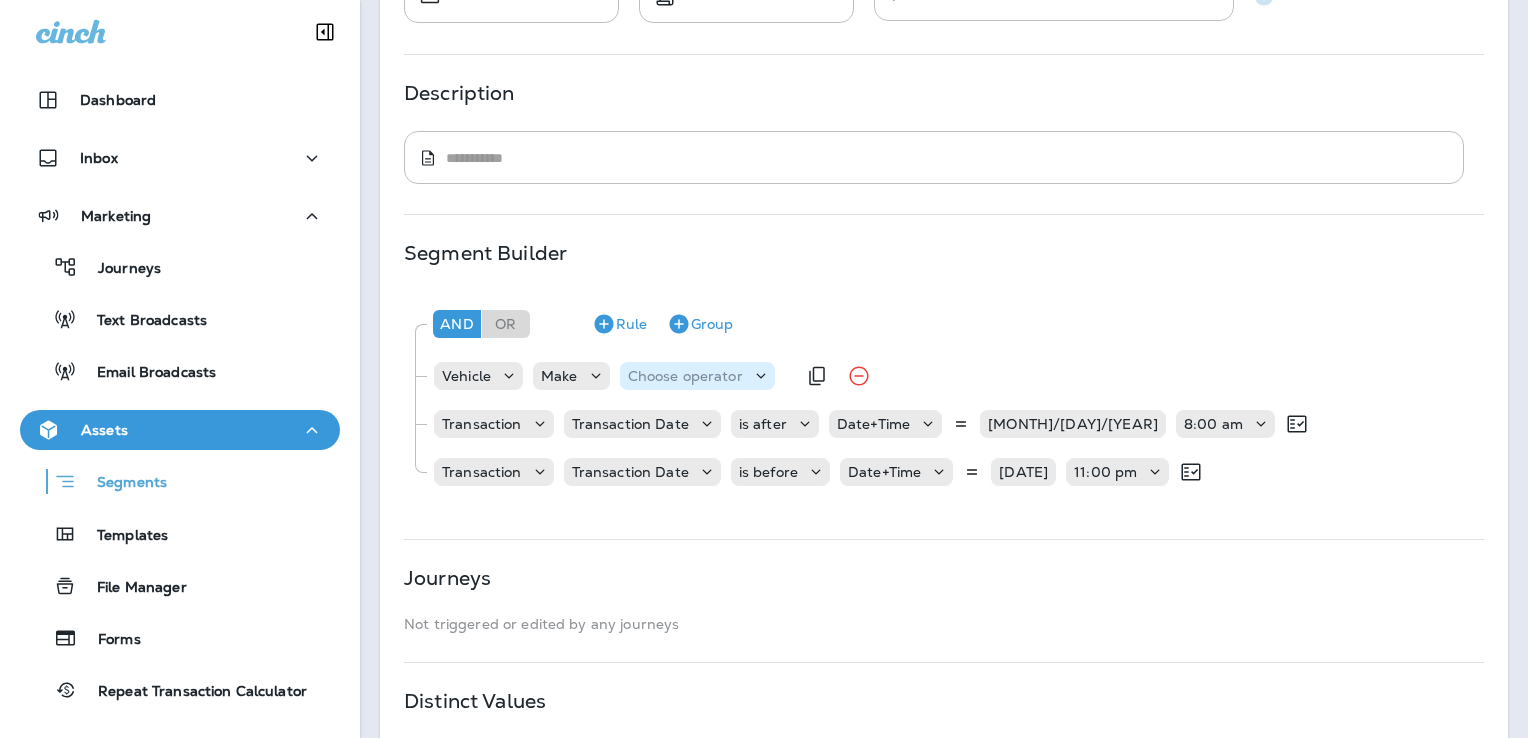 click 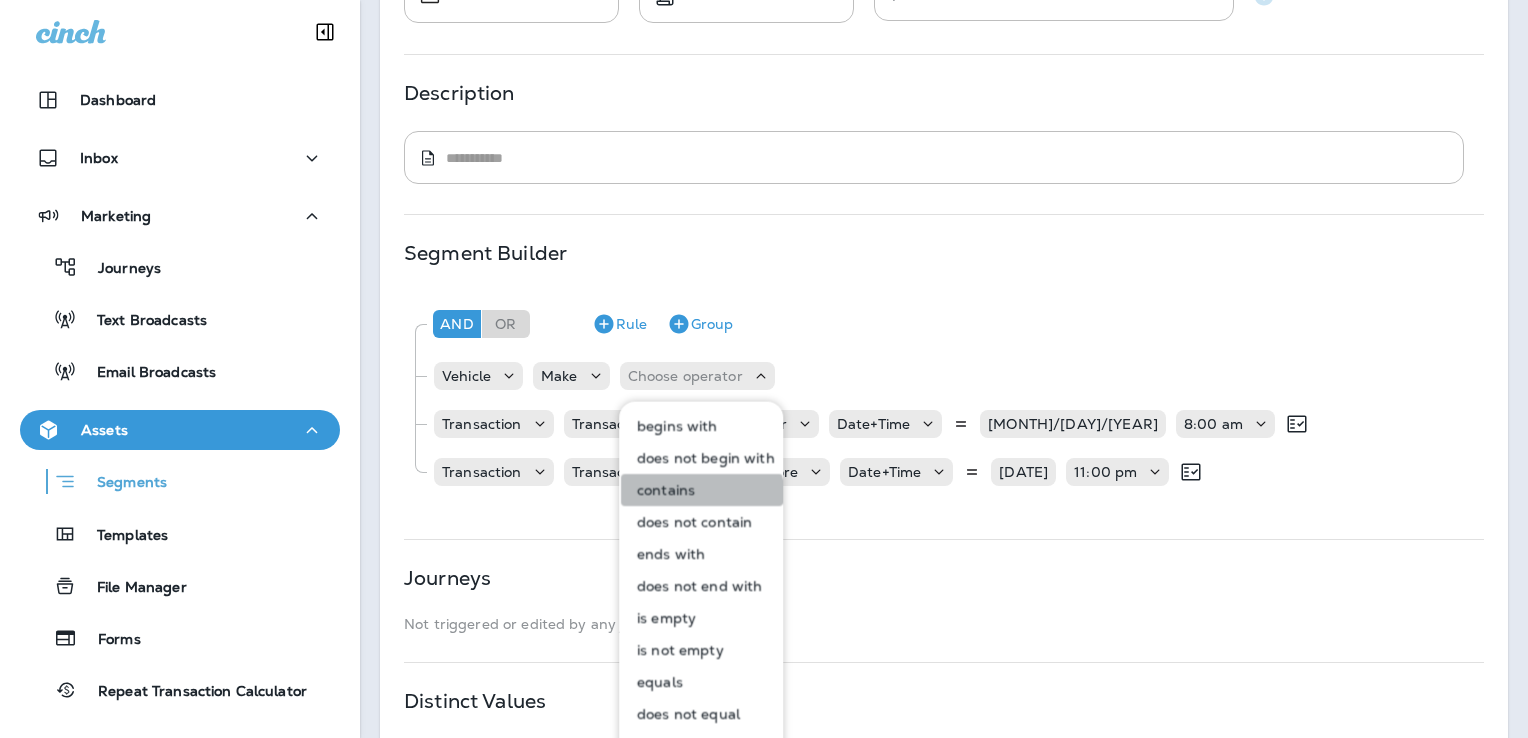 click on "contains" at bounding box center (702, 490) 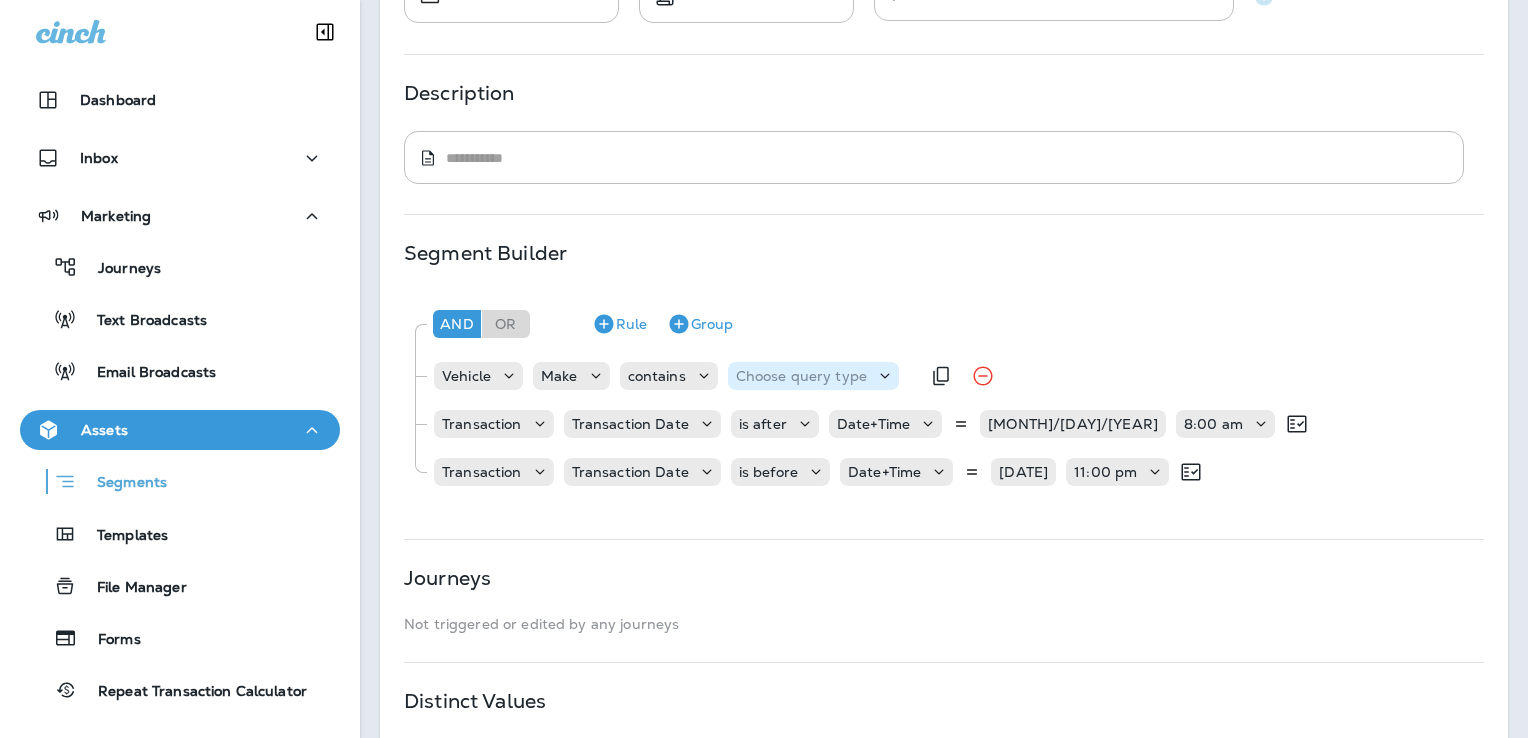 click on "Choose query type" at bounding box center [801, 376] 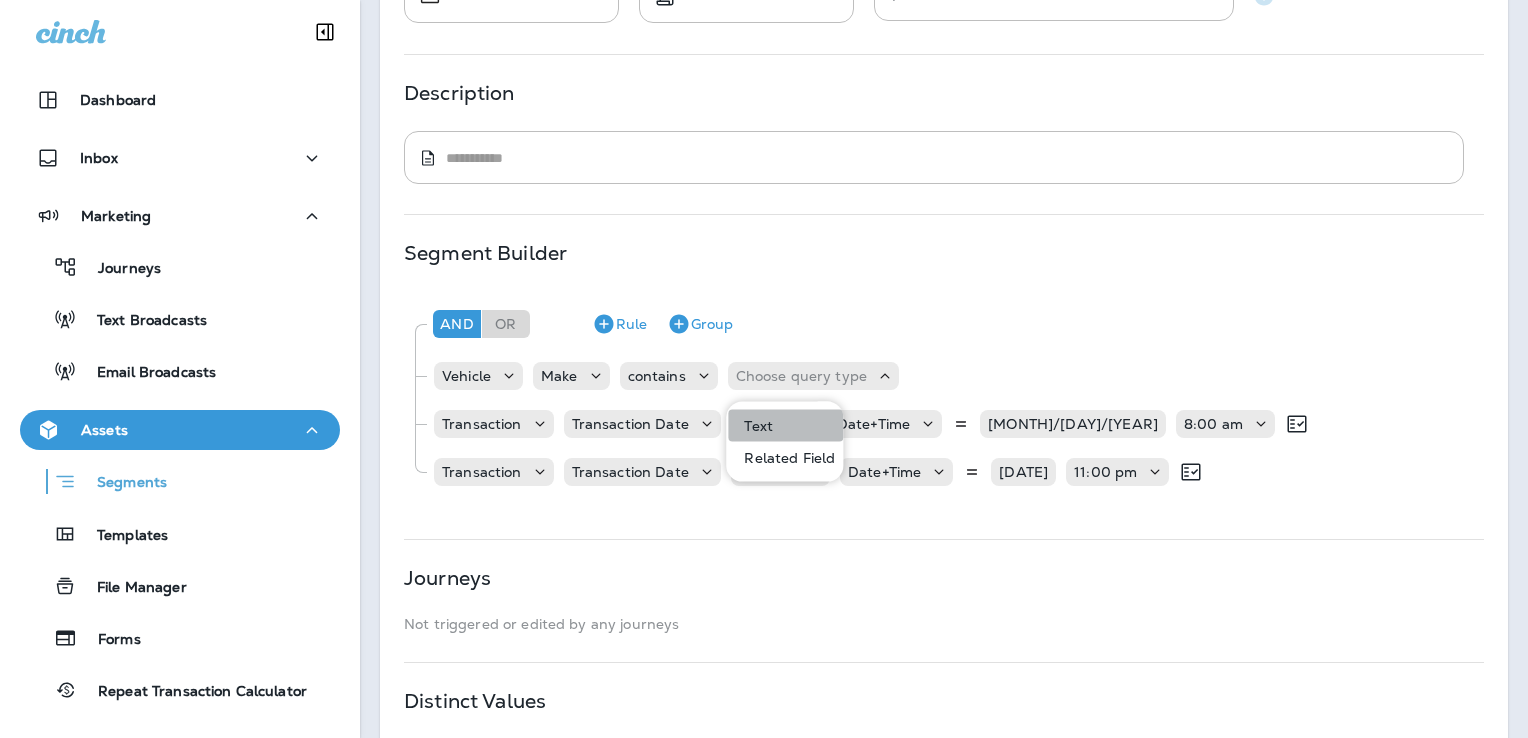 click on "Text" at bounding box center [785, 426] 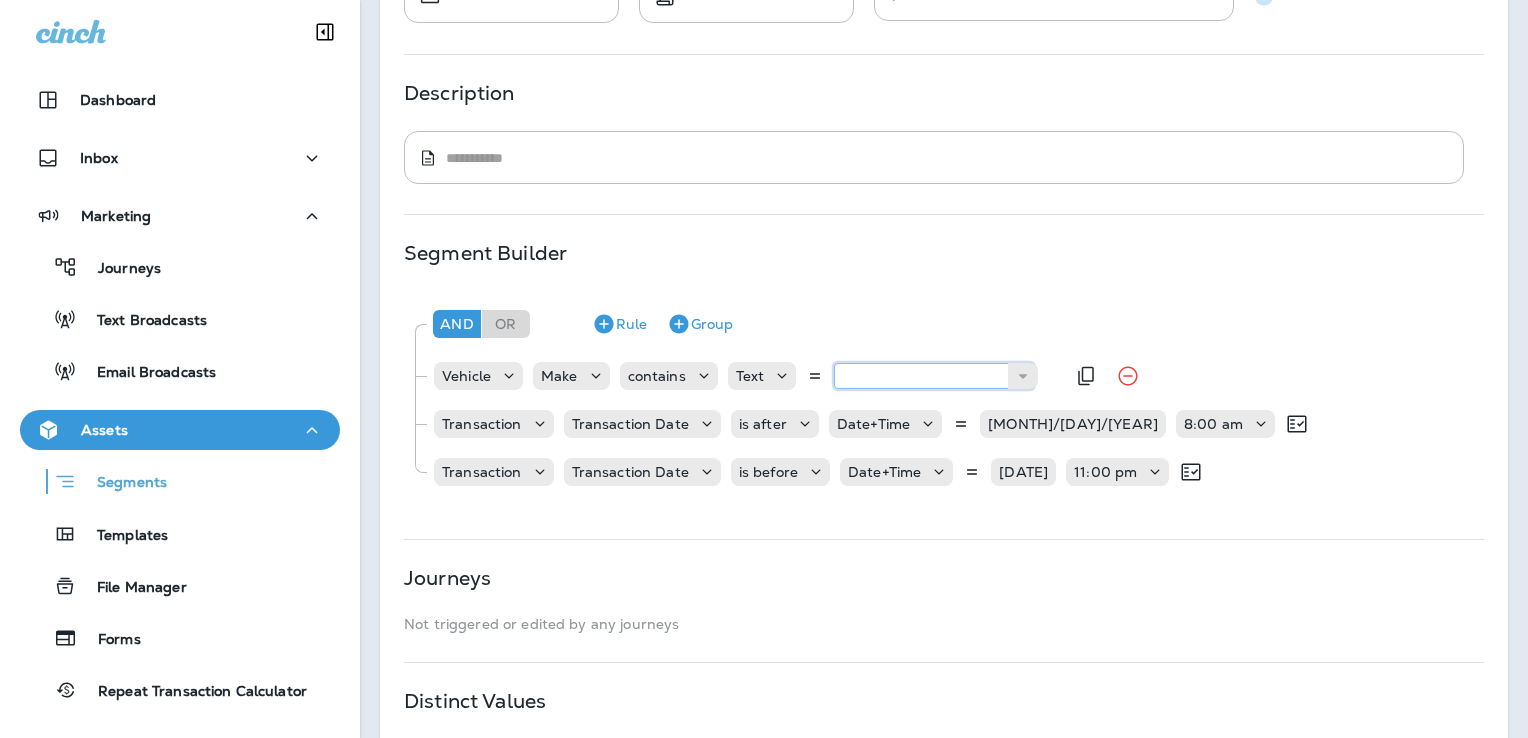 click at bounding box center [934, 376] 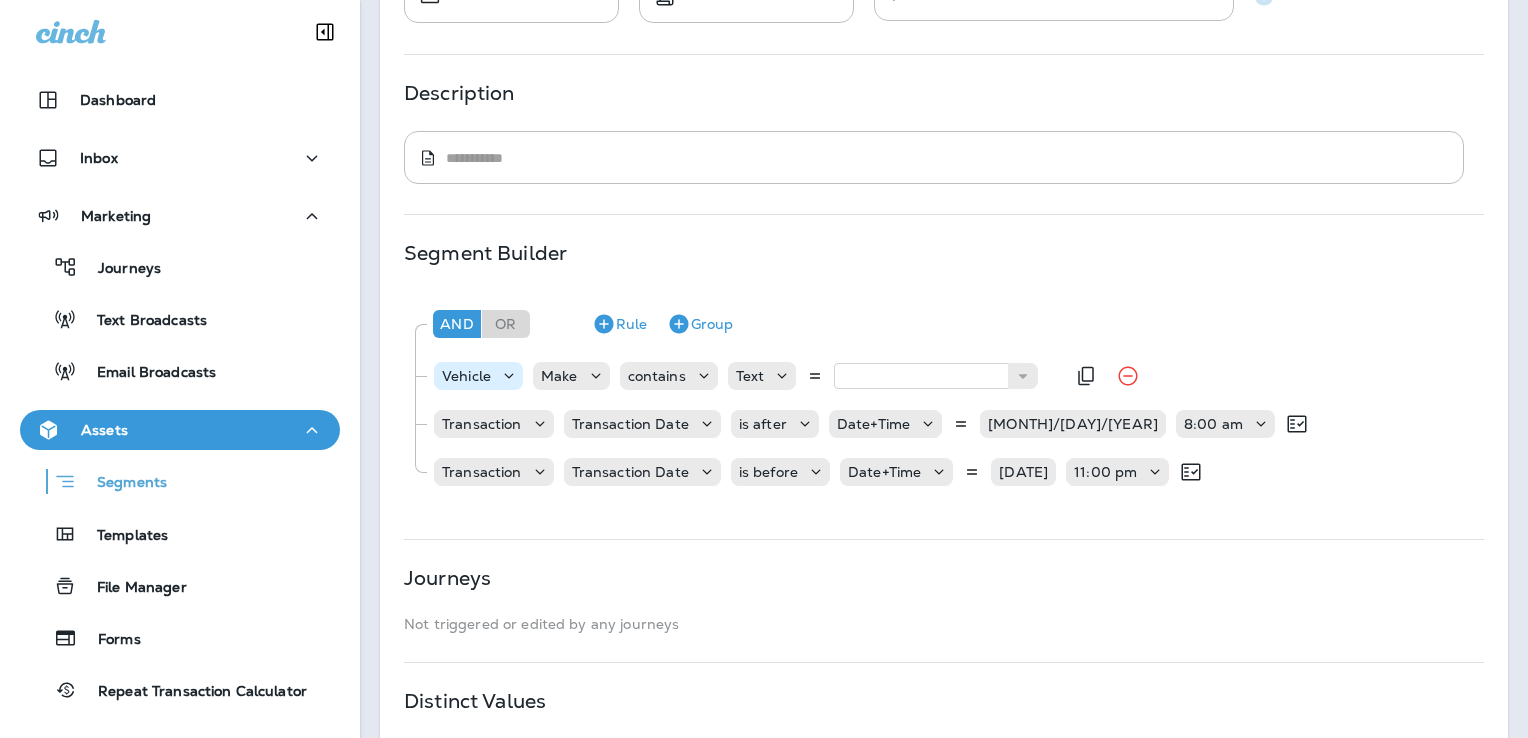 click 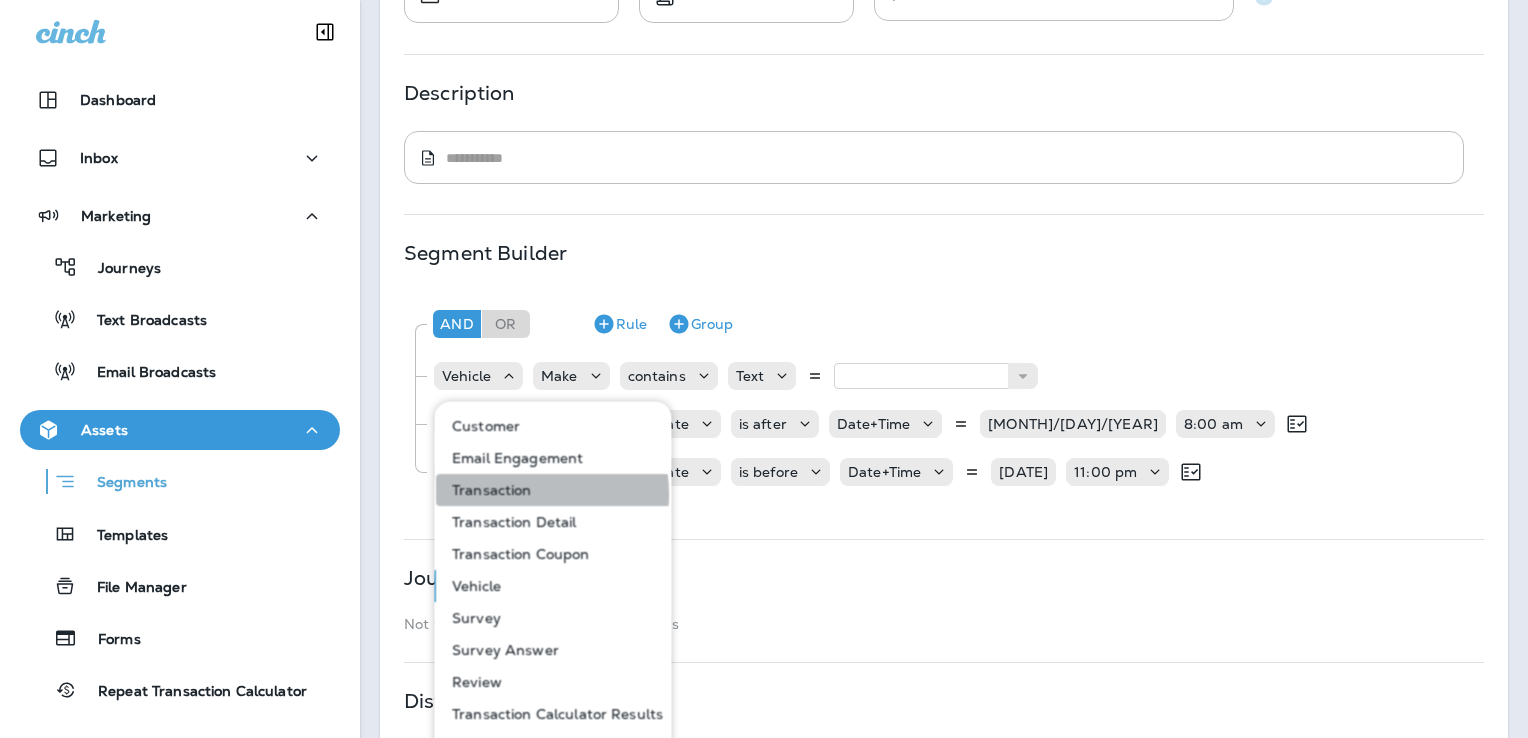 click on "Transaction" at bounding box center (488, 490) 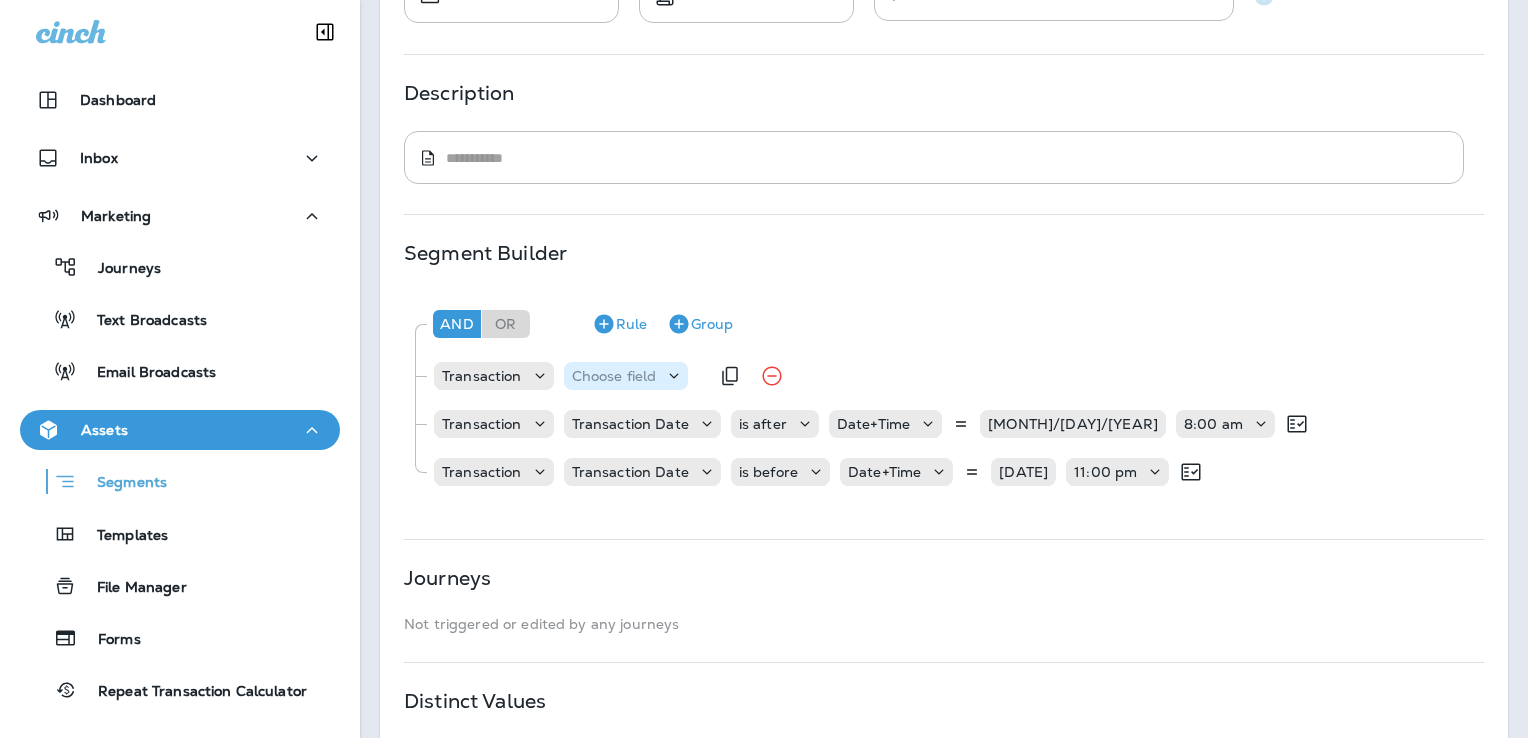 click on "Choose field" at bounding box center (614, 376) 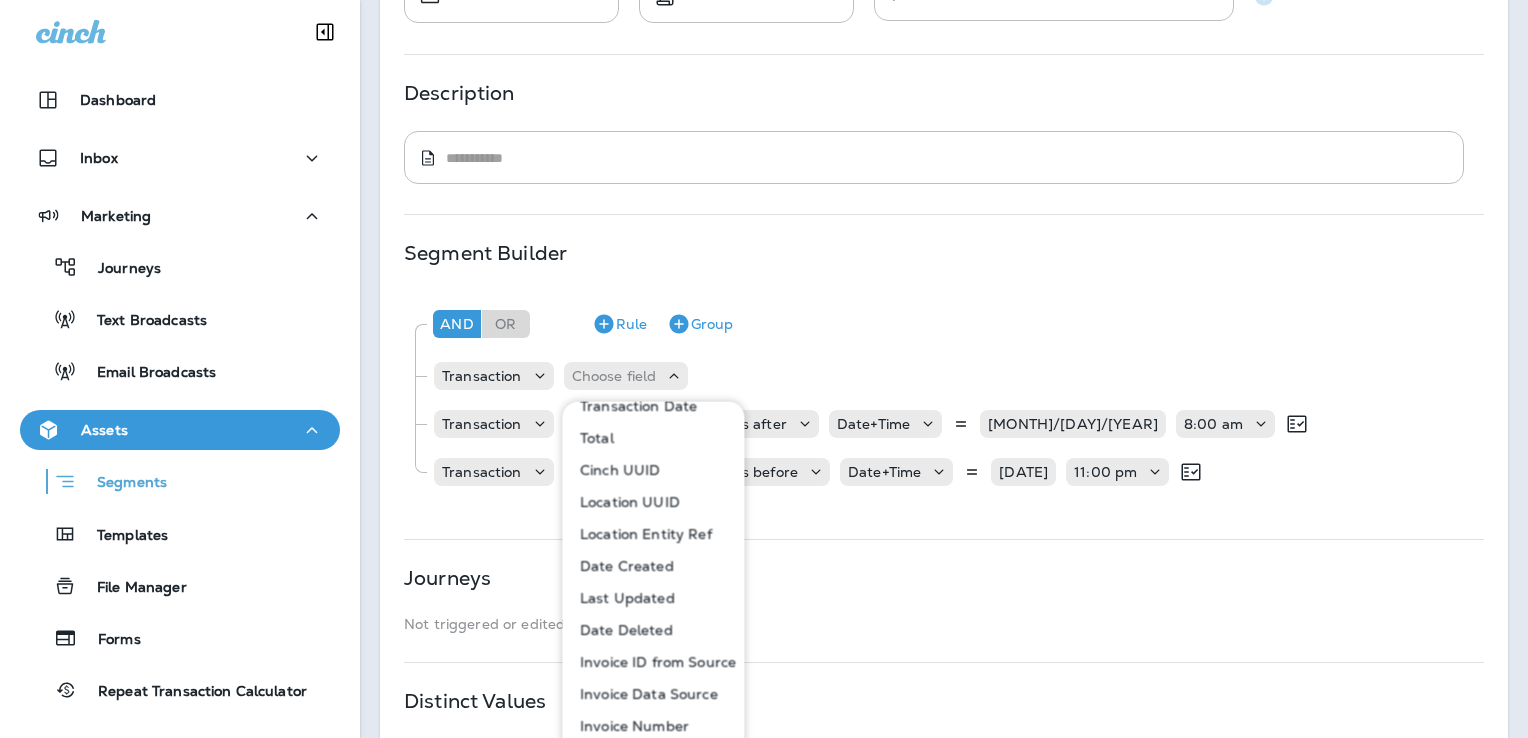 scroll, scrollTop: 100, scrollLeft: 0, axis: vertical 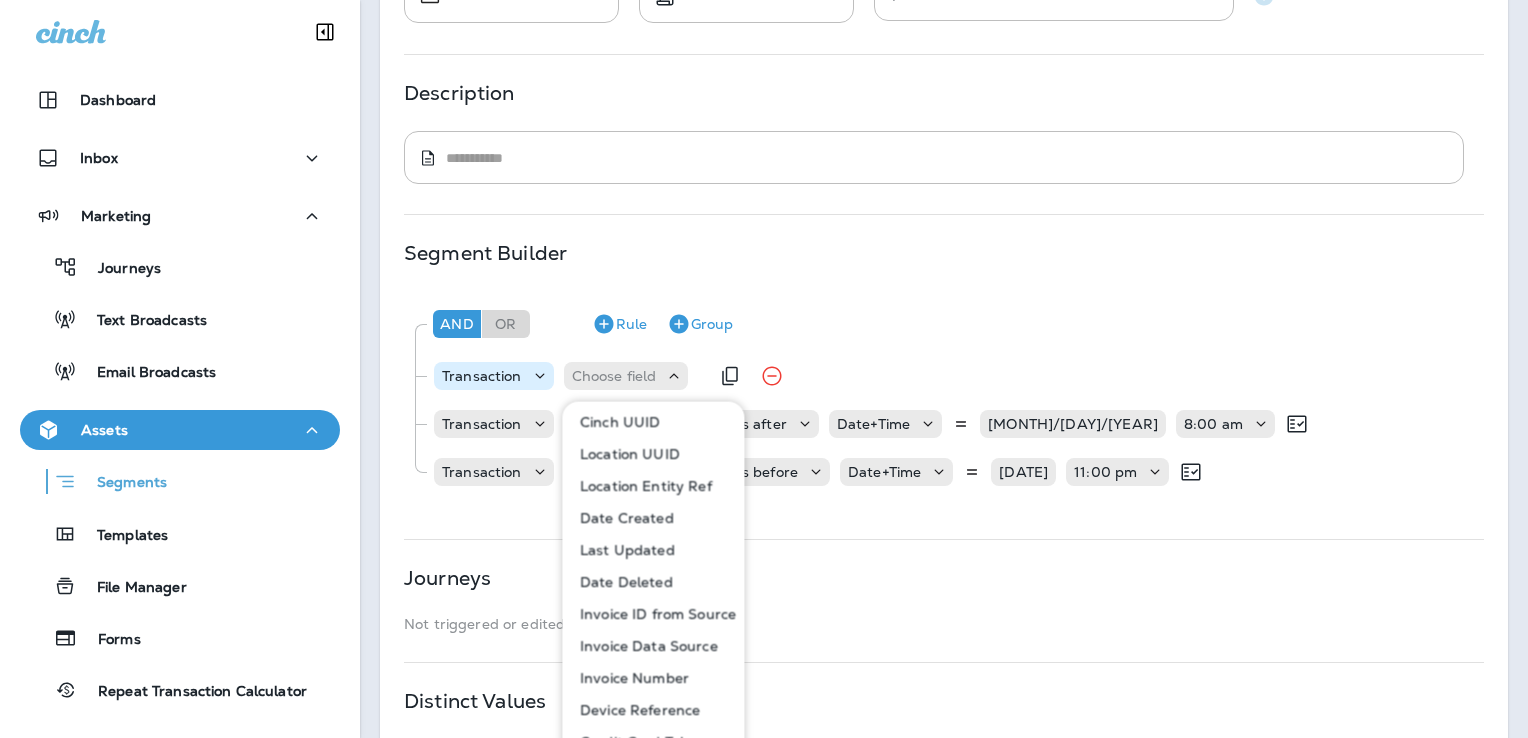 click at bounding box center (542, 376) 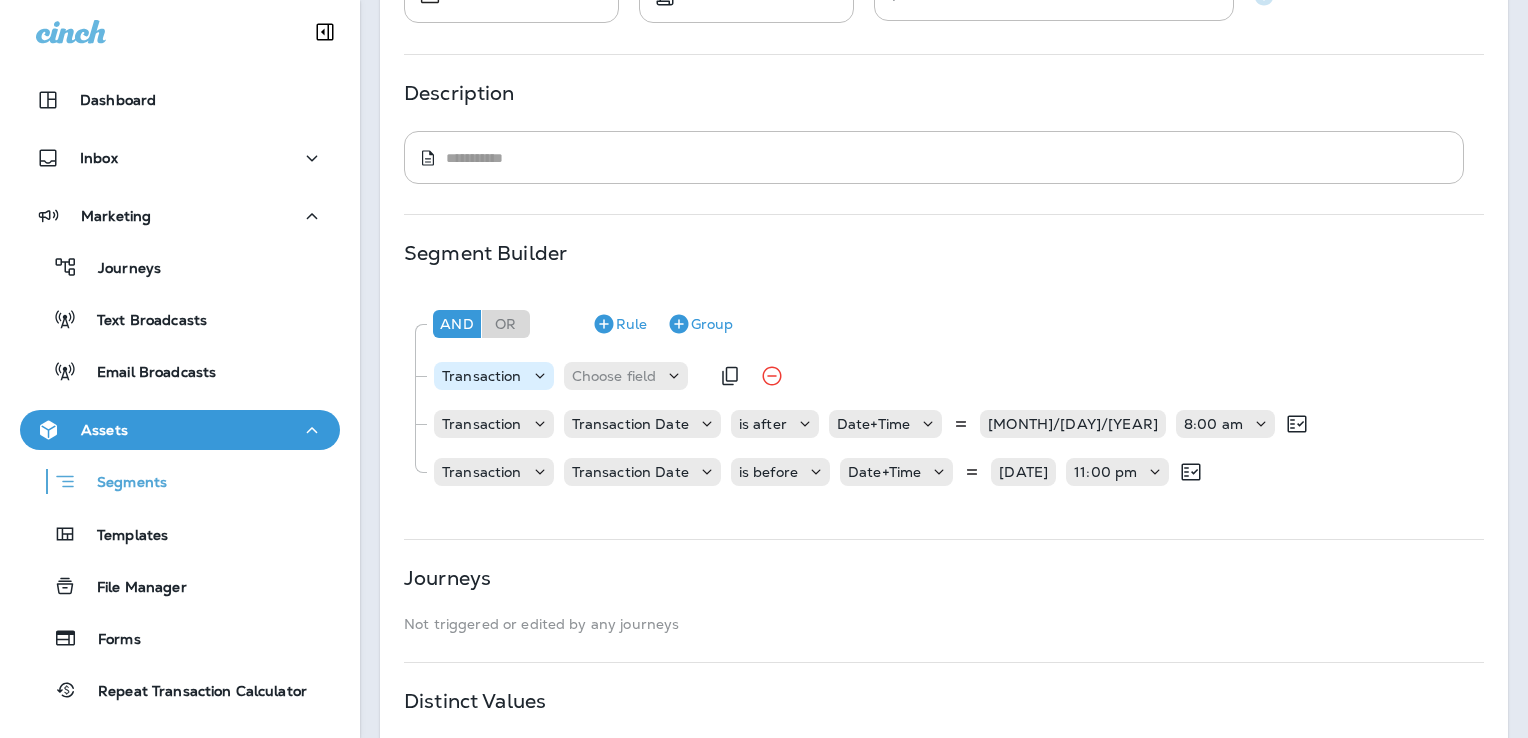 click 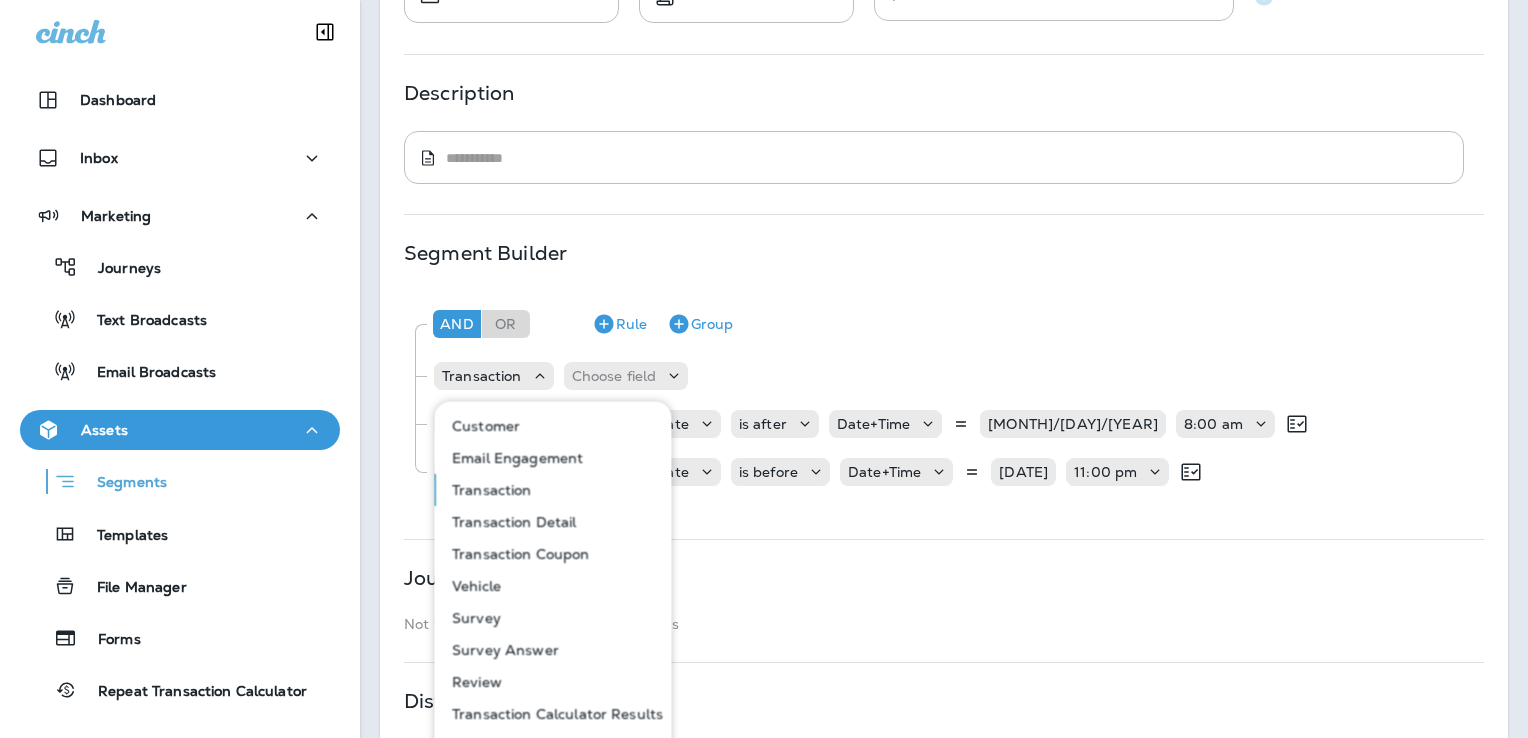 click on "Transaction Detail" at bounding box center [510, 522] 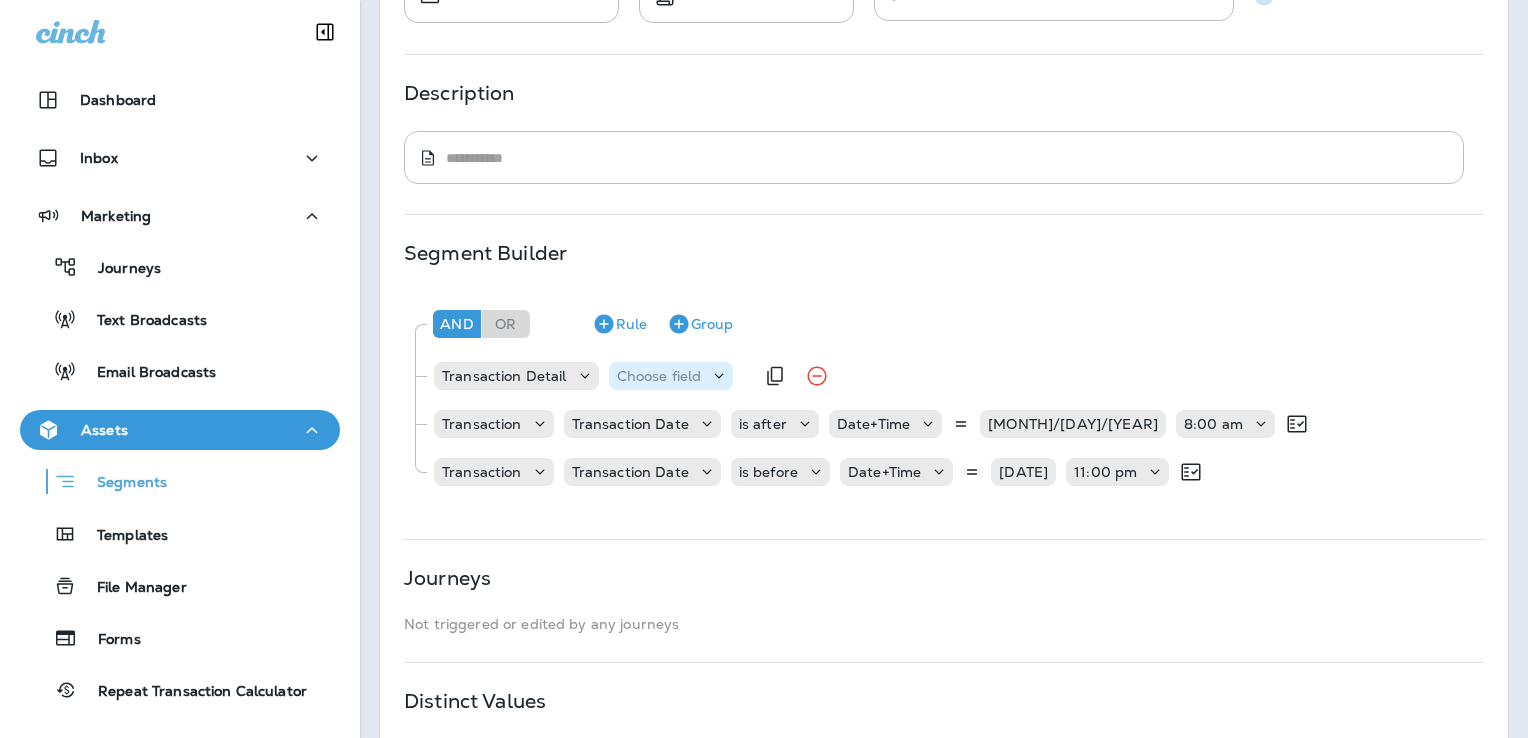 click on "Choose field" at bounding box center [659, 376] 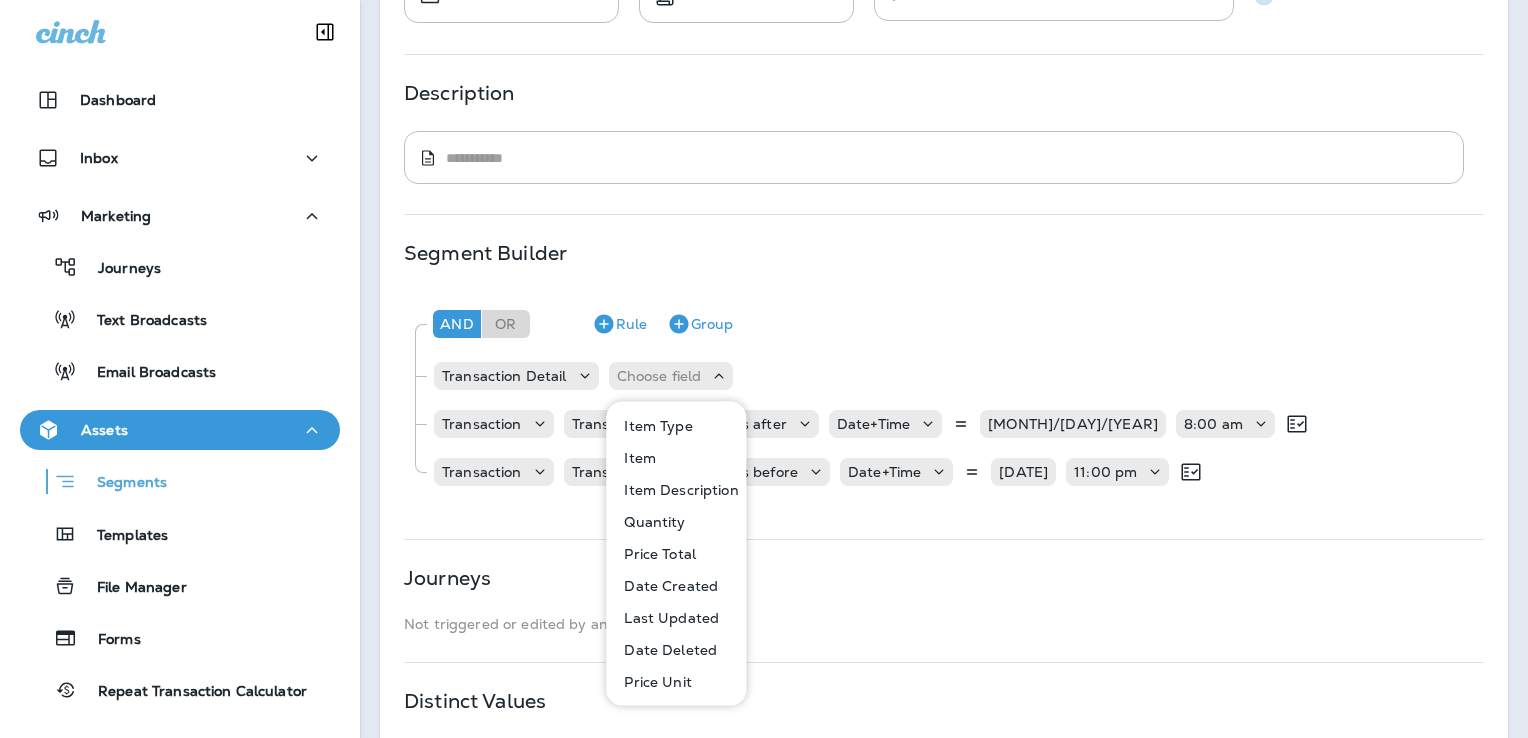 click on "Item Description" at bounding box center [677, 490] 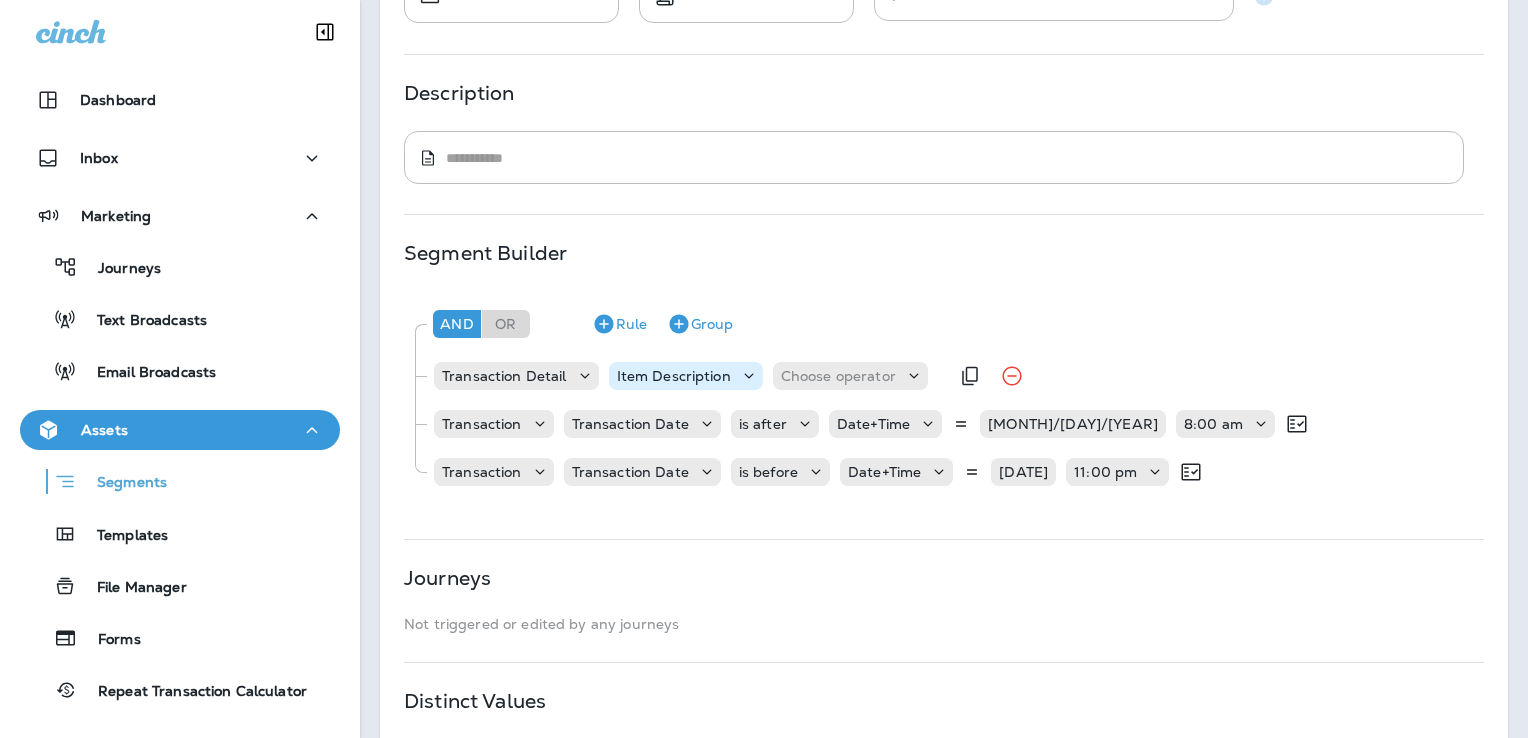 click on "Item Description" at bounding box center [674, 376] 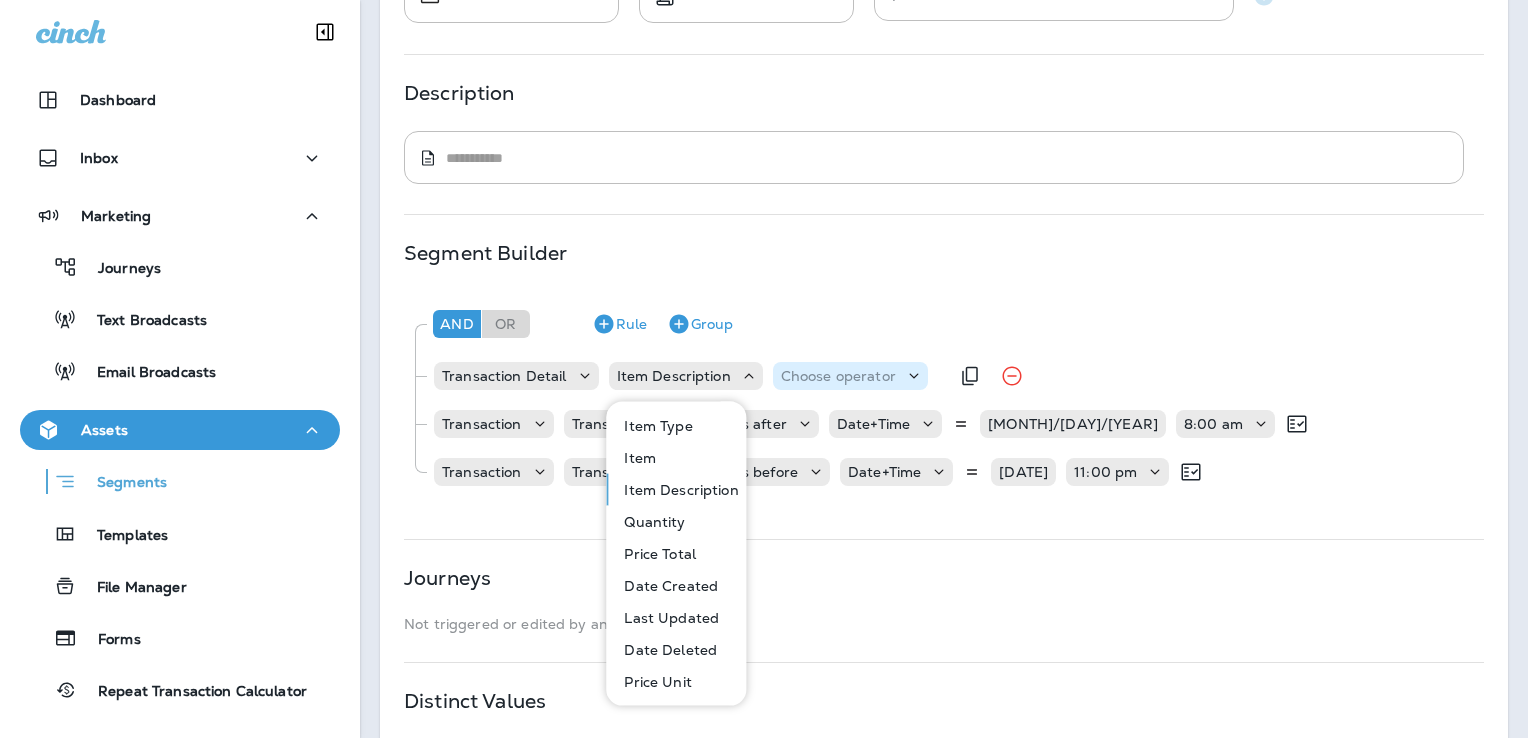 click on "Choose operator" at bounding box center [838, 376] 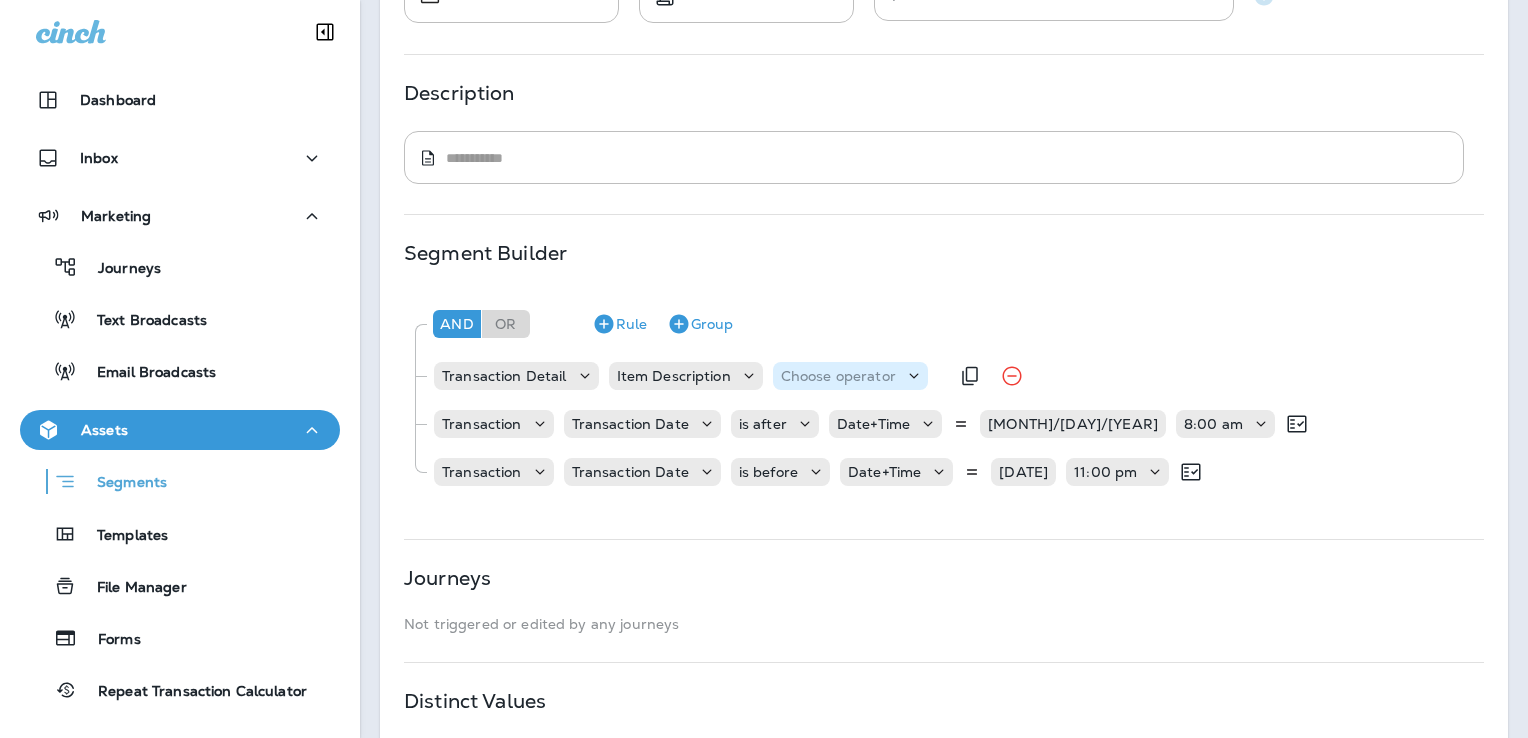click on "Choose operator" at bounding box center [838, 376] 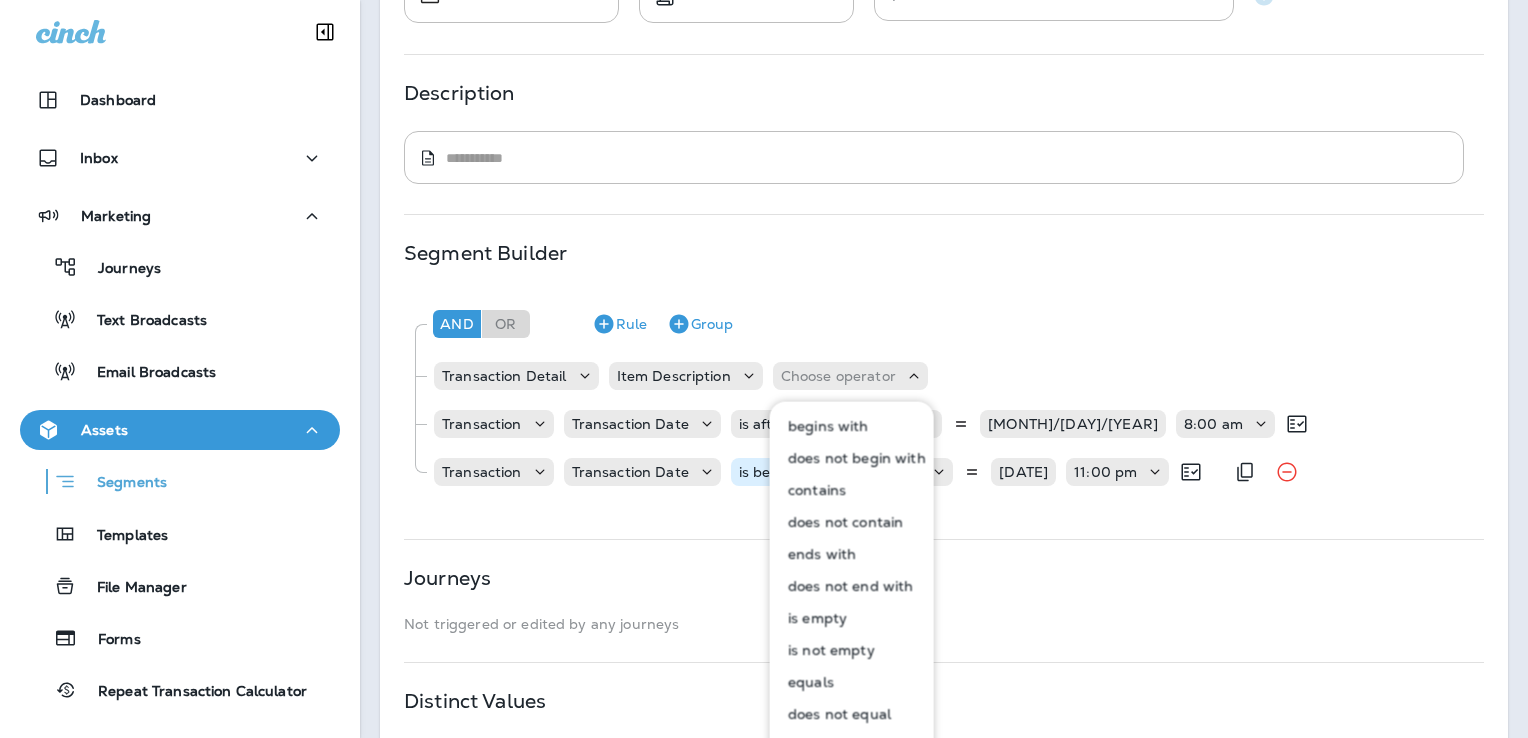 click on "contains" at bounding box center [813, 490] 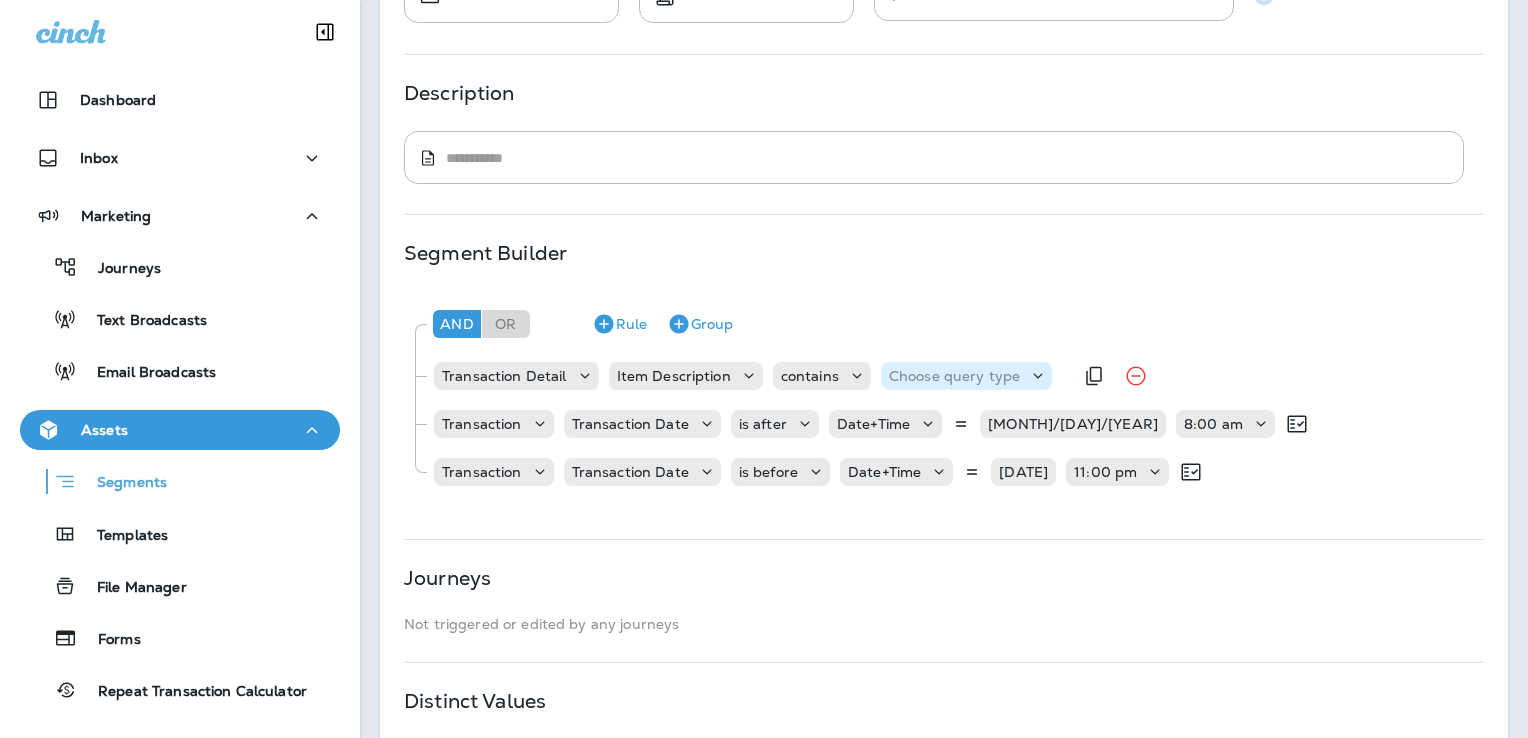 click on "Choose query type" at bounding box center (954, 376) 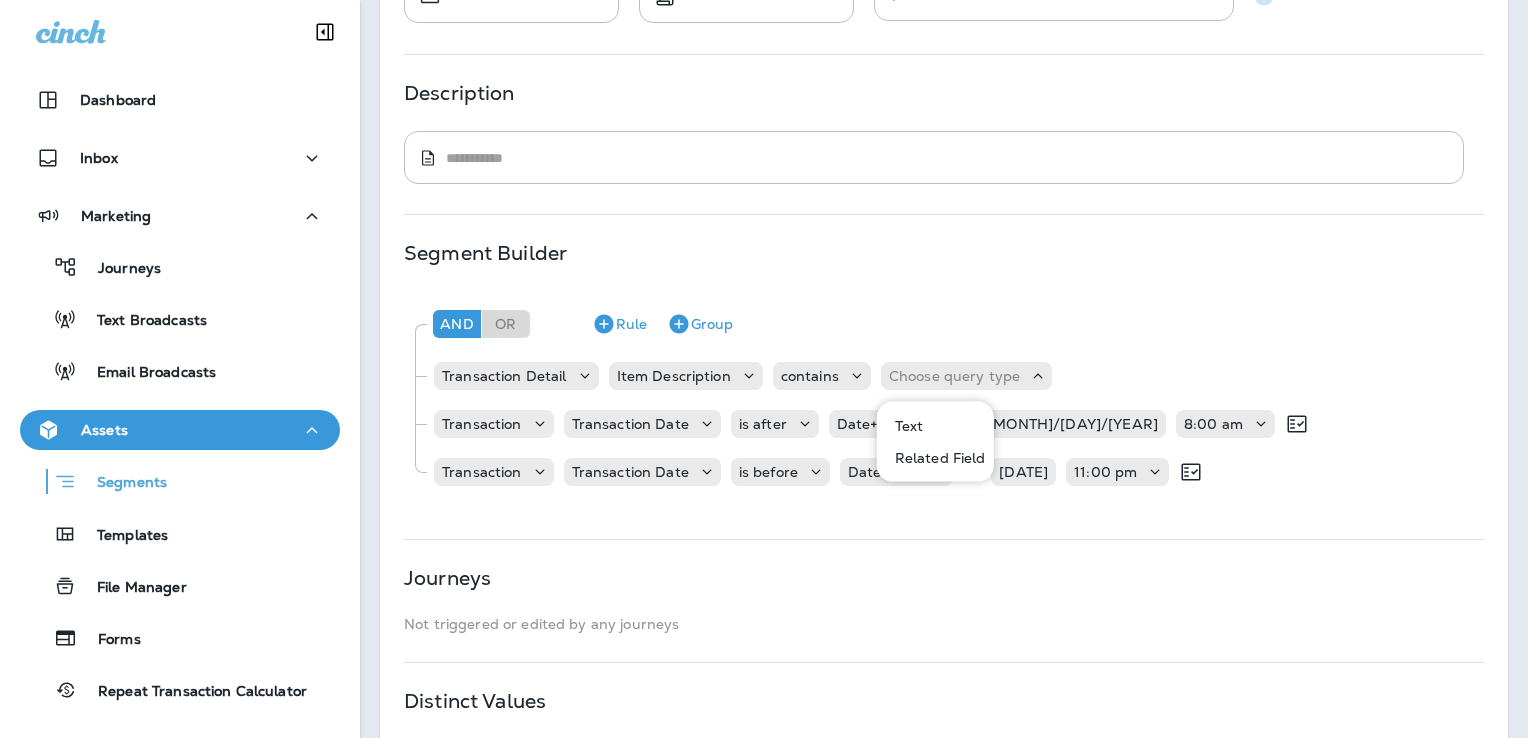 click on "Text" at bounding box center [936, 426] 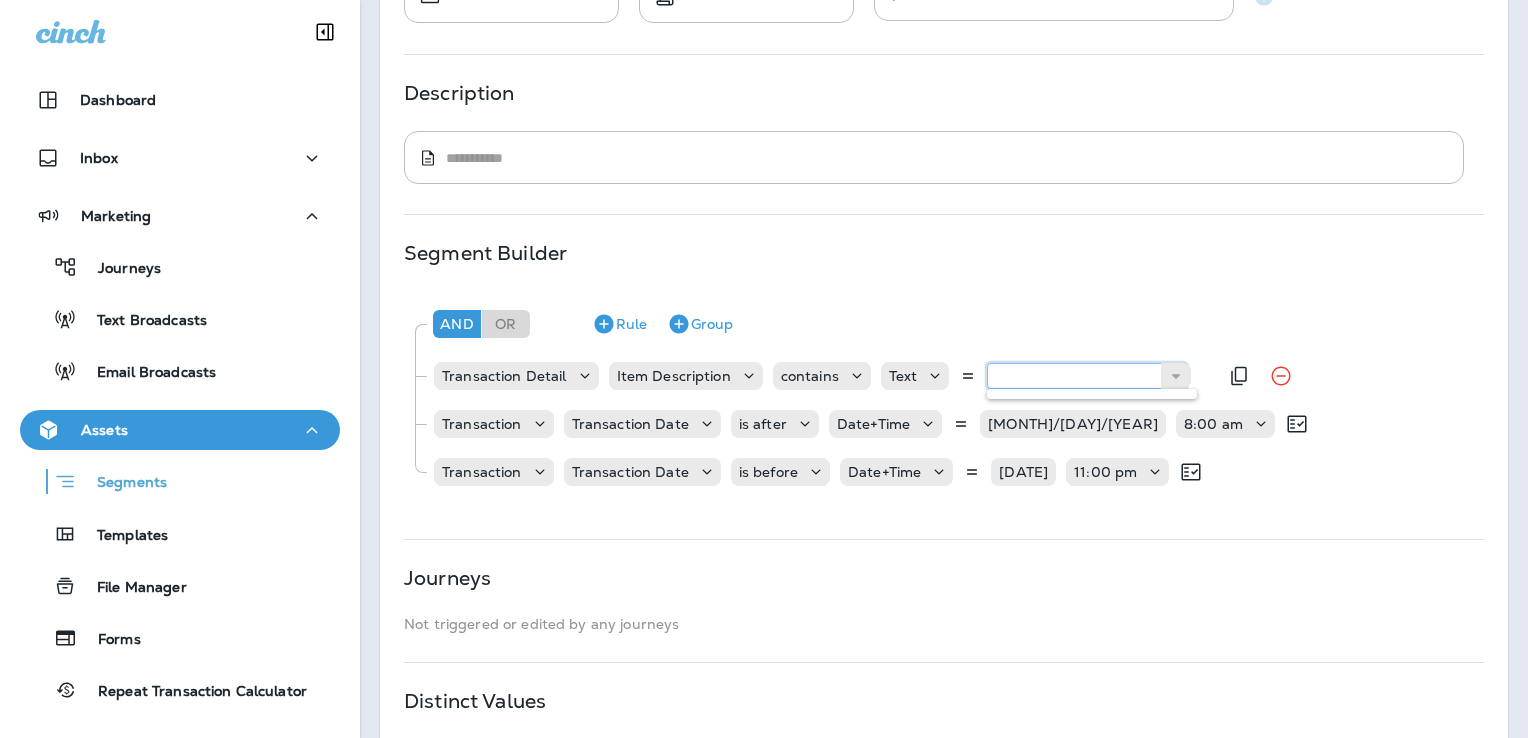click at bounding box center [1087, 376] 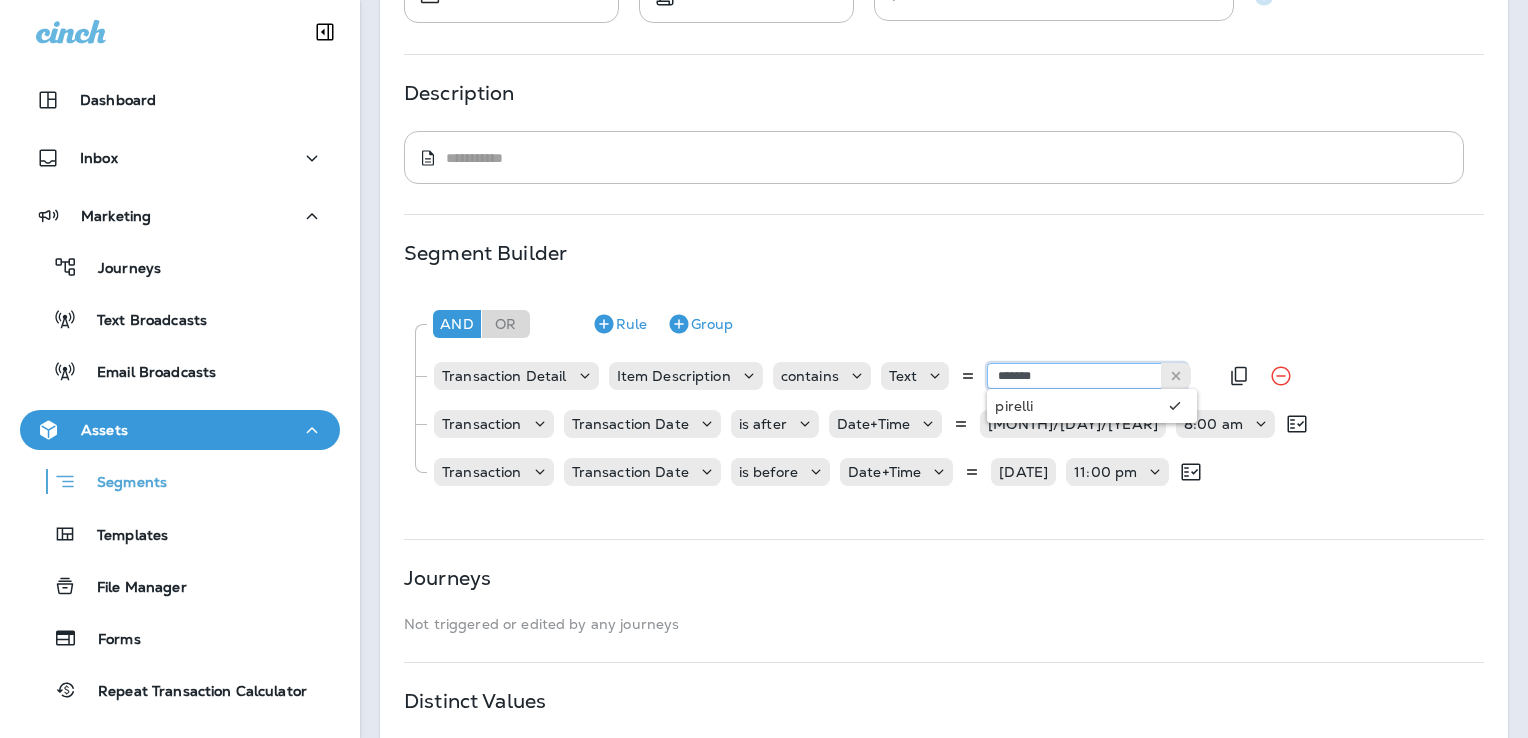 type on "*******" 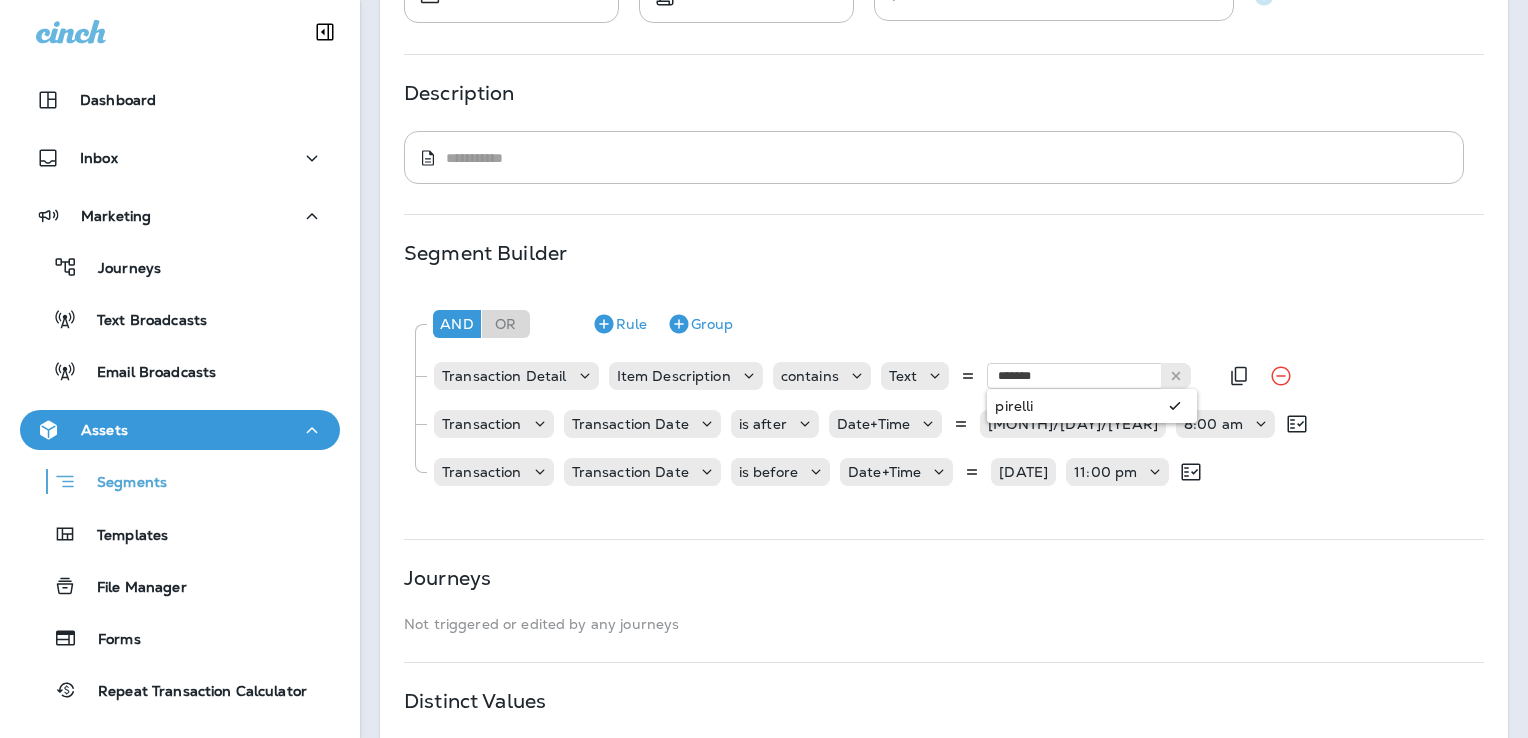 click on "And Or Rule Group   Transaction Detail   Item Description   contains   Text ******* pirelli   Transaction   Transaction Date   is after   Date+Time   [DATE]     [TIME]     Transaction   Transaction Date   is before   Date+Time   [DATE]     [TIME]" at bounding box center [943, 396] 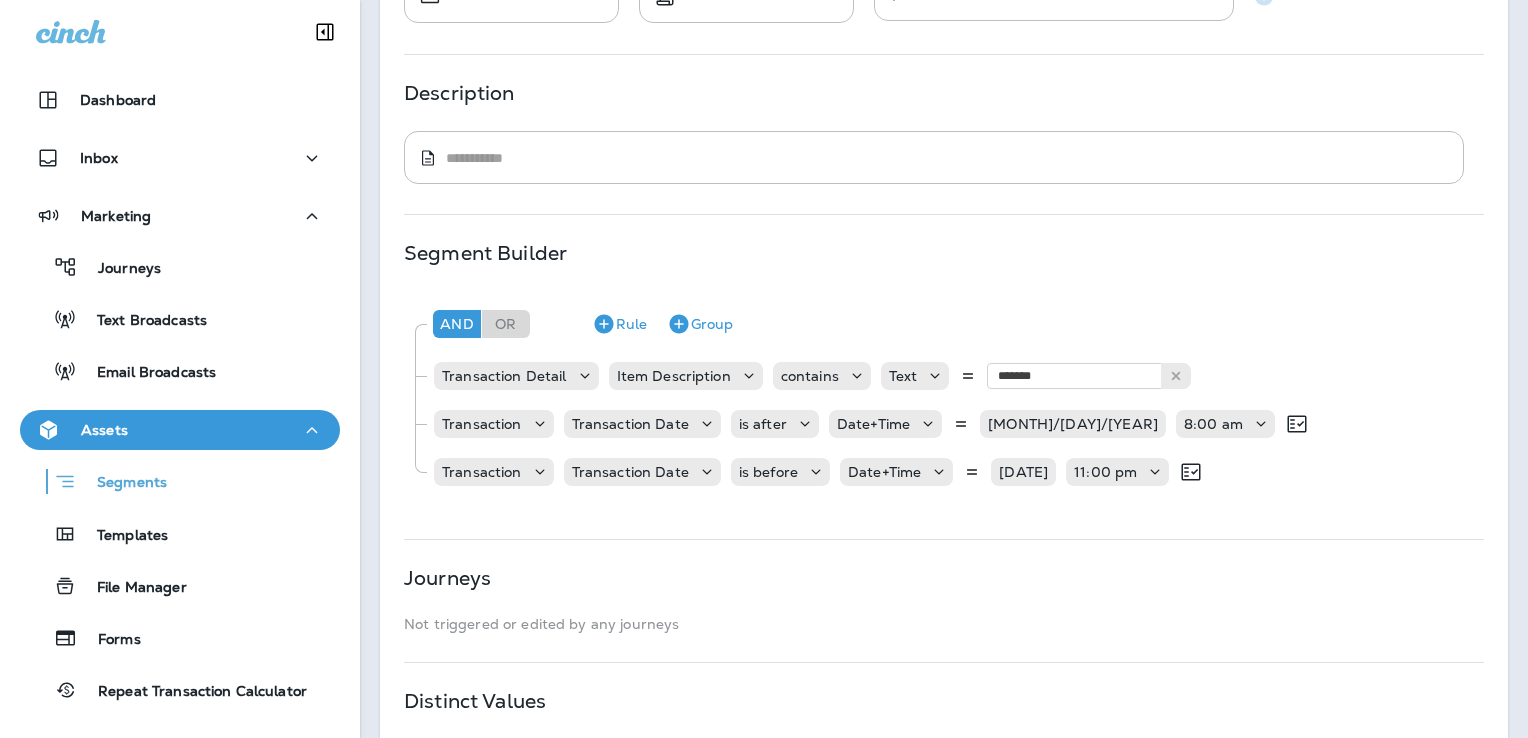 scroll, scrollTop: 368, scrollLeft: 0, axis: vertical 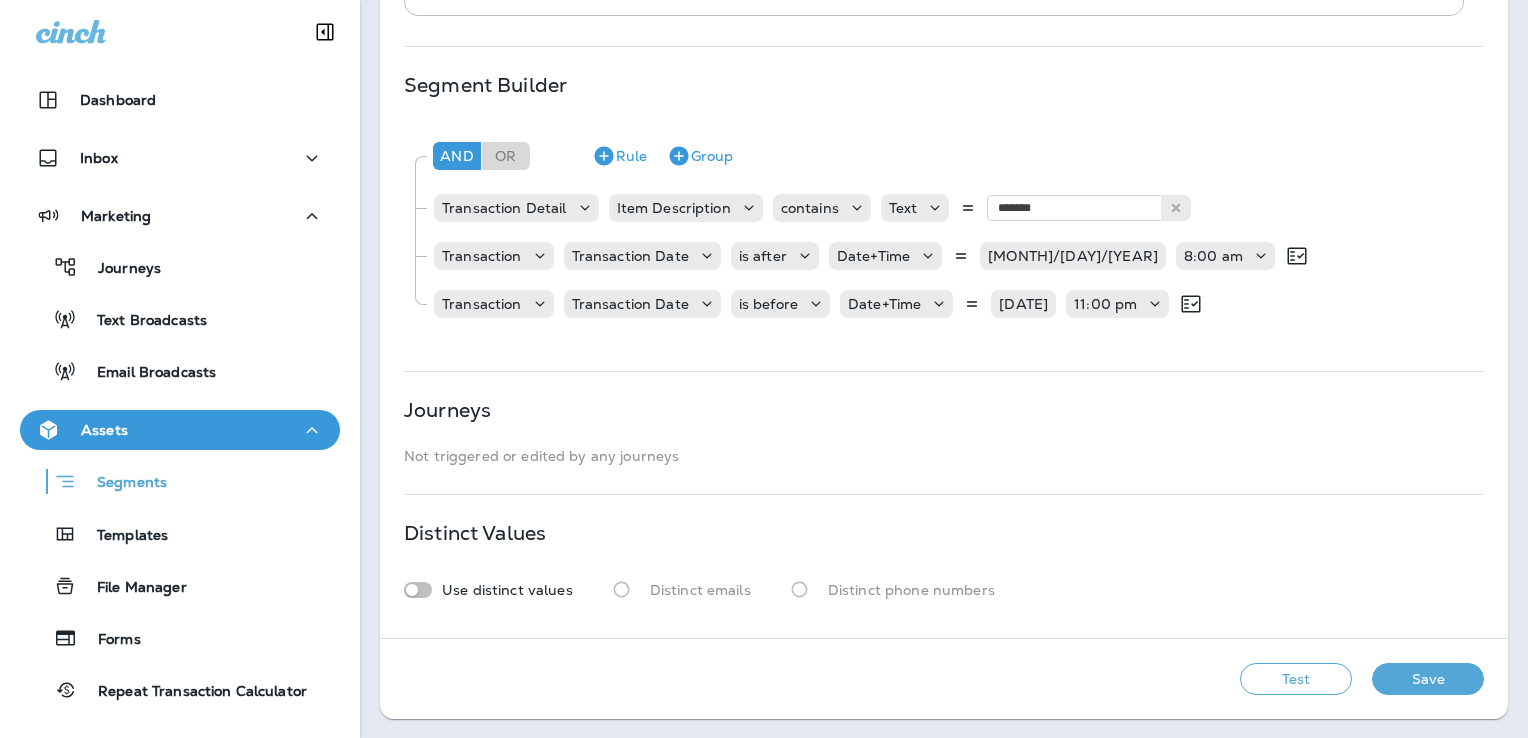 click on "Test" at bounding box center (1296, 679) 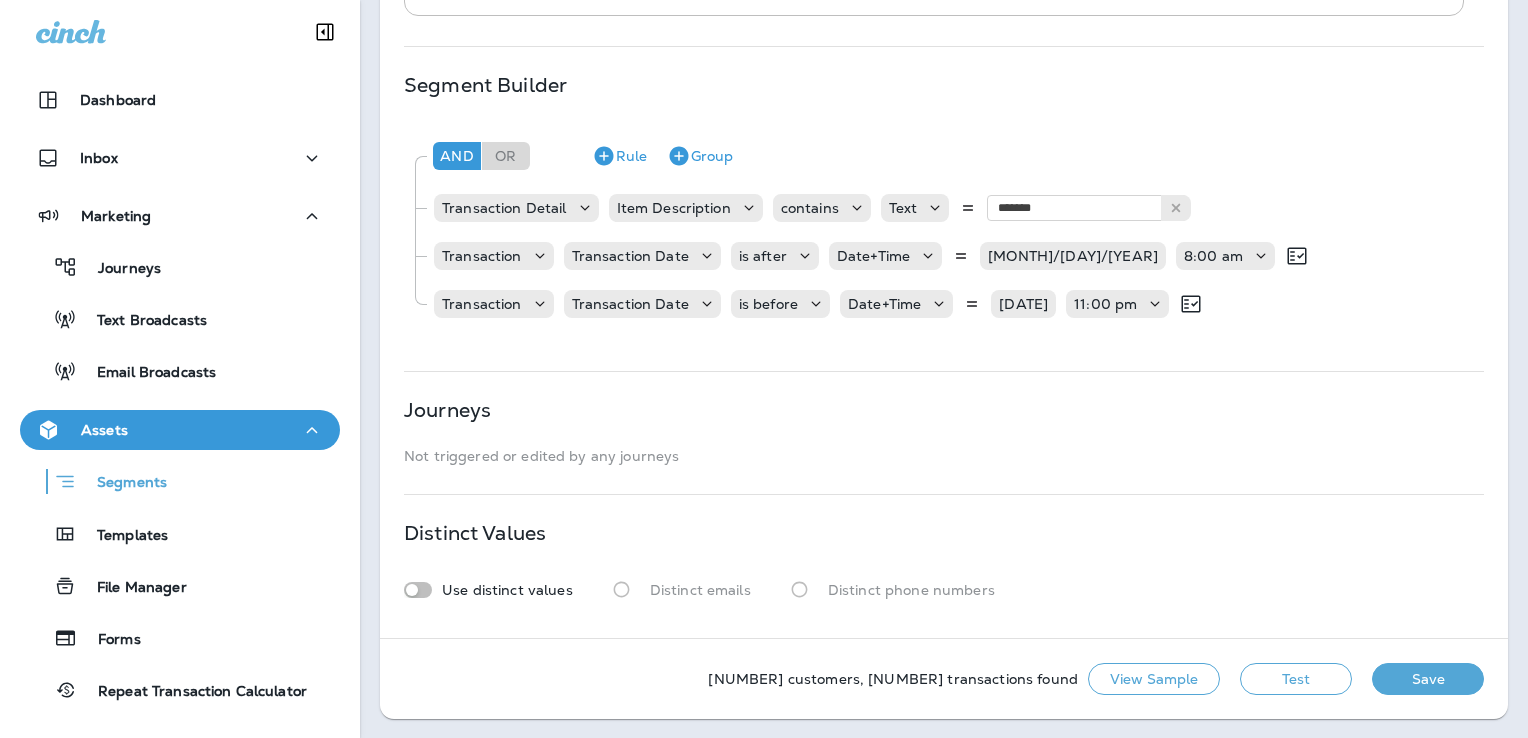 click on "Use distinct values  Distinct emails   Distinct phone numbers" at bounding box center [944, 589] 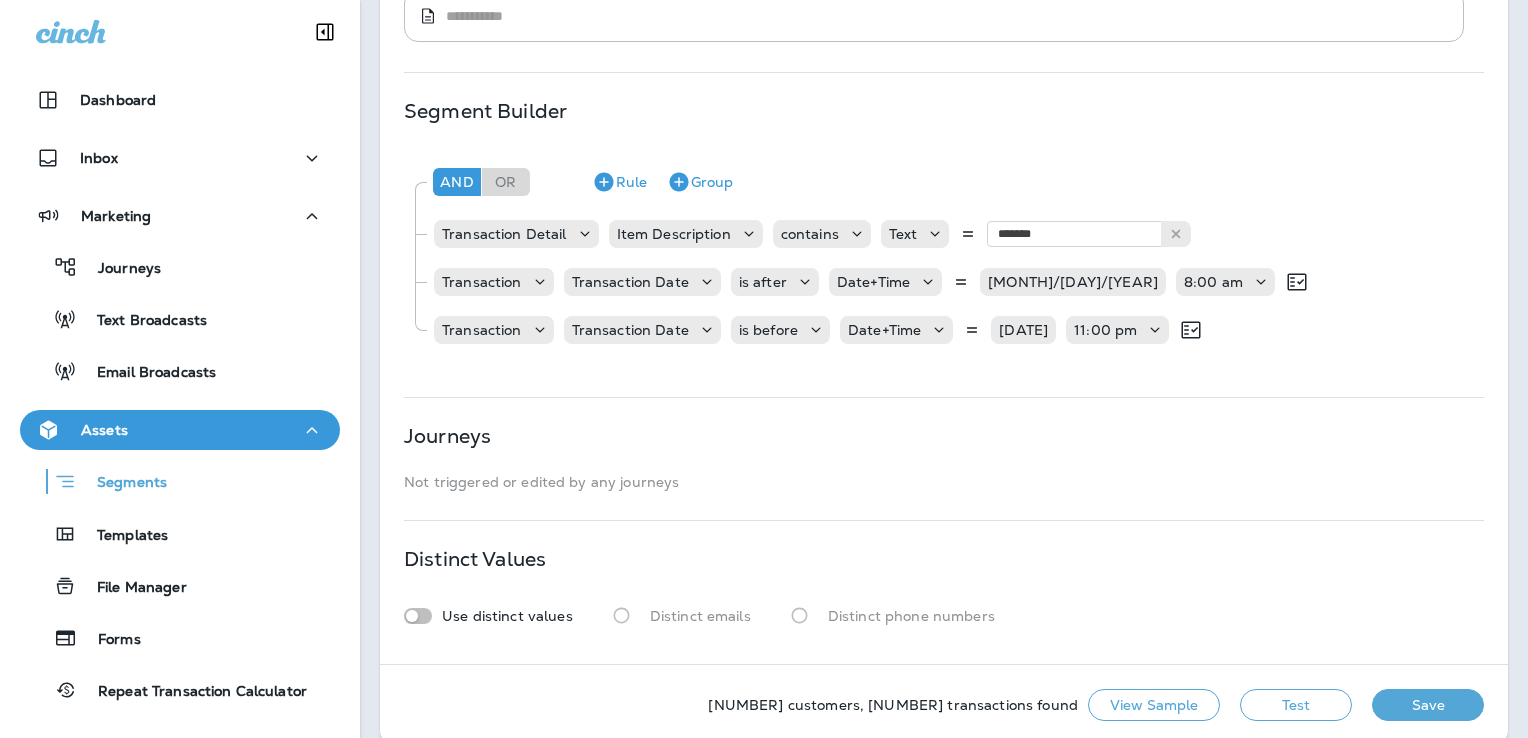 scroll, scrollTop: 268, scrollLeft: 0, axis: vertical 